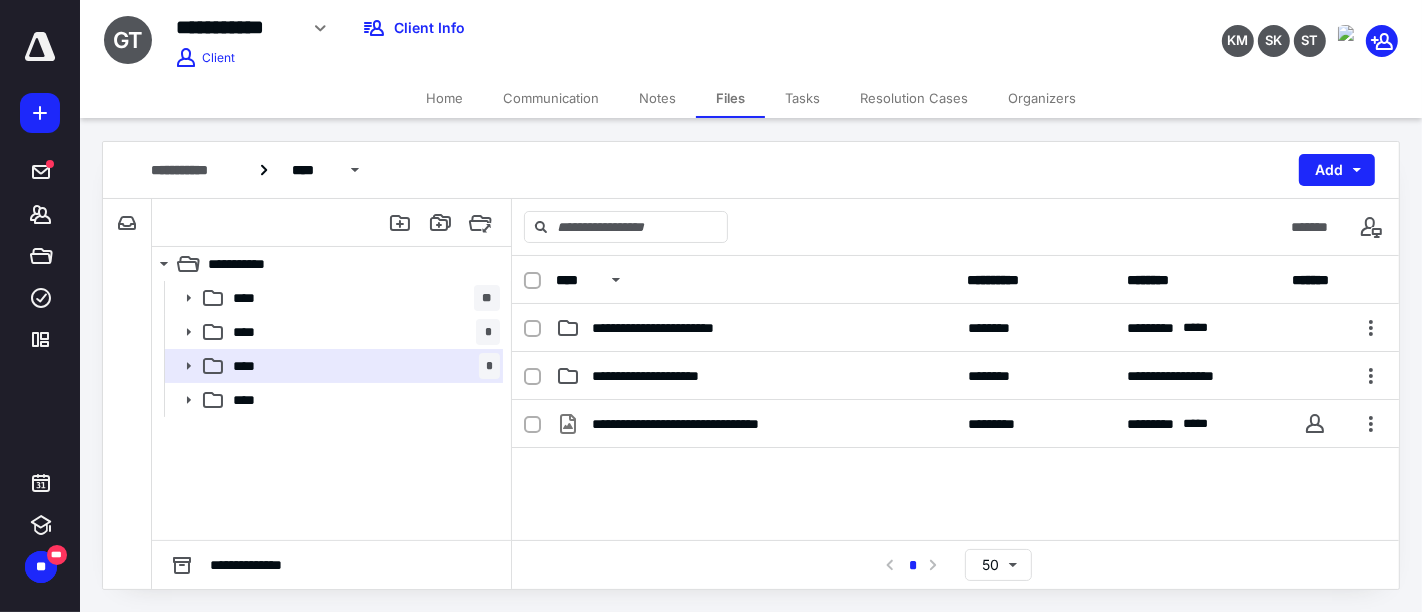 scroll, scrollTop: 0, scrollLeft: 0, axis: both 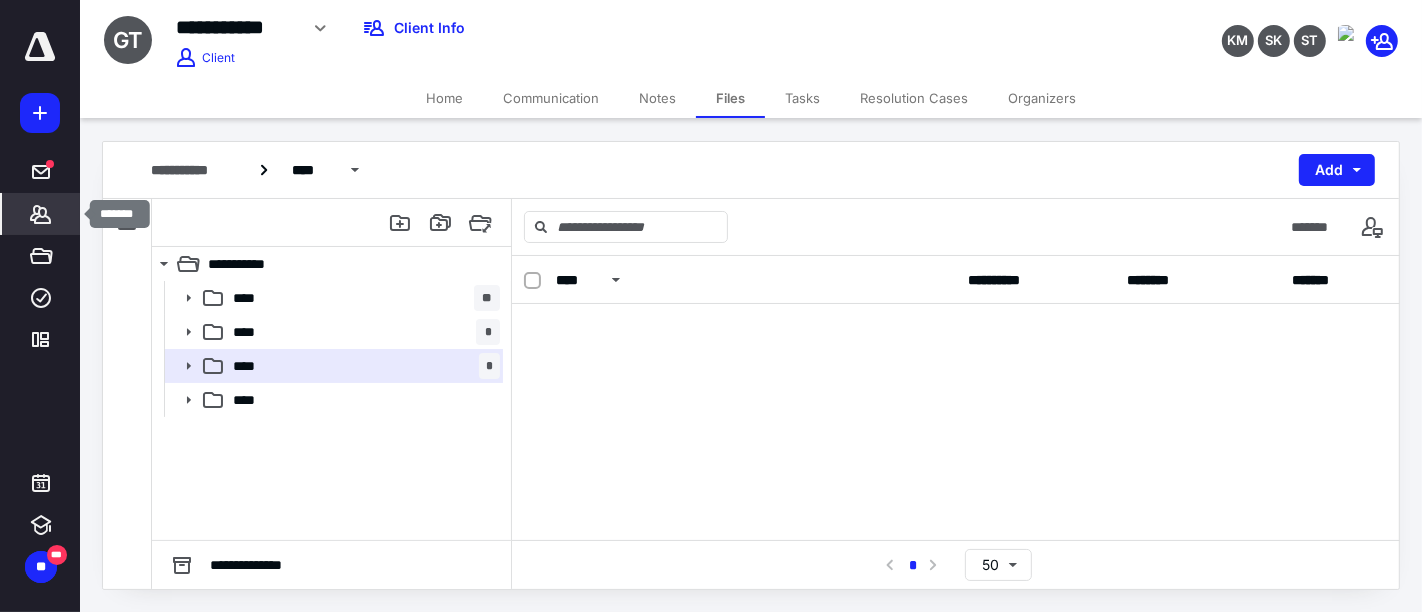 click on "*******" at bounding box center (41, 214) 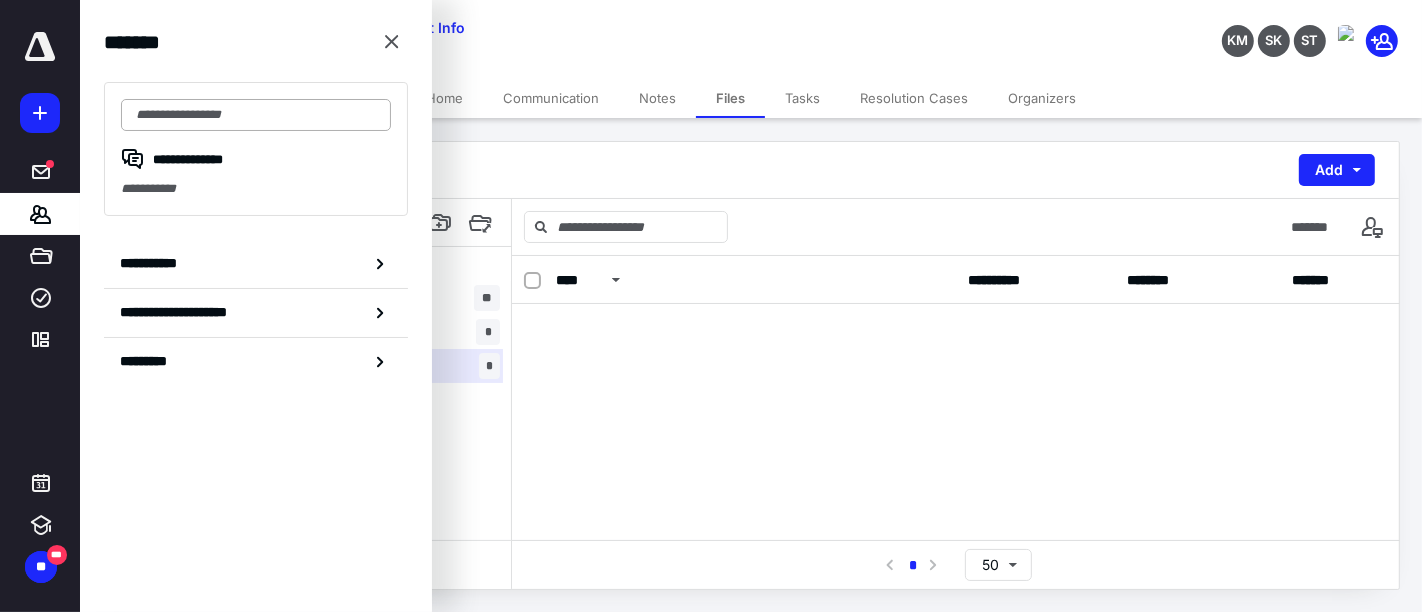 click at bounding box center (256, 115) 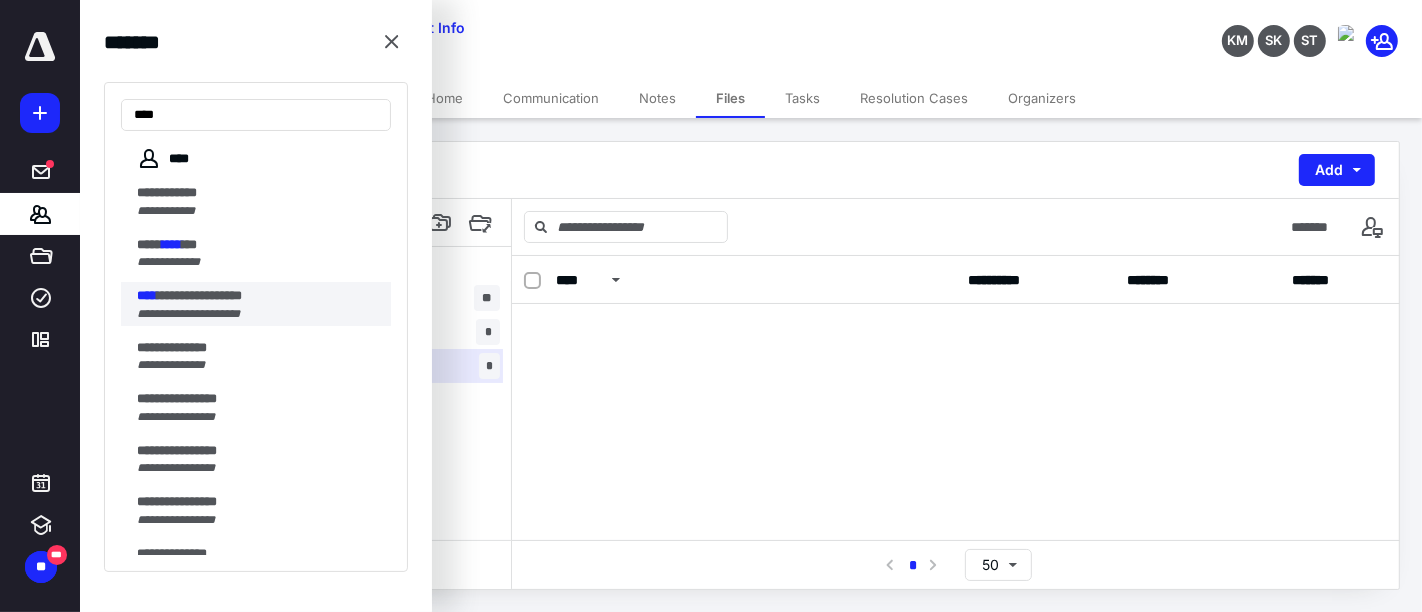 type on "****" 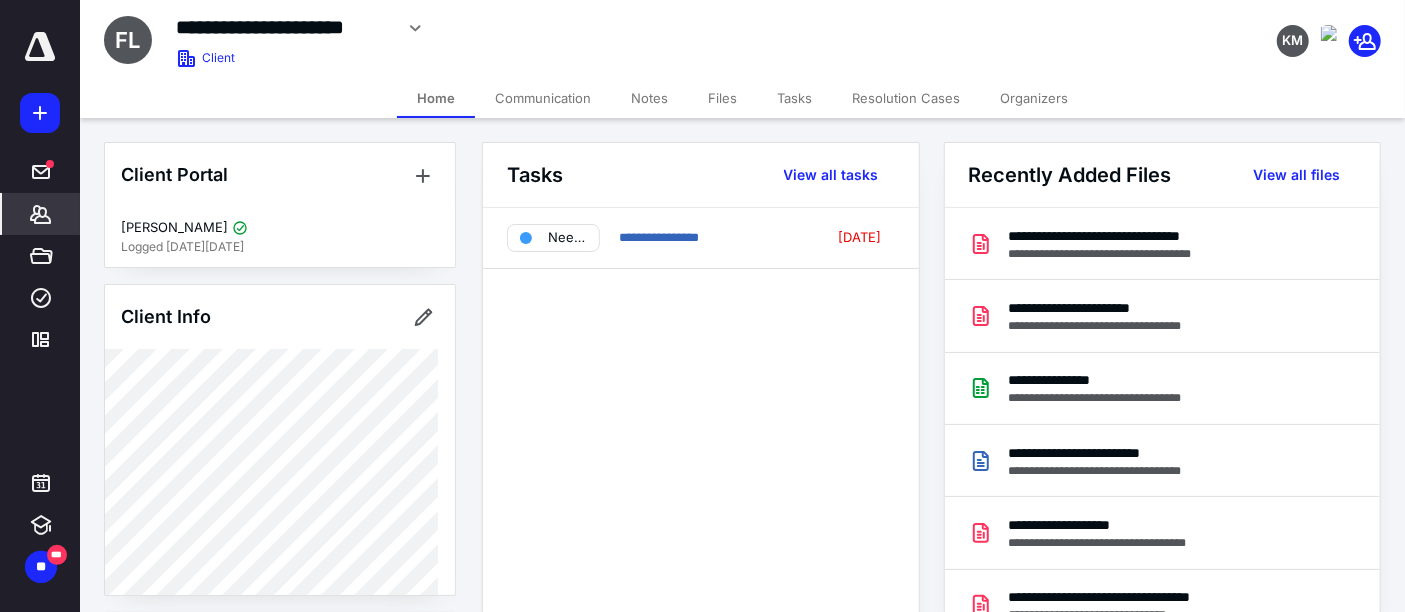 click on "Files" at bounding box center (722, 98) 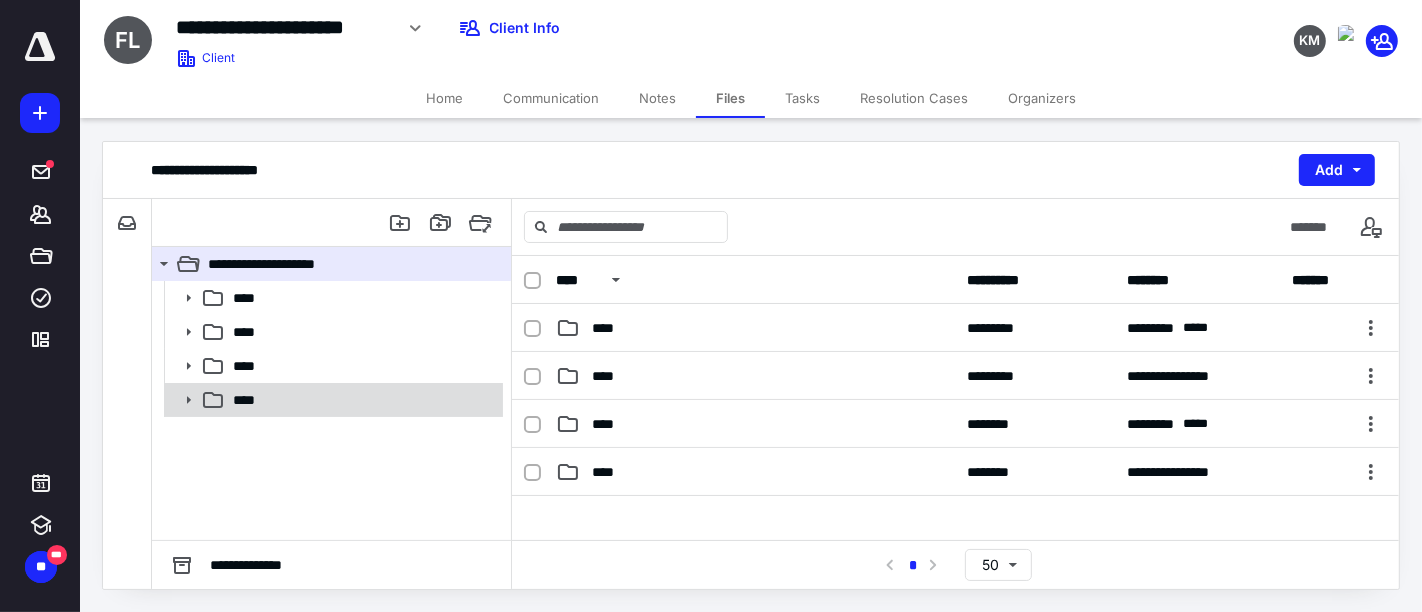 click 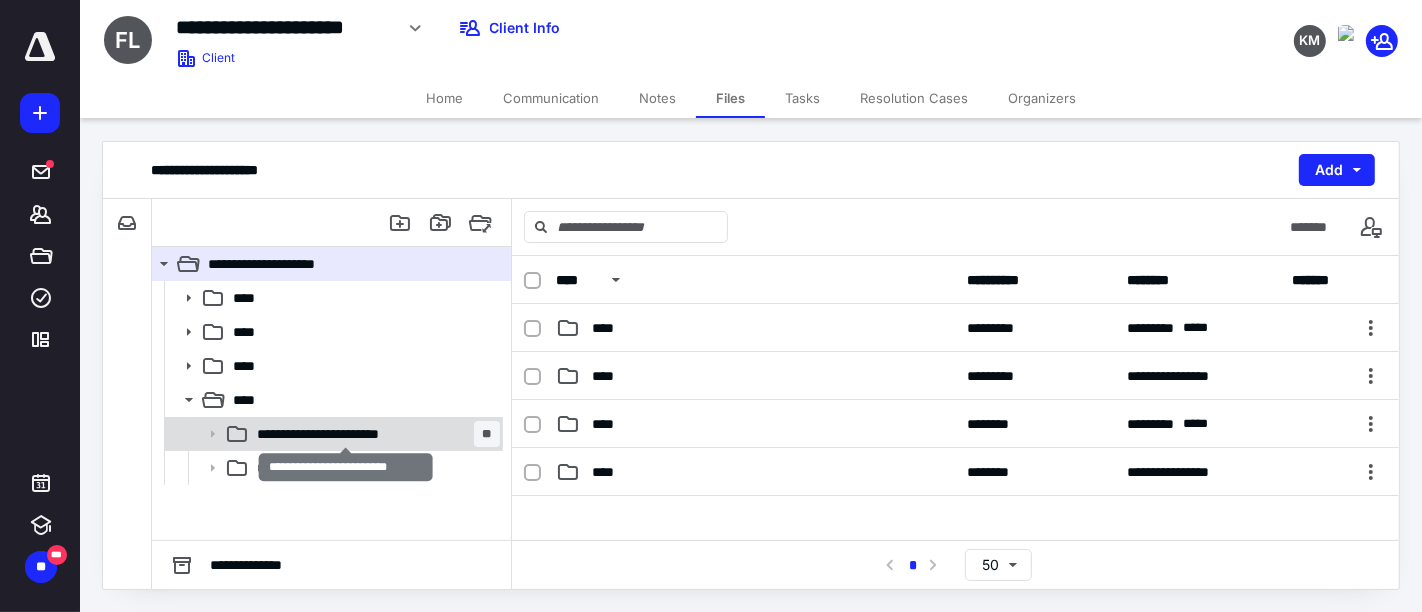 click on "**********" at bounding box center [346, 434] 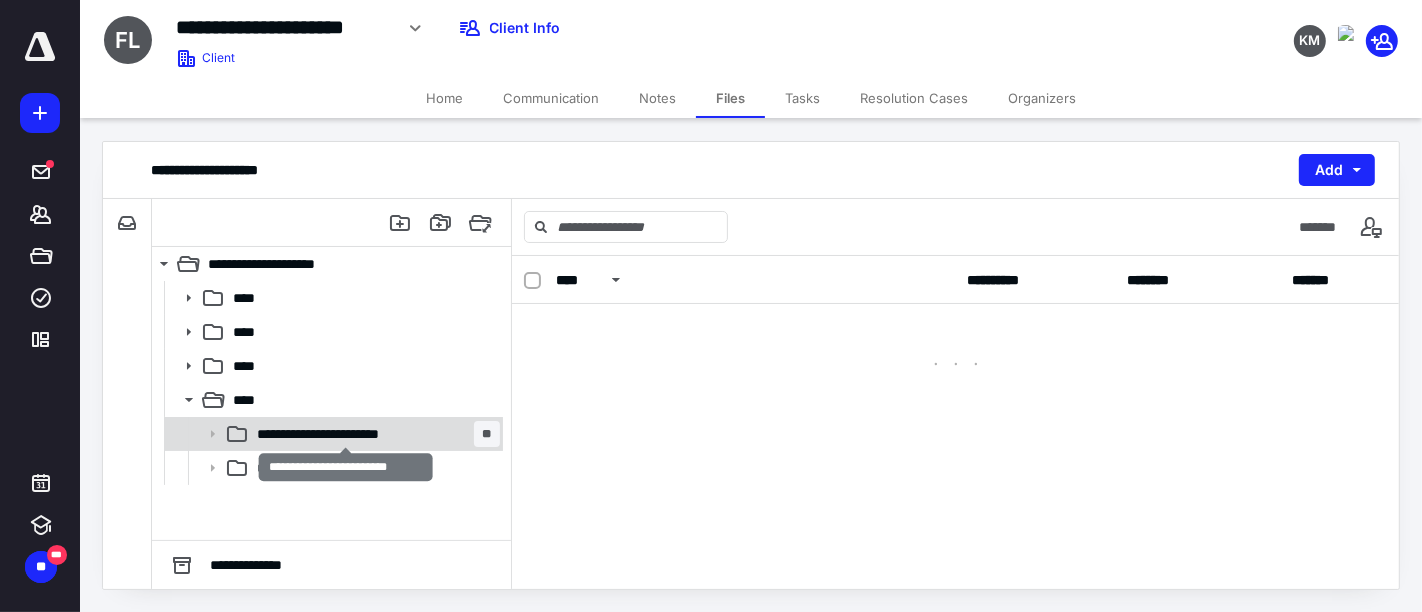 click on "**********" at bounding box center (346, 434) 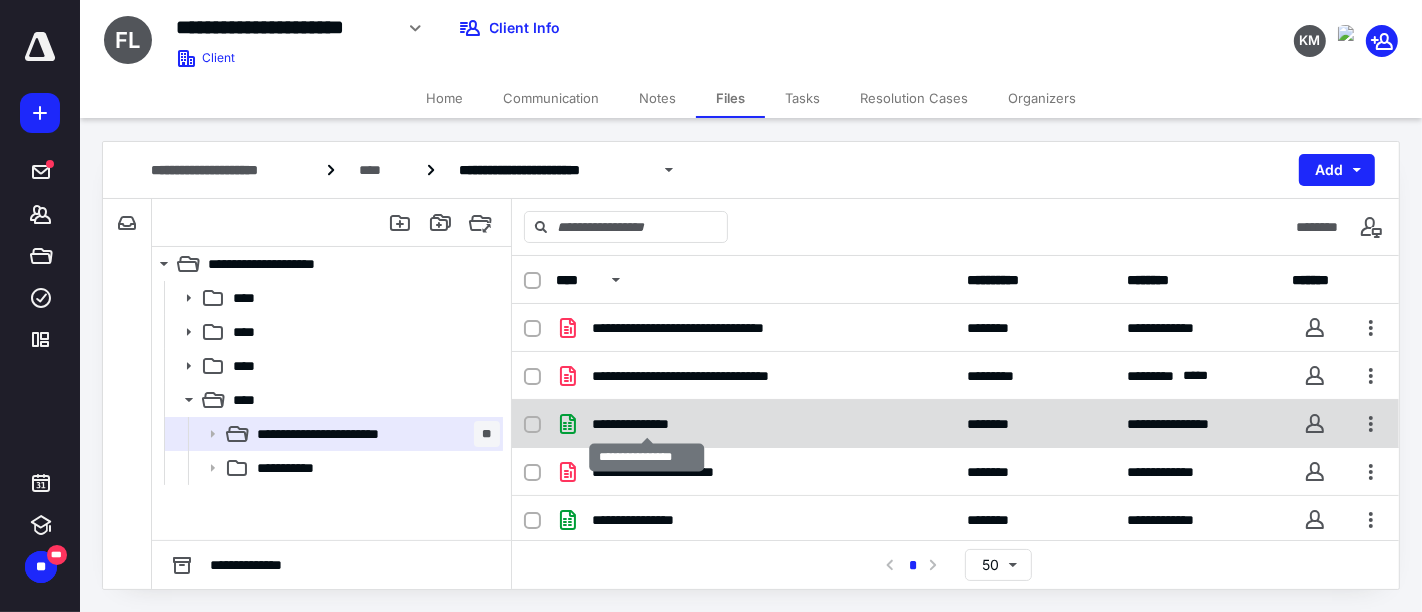 click on "**********" at bounding box center (646, 424) 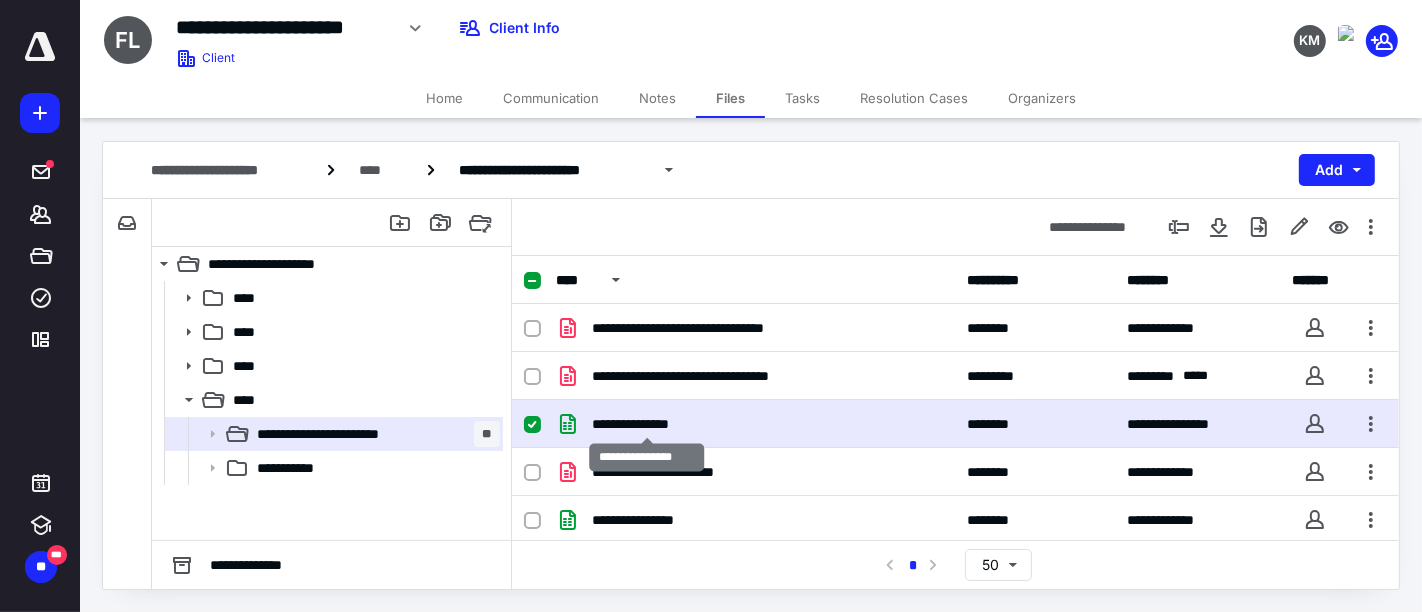 click on "**********" at bounding box center (646, 424) 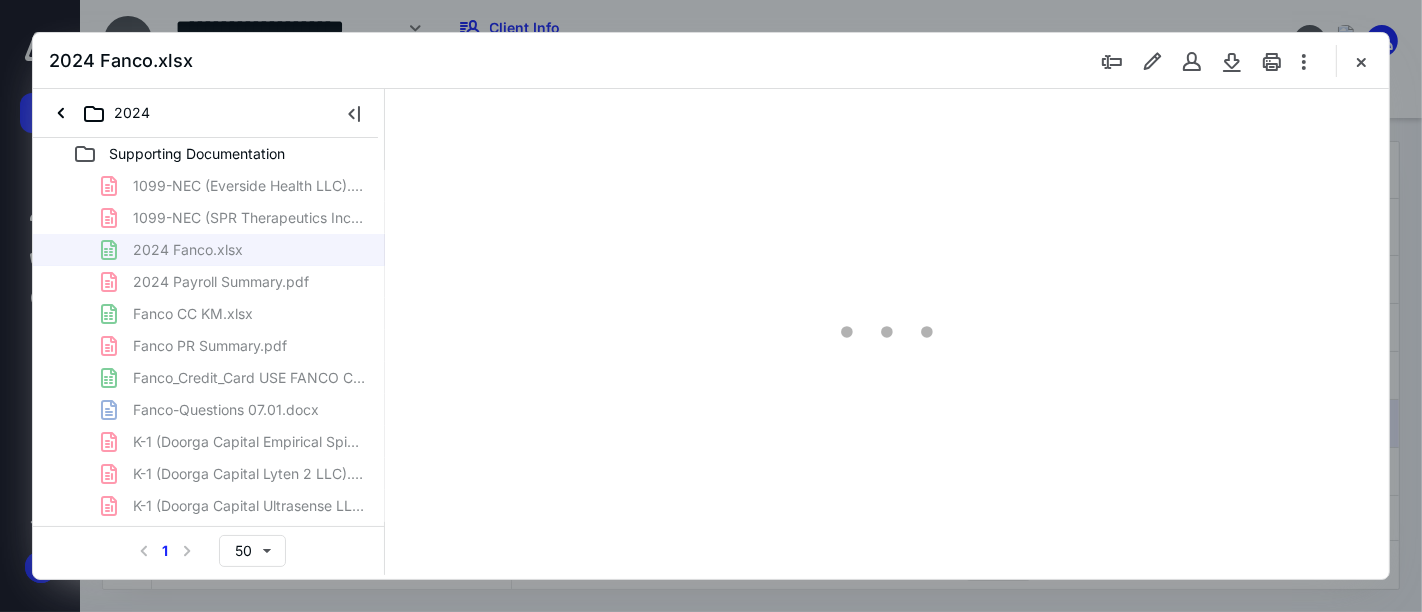 scroll, scrollTop: 0, scrollLeft: 0, axis: both 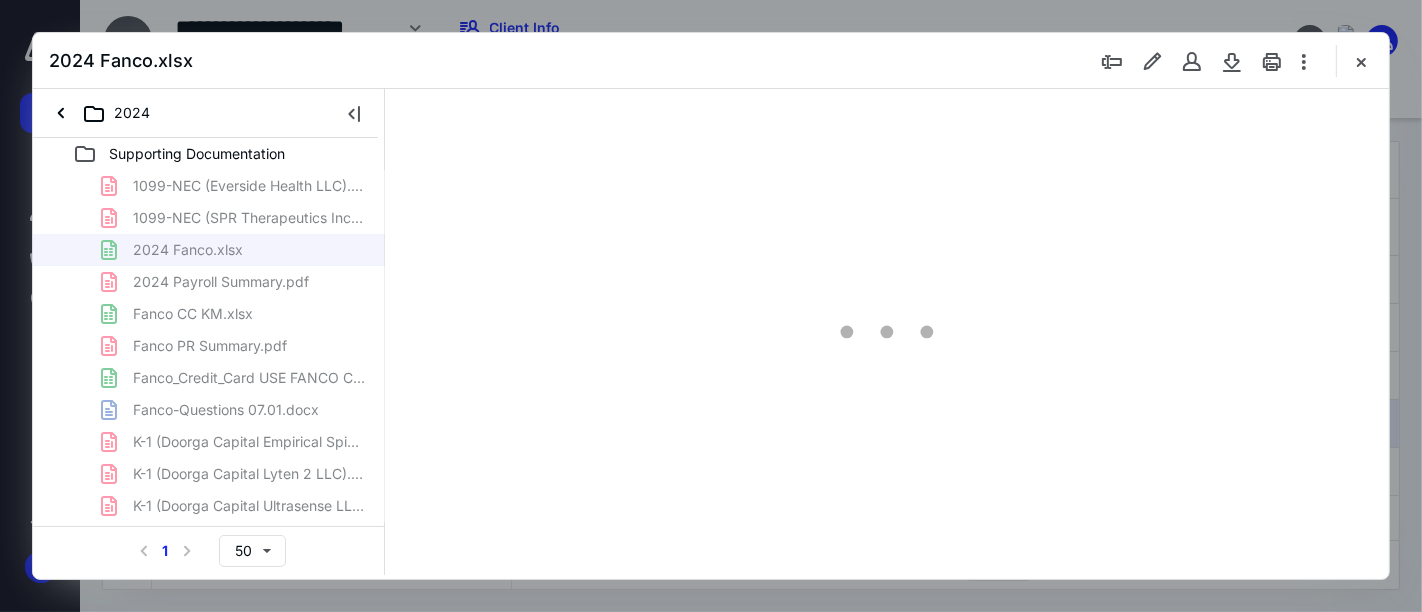 type on "89" 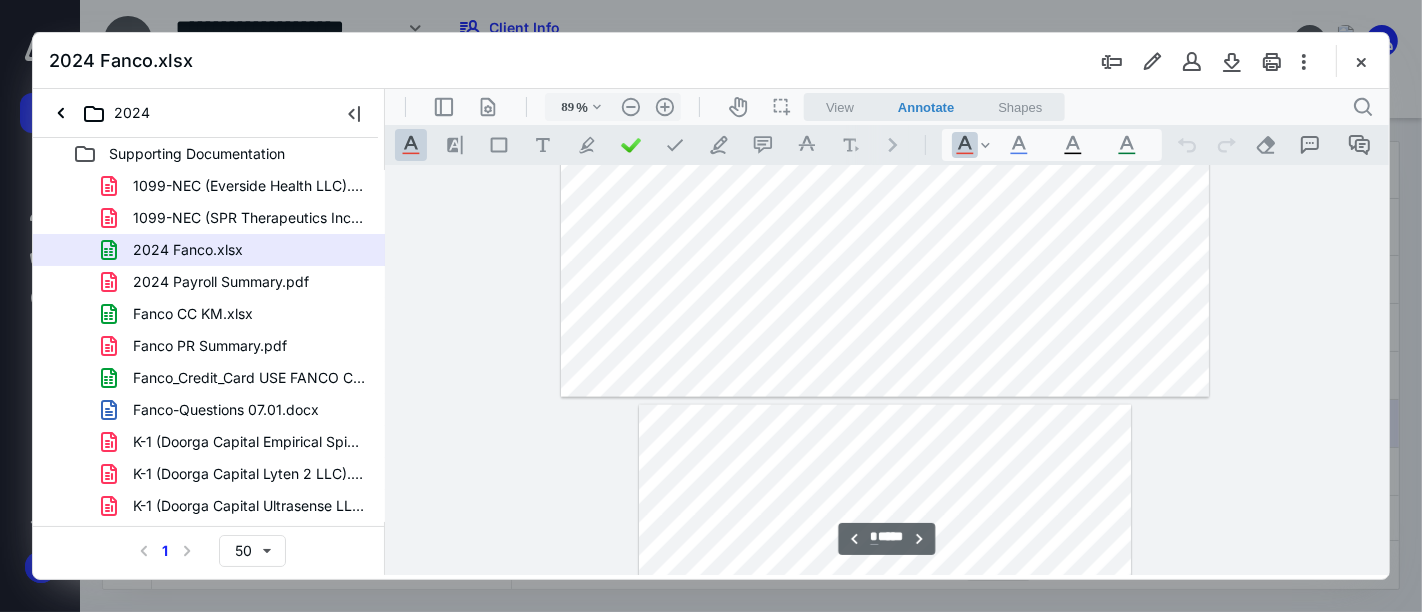 scroll, scrollTop: 2413, scrollLeft: 0, axis: vertical 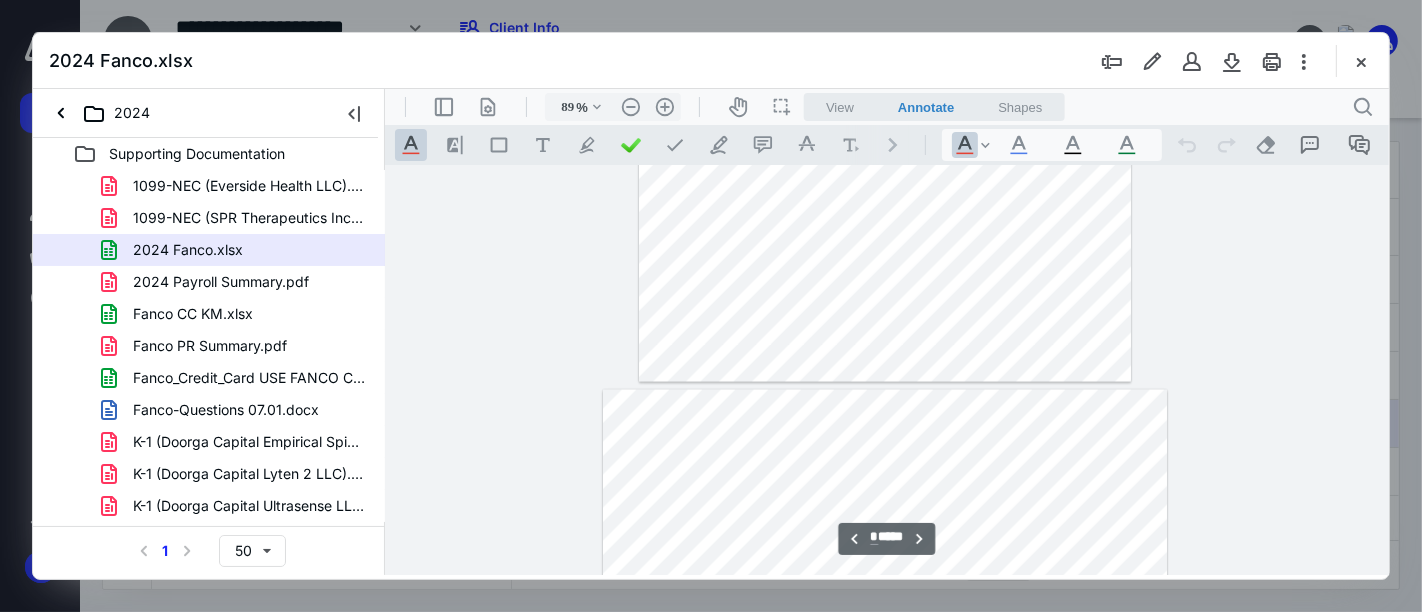 type on "*" 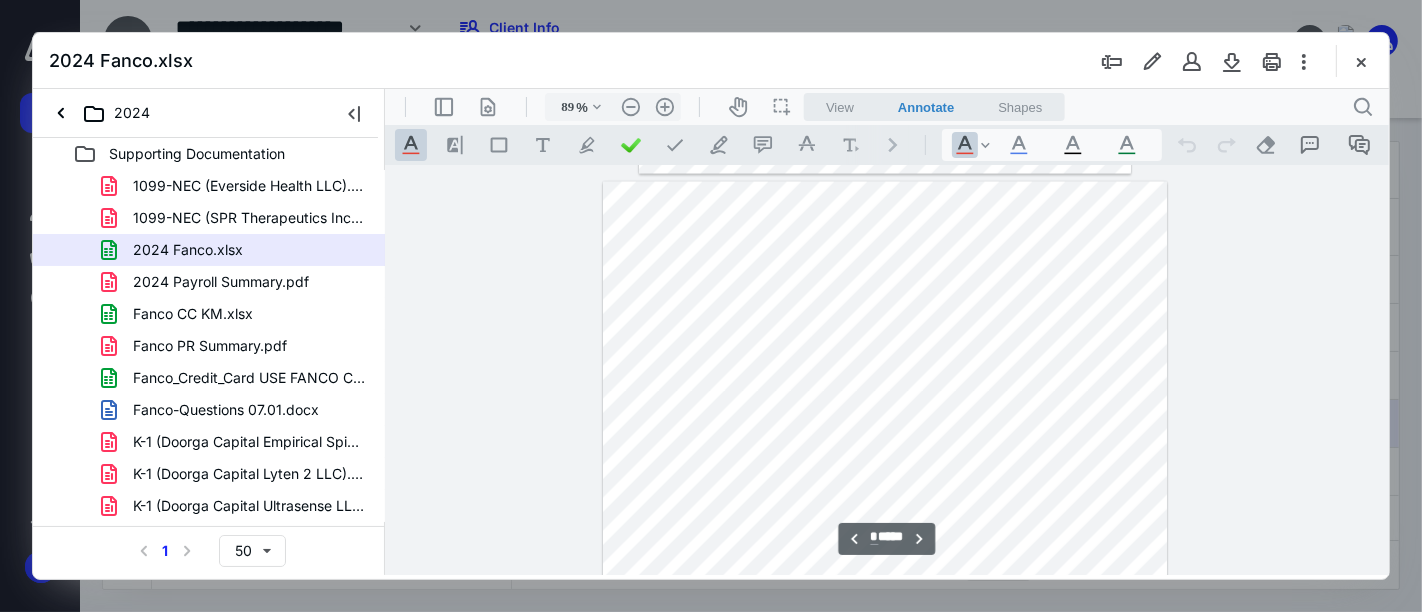 scroll, scrollTop: 2857, scrollLeft: 0, axis: vertical 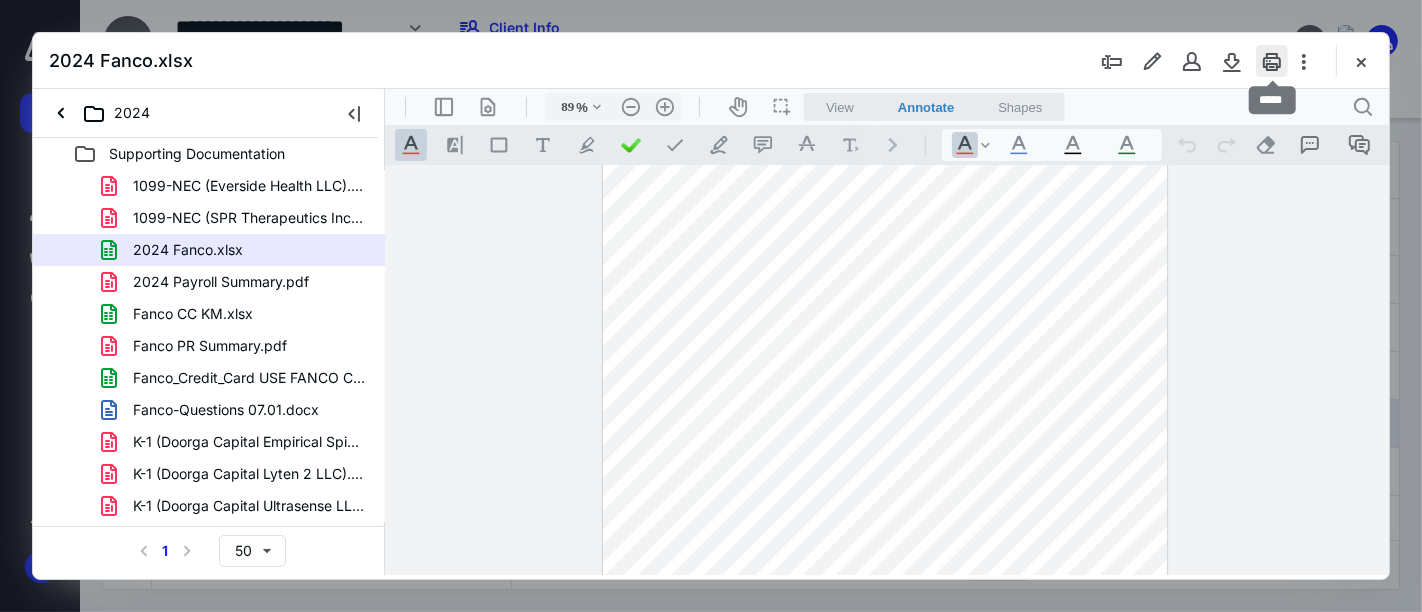 click at bounding box center (1272, 61) 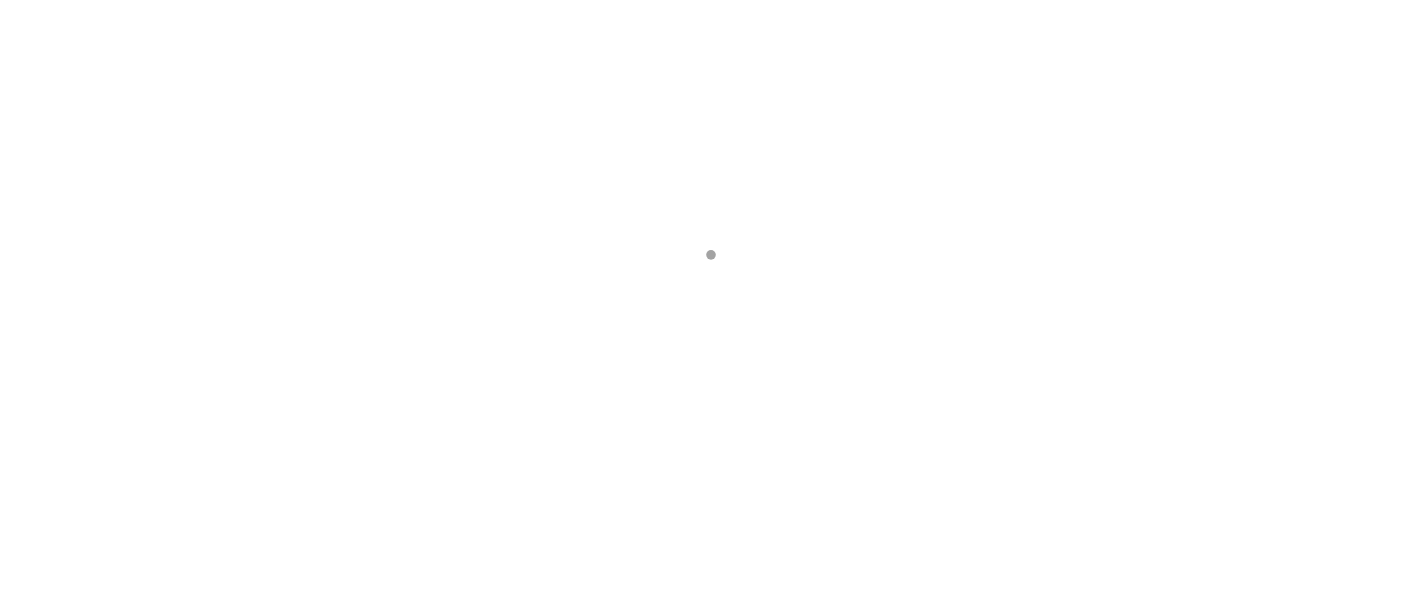 scroll, scrollTop: 0, scrollLeft: 0, axis: both 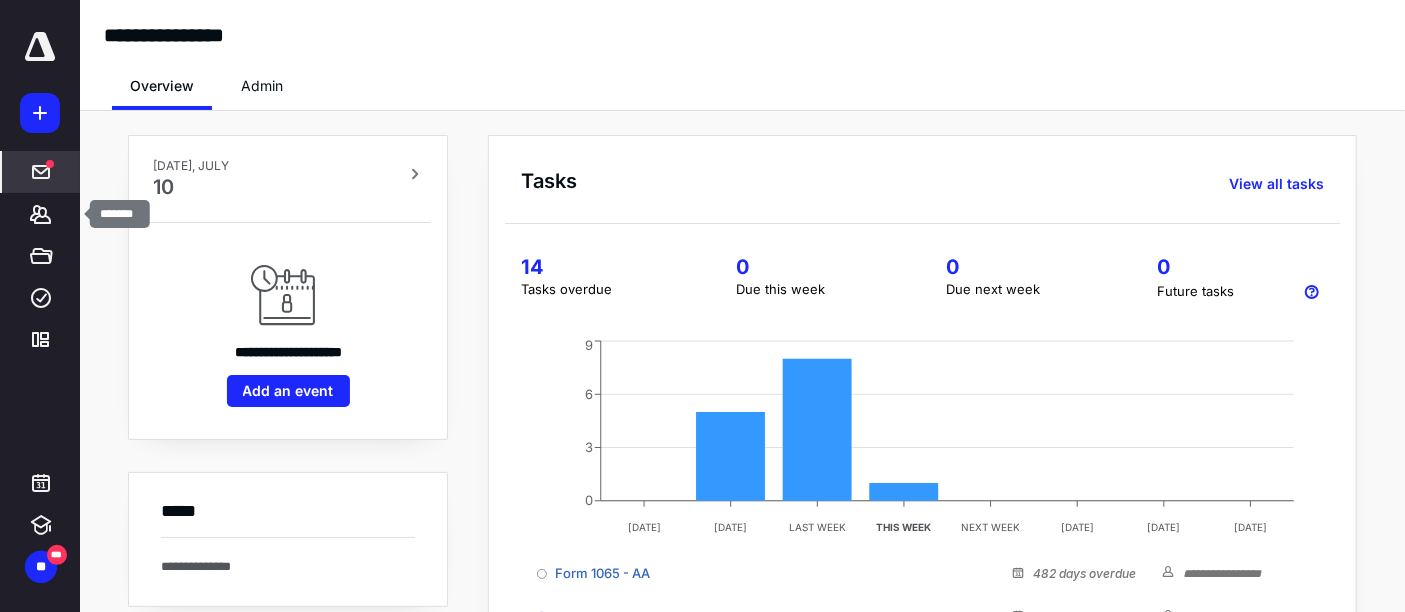 drag, startPoint x: 43, startPoint y: 214, endPoint x: 66, endPoint y: 190, distance: 33.24154 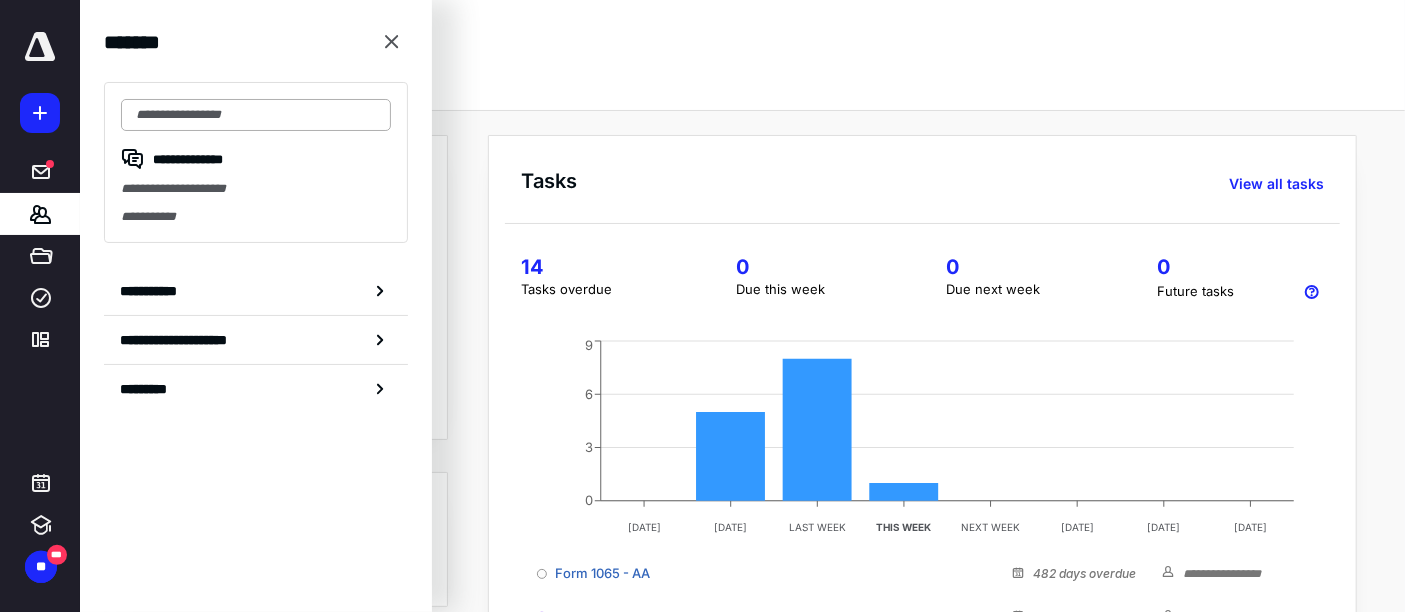 click at bounding box center (256, 115) 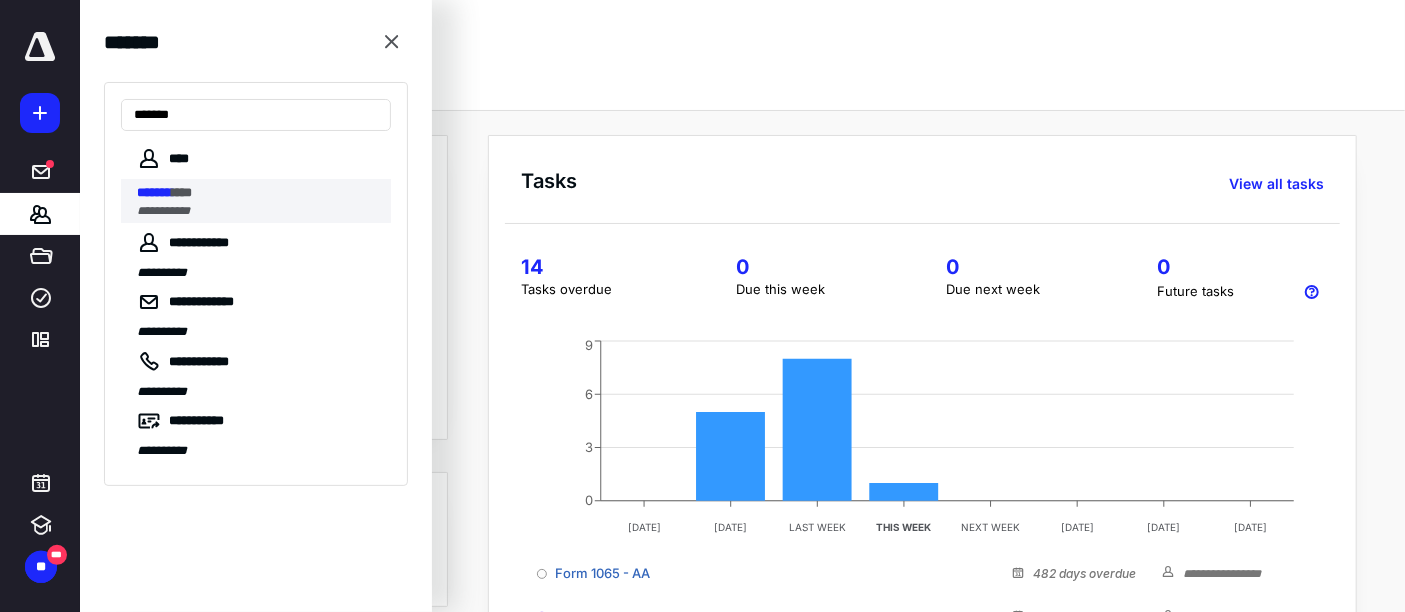 type on "*******" 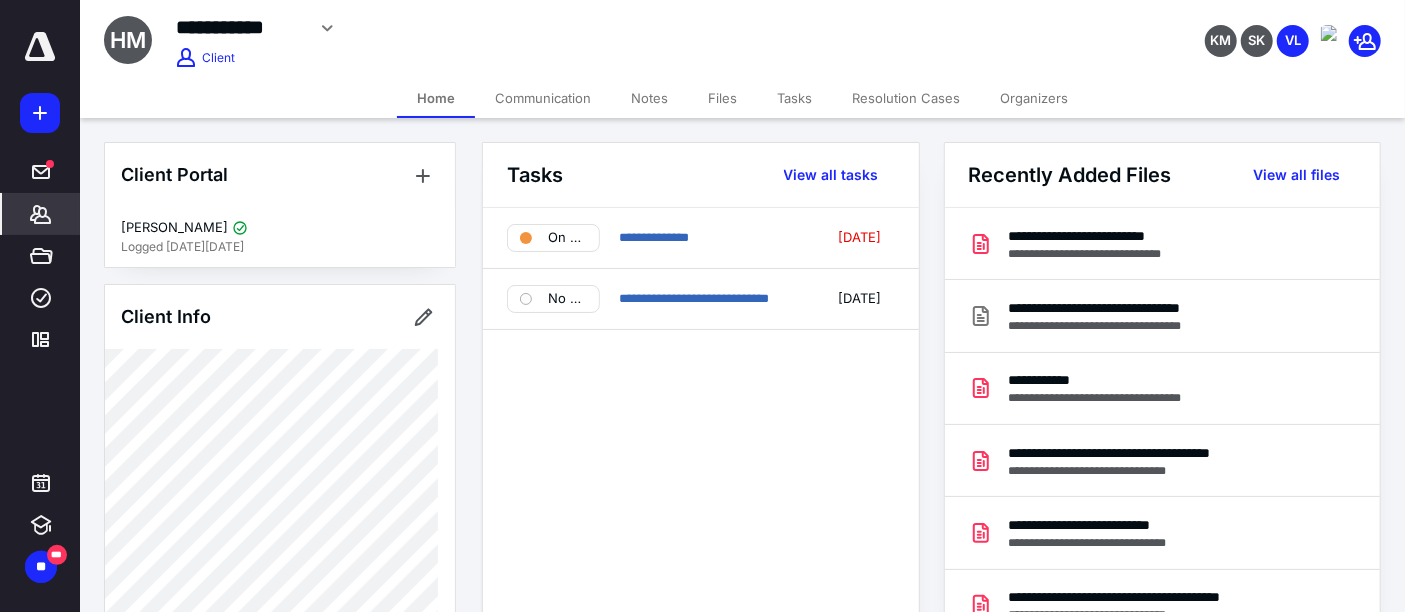 click on "Files" at bounding box center [722, 98] 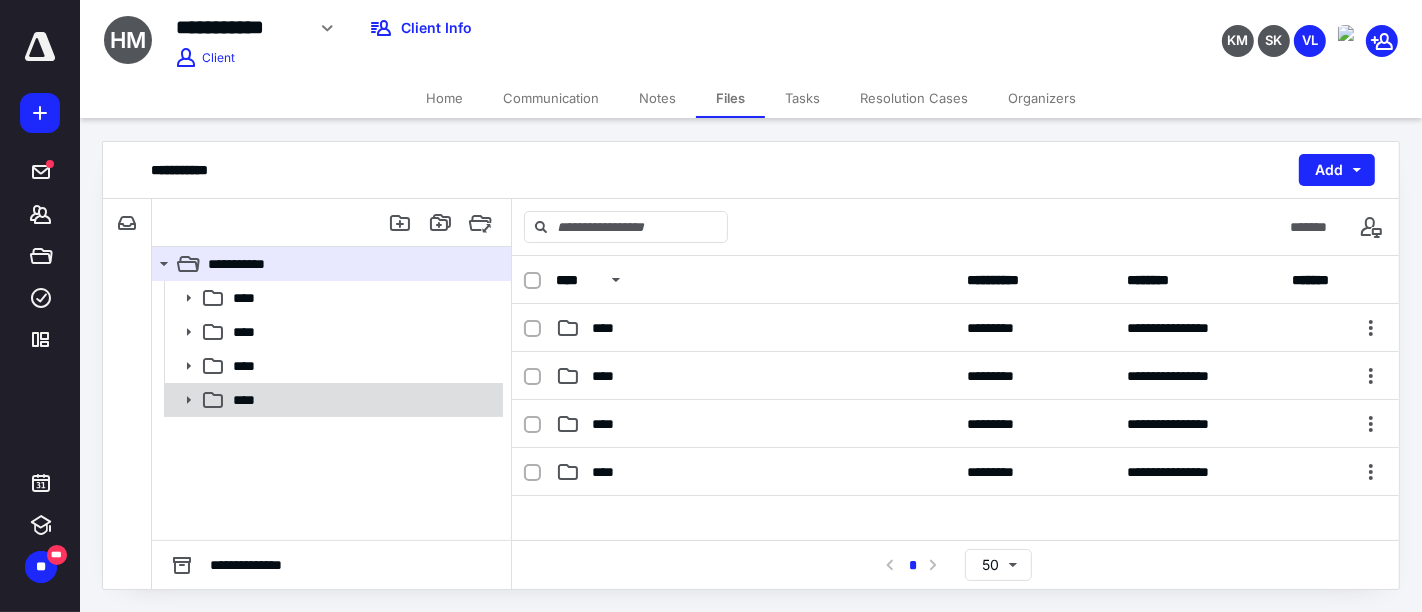 click 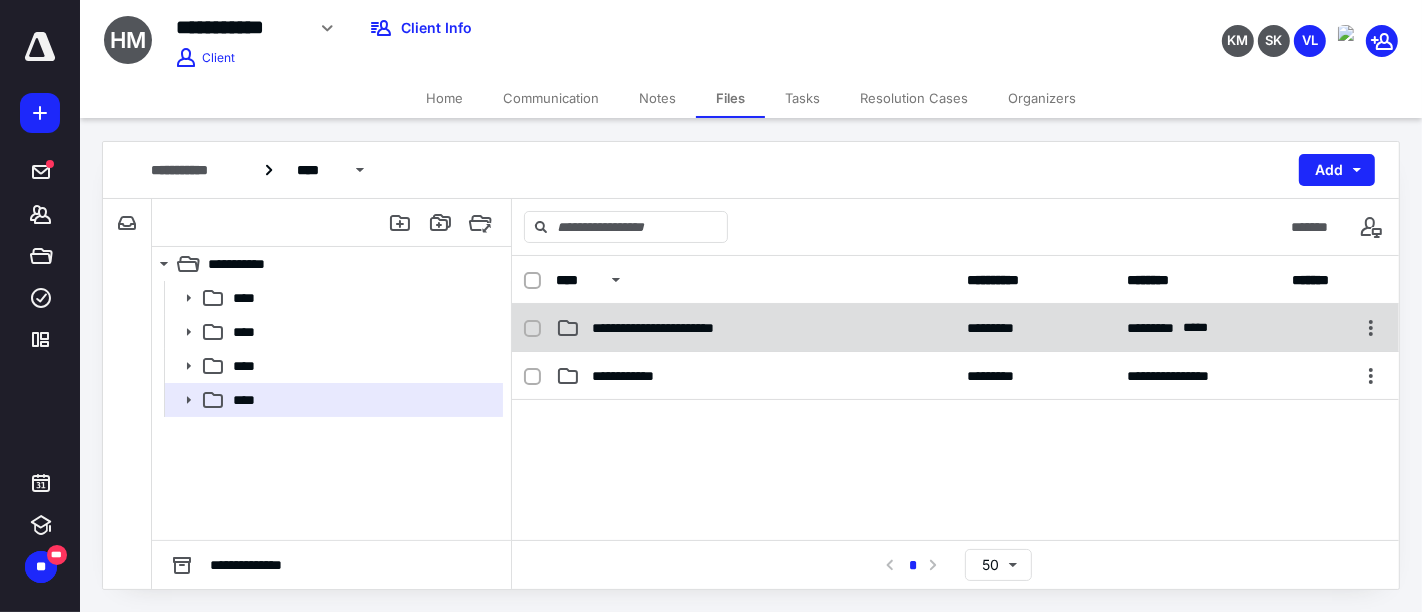 click on "**********" at bounding box center (955, 328) 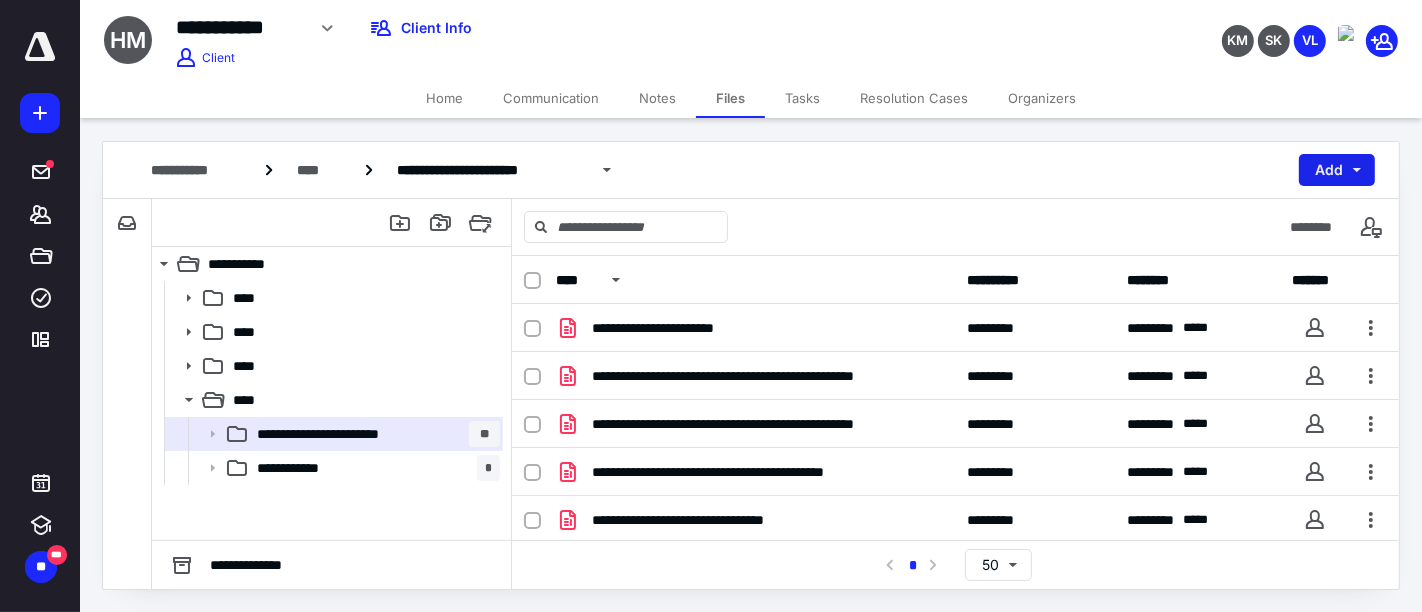 click on "Add" at bounding box center [1337, 170] 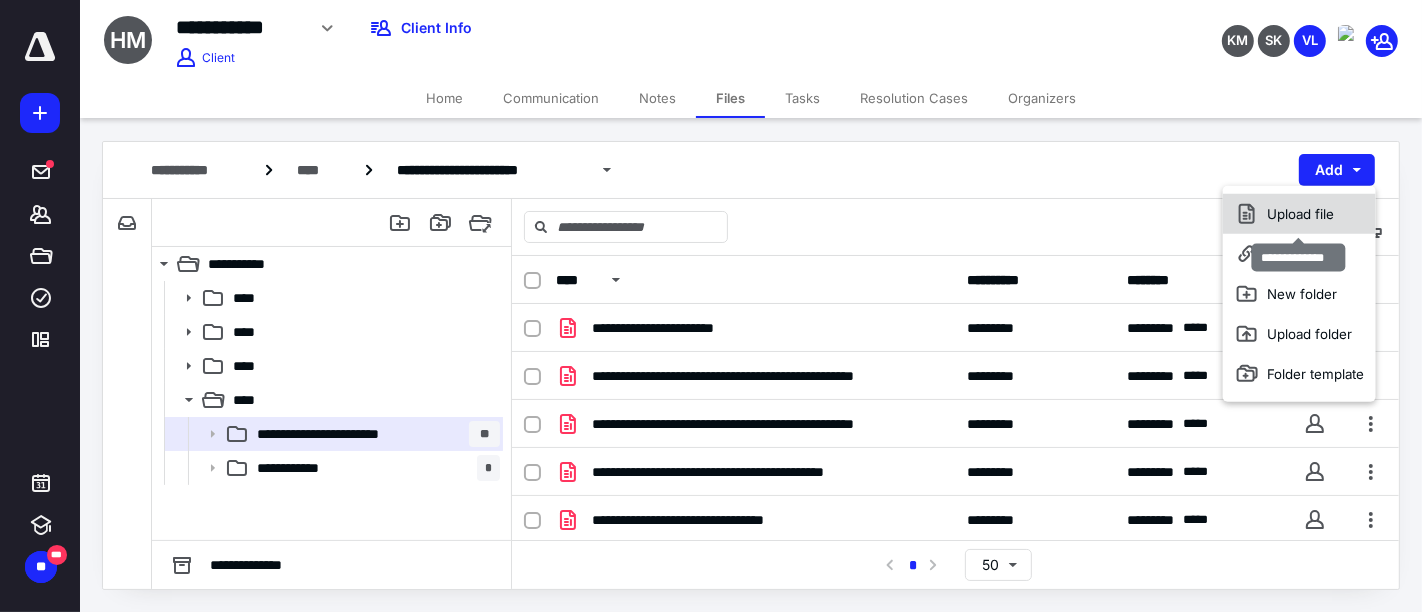 click on "Upload file" at bounding box center (1299, 214) 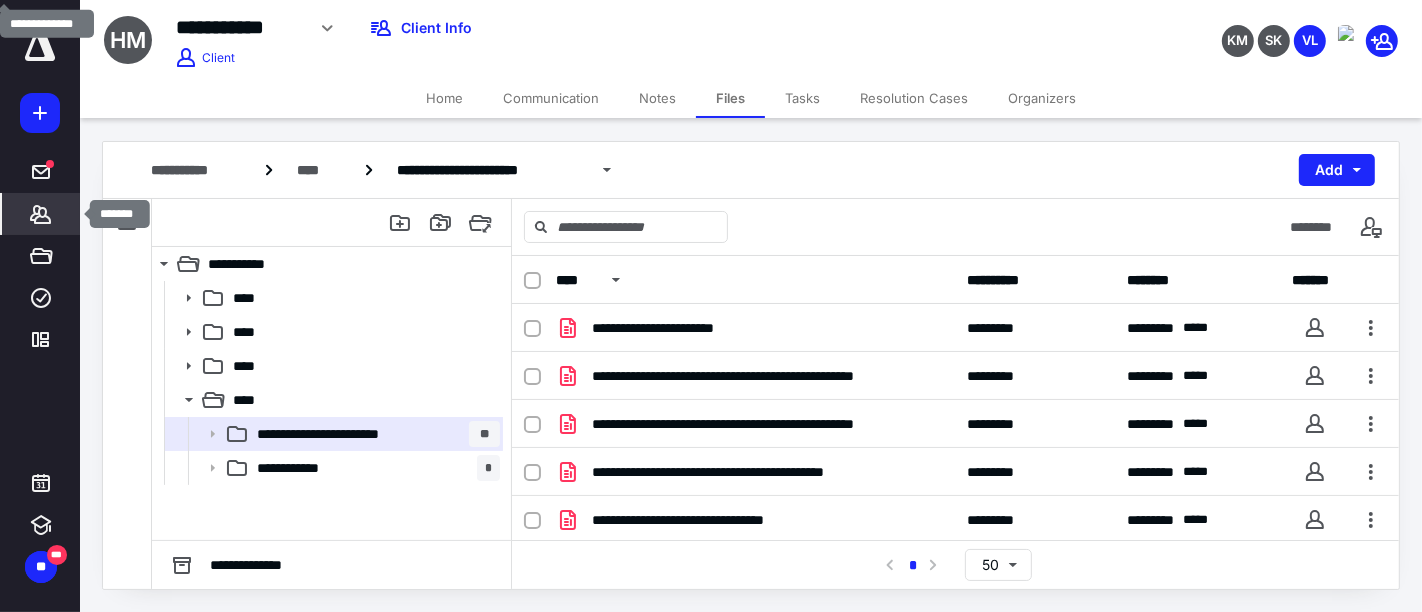 click on "*******" at bounding box center [41, 214] 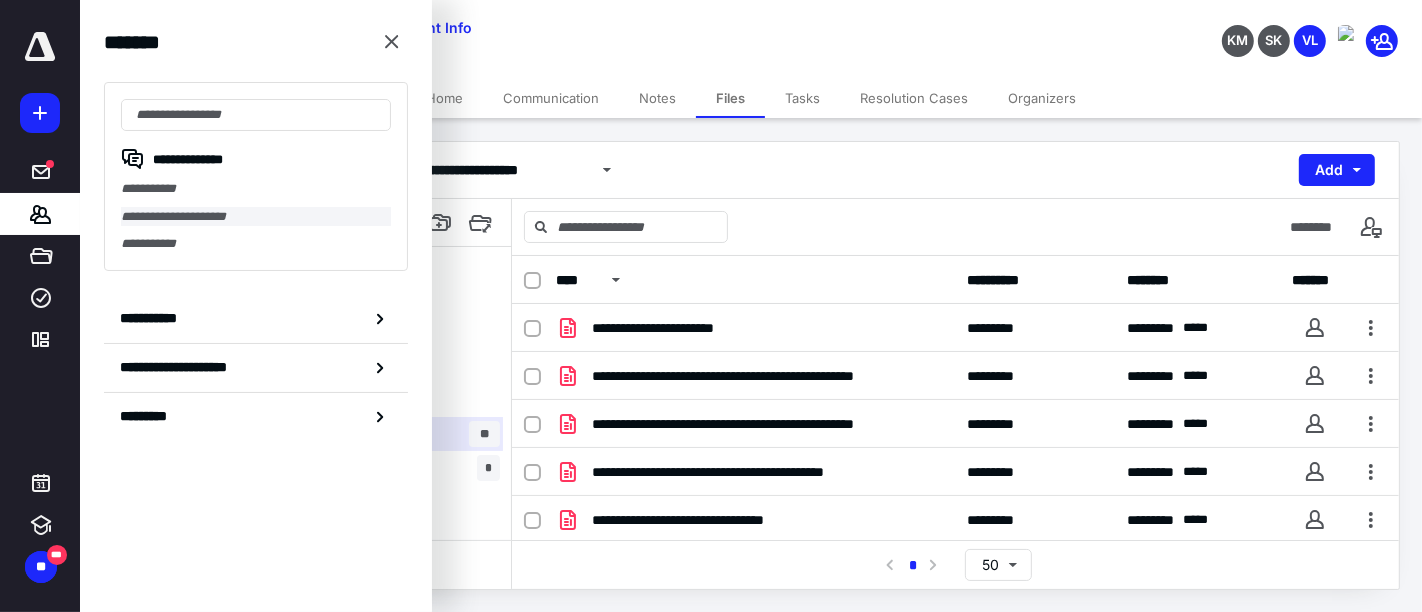 click on "**********" at bounding box center [256, 217] 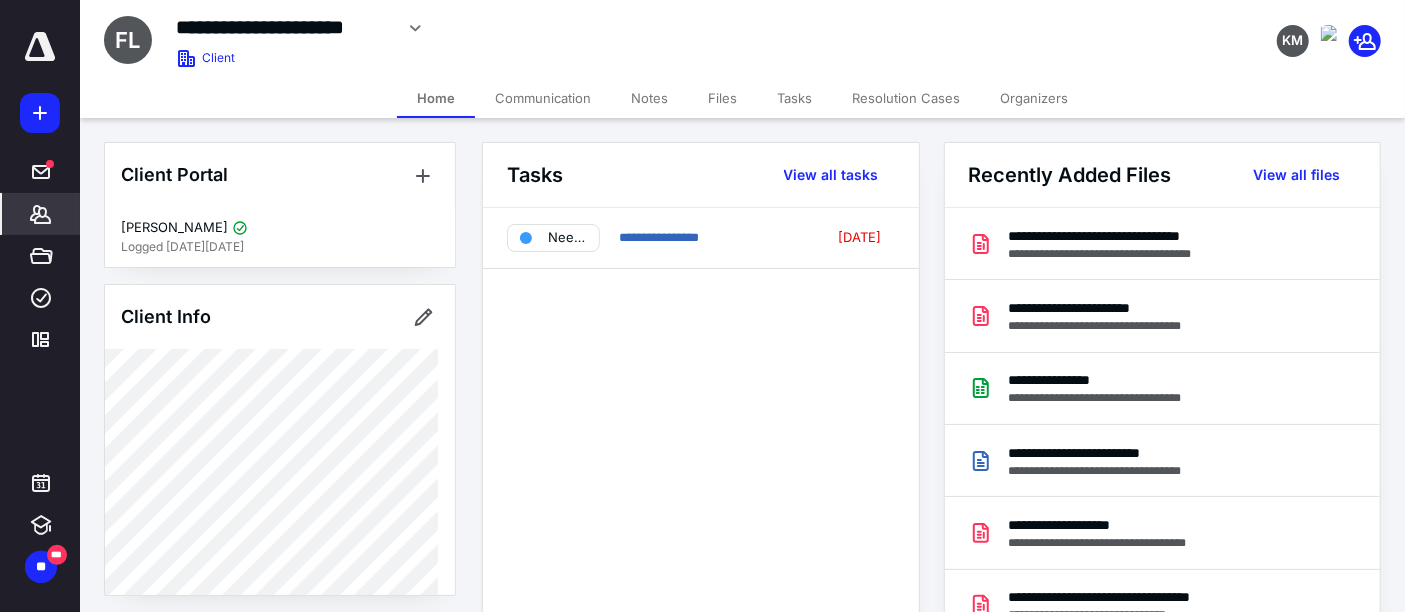 click on "Files" at bounding box center [722, 98] 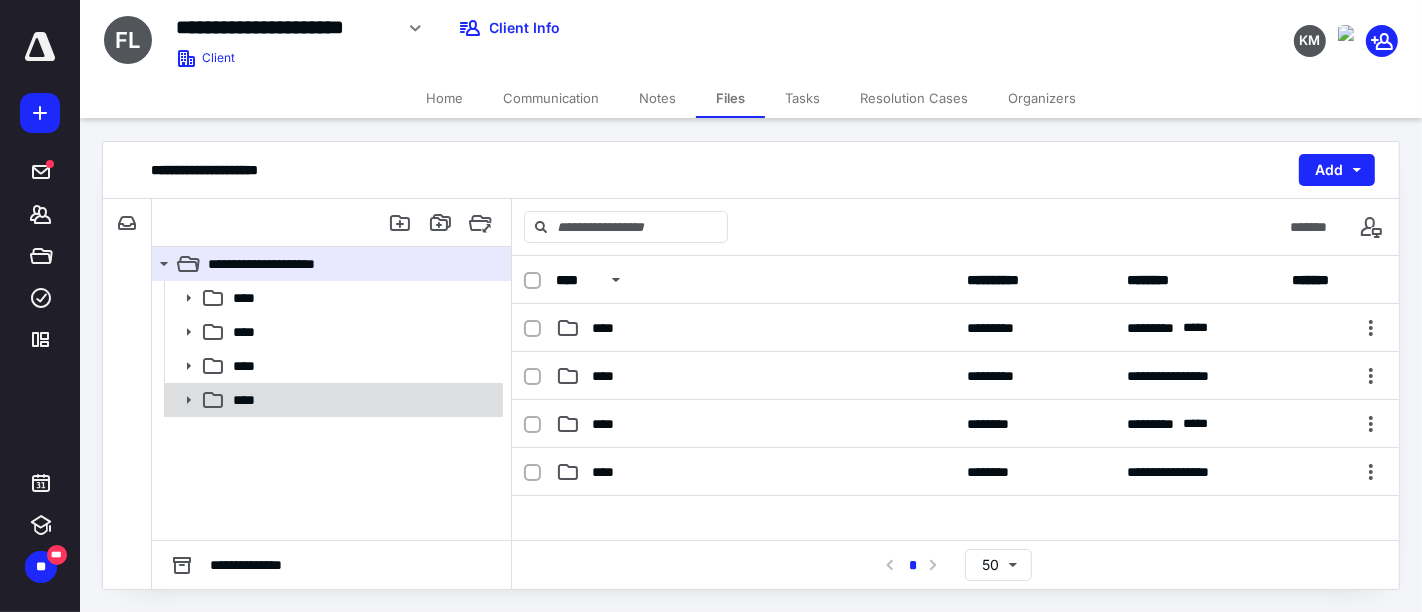 click 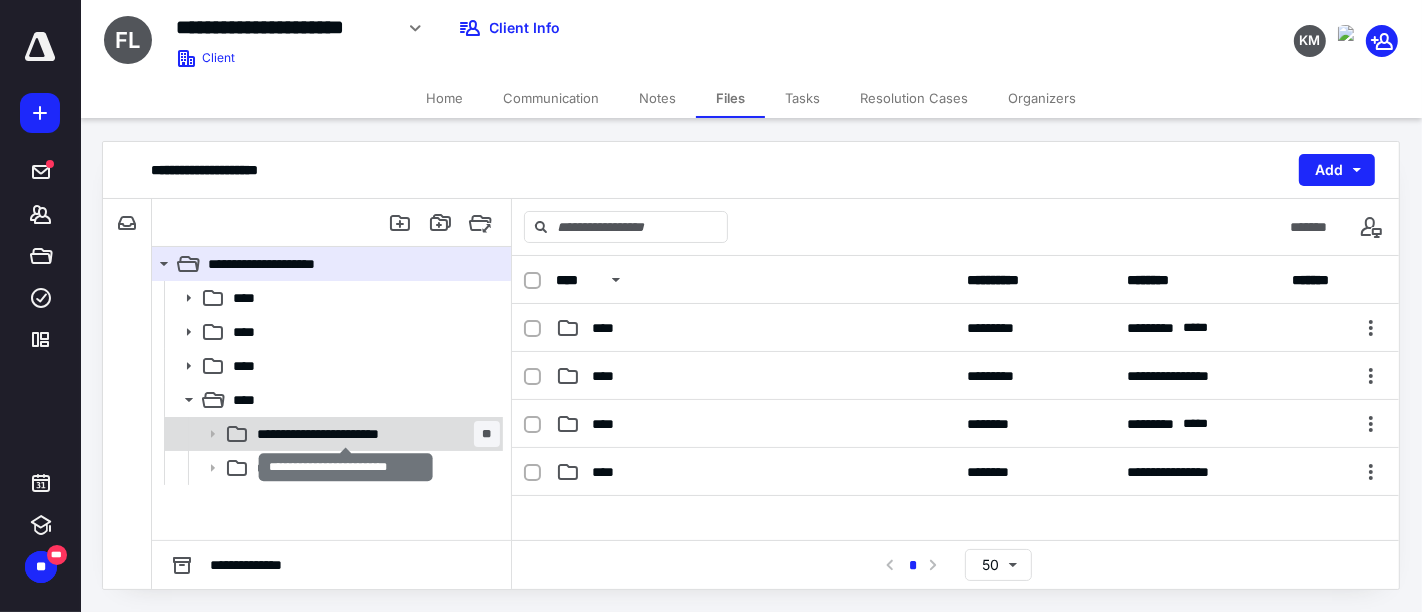 click on "**********" at bounding box center (346, 434) 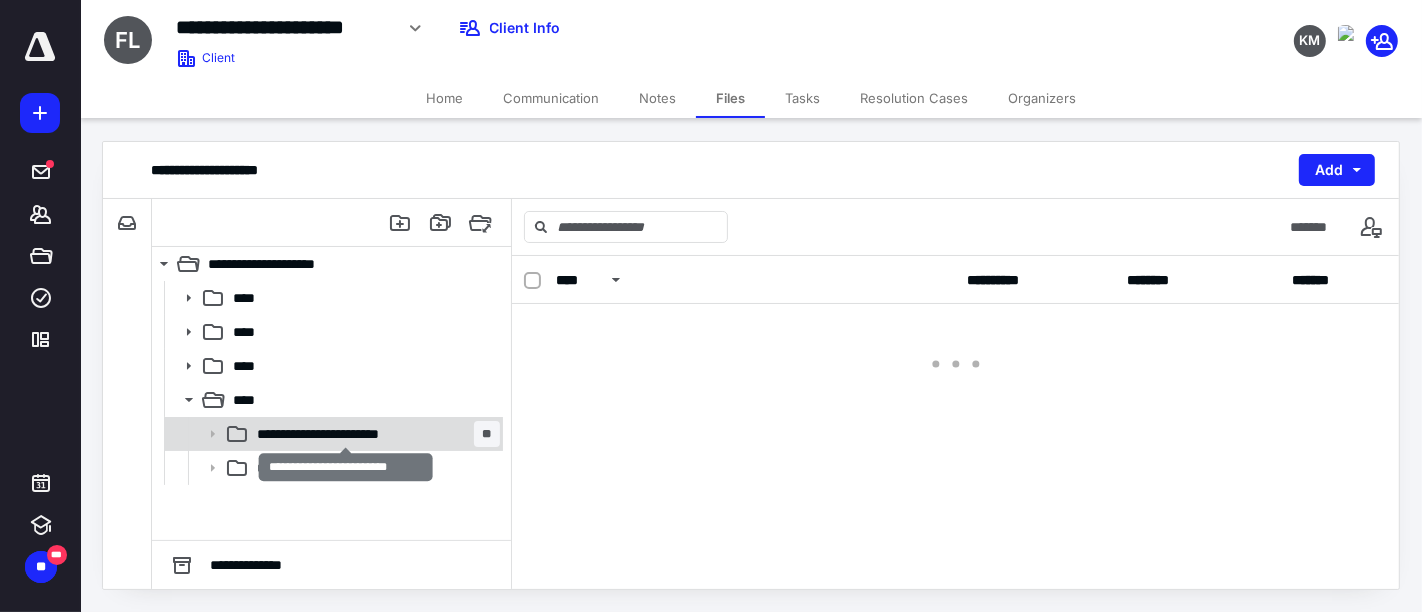 click on "**********" at bounding box center [346, 434] 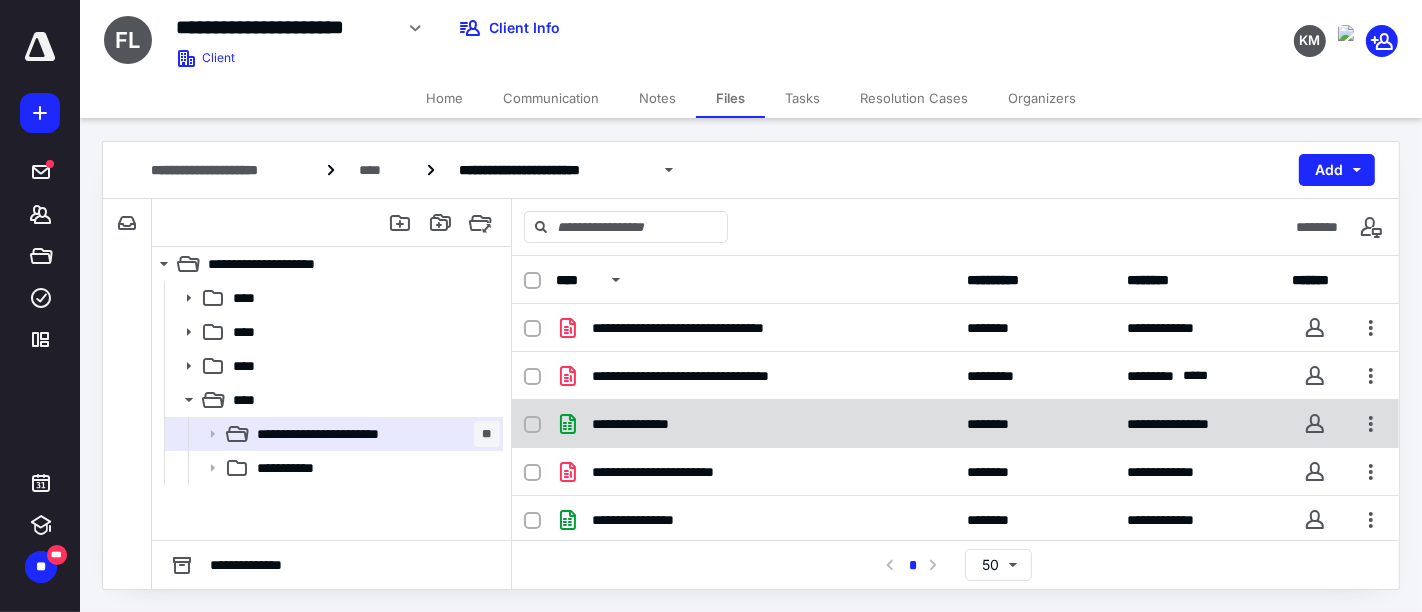 click on "**********" at bounding box center (646, 424) 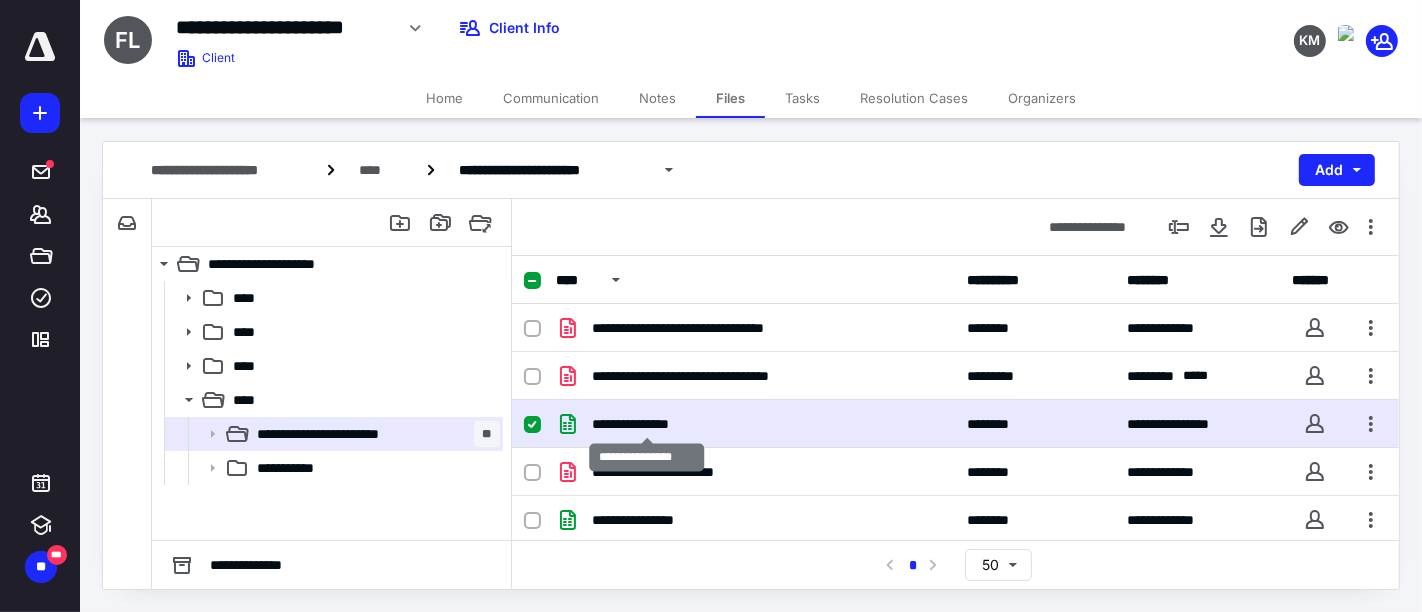 click on "**********" at bounding box center [646, 424] 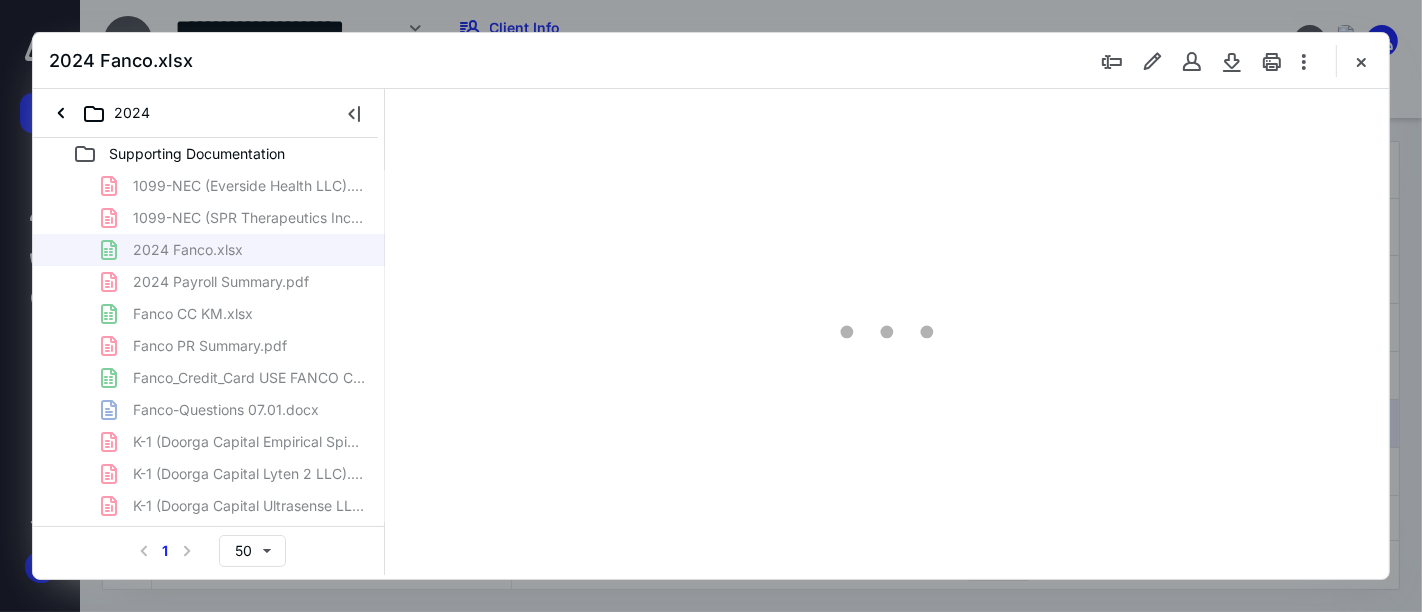 scroll, scrollTop: 0, scrollLeft: 0, axis: both 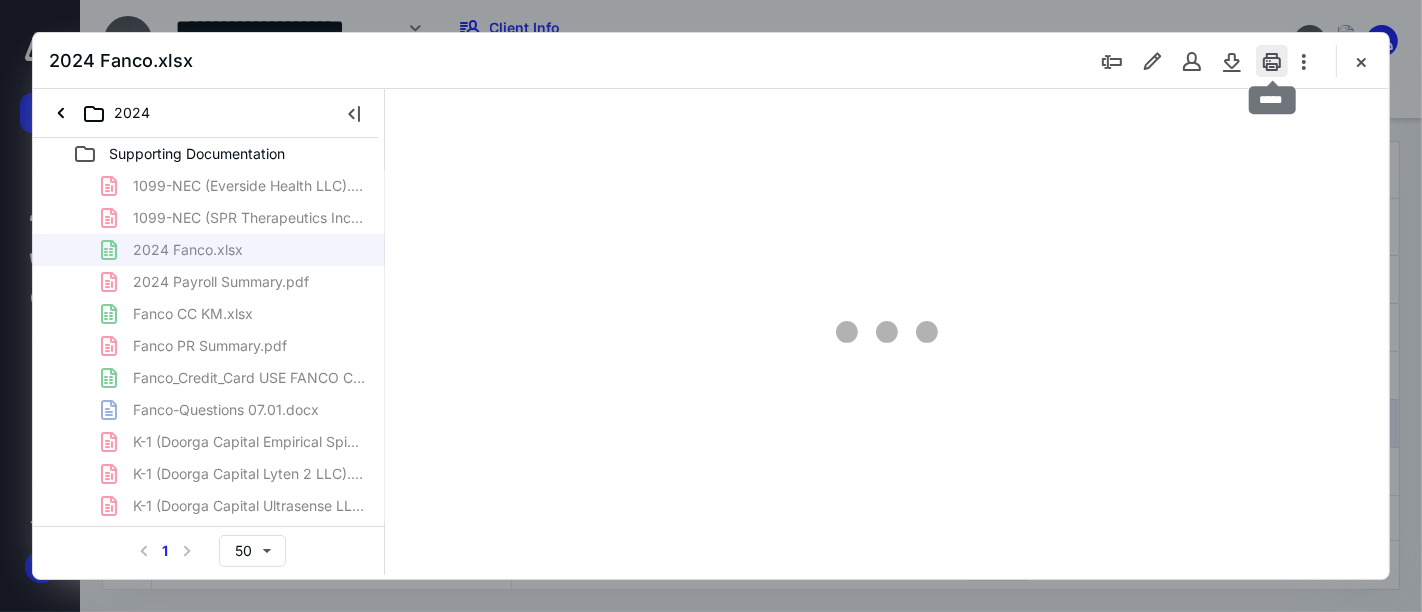 type on "89" 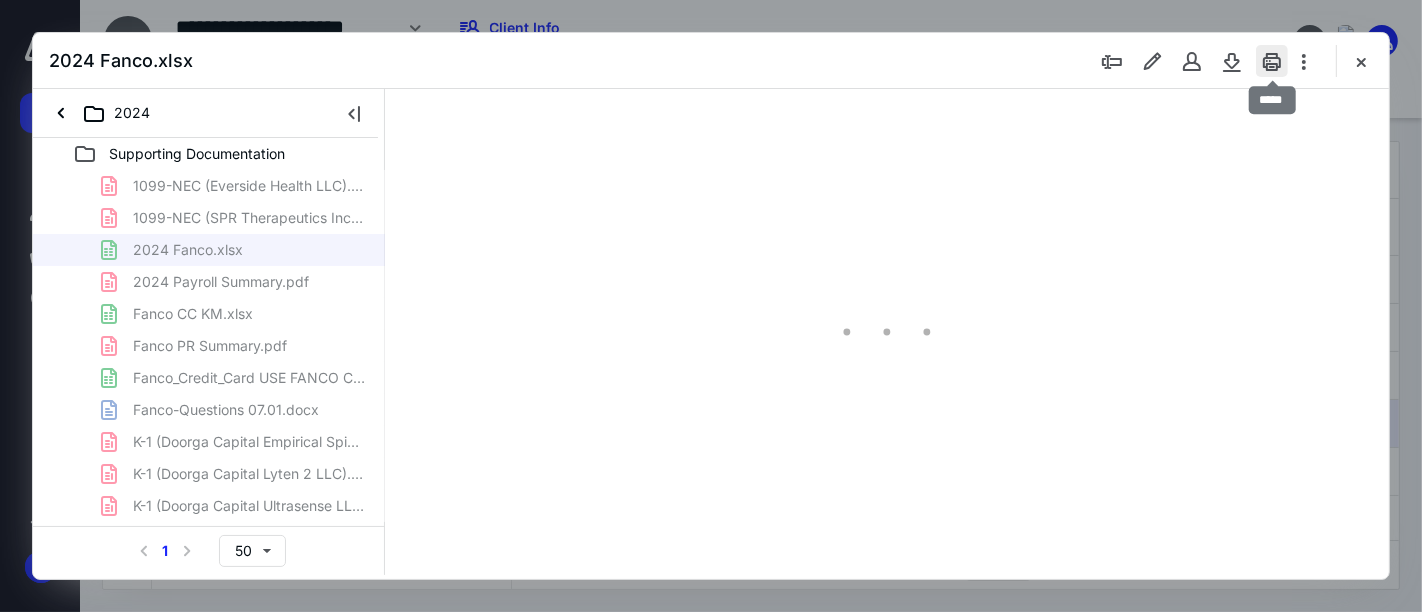 scroll, scrollTop: 80, scrollLeft: 0, axis: vertical 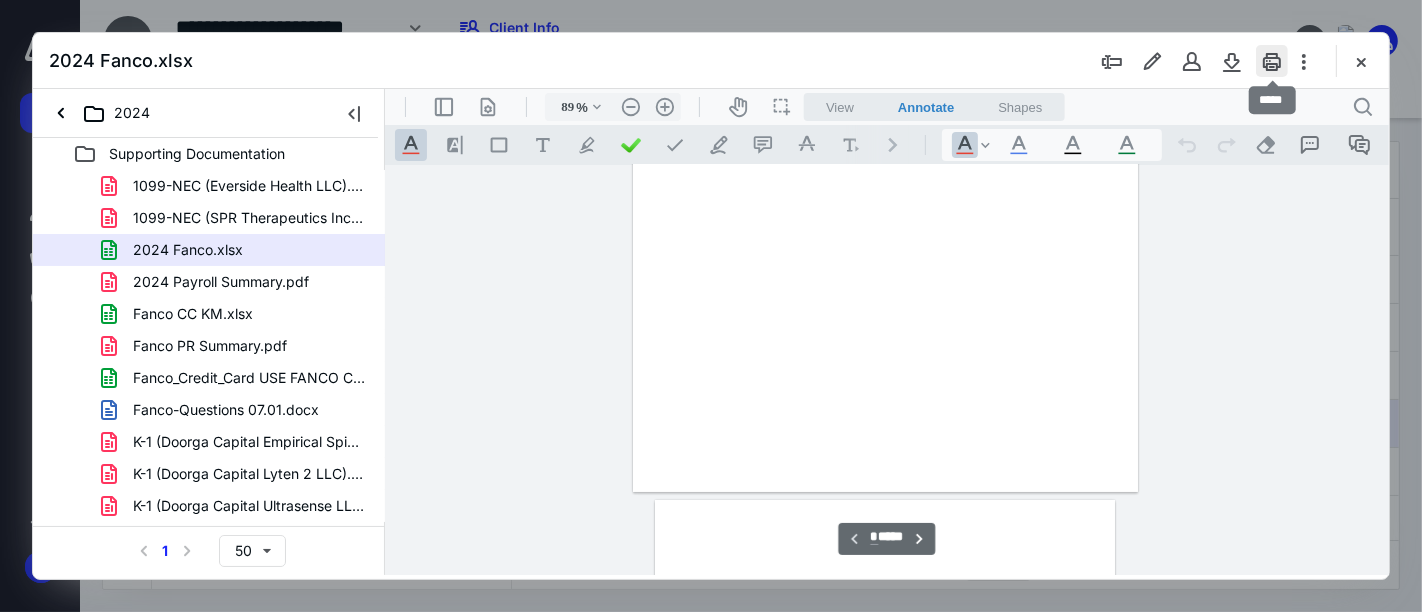 click at bounding box center (1272, 61) 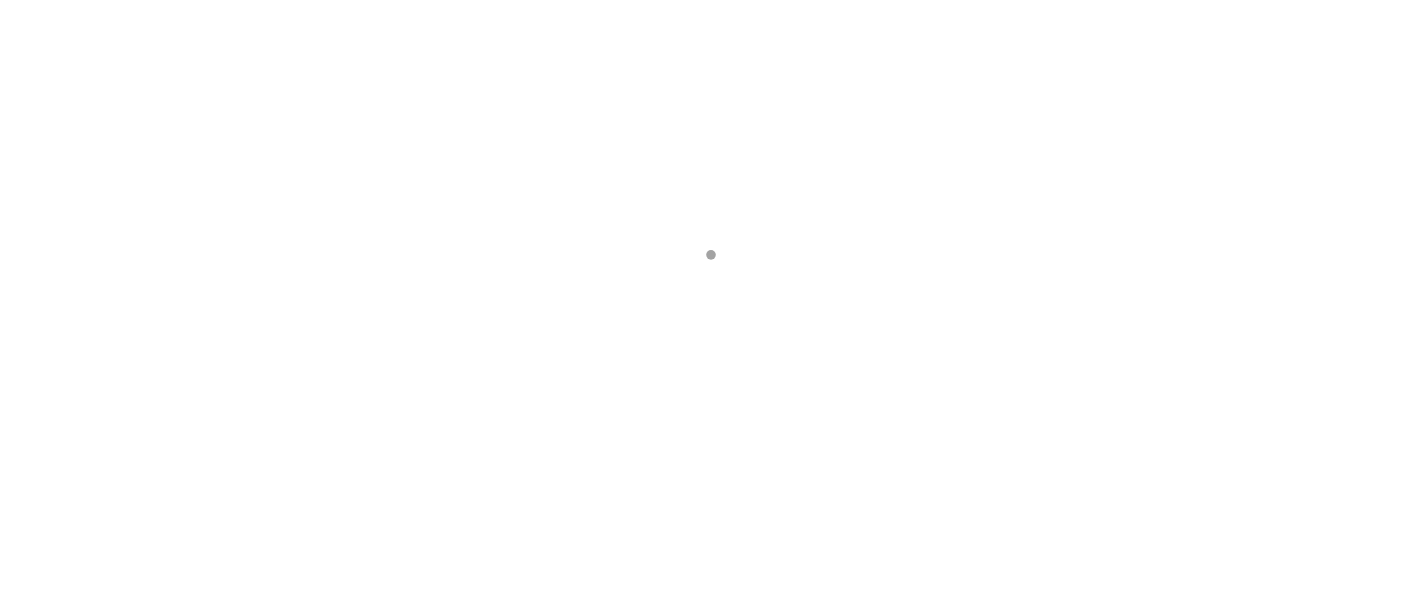 scroll, scrollTop: 0, scrollLeft: 0, axis: both 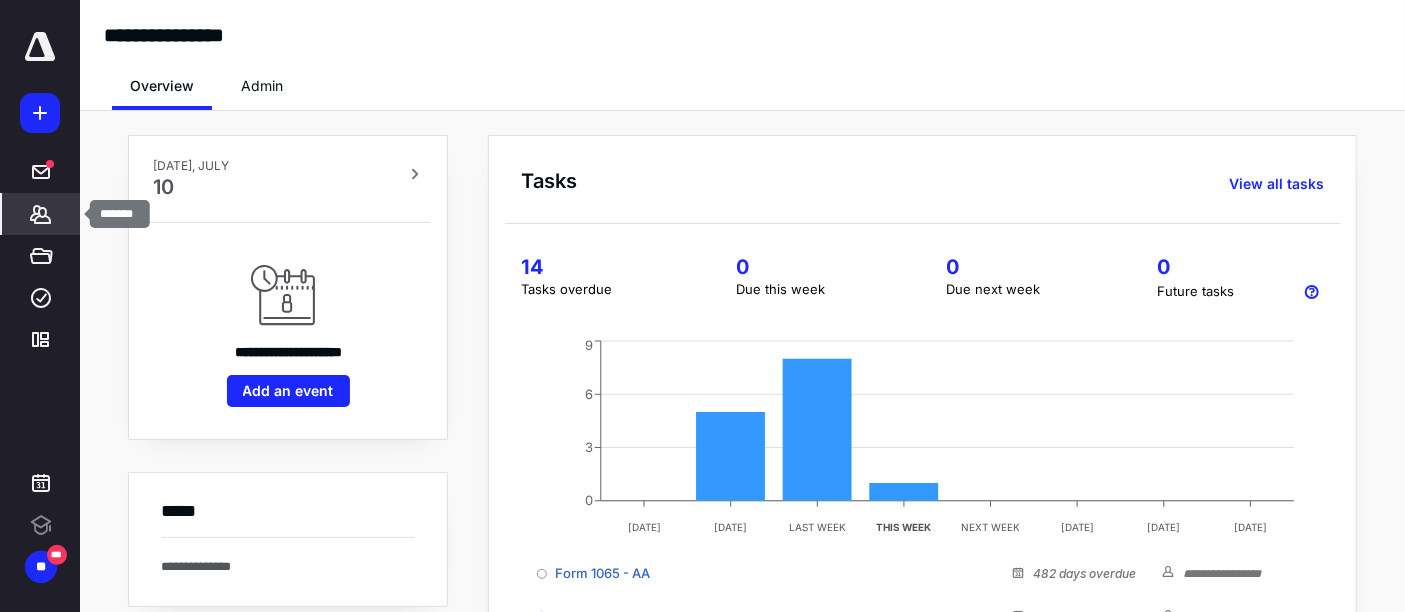drag, startPoint x: 41, startPoint y: 208, endPoint x: 68, endPoint y: 192, distance: 31.38471 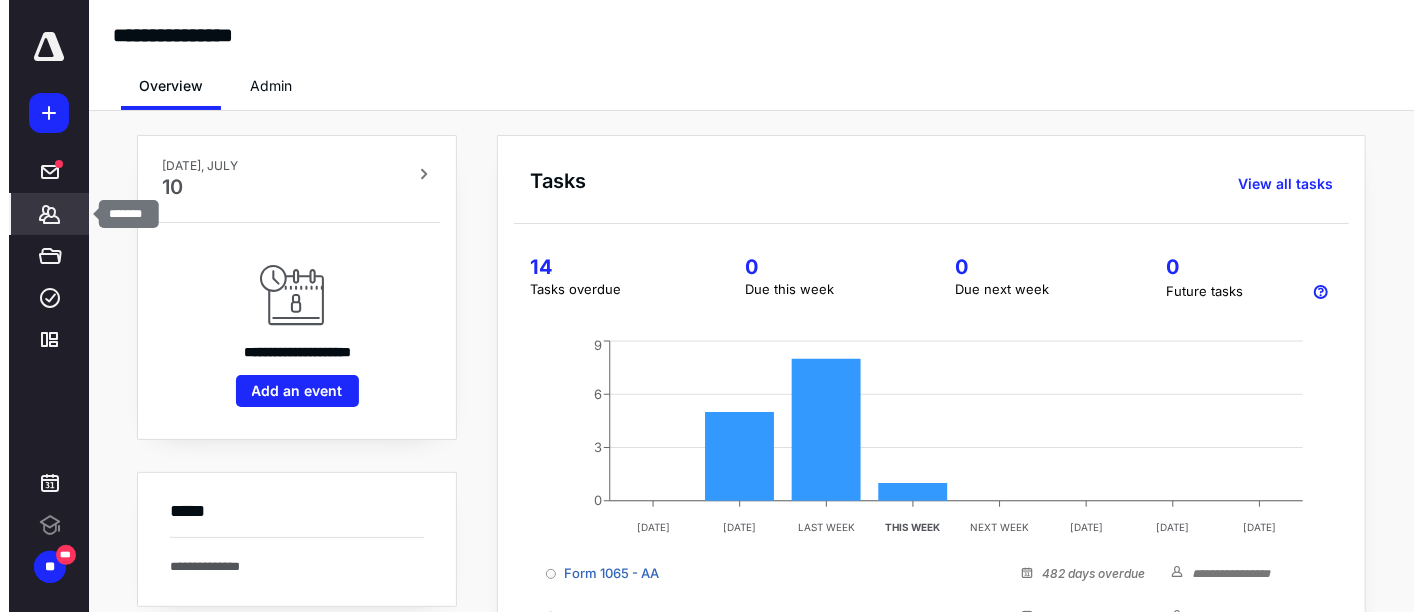 scroll, scrollTop: 0, scrollLeft: 0, axis: both 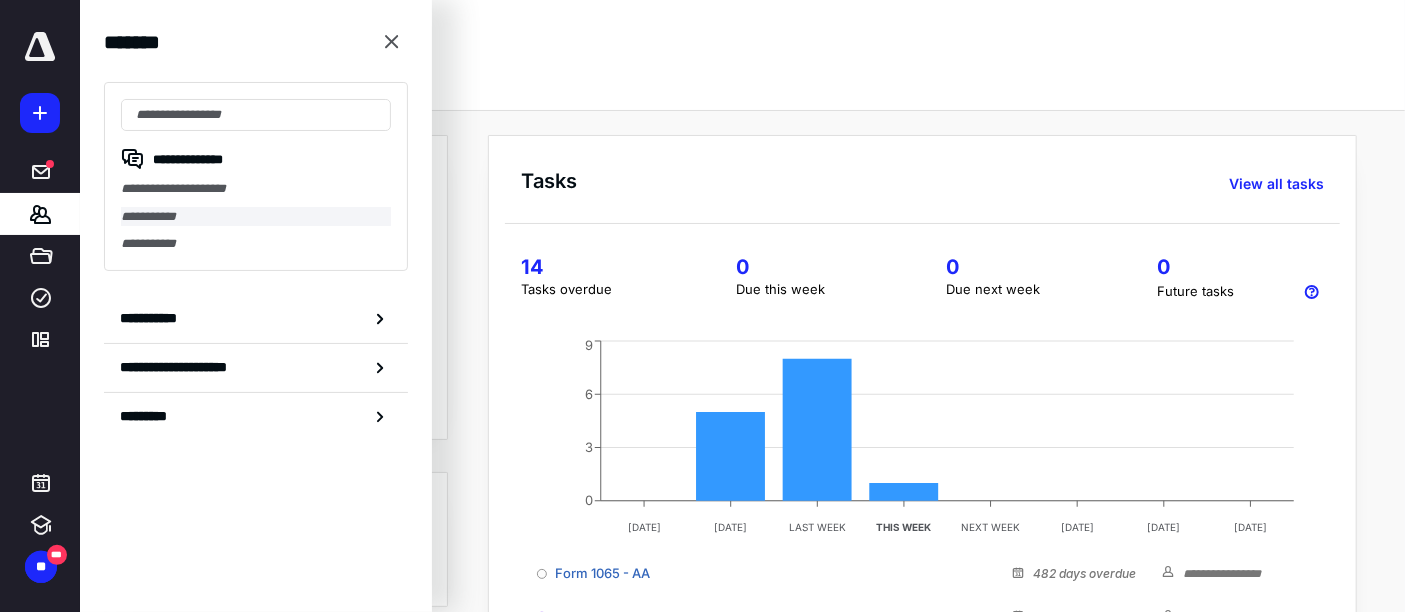 click on "**********" at bounding box center [256, 217] 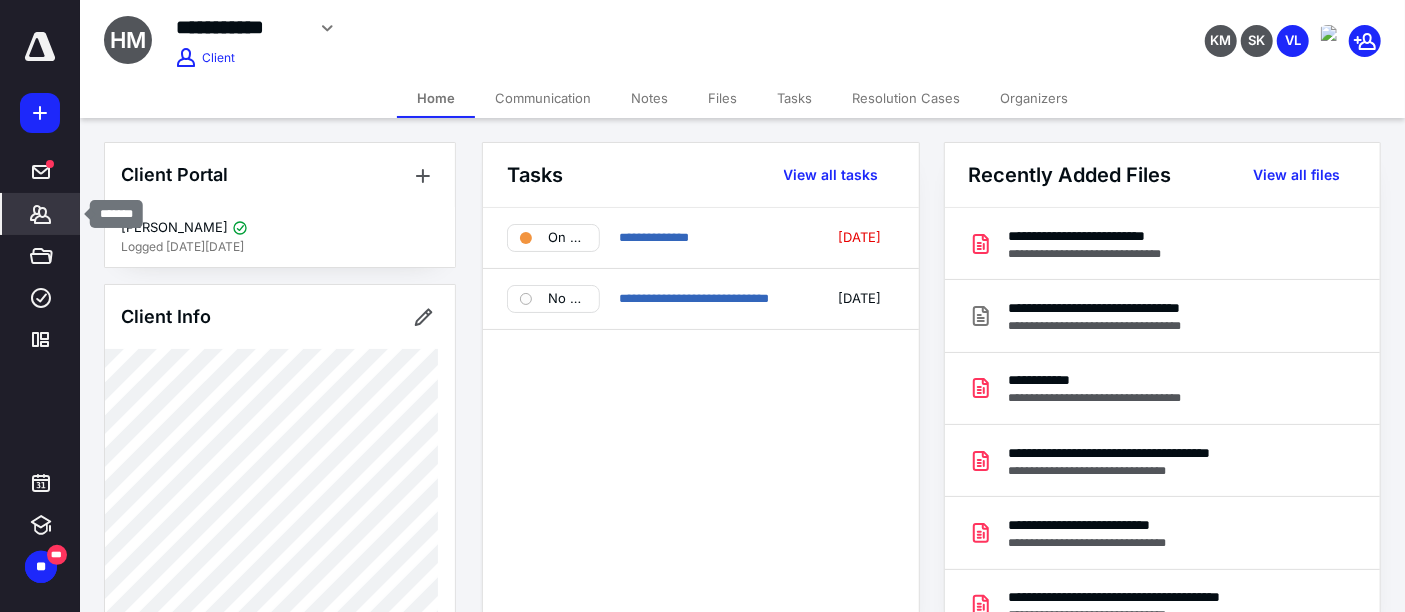 drag, startPoint x: 50, startPoint y: 211, endPoint x: 57, endPoint y: 203, distance: 10.630146 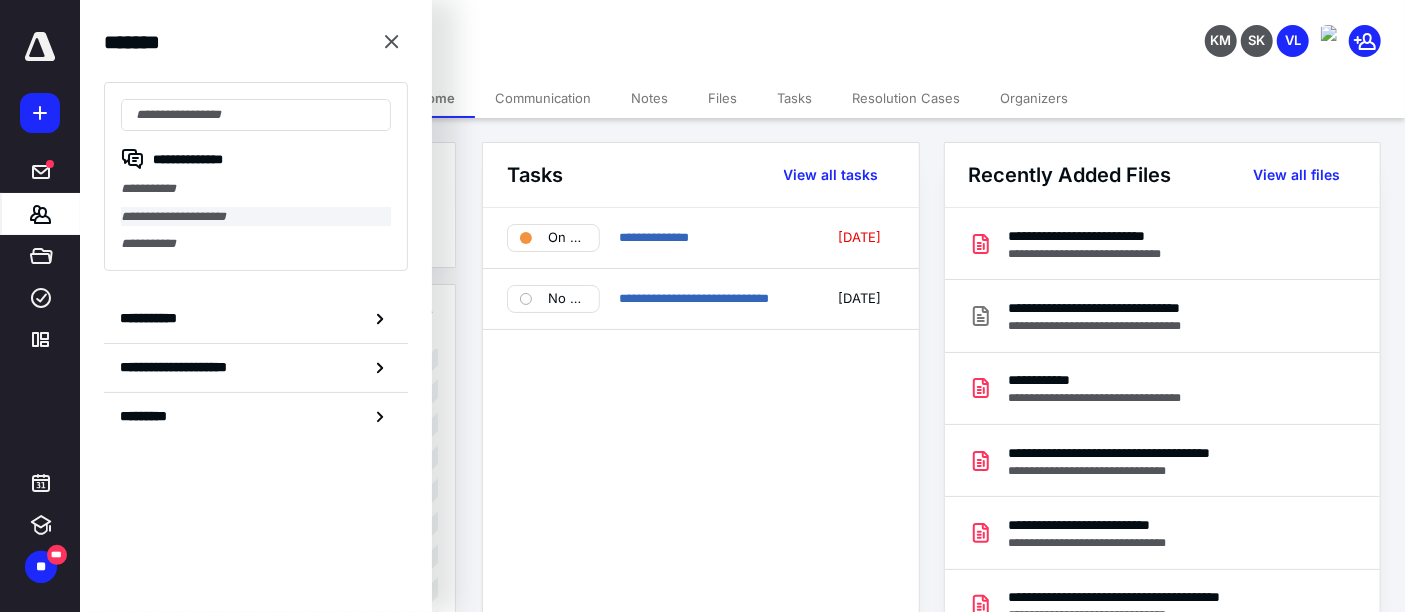 click on "**********" at bounding box center (256, 217) 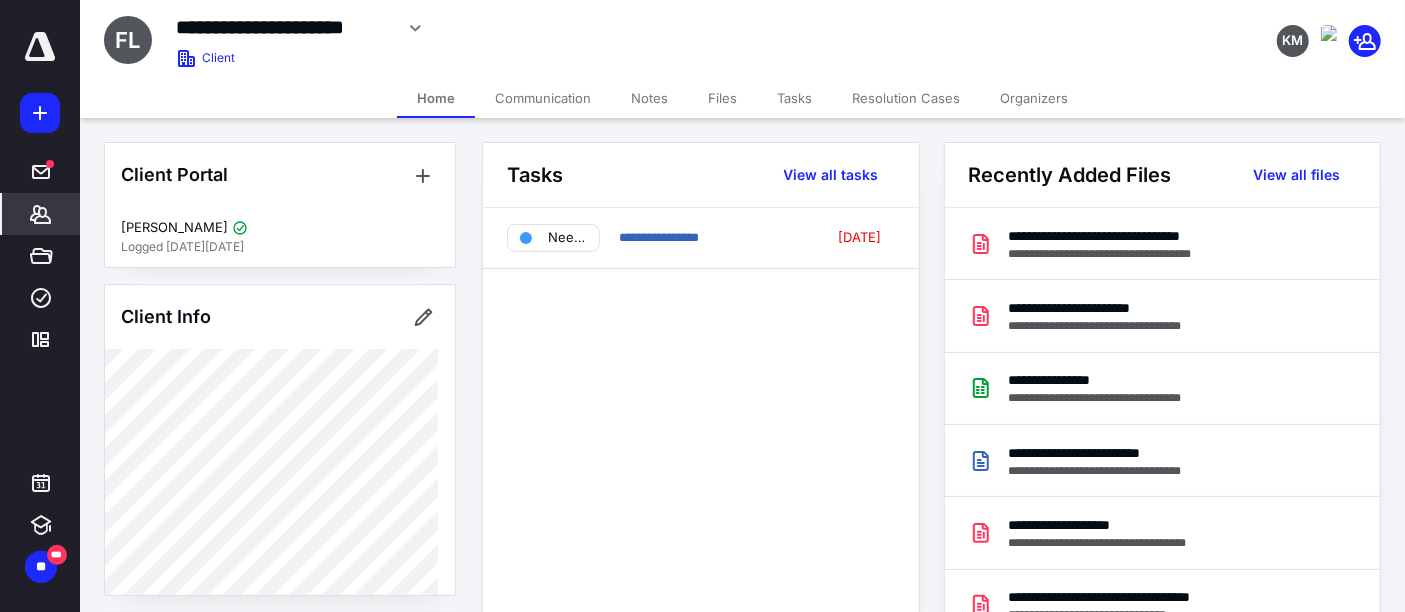 click on "Files" at bounding box center [722, 98] 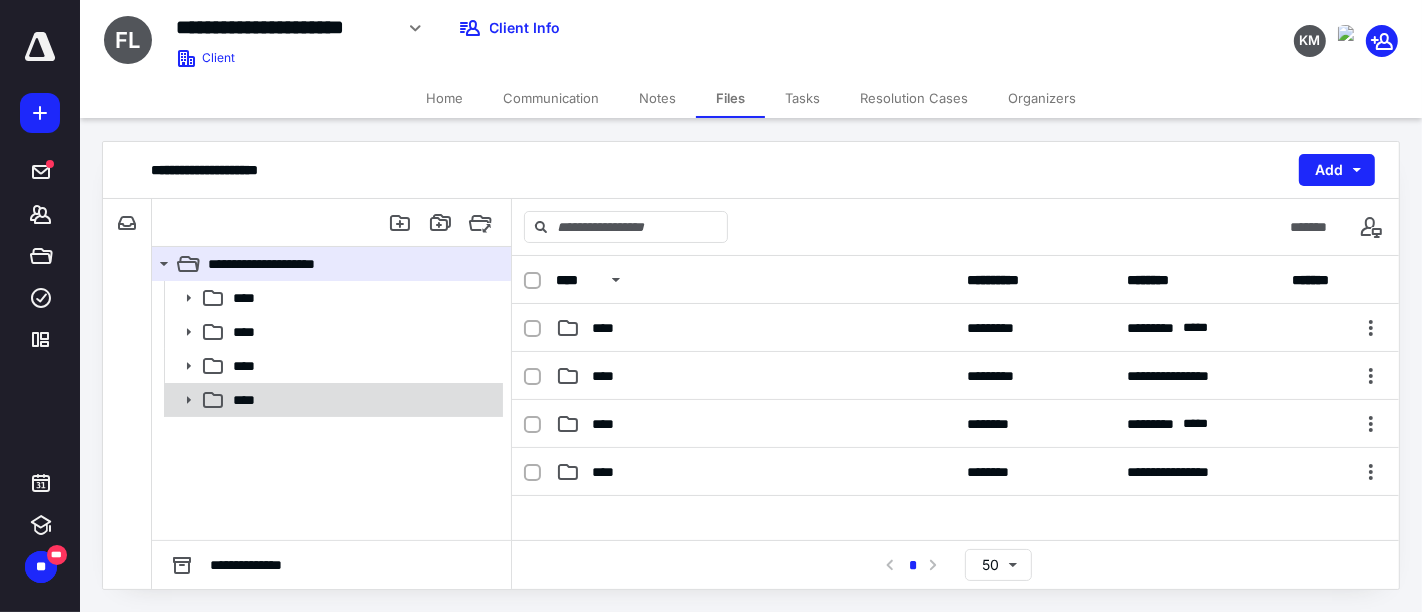 click 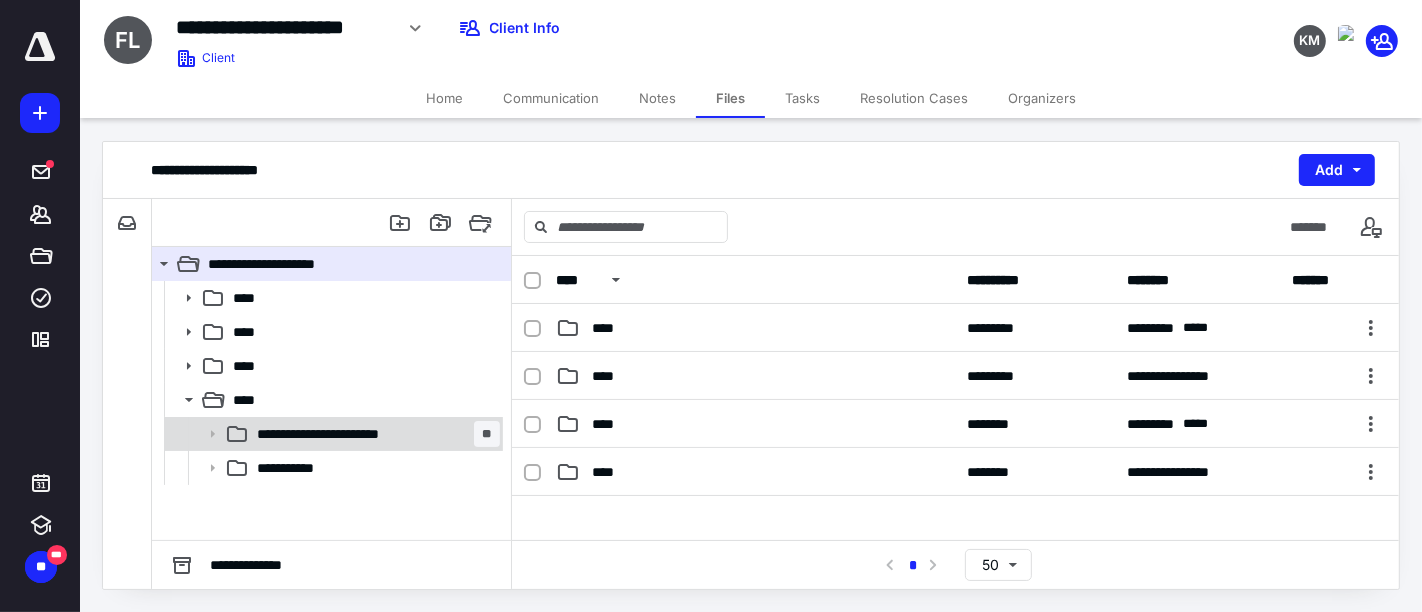 click on "**********" at bounding box center [346, 434] 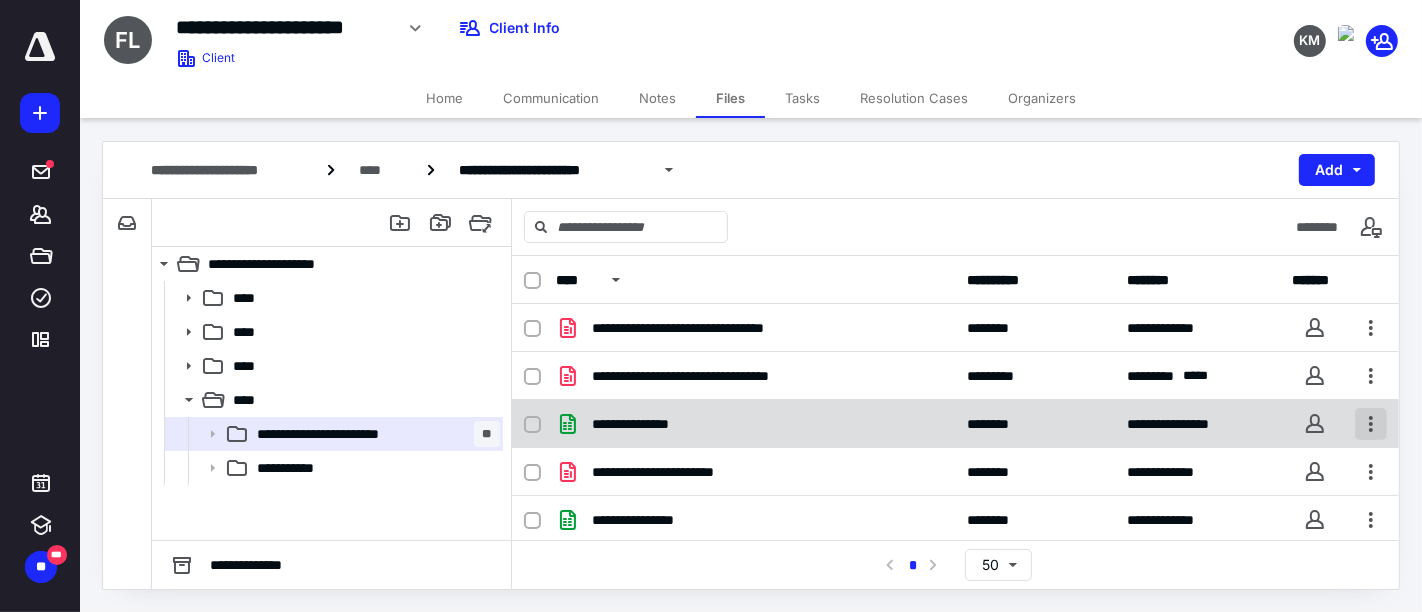 click at bounding box center [1371, 424] 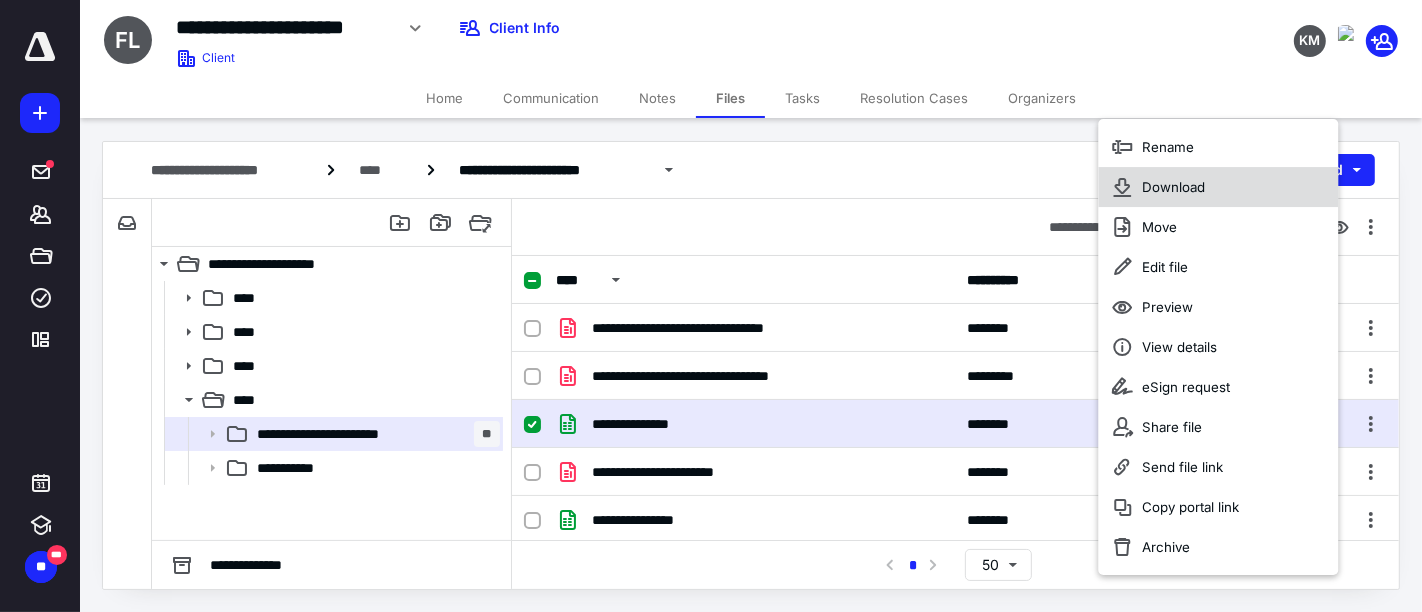 click on "Download" at bounding box center [1174, 187] 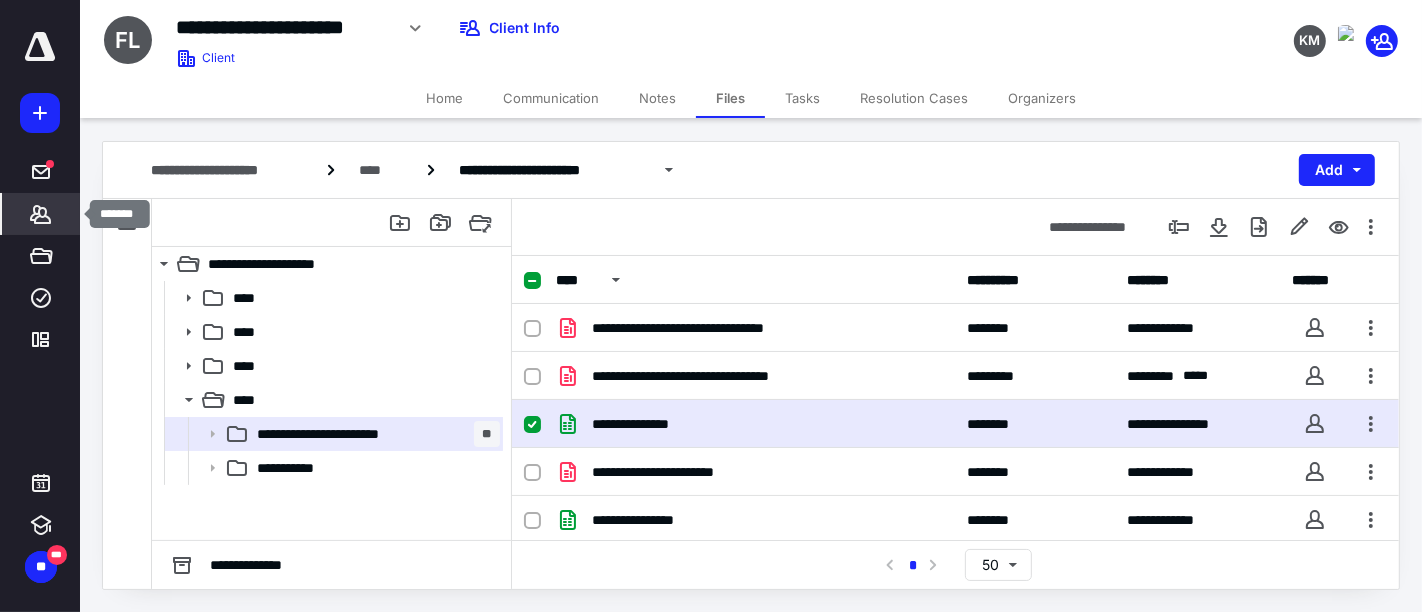 click 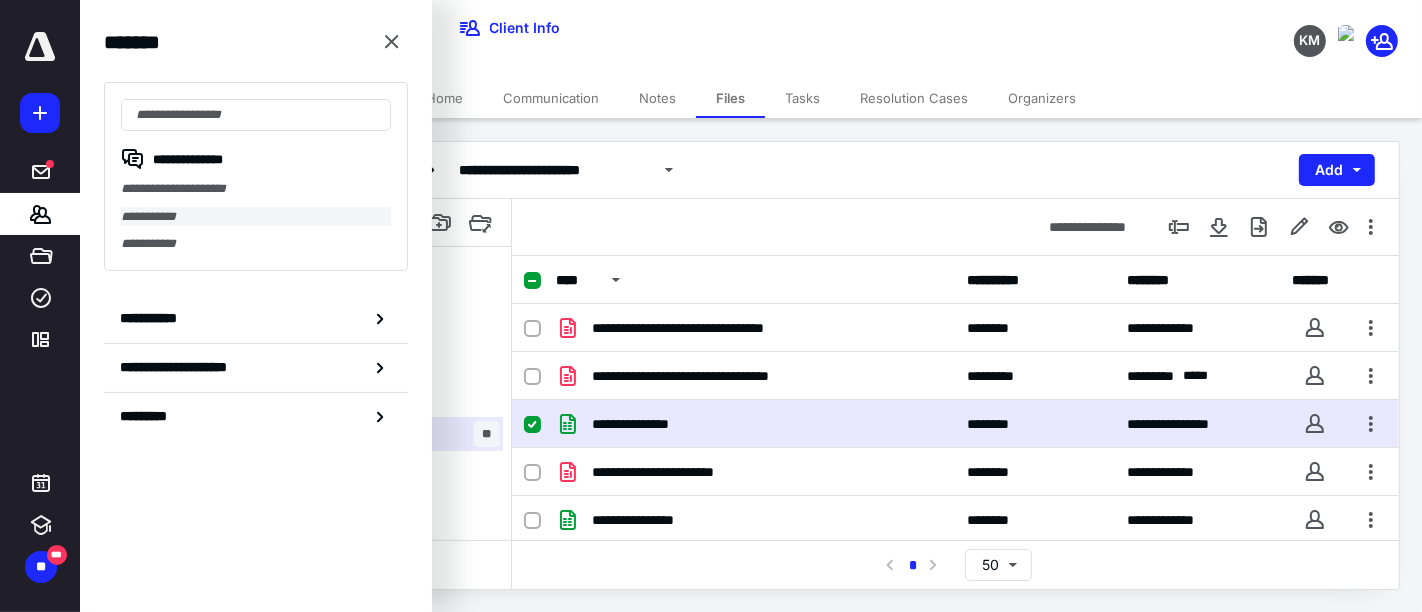 click on "**********" at bounding box center [256, 217] 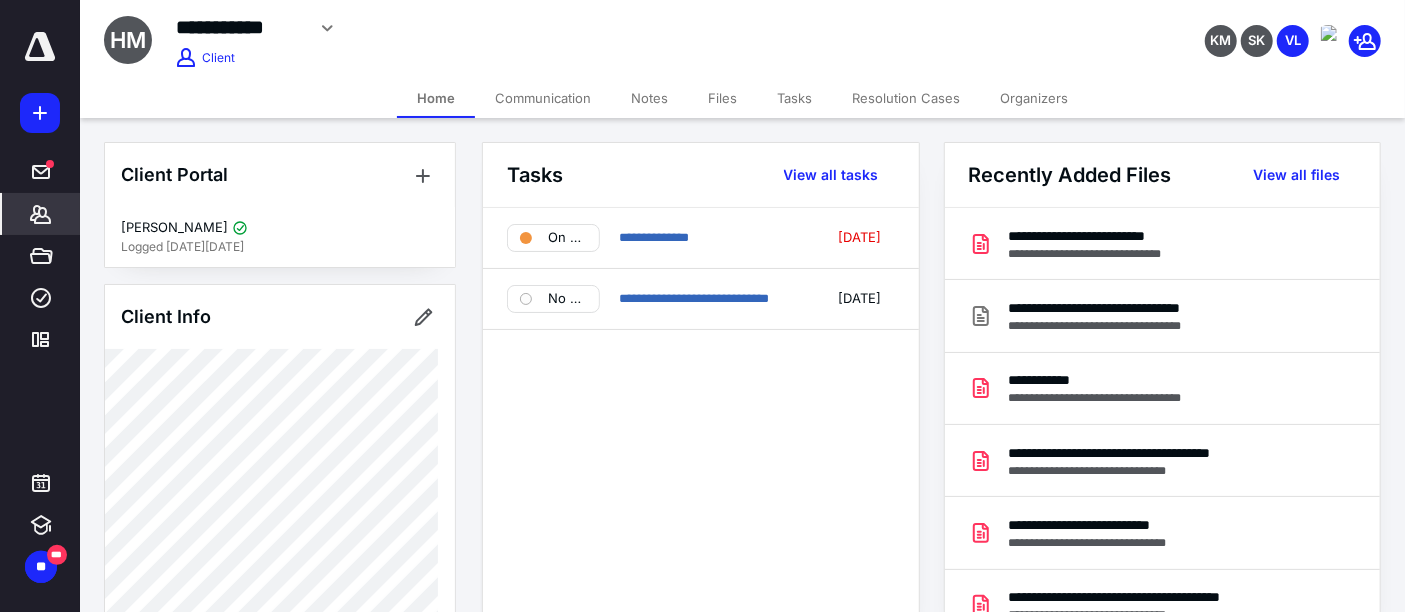 click on "Files" at bounding box center [722, 98] 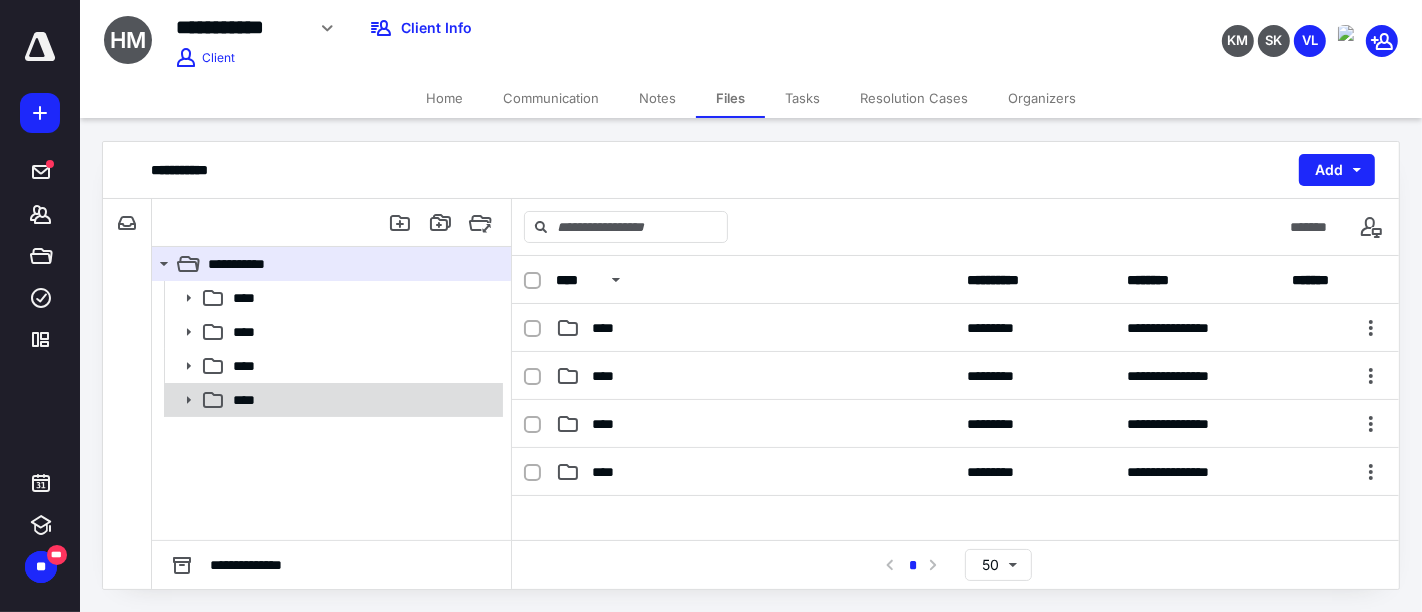 click 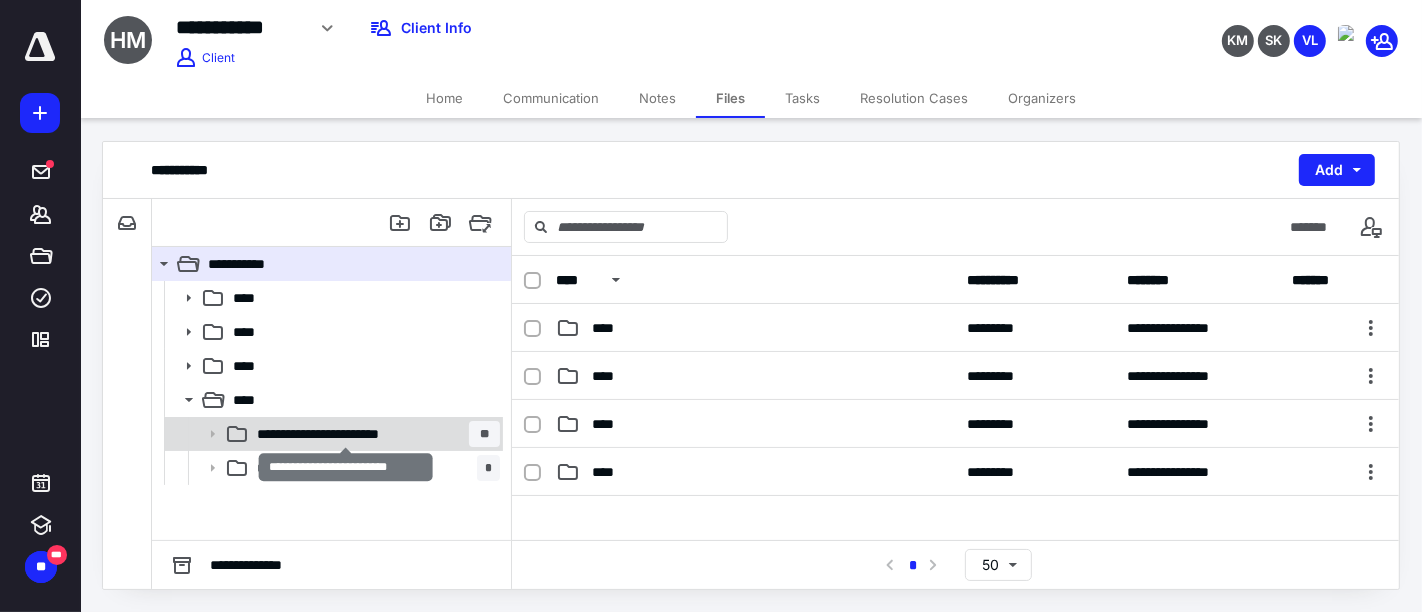 click on "**********" at bounding box center [346, 434] 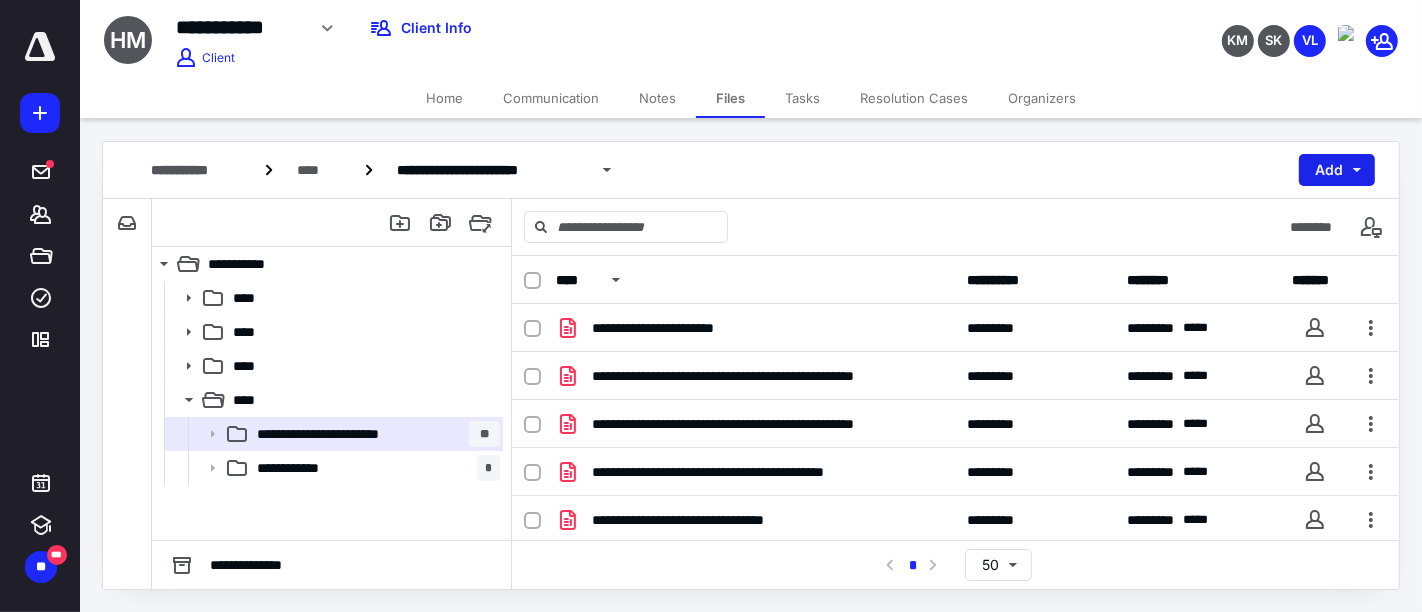 click on "Add" at bounding box center [1337, 170] 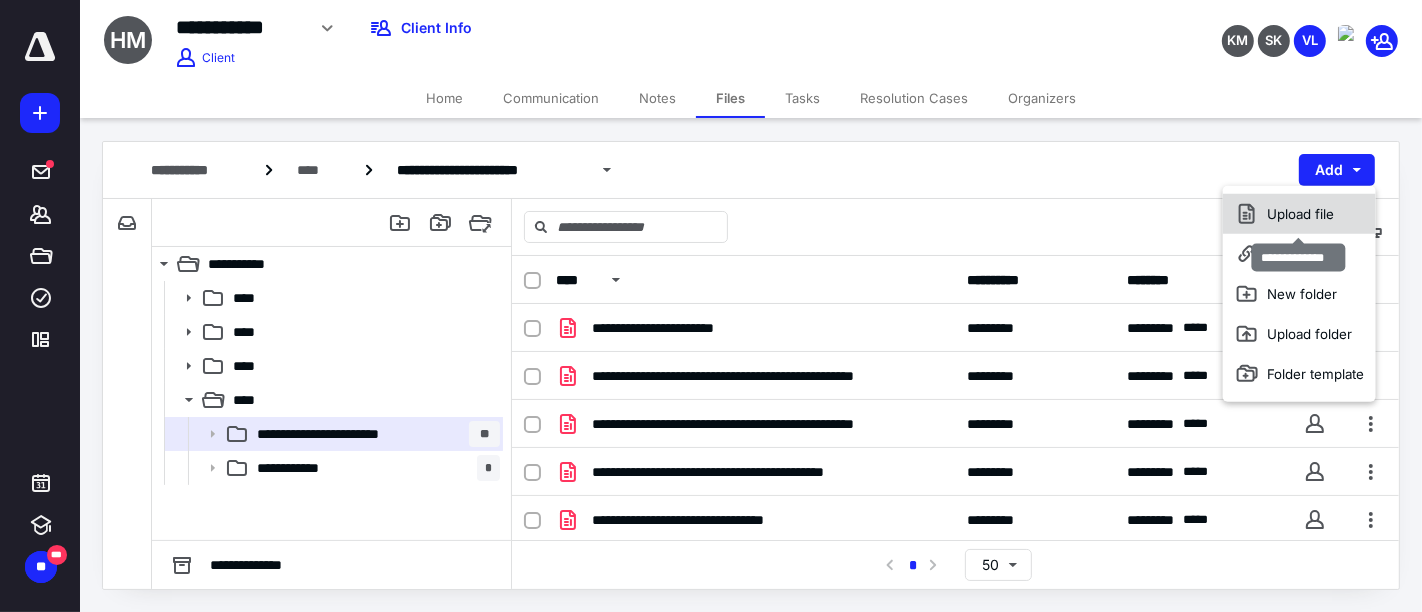click on "Upload file" at bounding box center (1299, 214) 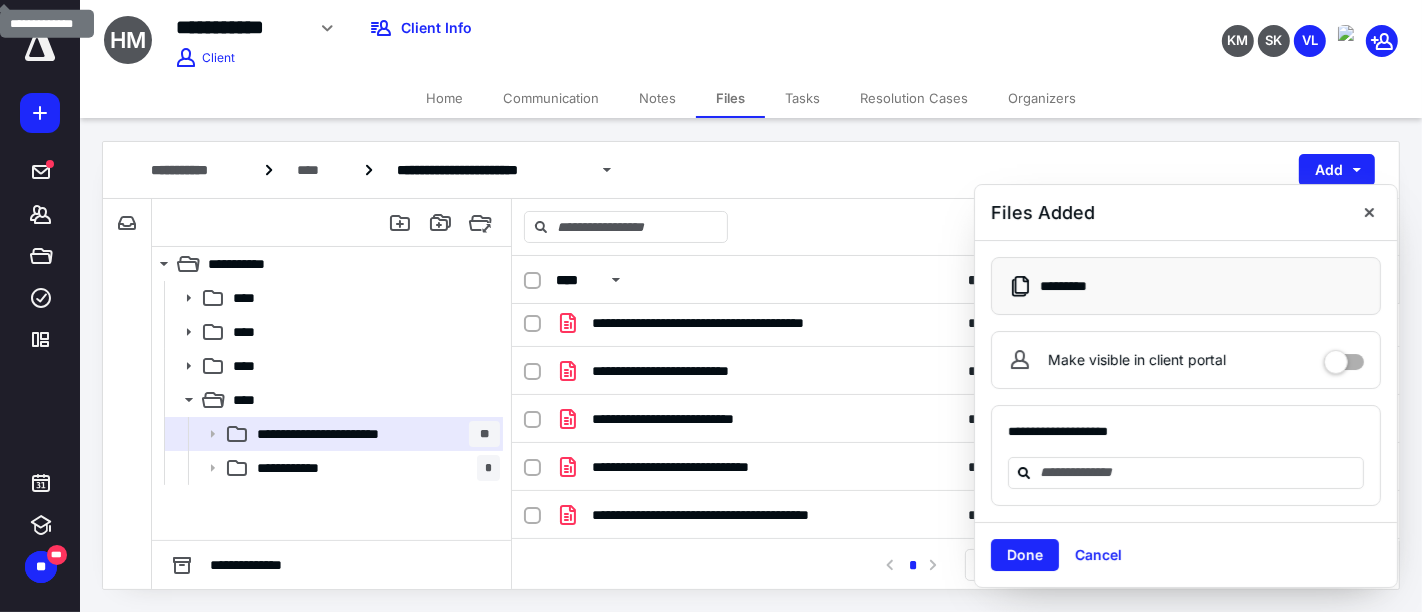 scroll, scrollTop: 777, scrollLeft: 0, axis: vertical 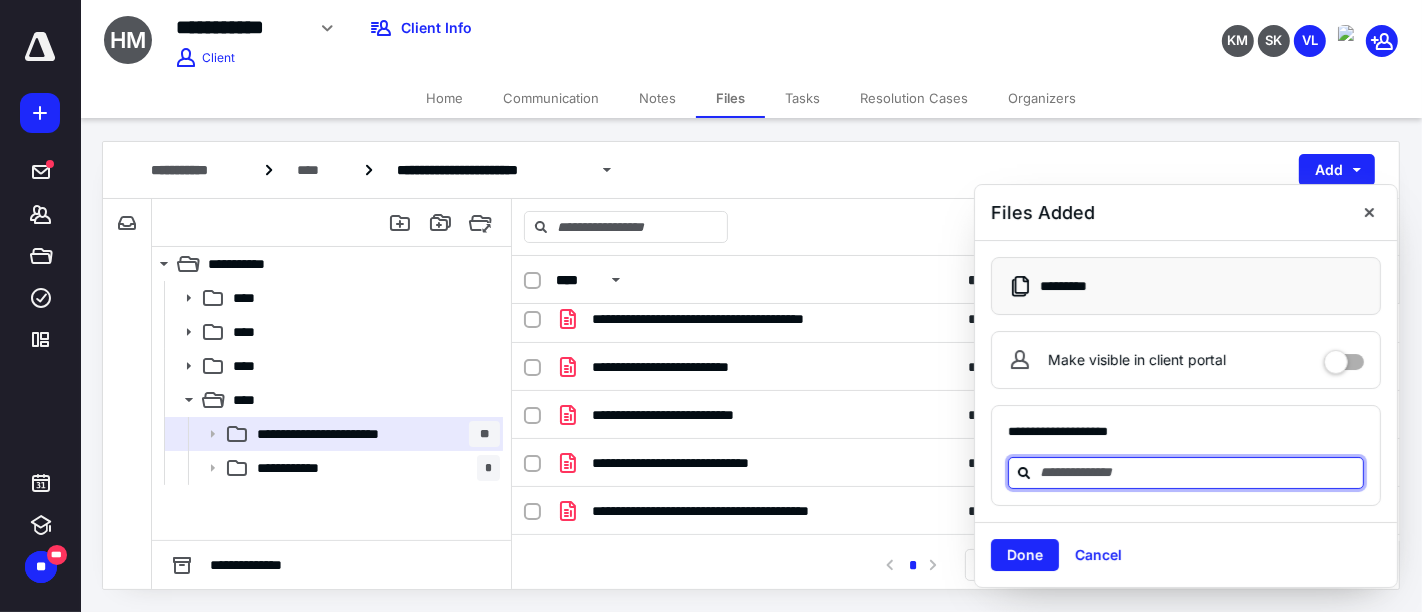 click at bounding box center (1198, 472) 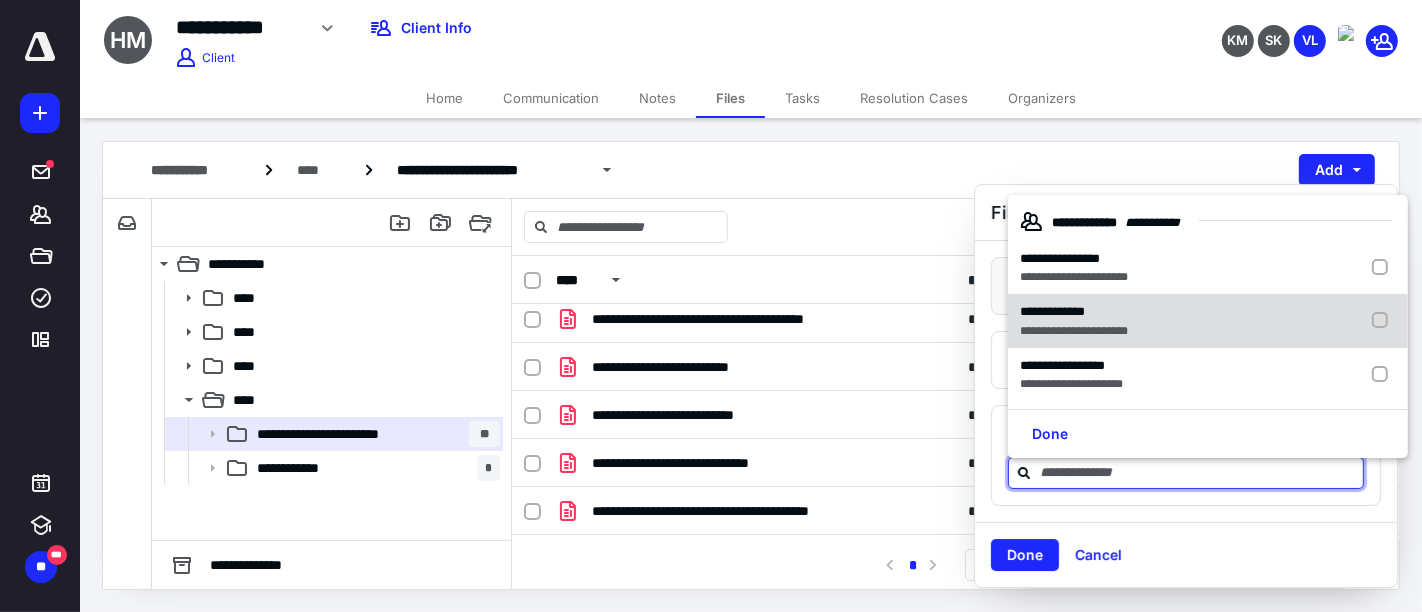 click on "**********" at bounding box center [1074, 331] 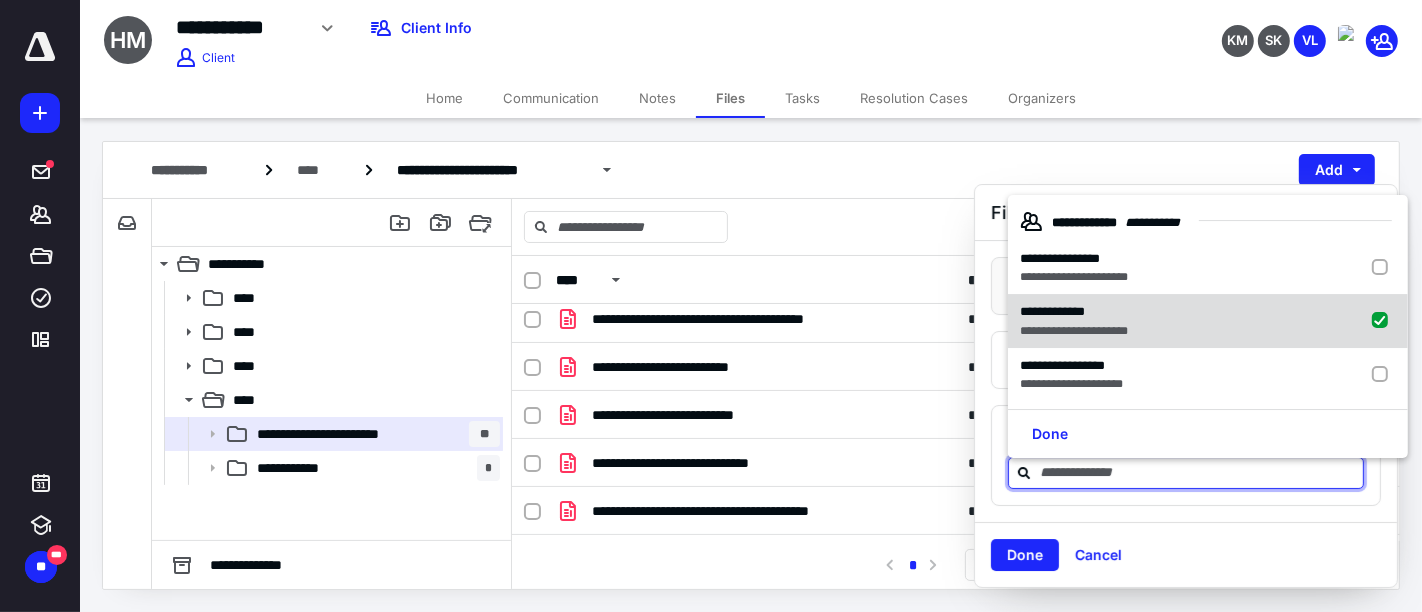 checkbox on "true" 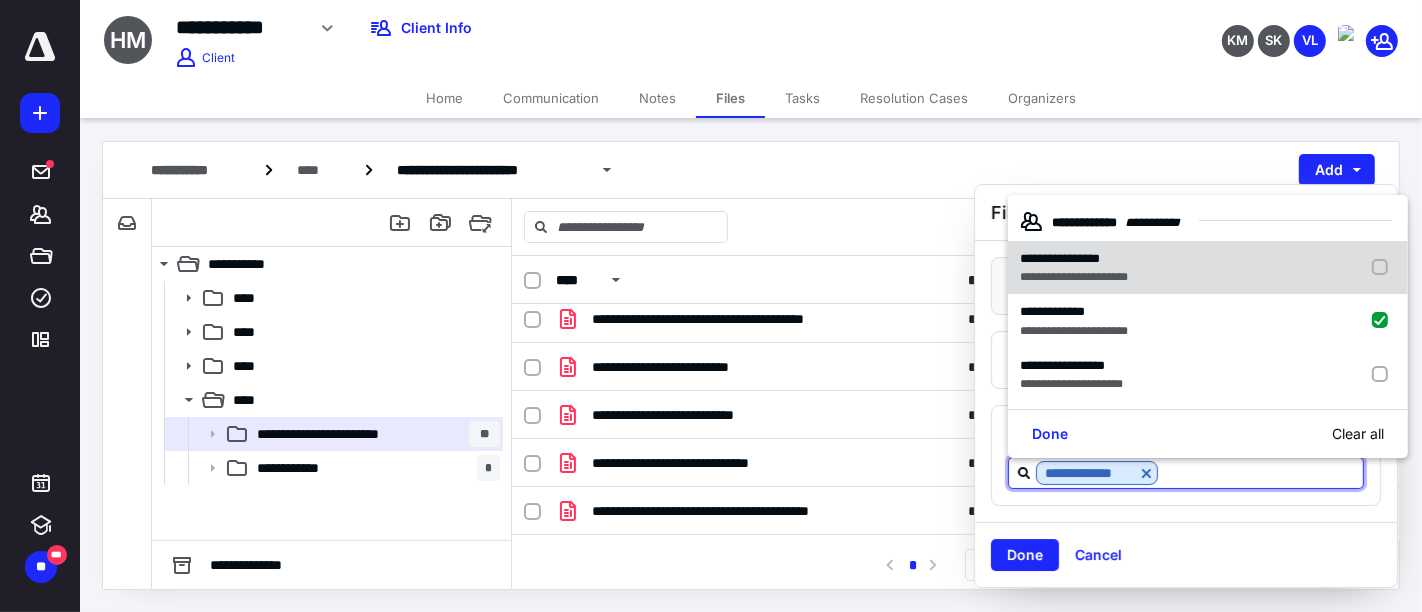 click on "**********" at bounding box center (1060, 258) 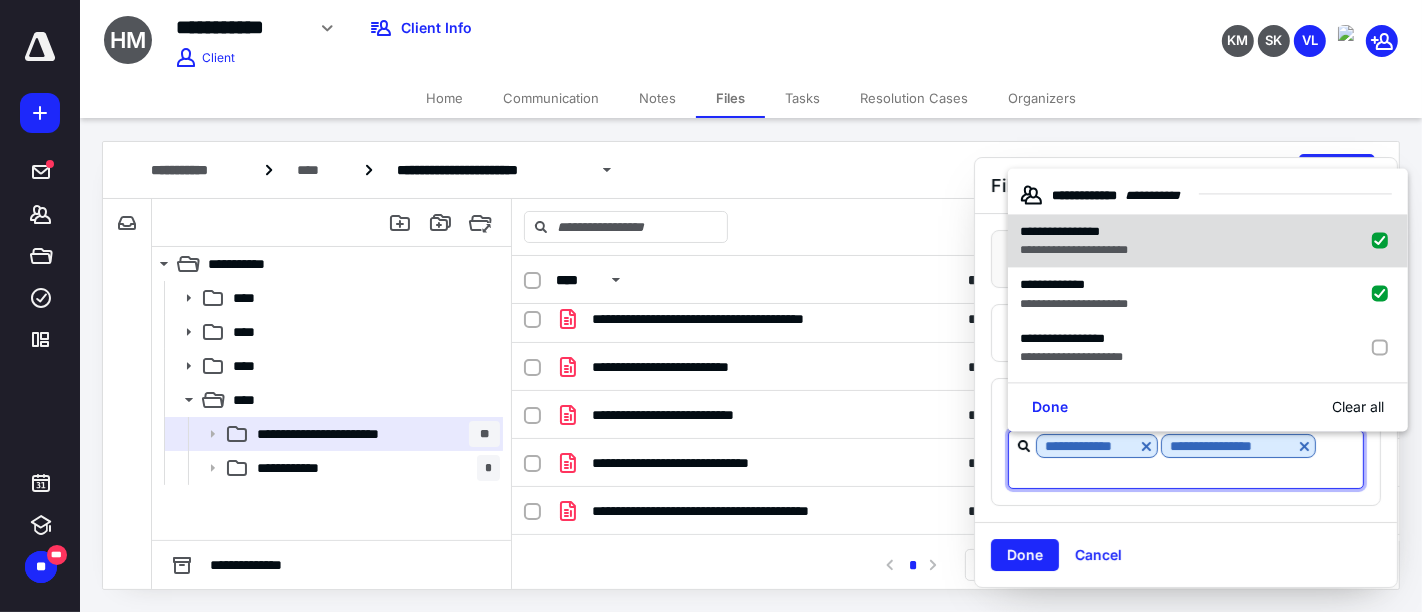 click on "**********" at bounding box center [1074, 232] 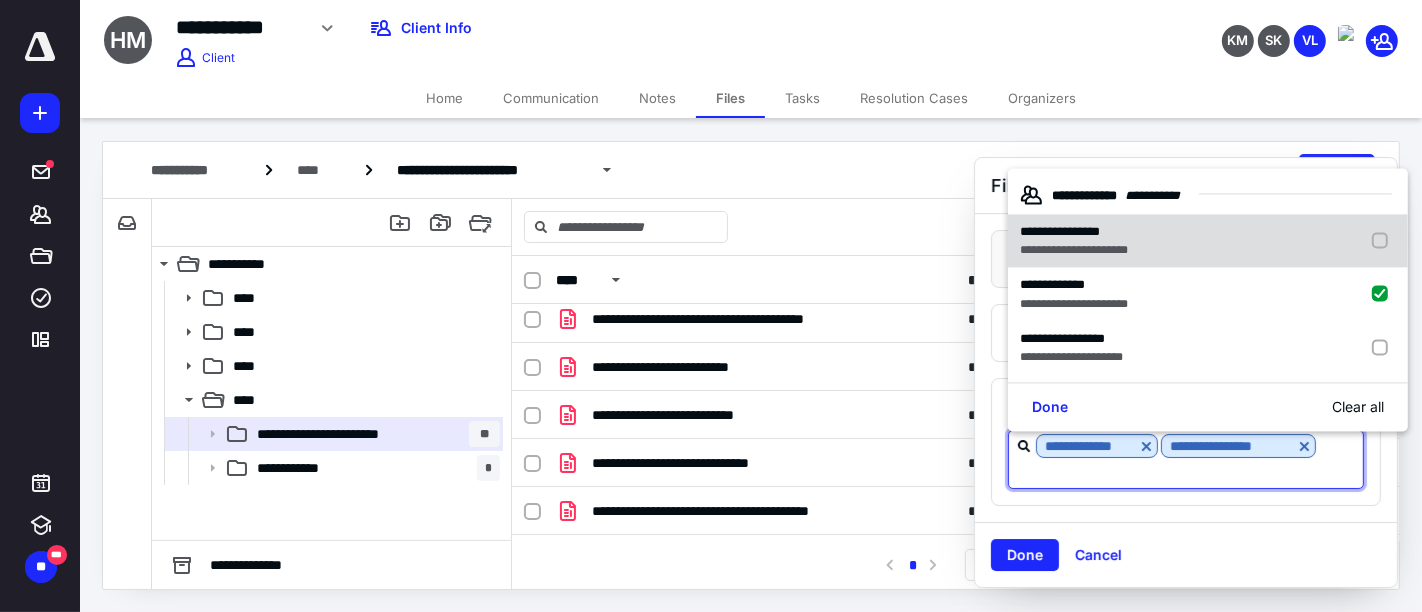 checkbox on "false" 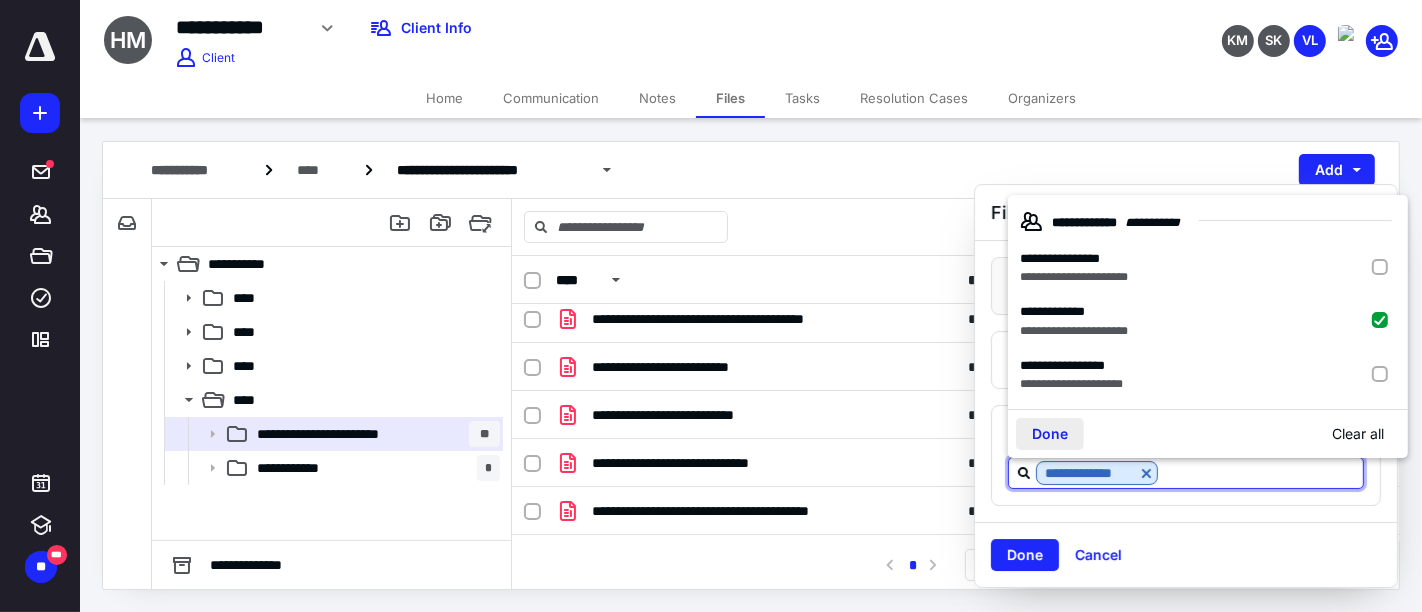click on "Done" at bounding box center (1050, 435) 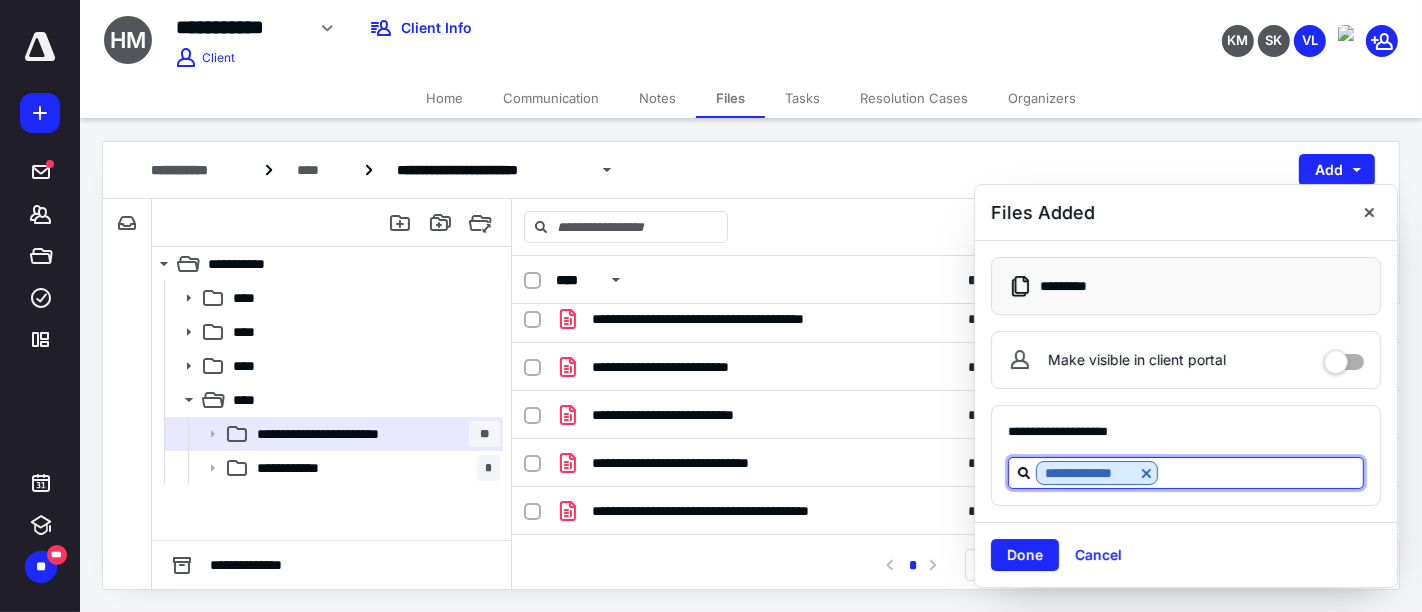 click at bounding box center [1260, 472] 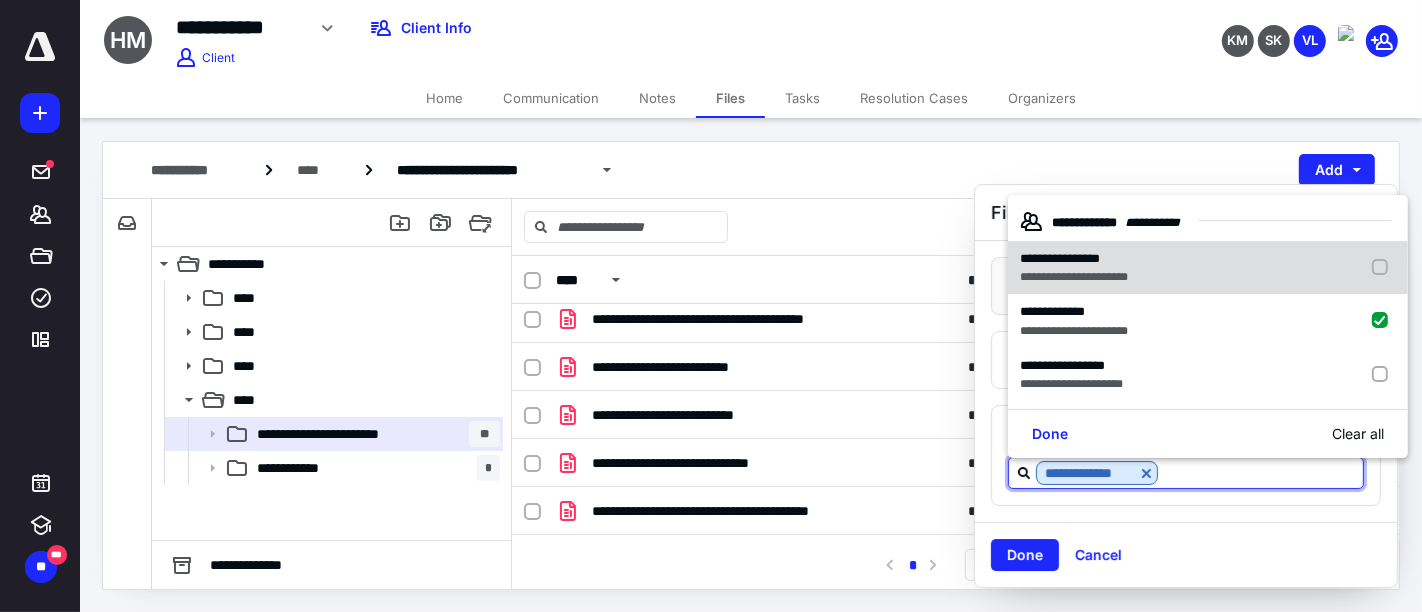 click on "**********" at bounding box center (1060, 258) 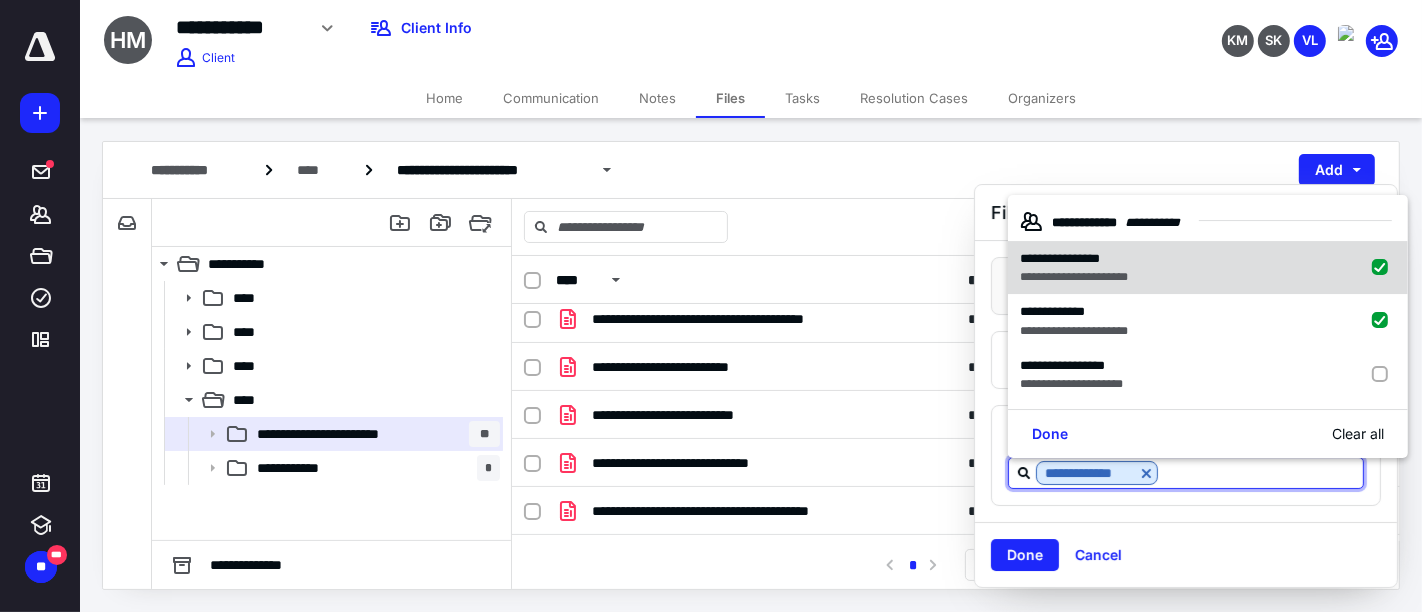 checkbox on "true" 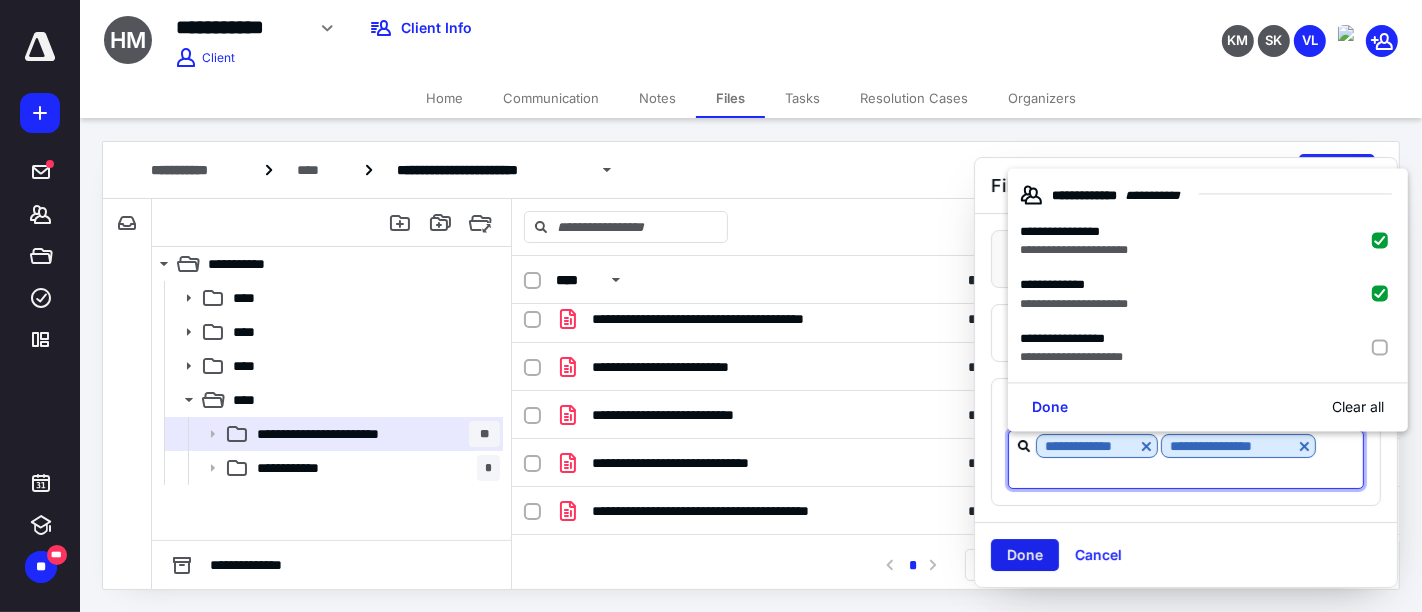 click on "Done" at bounding box center [1025, 555] 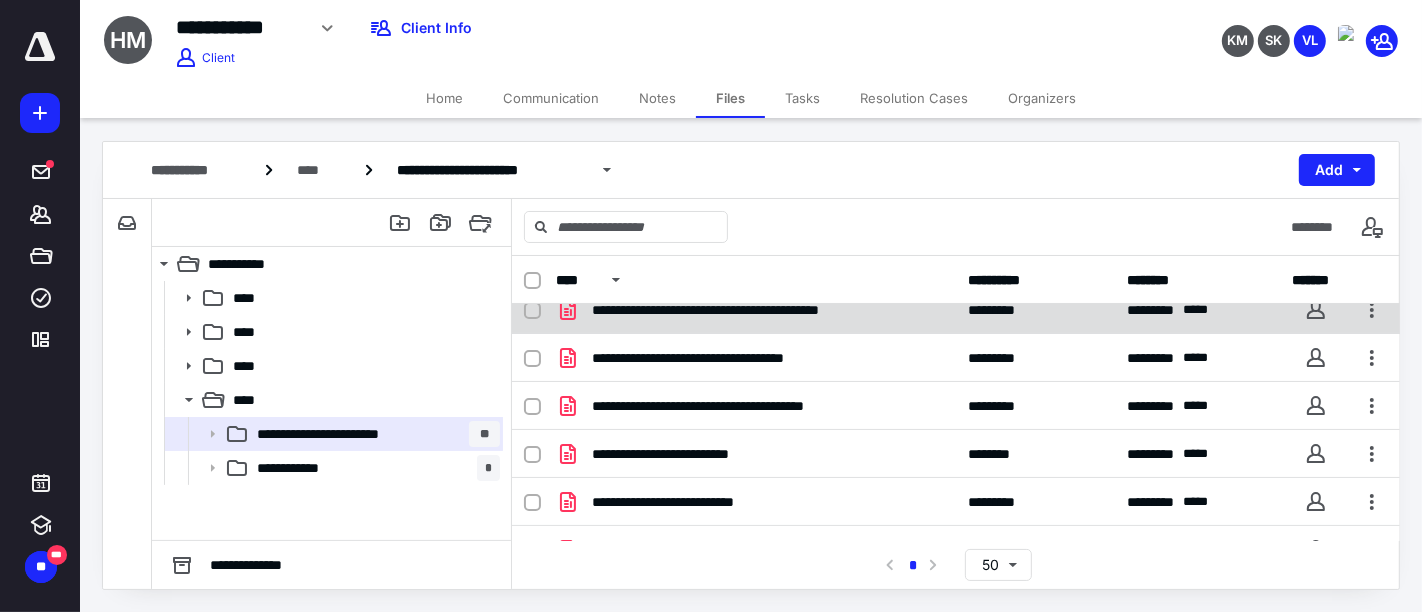 scroll, scrollTop: 801, scrollLeft: 0, axis: vertical 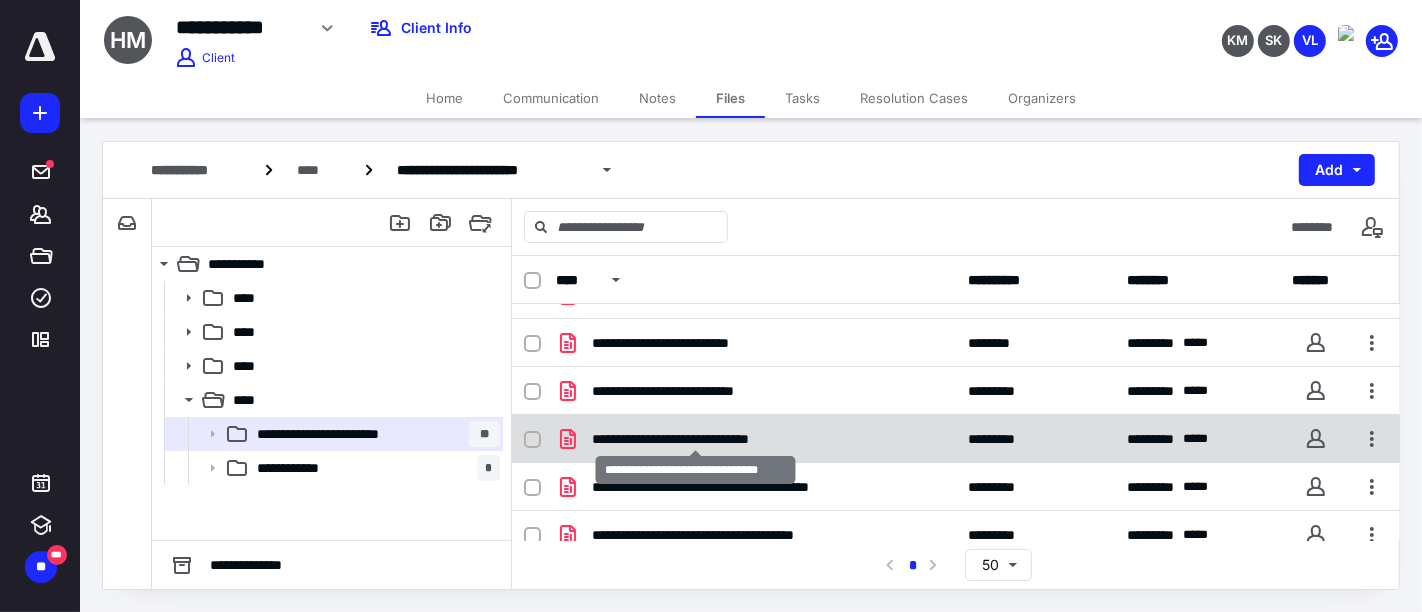 click on "**********" at bounding box center [695, 439] 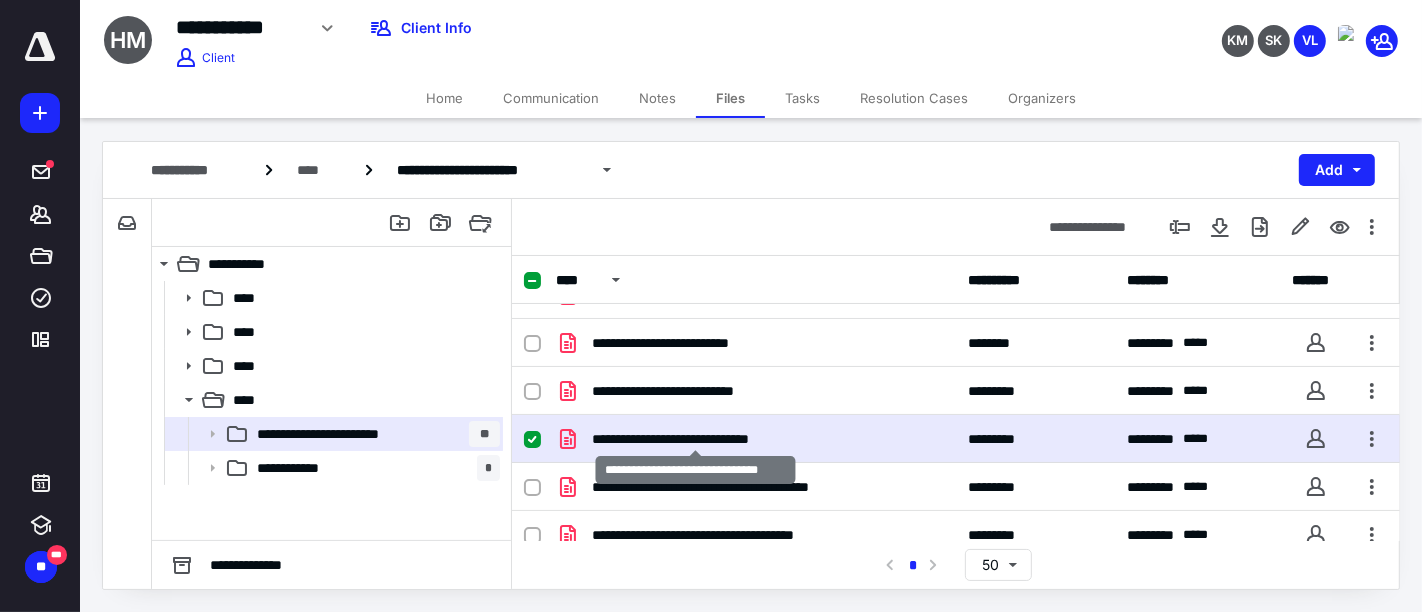 click on "**********" at bounding box center (695, 439) 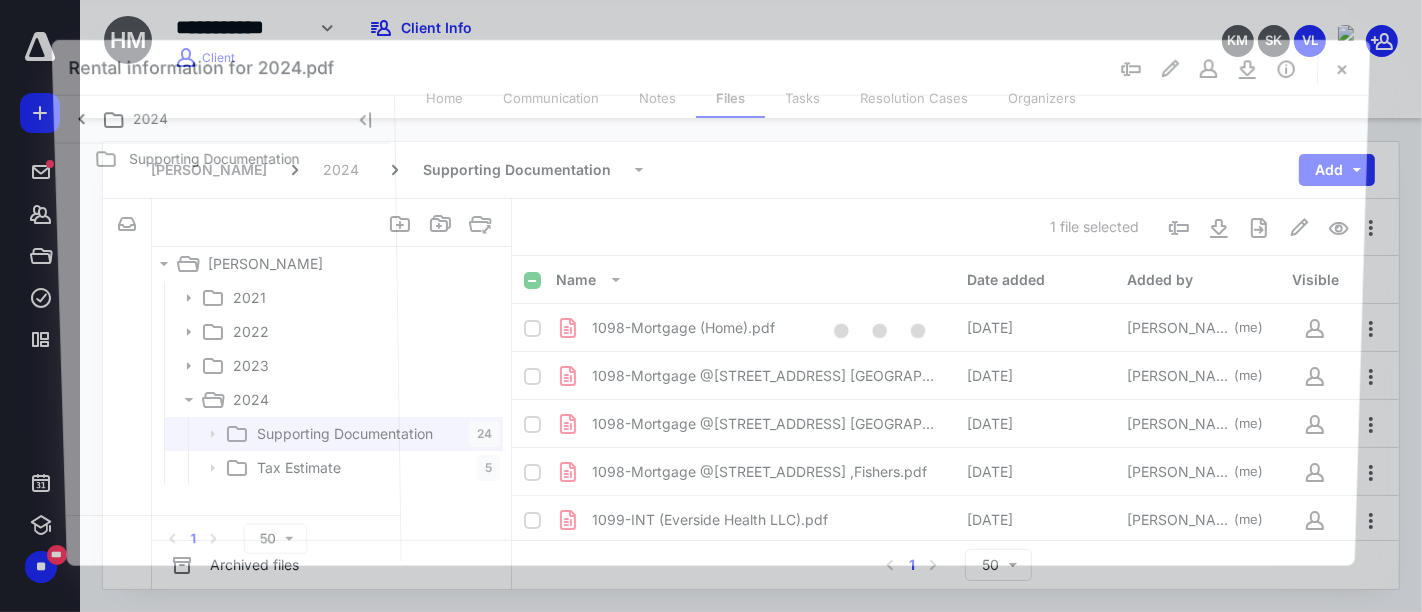 scroll, scrollTop: 801, scrollLeft: 0, axis: vertical 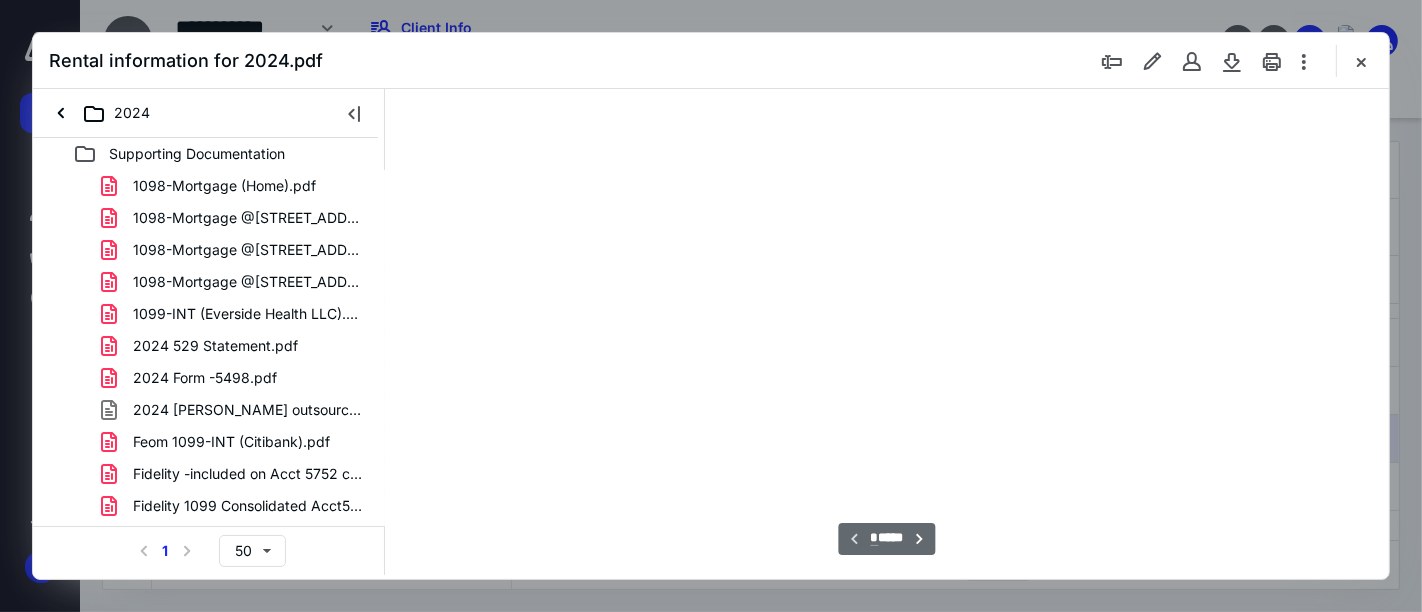 type on "52" 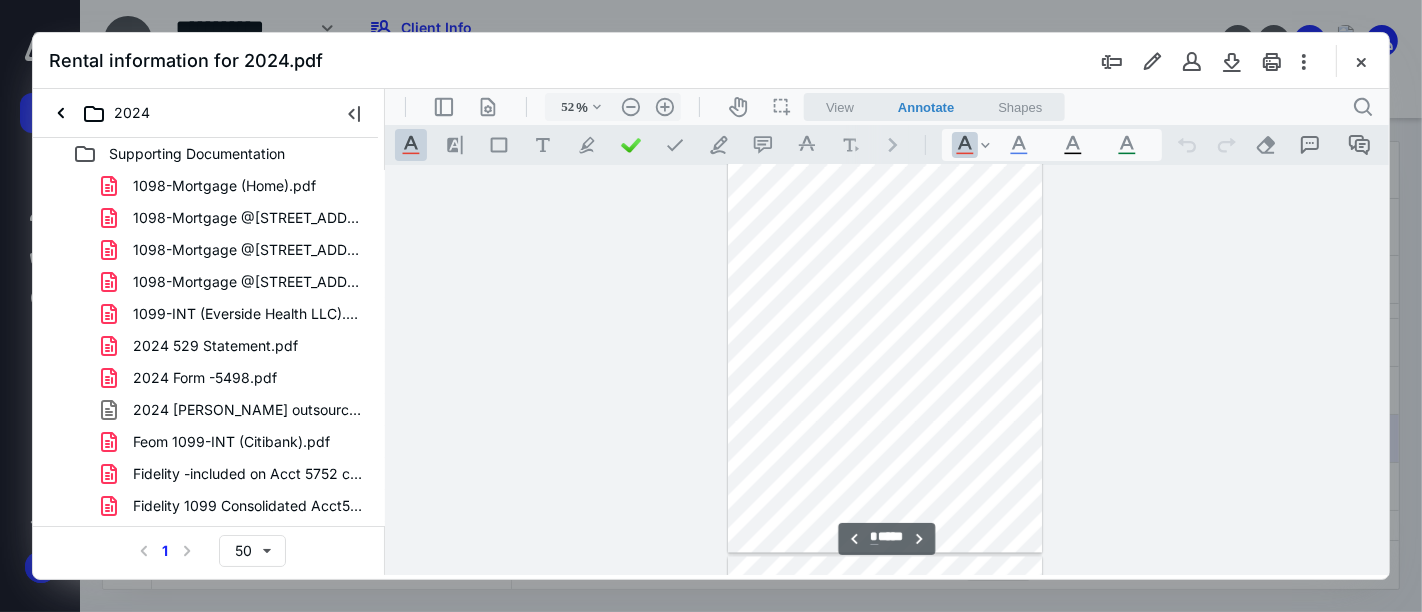 scroll, scrollTop: 3688, scrollLeft: 0, axis: vertical 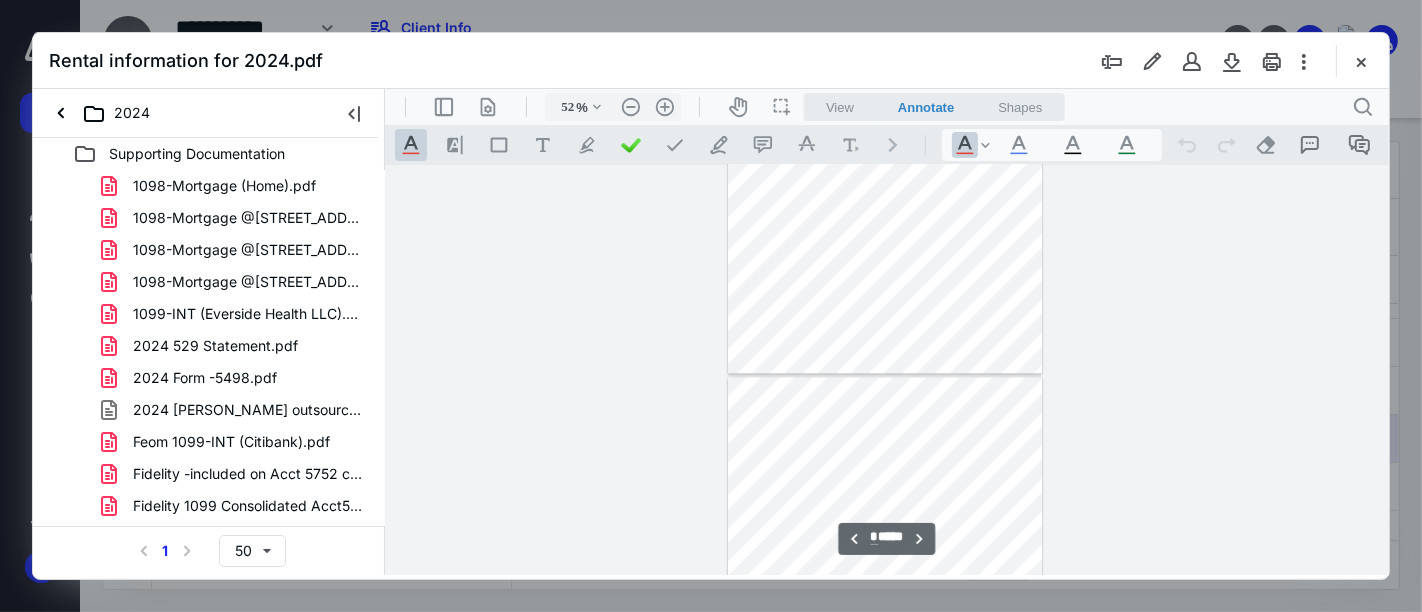 type on "**" 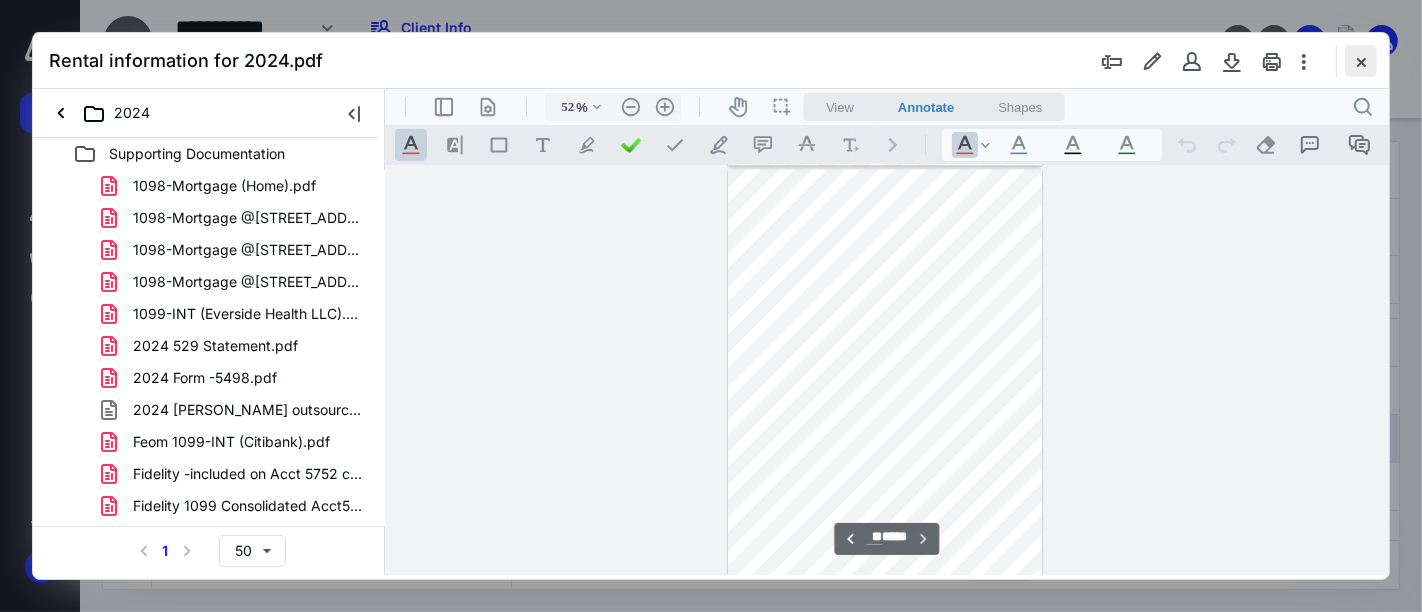 click at bounding box center [1361, 61] 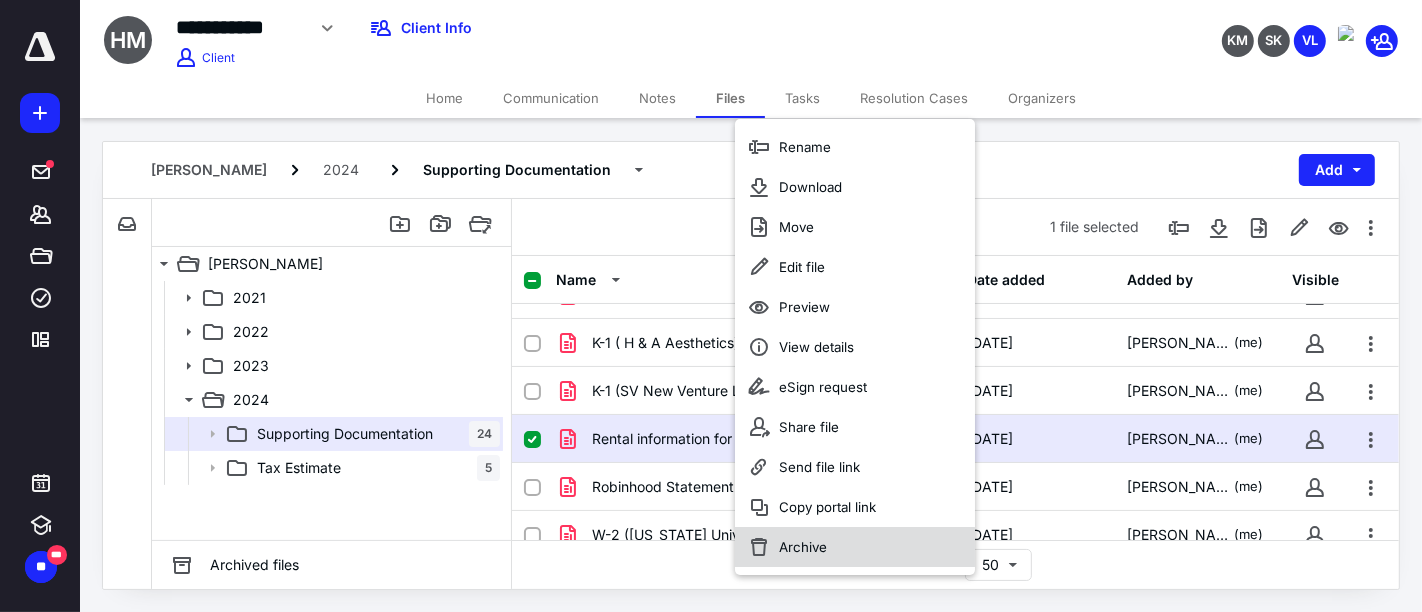 click on "Archive" at bounding box center (803, 547) 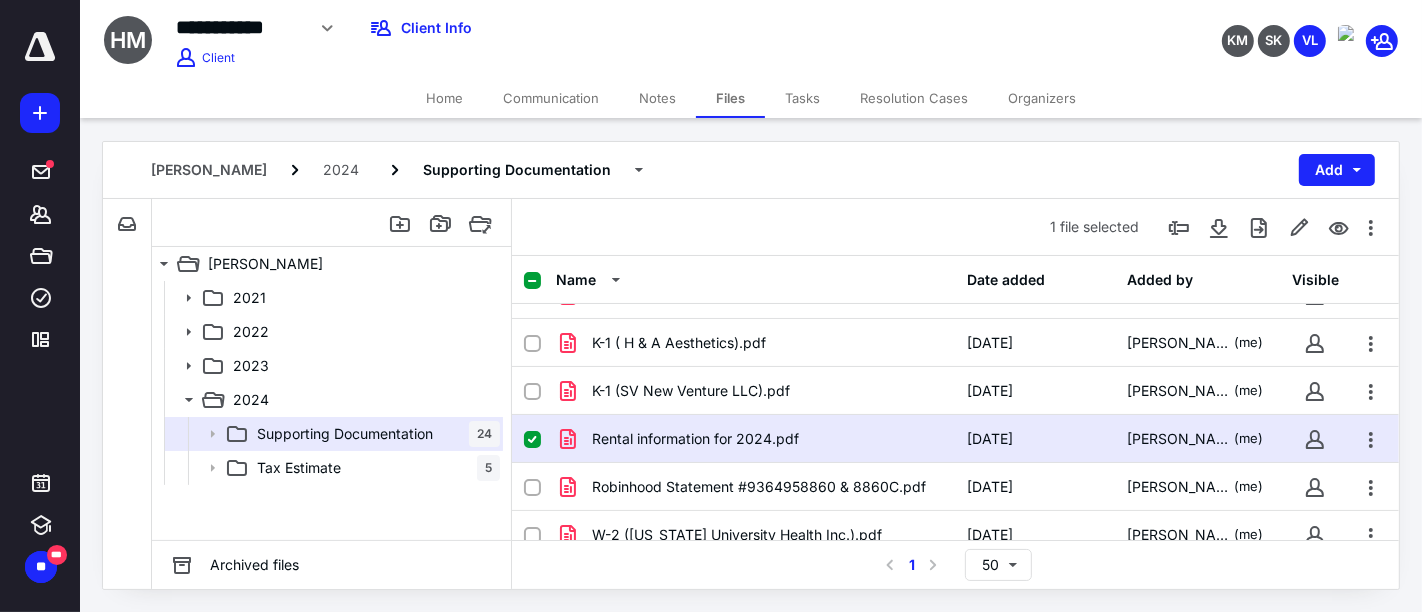 checkbox on "false" 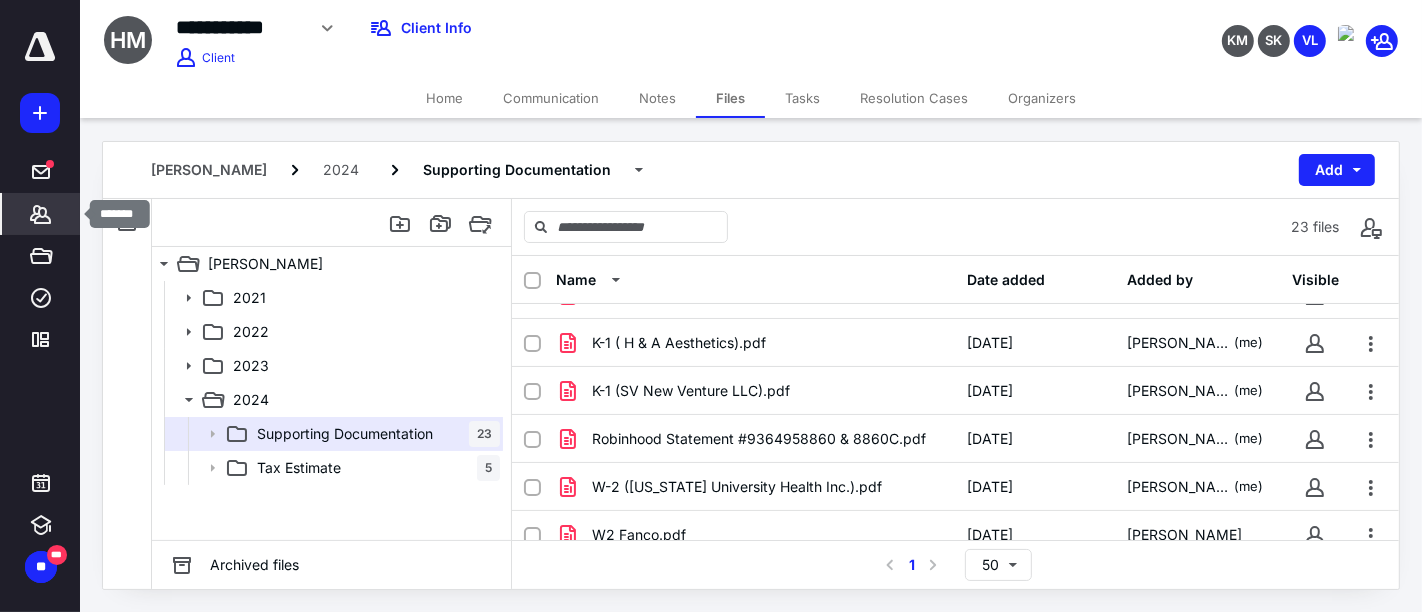 click 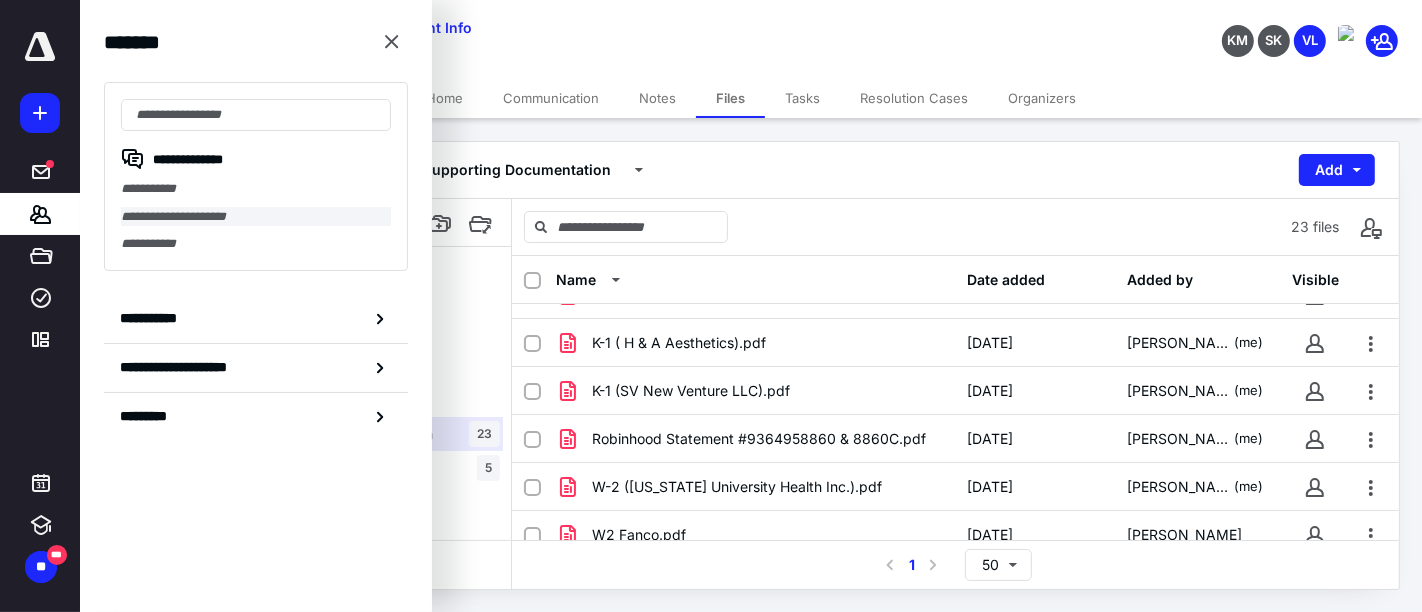 click on "**********" at bounding box center (256, 217) 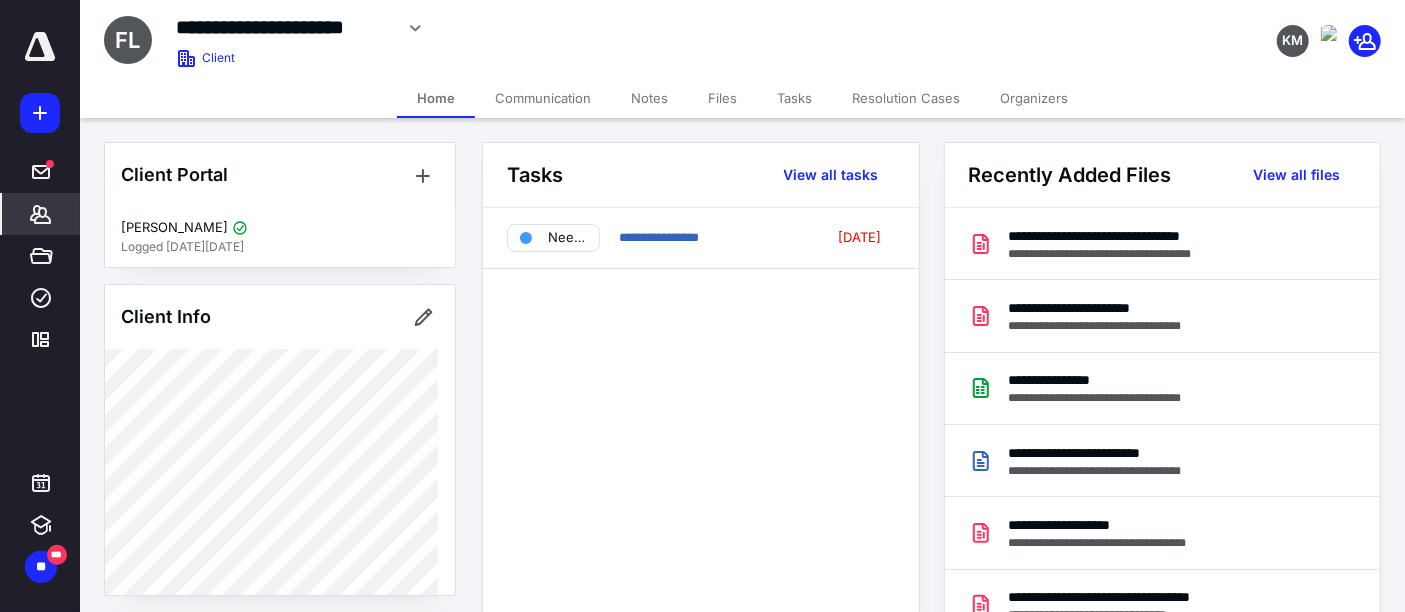 click on "Files" at bounding box center (722, 98) 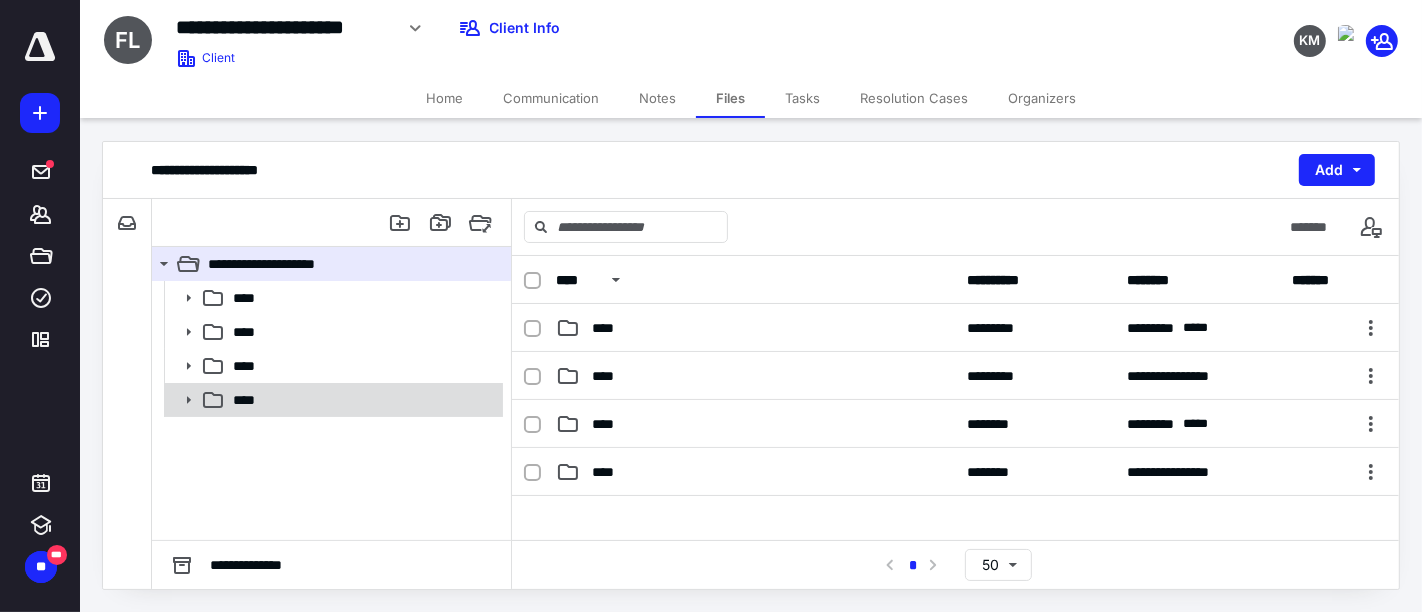 click 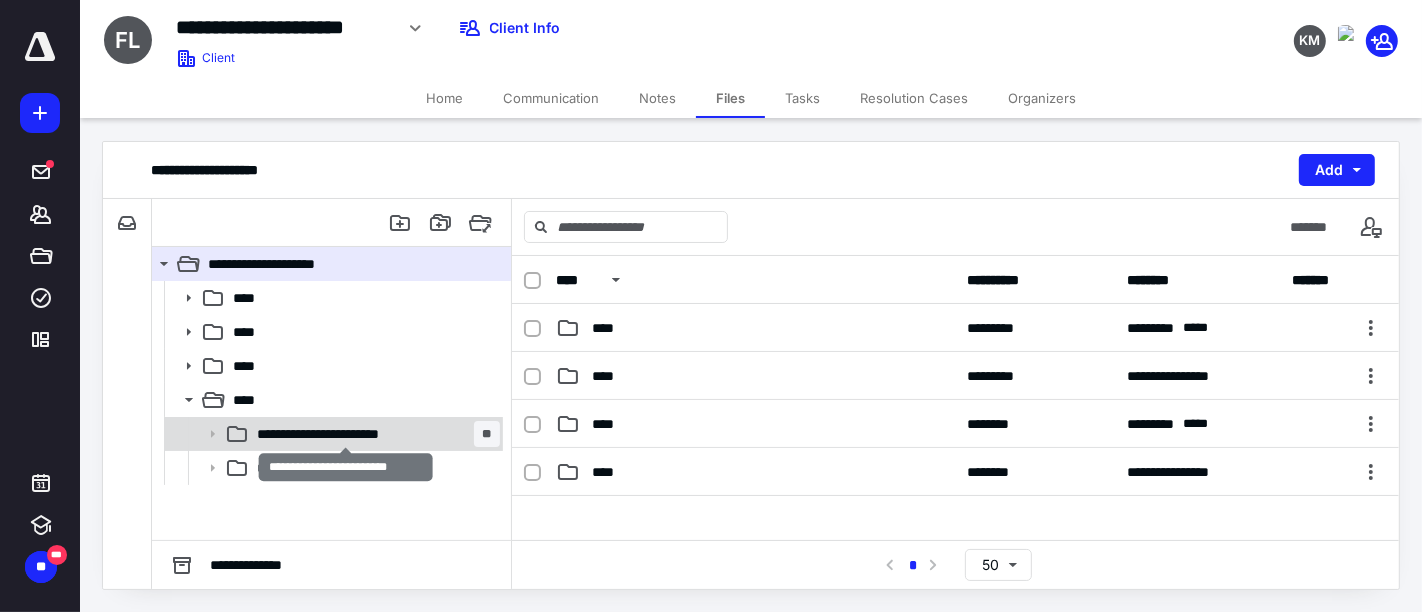 click on "**********" at bounding box center [346, 434] 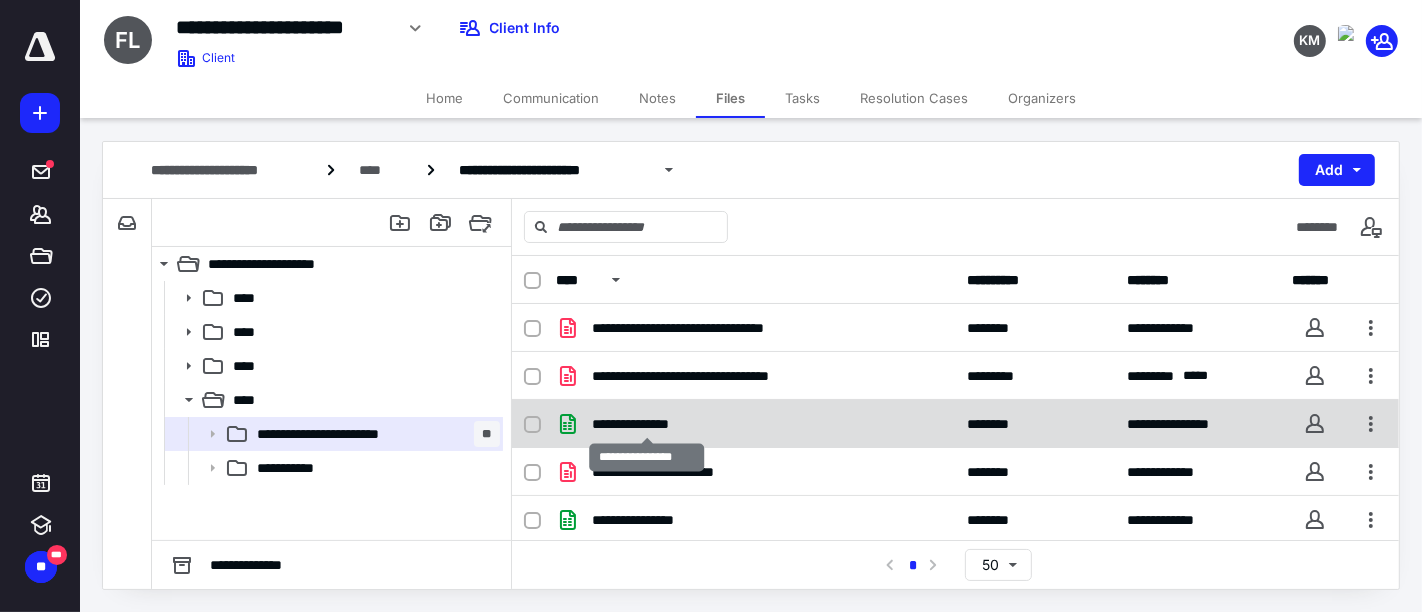 checkbox on "true" 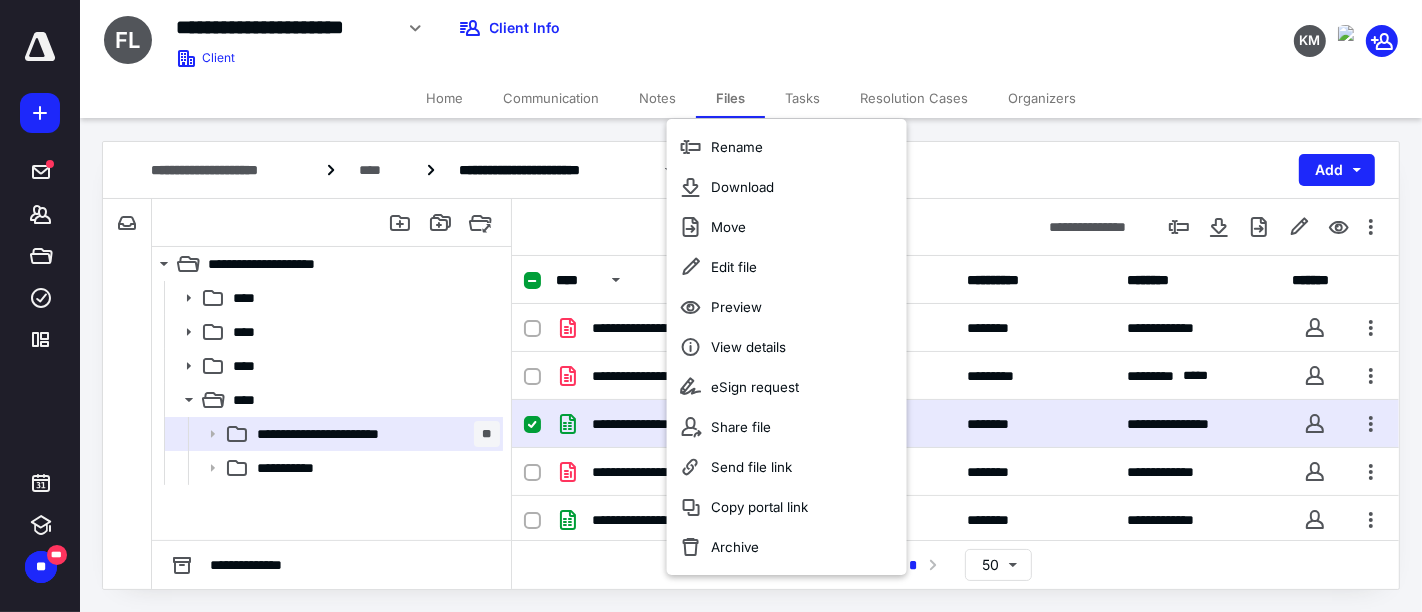 click on "**********" at bounding box center (955, 564) 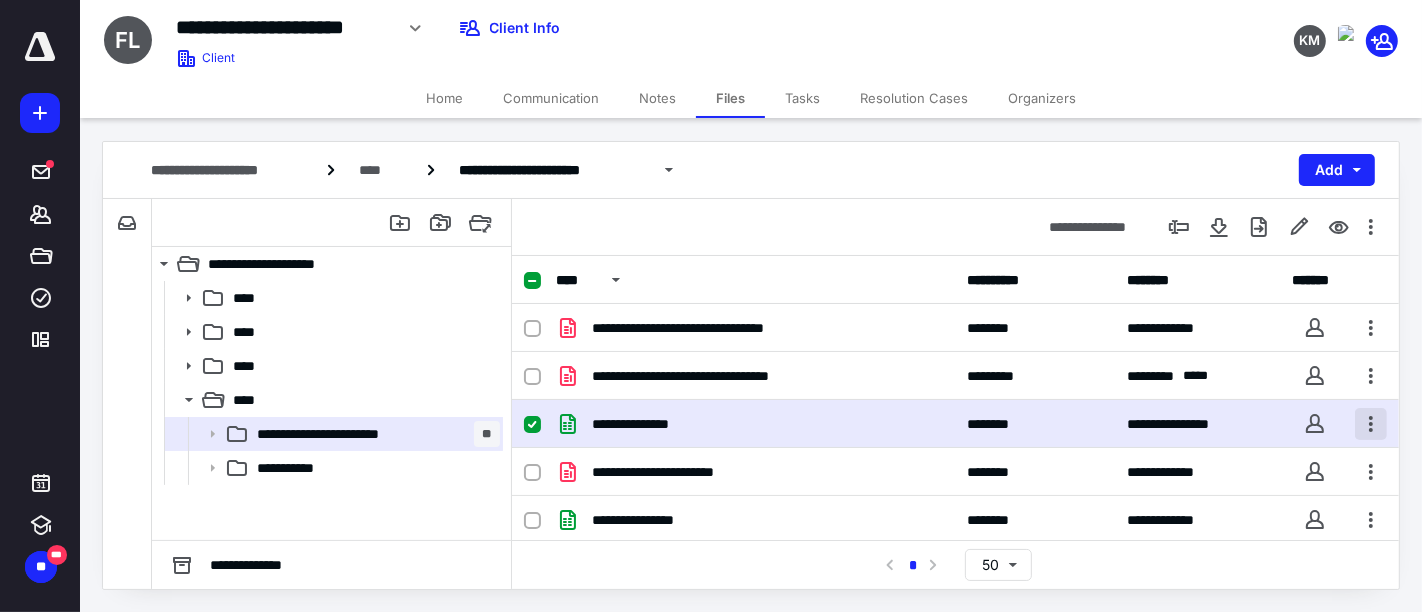 click at bounding box center (1371, 424) 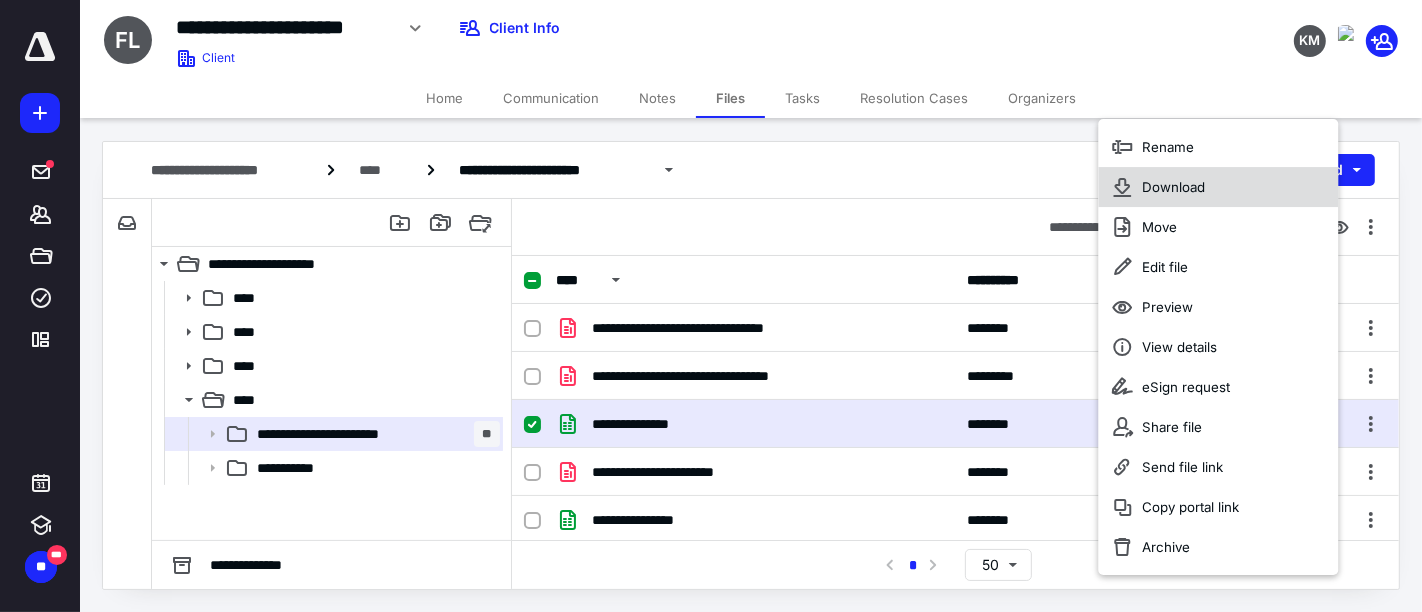 click on "Download" at bounding box center [1174, 187] 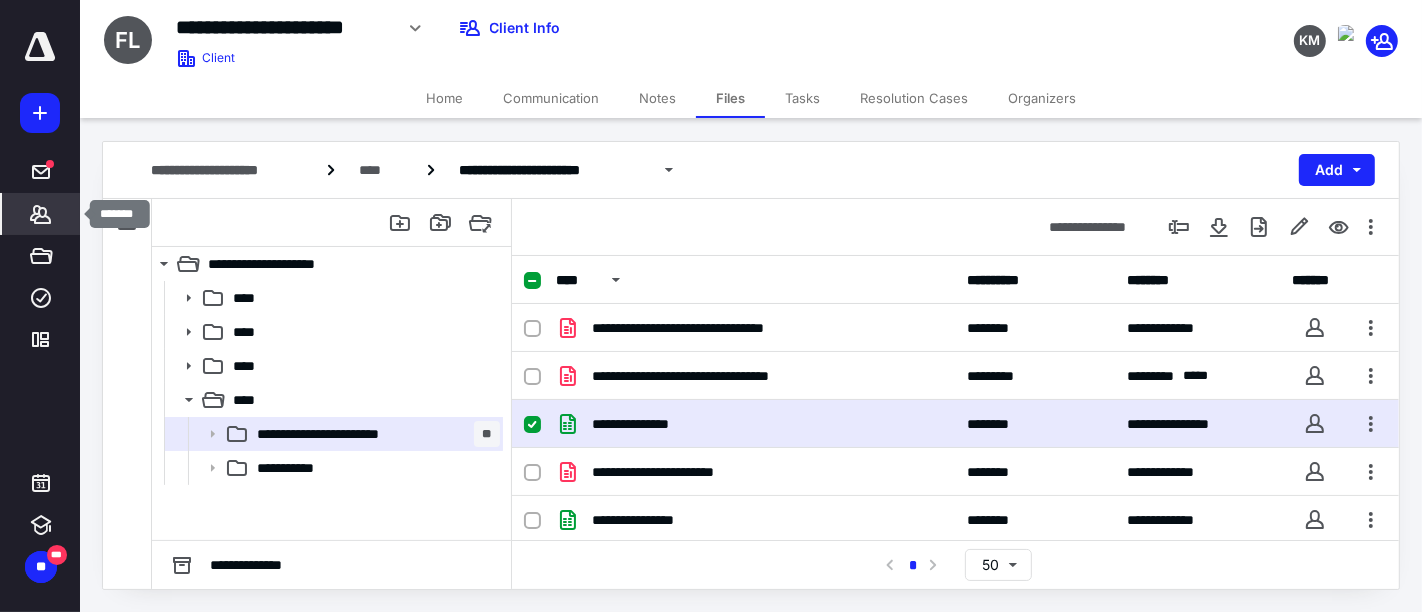 click 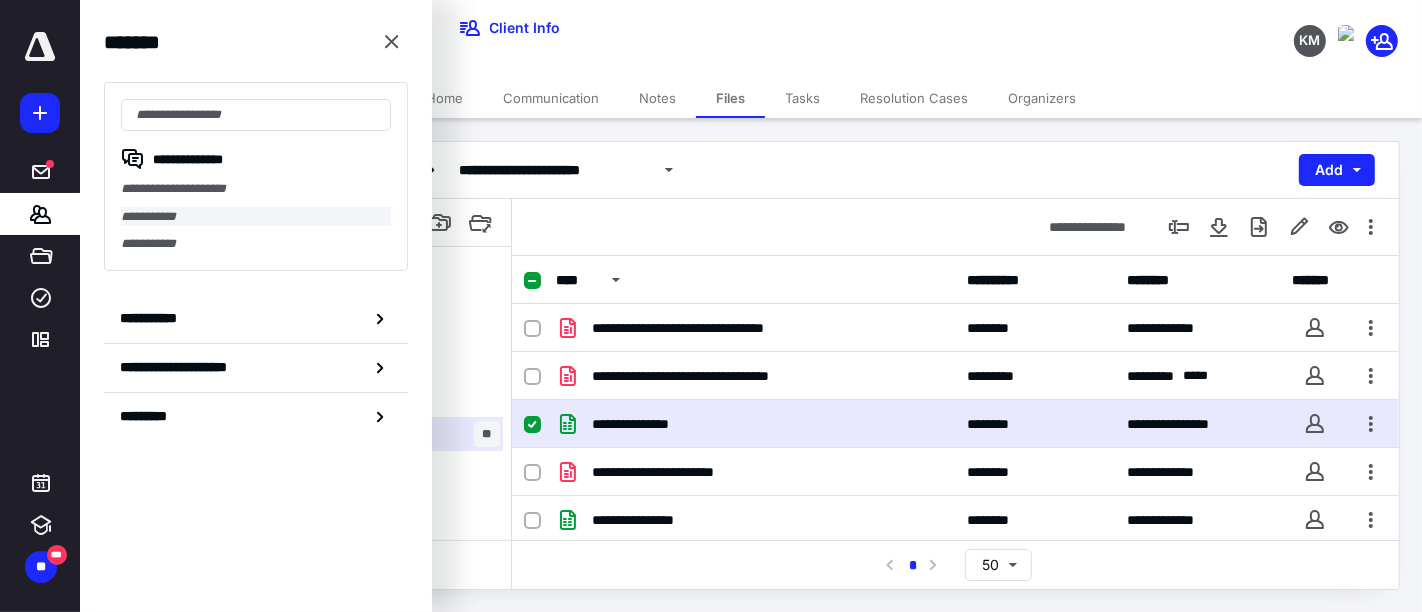 click on "**********" at bounding box center [256, 217] 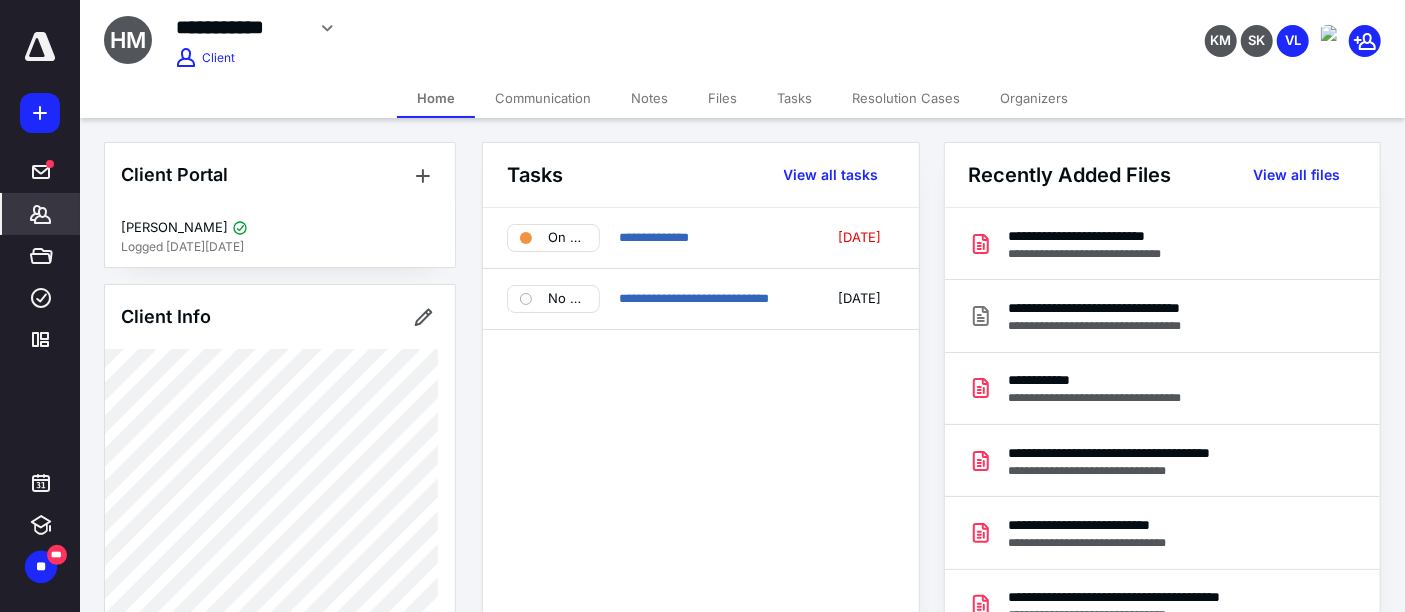 click on "Files" at bounding box center (722, 98) 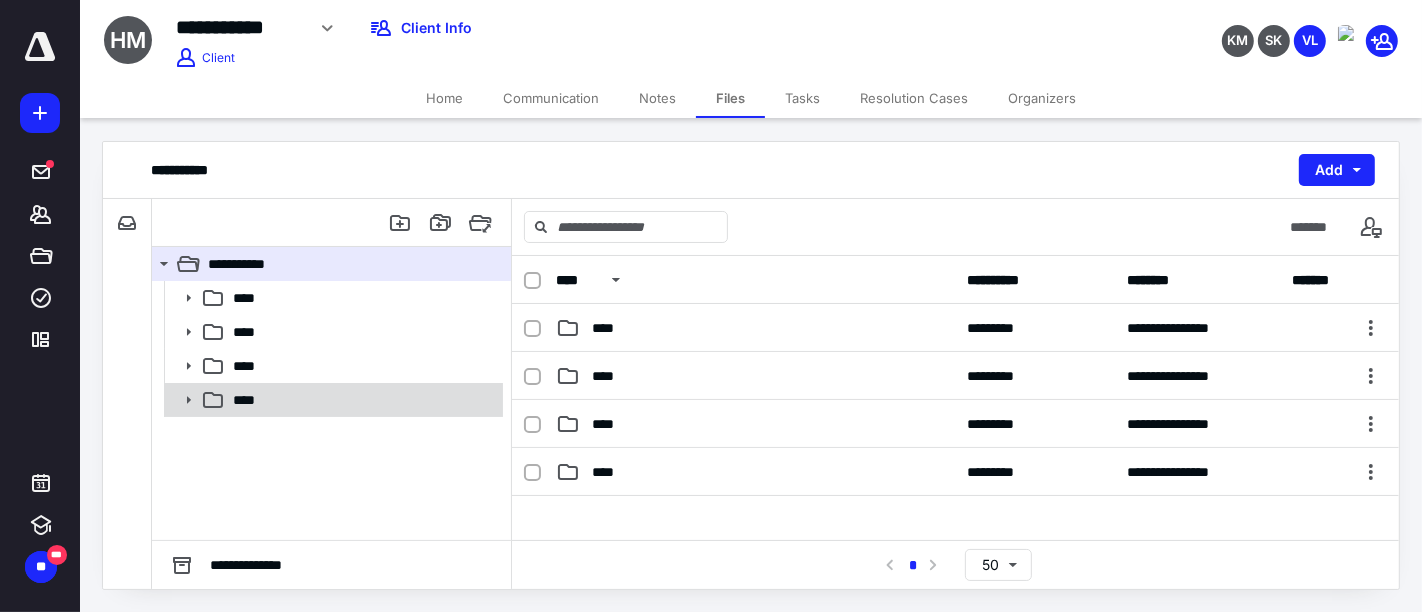 click 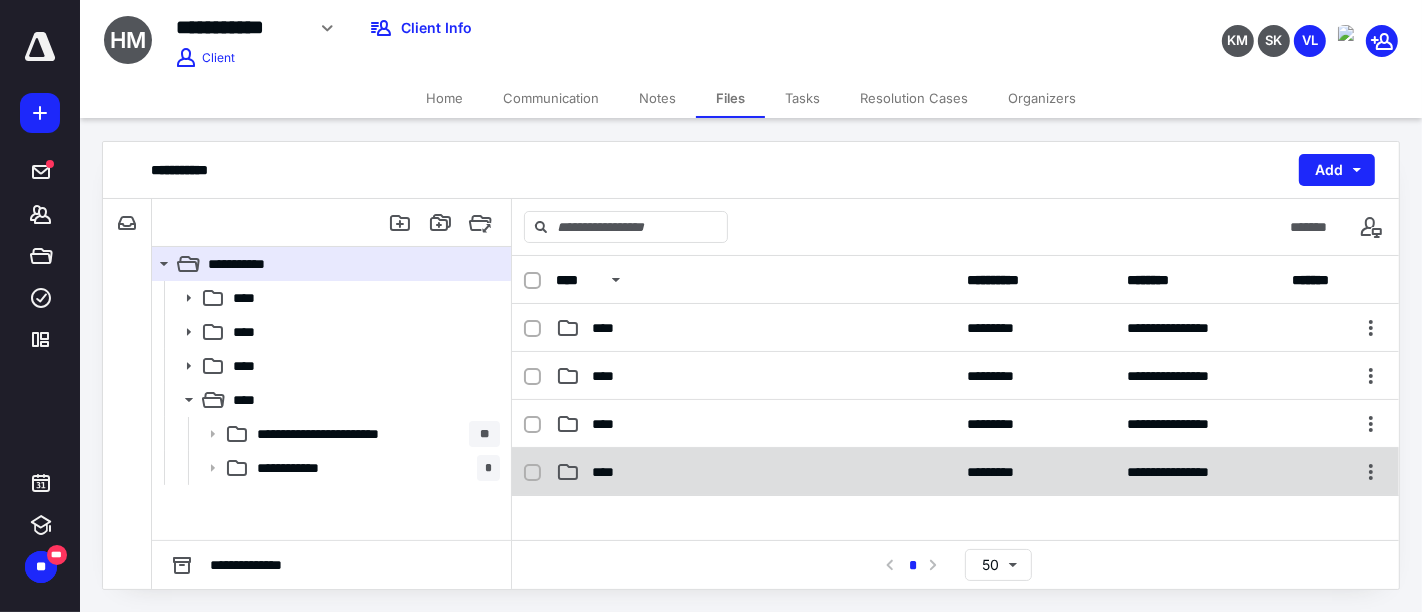 click on "****" at bounding box center (609, 472) 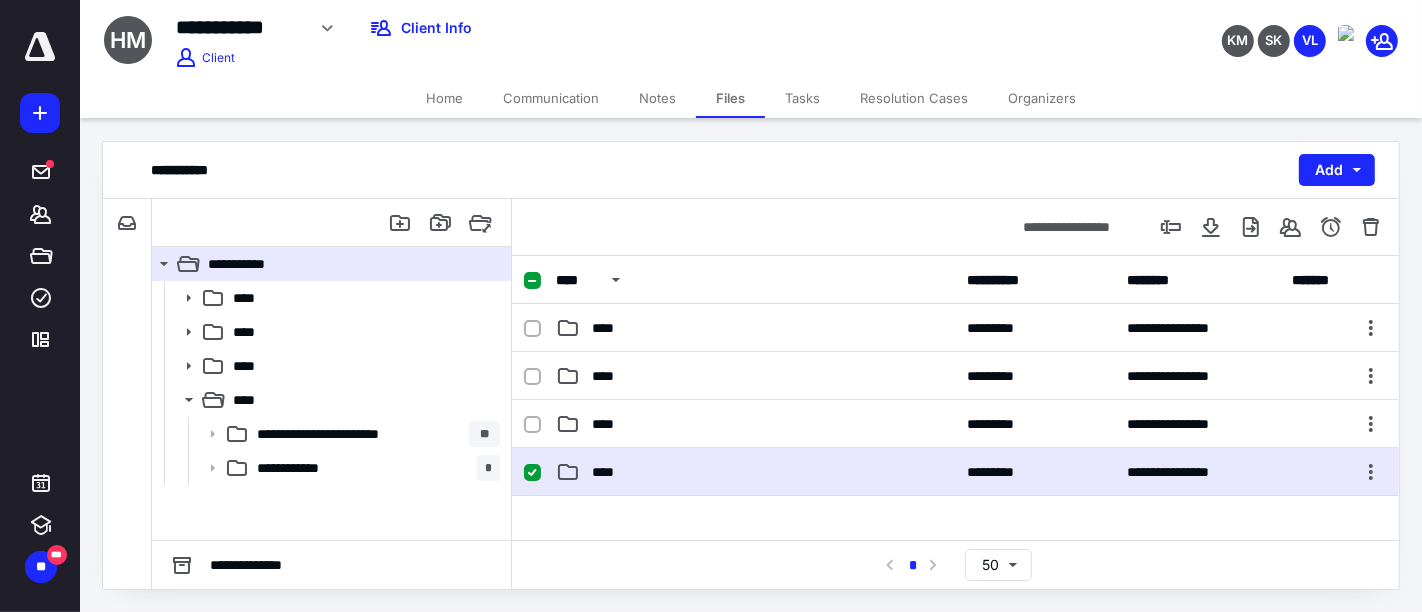 click on "****" at bounding box center [609, 472] 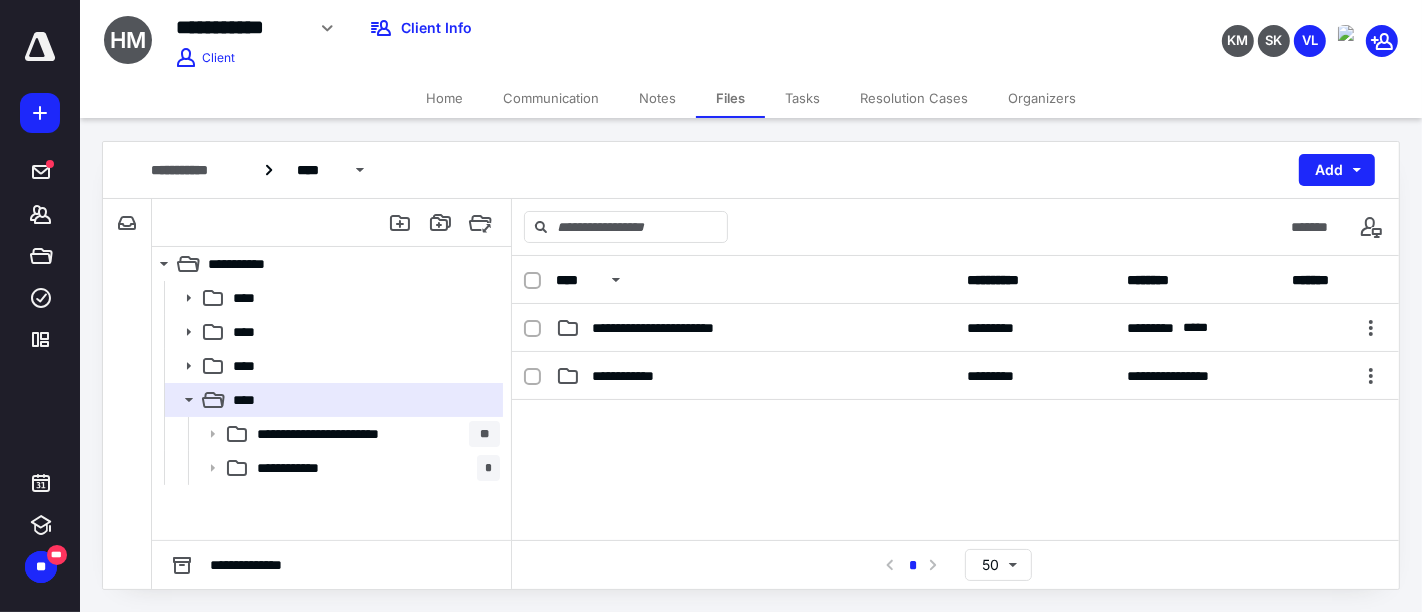 scroll, scrollTop: 111, scrollLeft: 0, axis: vertical 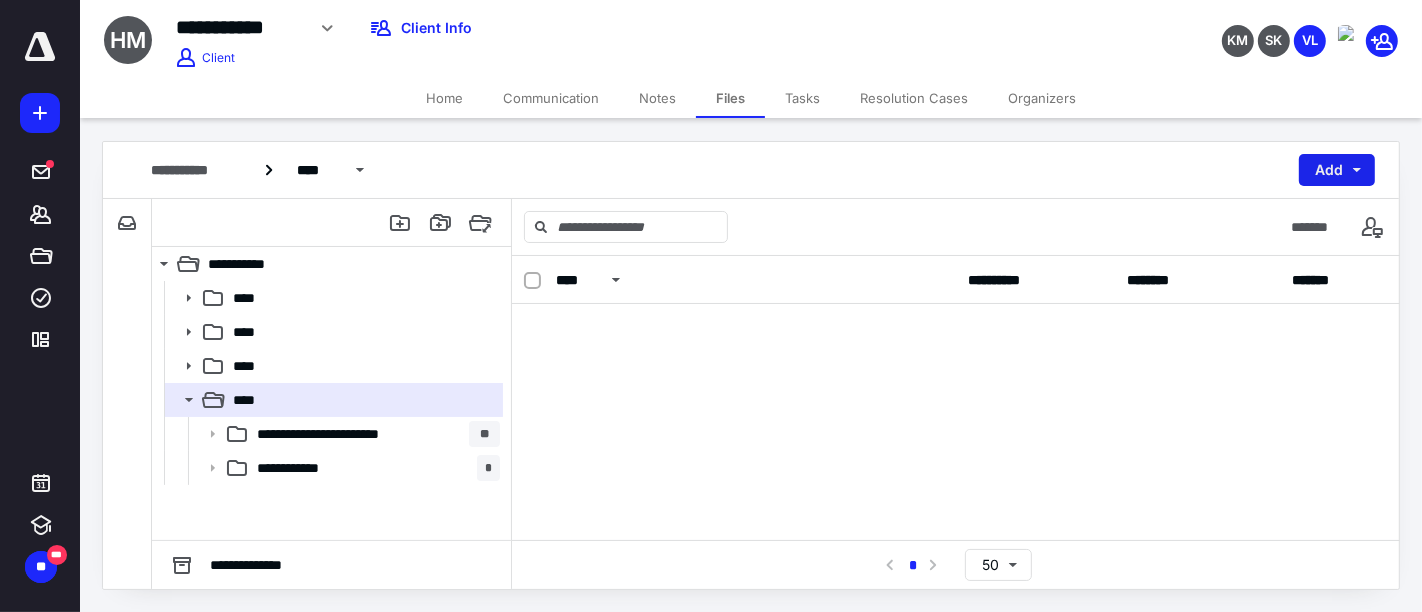 click on "Add" at bounding box center (1337, 170) 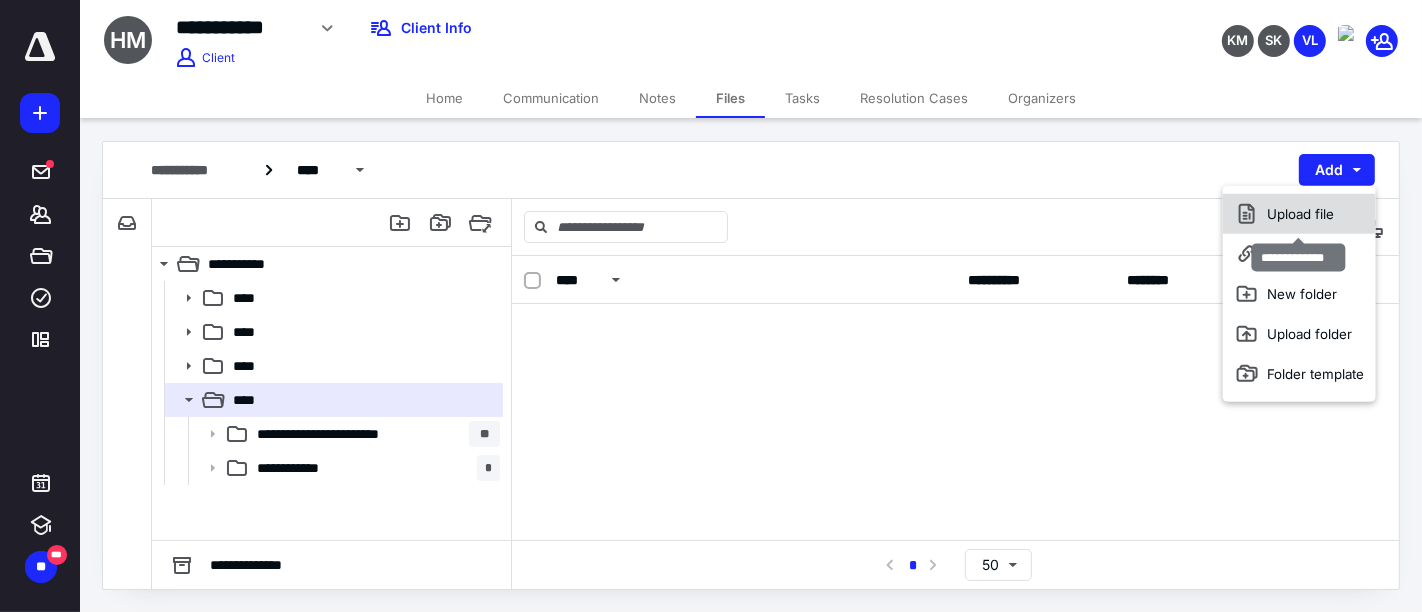 click on "Upload file" at bounding box center (1299, 214) 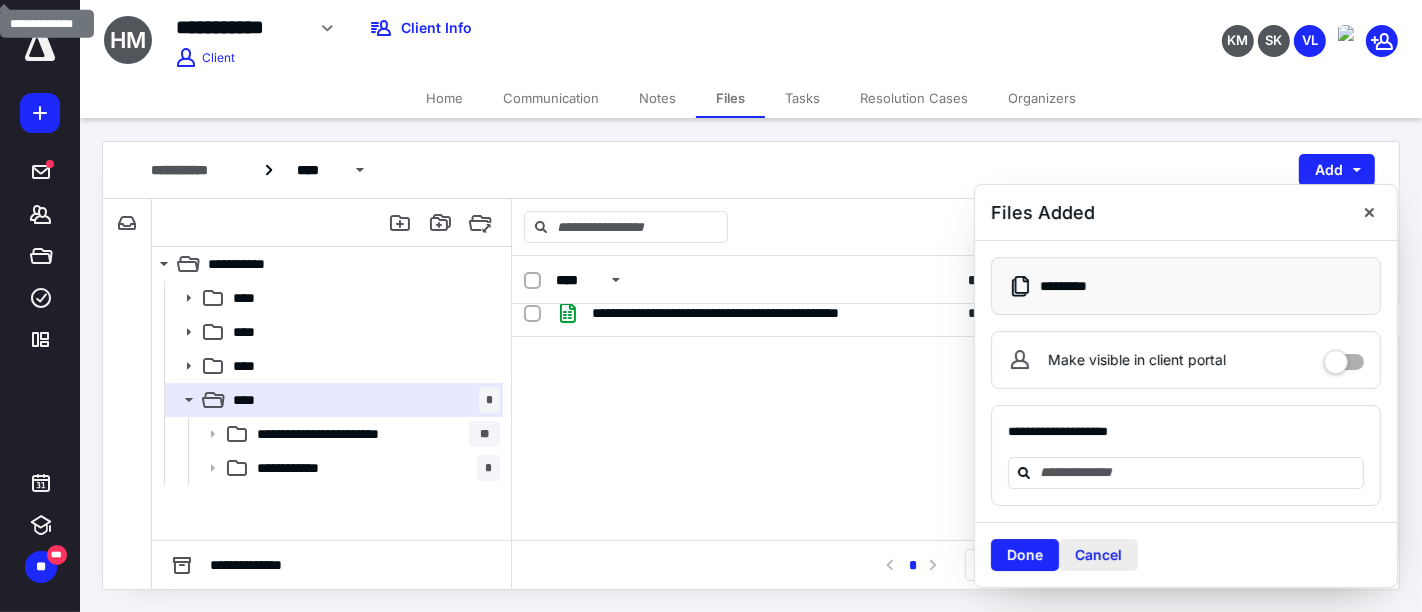 click on "Cancel" at bounding box center [1098, 555] 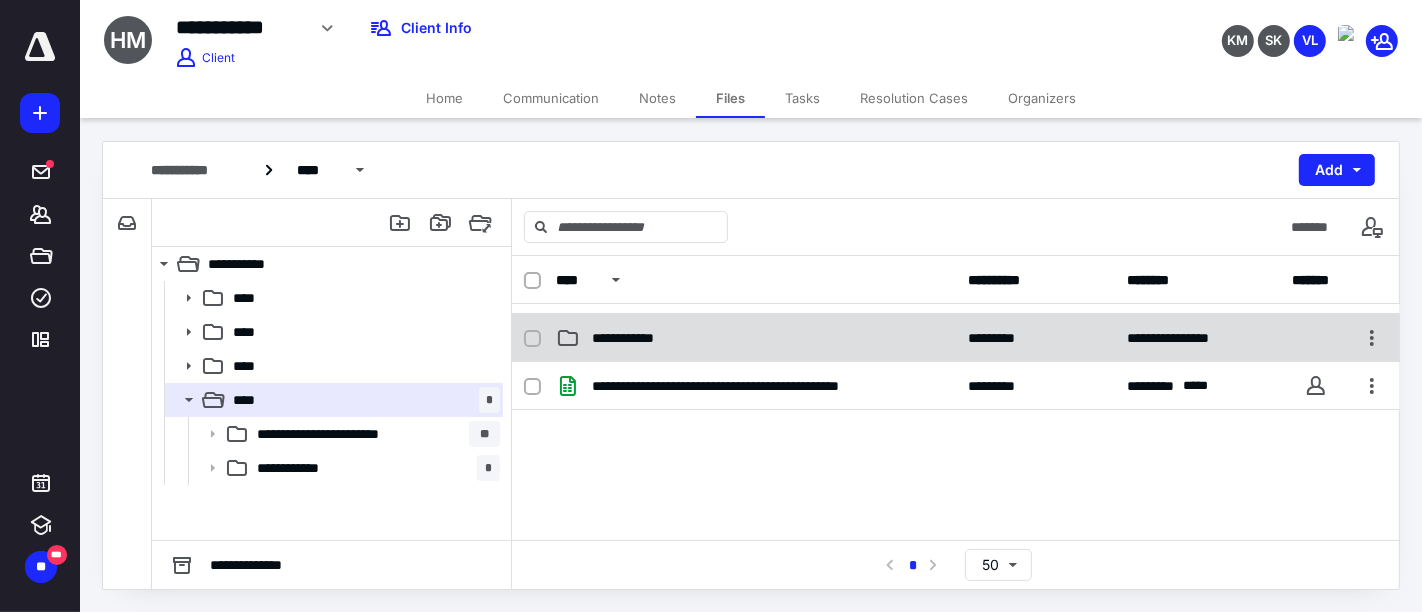 scroll, scrollTop: 0, scrollLeft: 0, axis: both 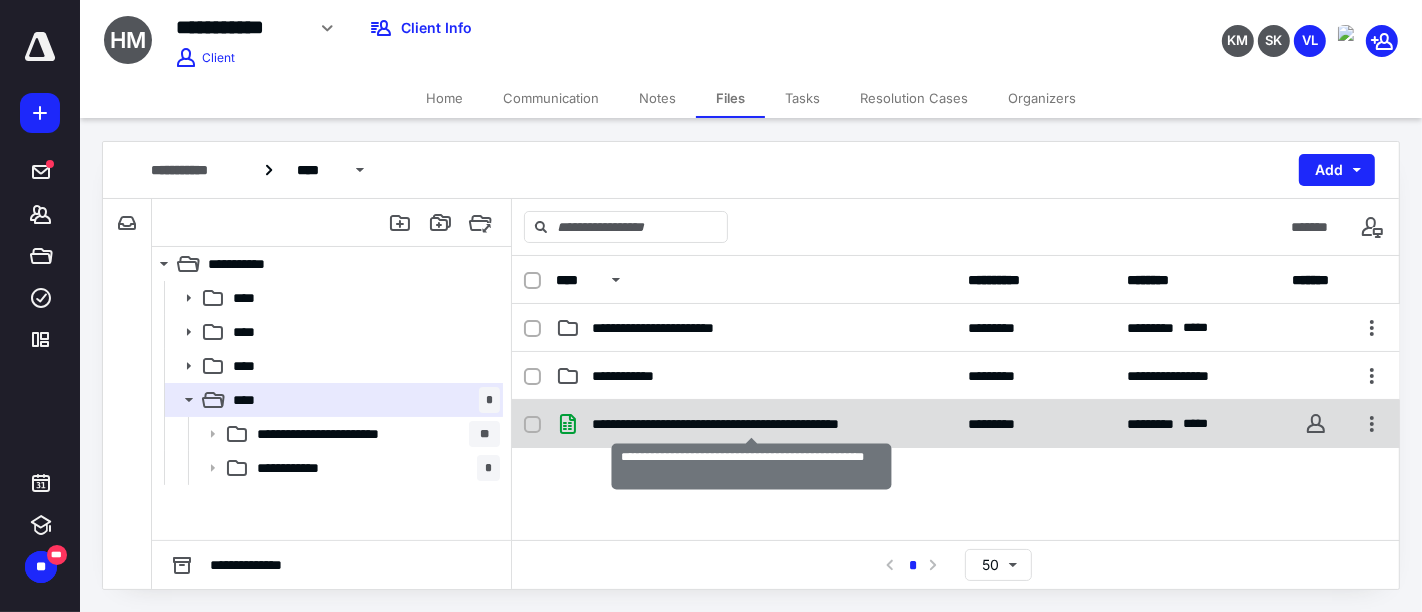click on "**********" at bounding box center [752, 424] 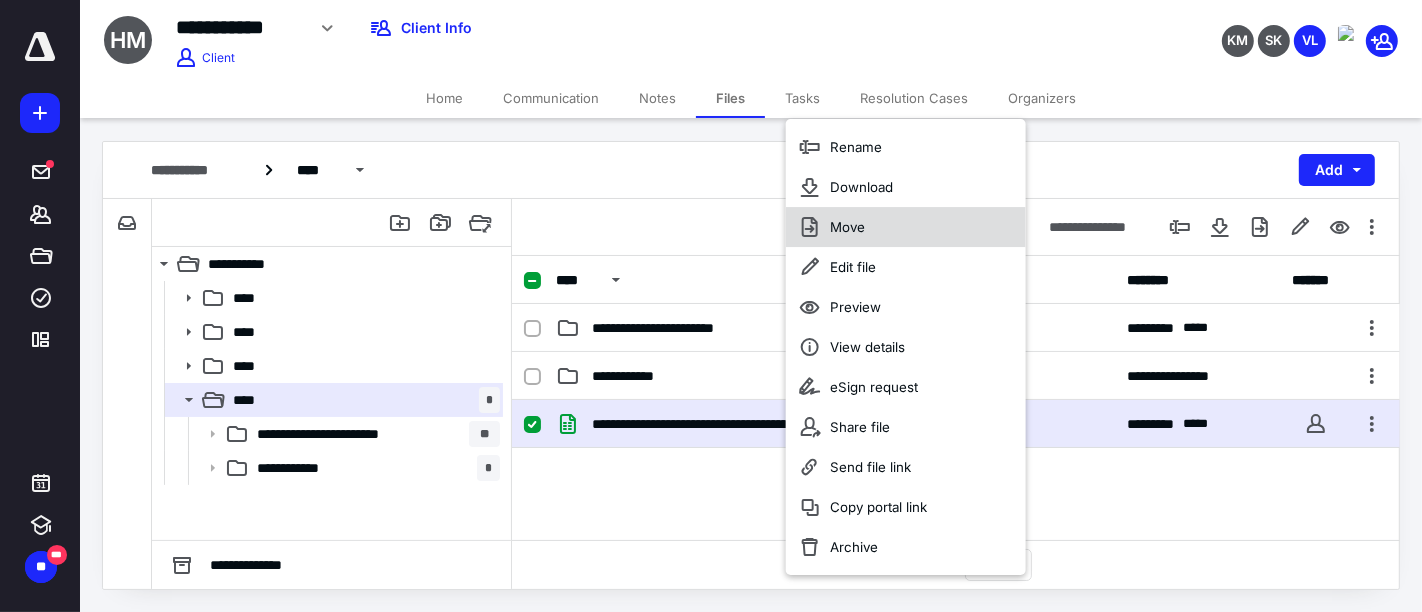 click on "Move" at bounding box center (847, 227) 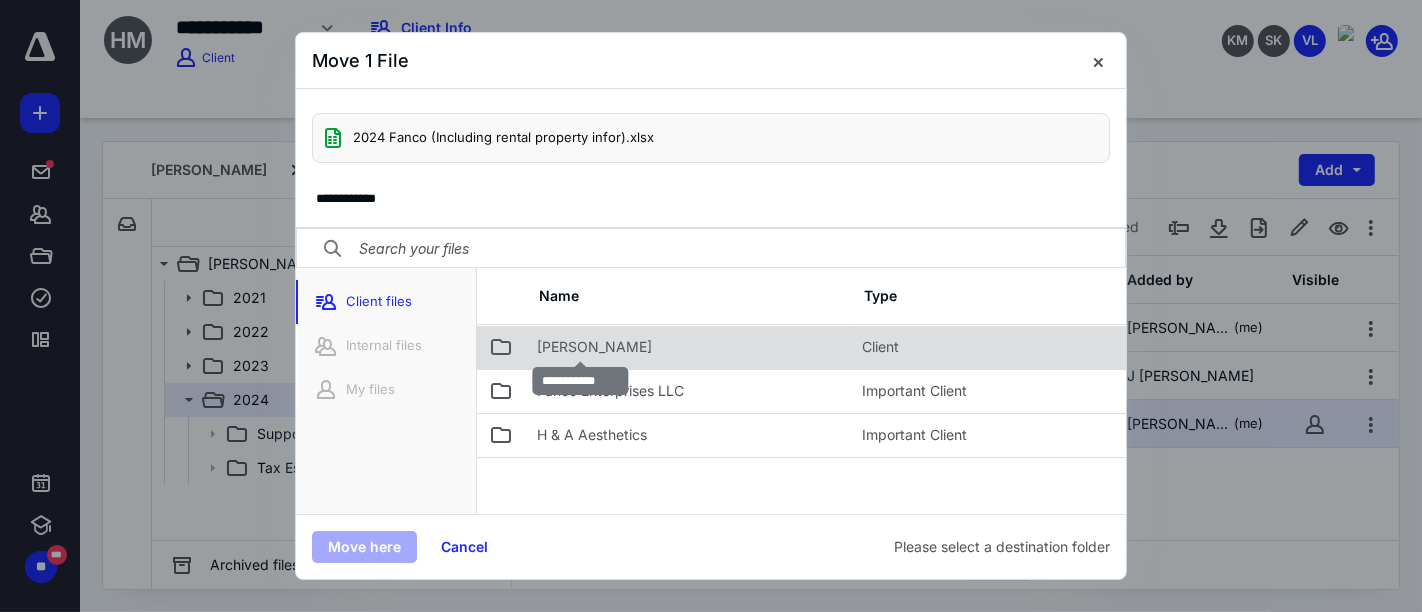 click on "[PERSON_NAME]" at bounding box center [594, 347] 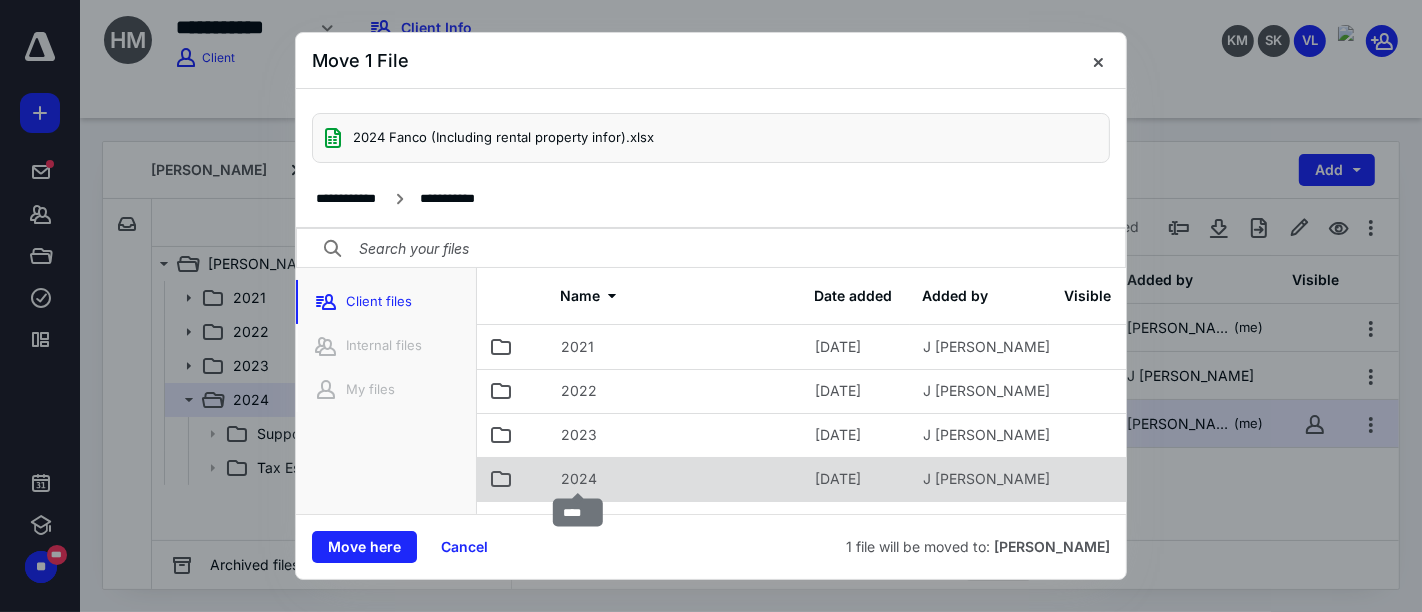 click on "2024" at bounding box center (579, 479) 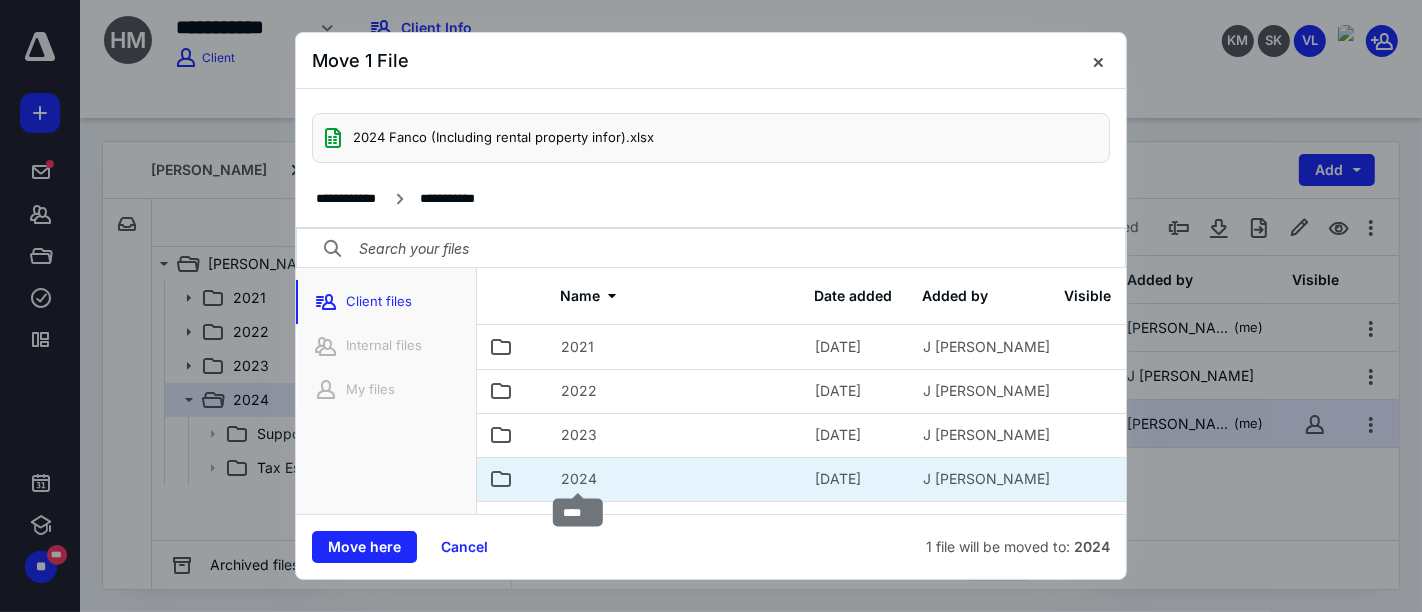 click on "2024" at bounding box center (579, 479) 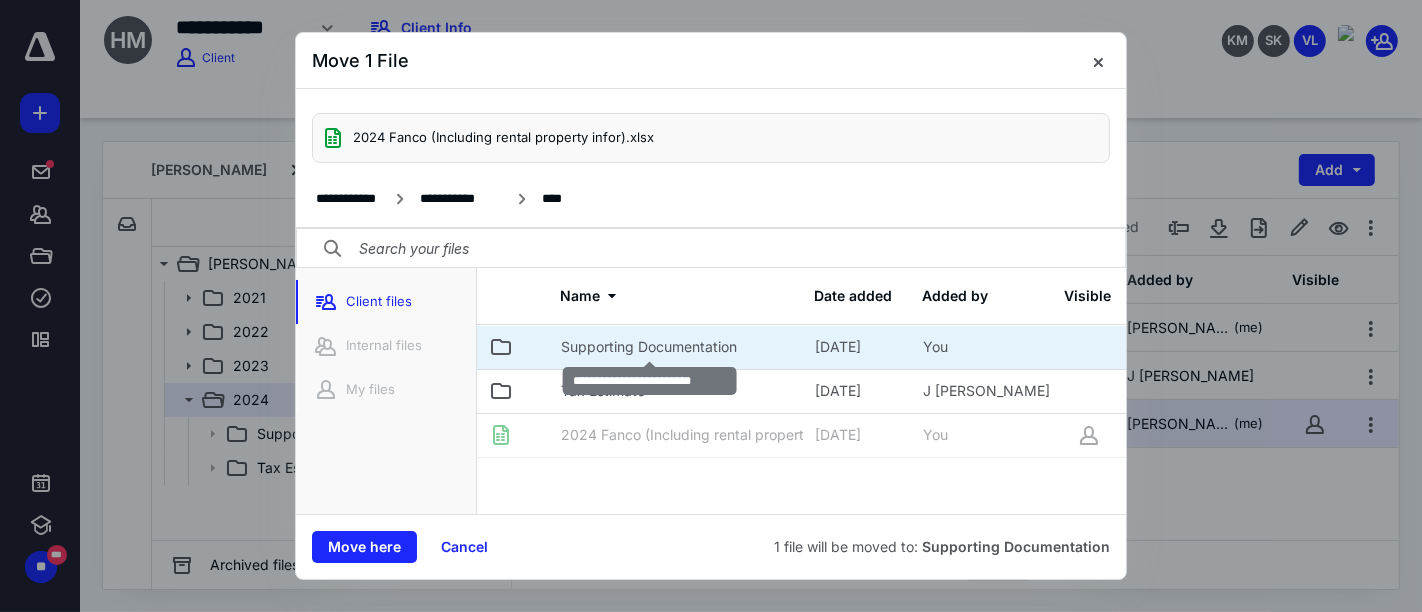 click on "Supporting Documentation" at bounding box center (649, 347) 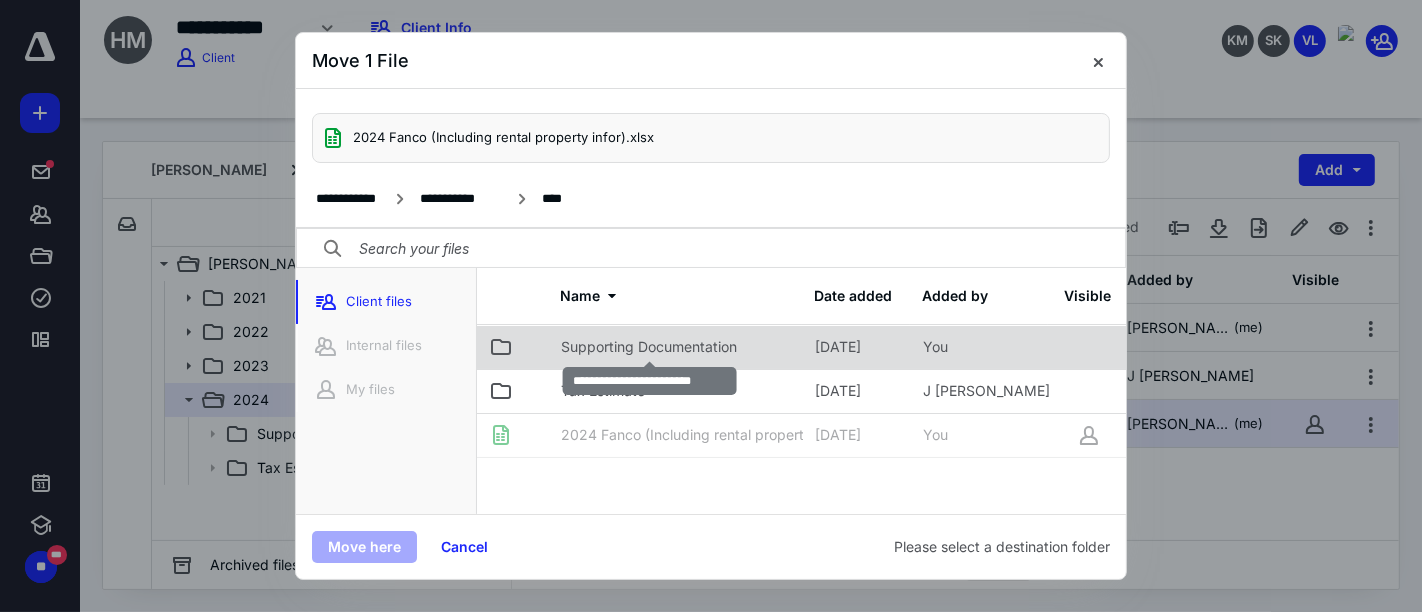 click on "Supporting Documentation" at bounding box center (649, 347) 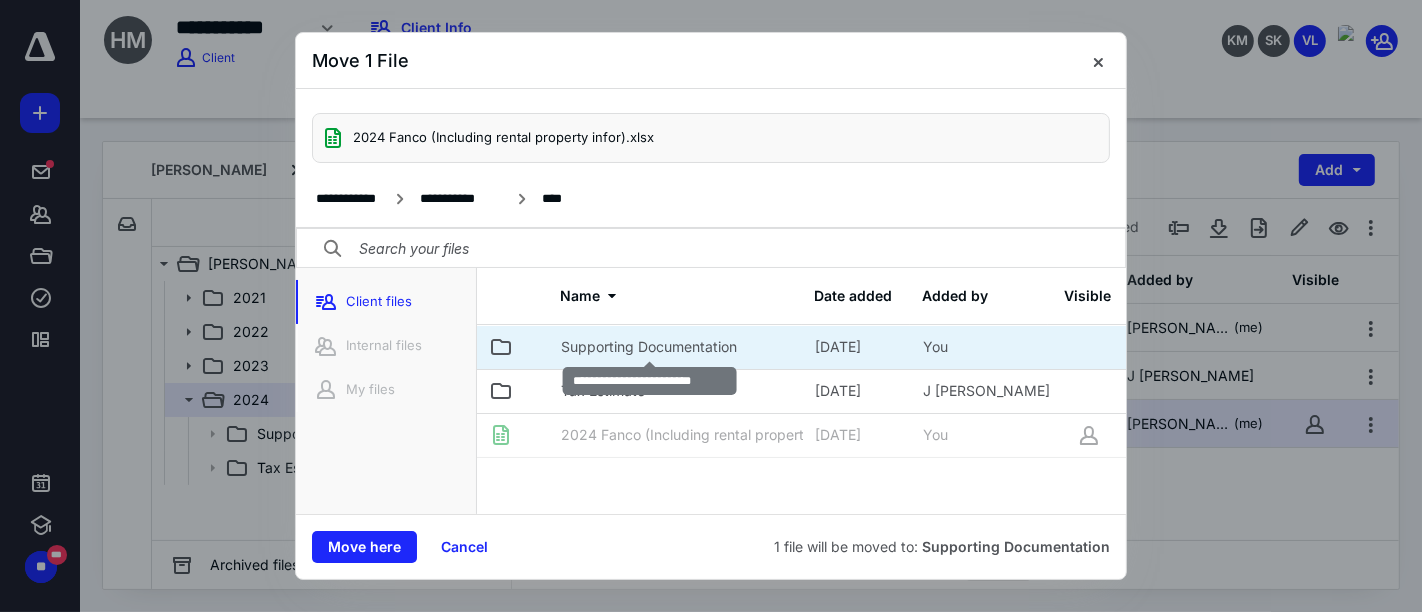 click on "Supporting Documentation" at bounding box center [649, 347] 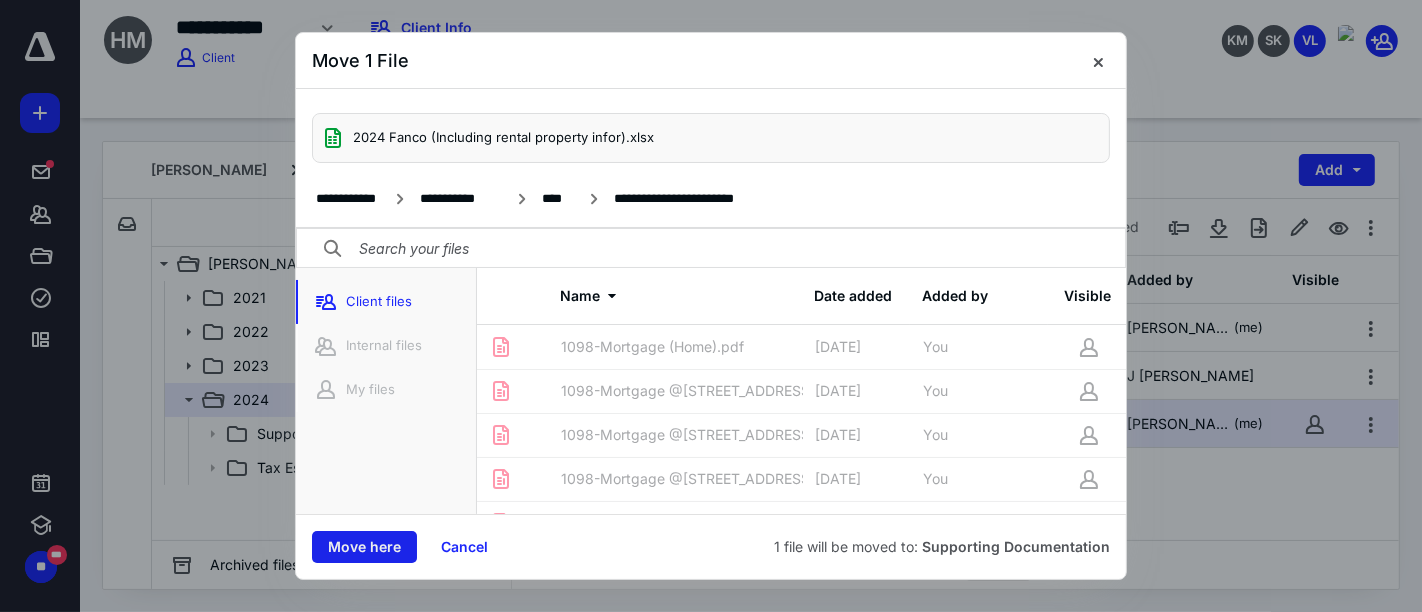 click on "Move here" at bounding box center (364, 547) 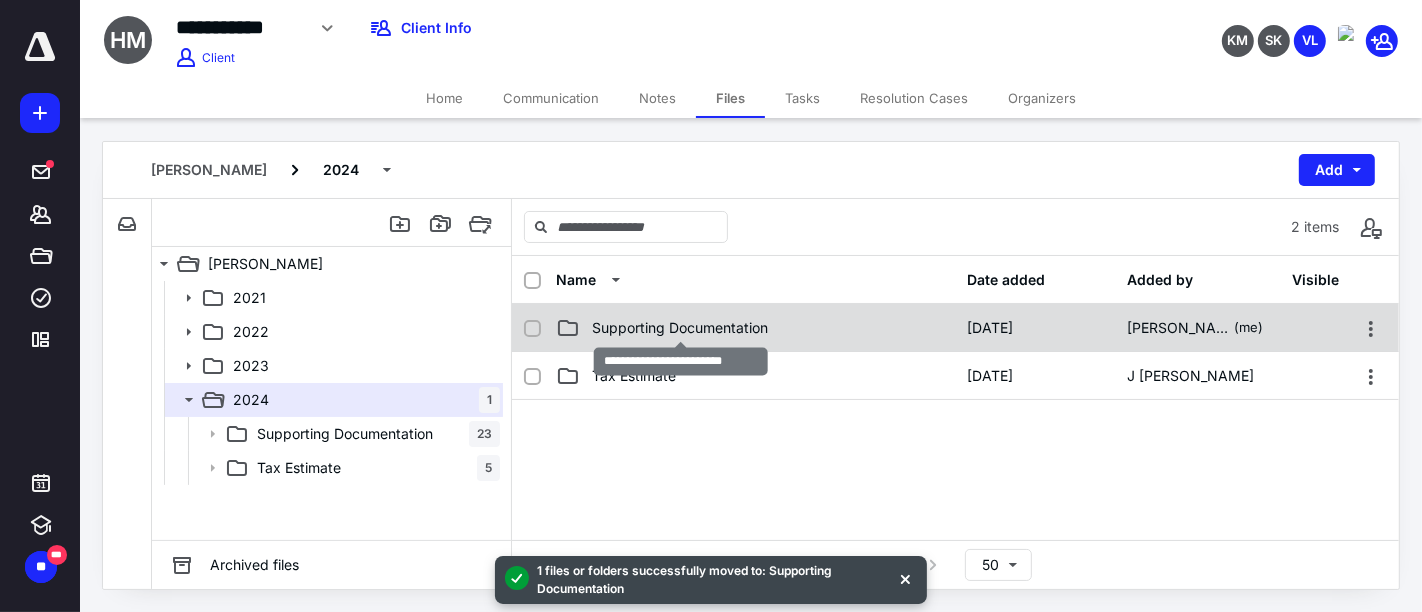 click on "Supporting Documentation" at bounding box center [680, 328] 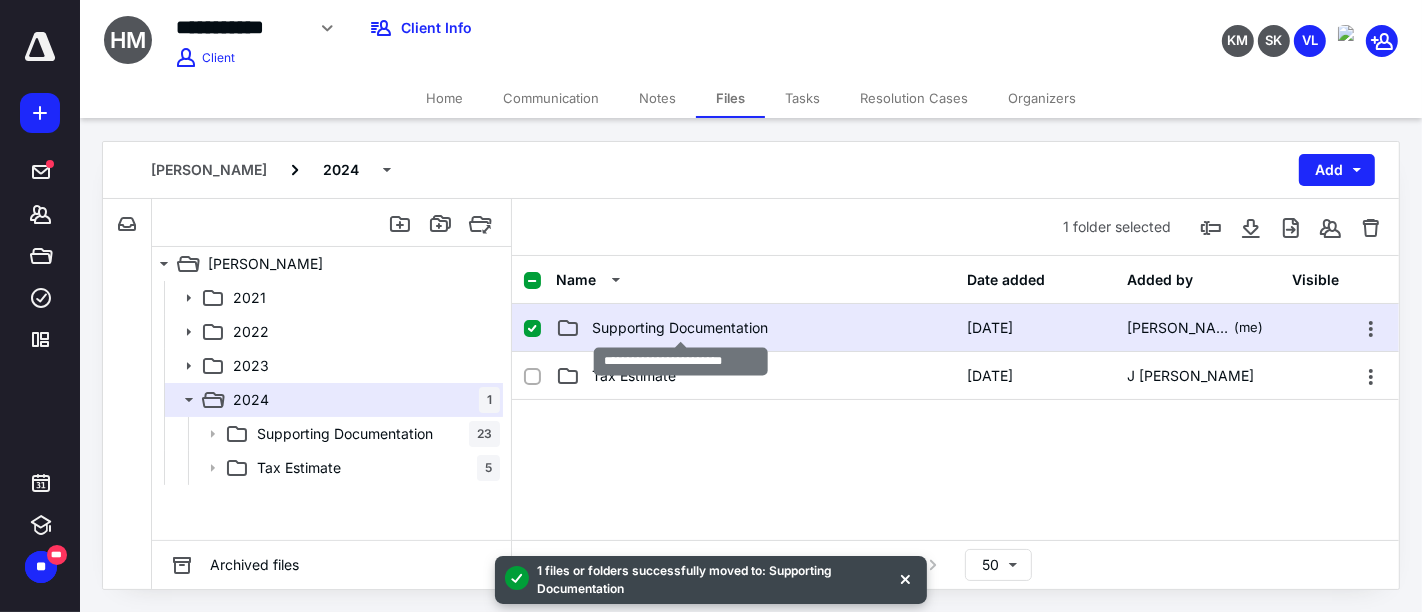 click on "Supporting Documentation" at bounding box center [680, 328] 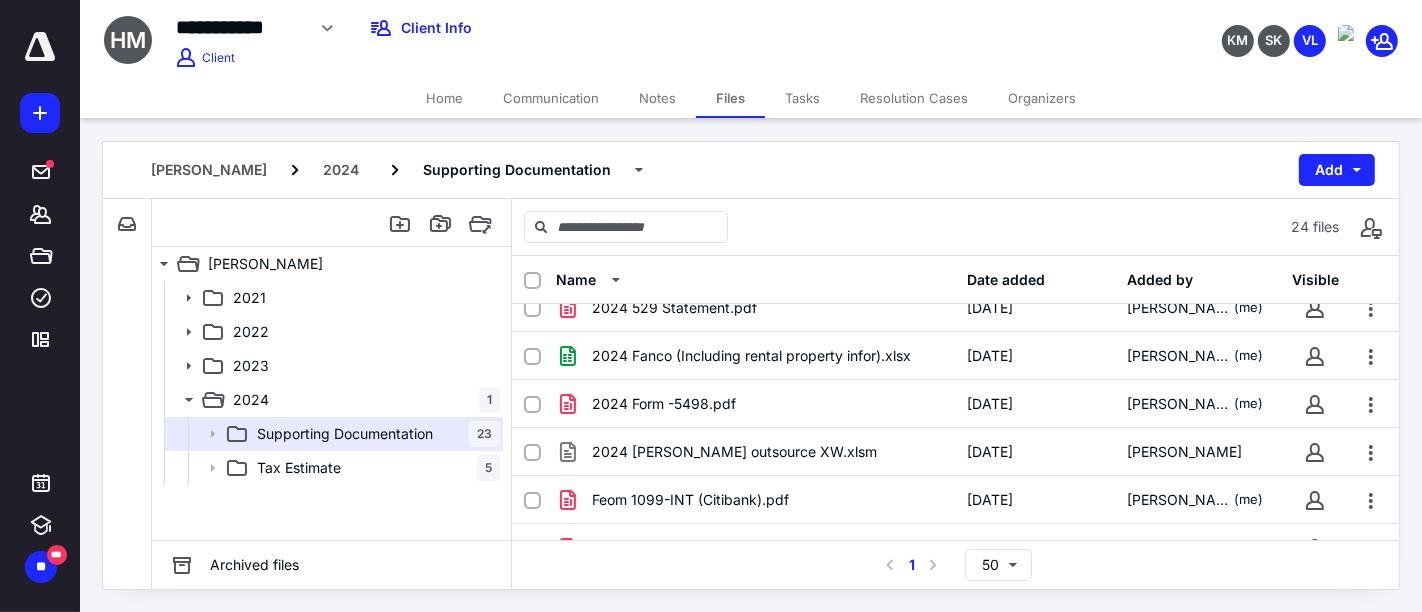 scroll, scrollTop: 246, scrollLeft: 0, axis: vertical 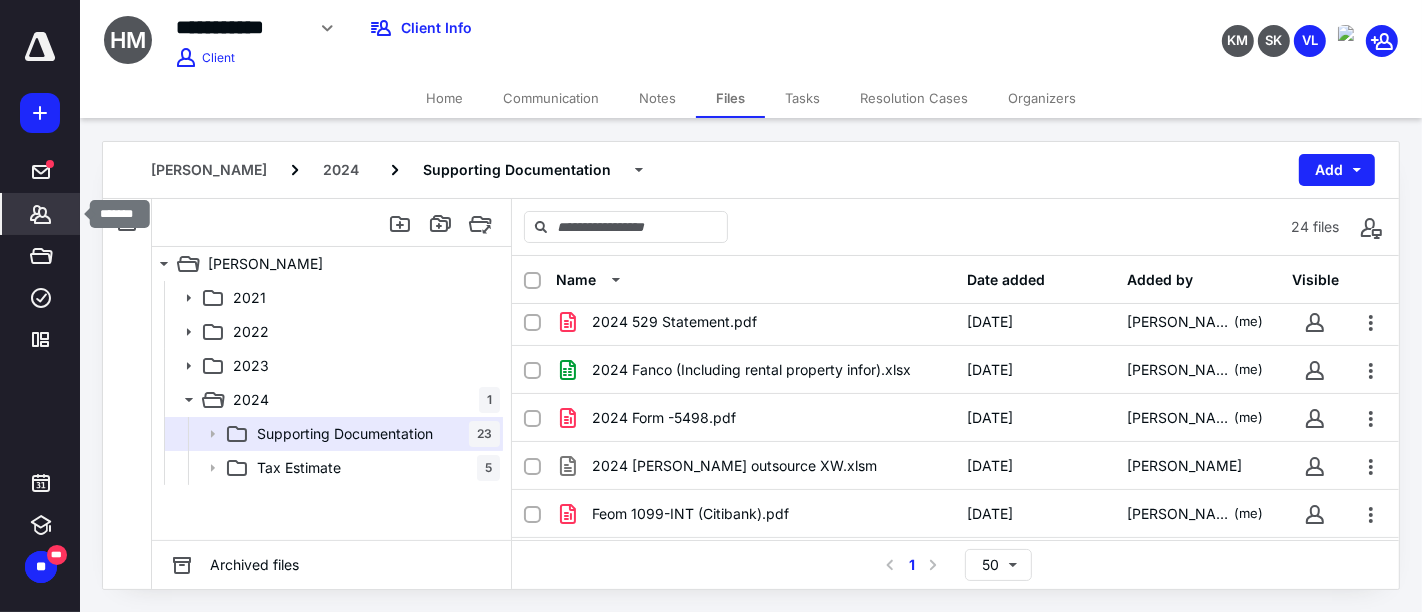 click 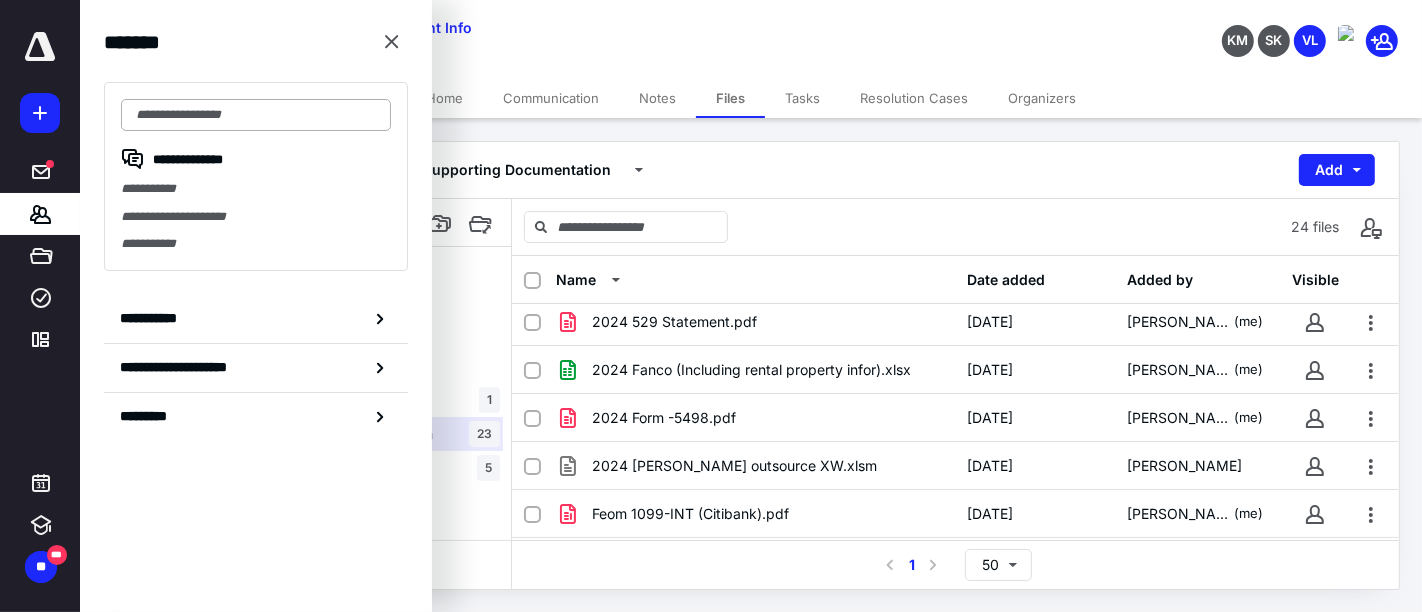 click at bounding box center (256, 115) 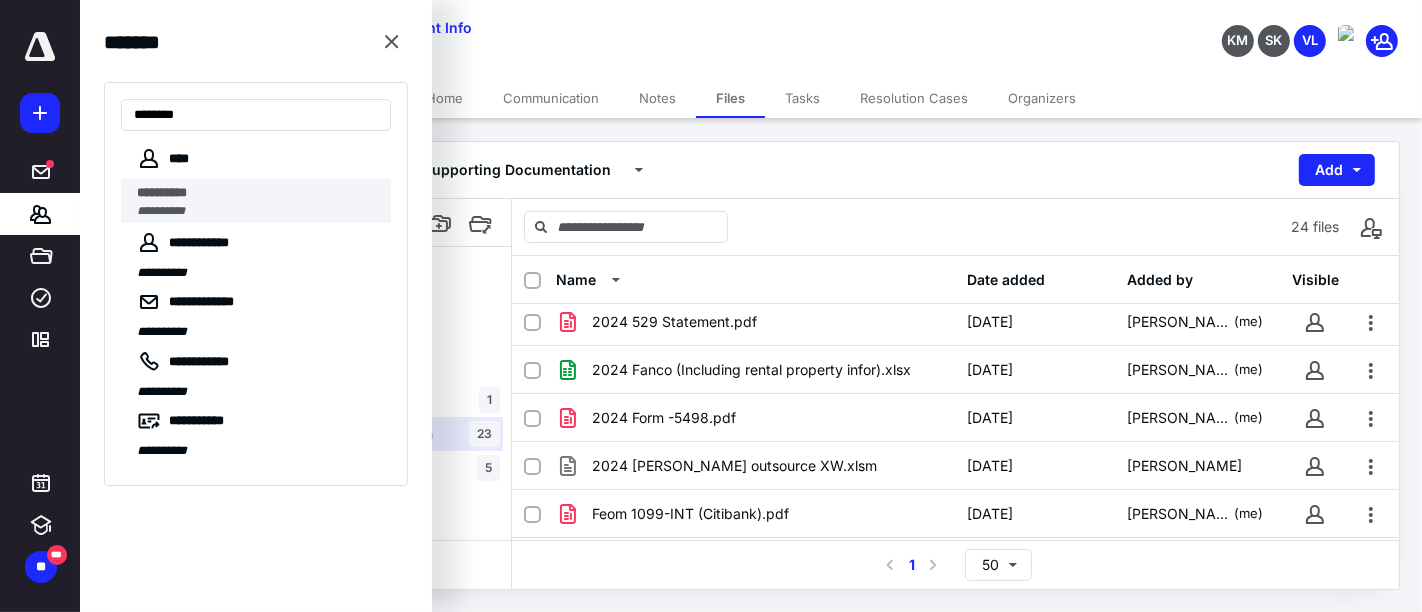 type on "********" 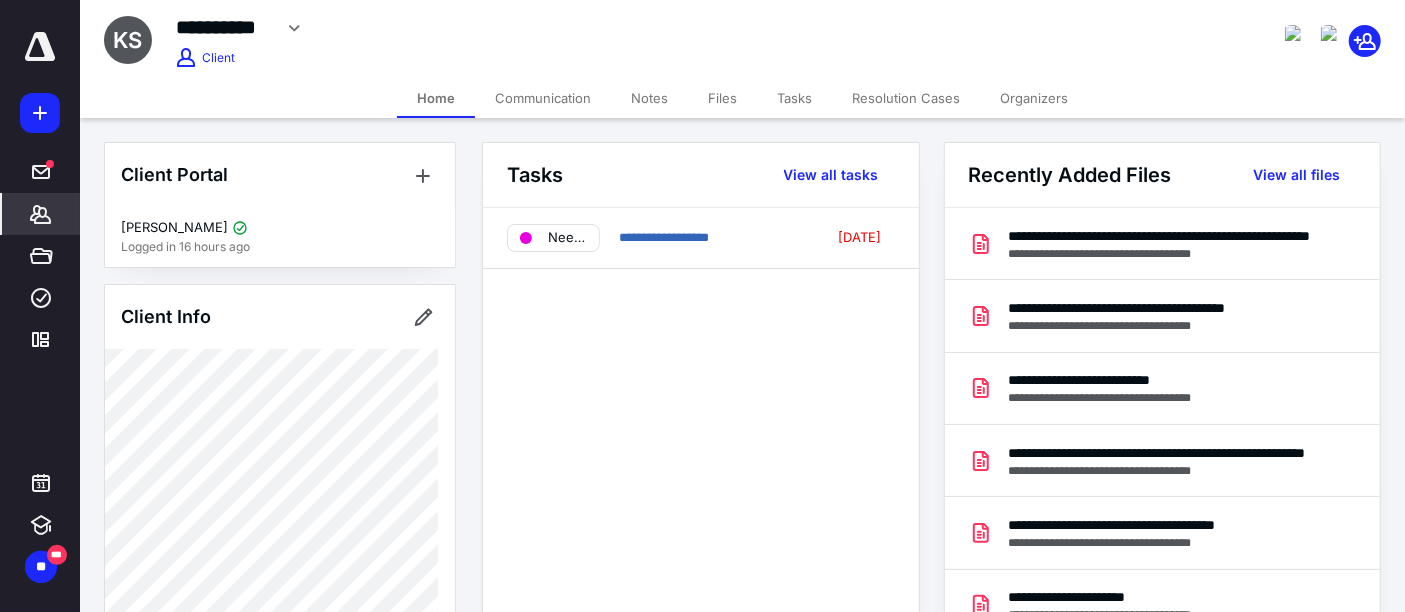 click on "Files" at bounding box center (722, 98) 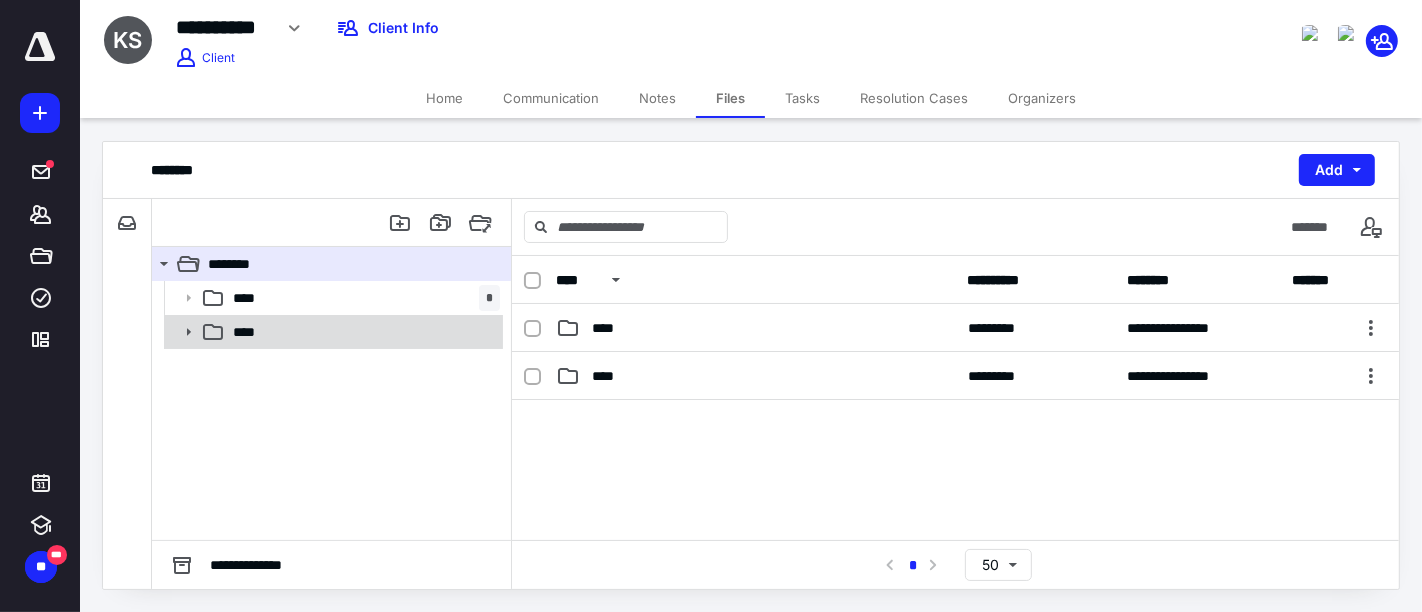 click 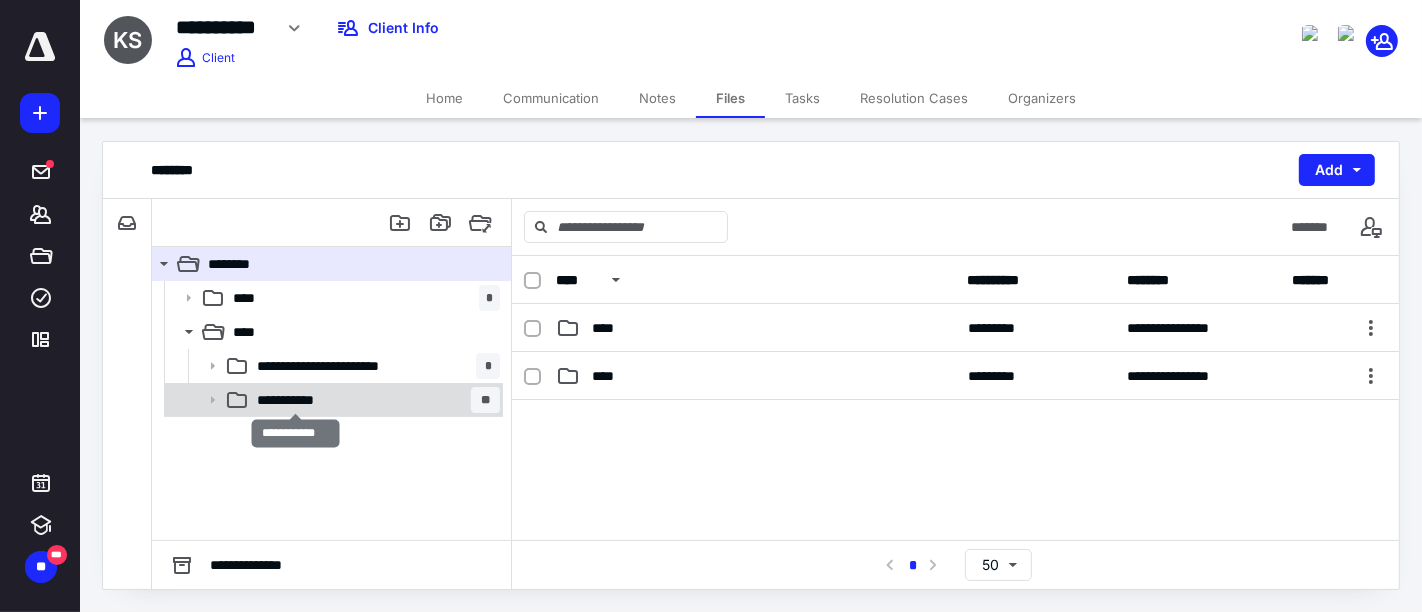 click on "**********" at bounding box center (296, 400) 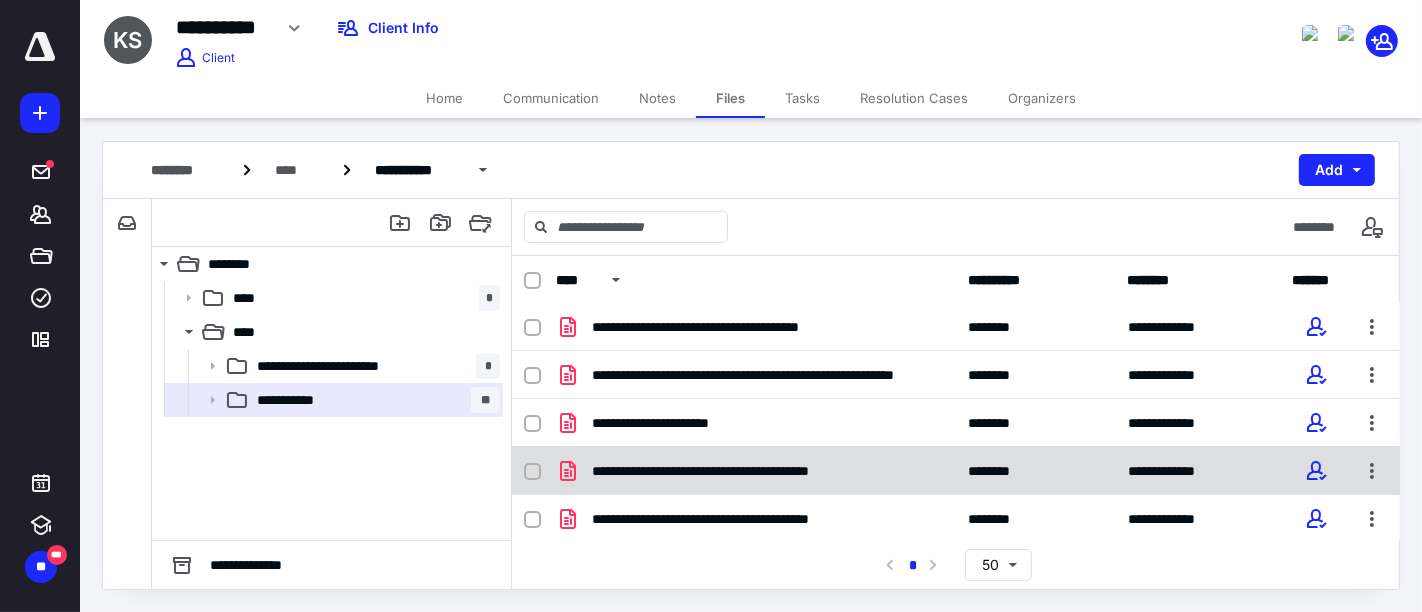 scroll, scrollTop: 130, scrollLeft: 0, axis: vertical 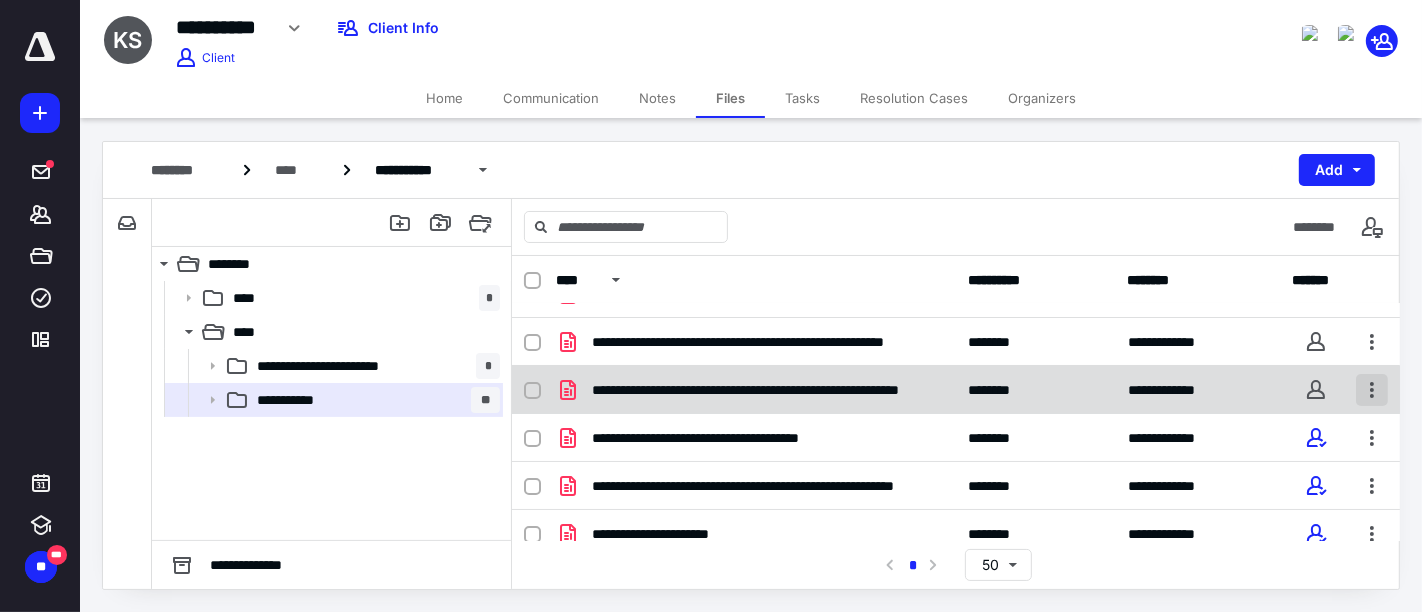 click at bounding box center [1372, 390] 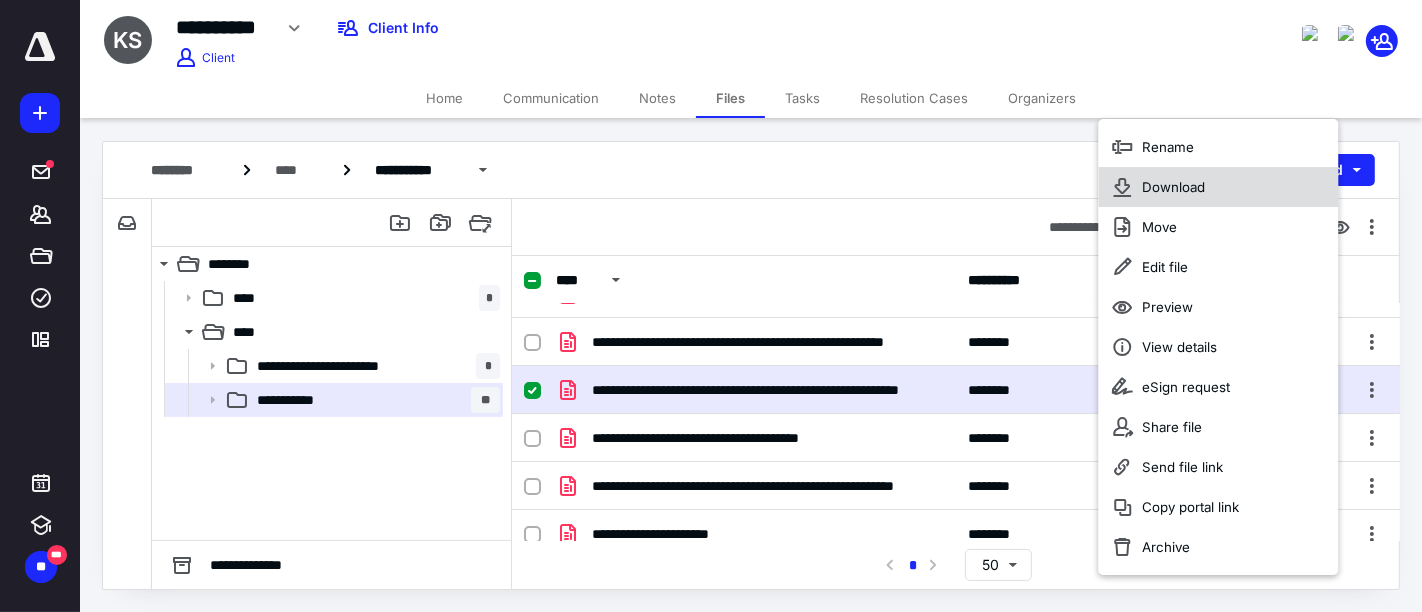 click on "Download" at bounding box center [1174, 187] 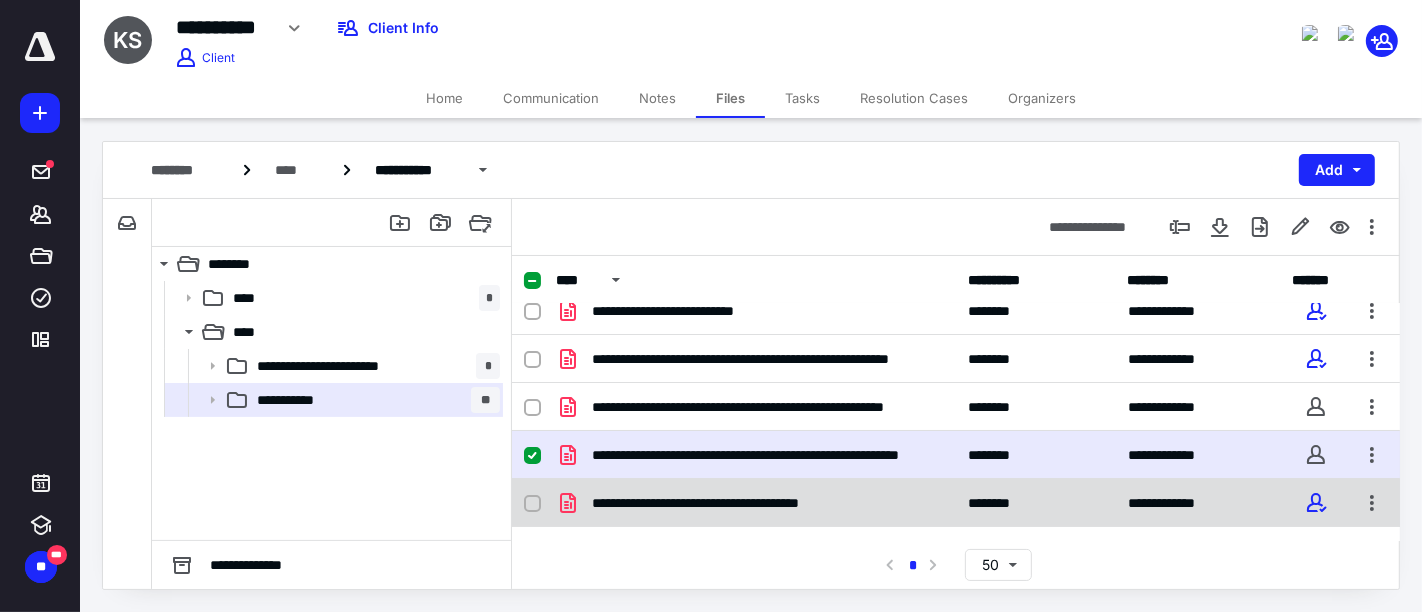 scroll, scrollTop: 0, scrollLeft: 0, axis: both 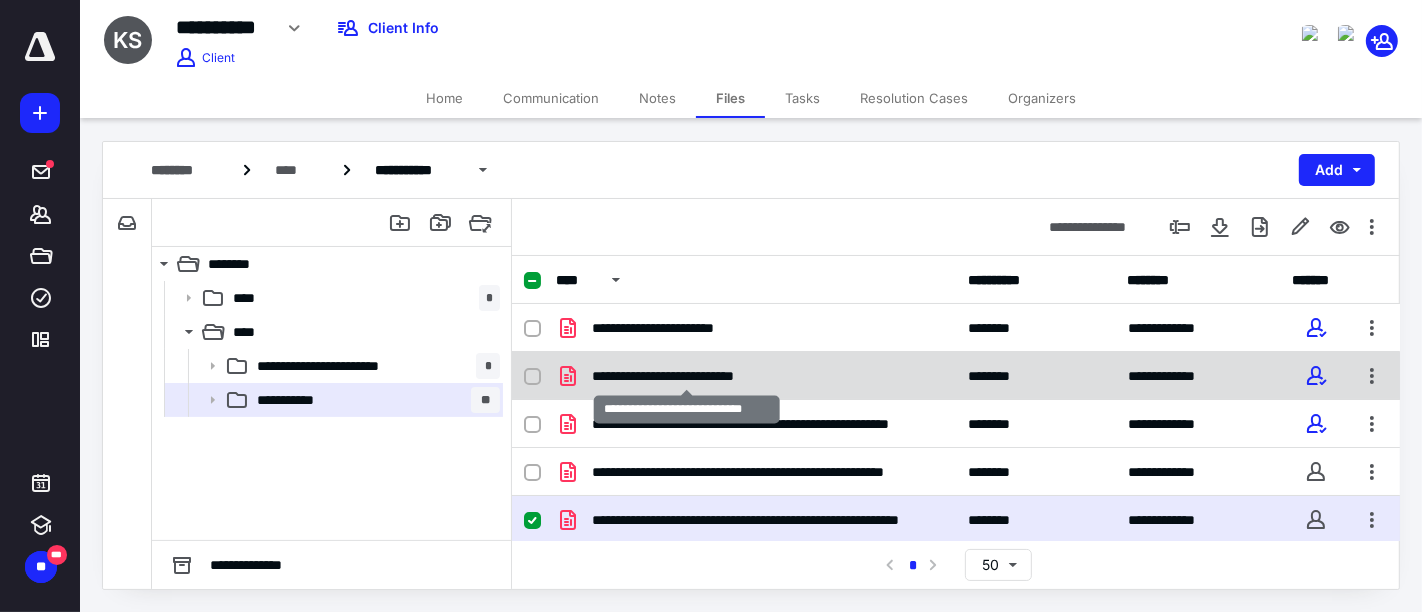 click on "**********" at bounding box center (687, 376) 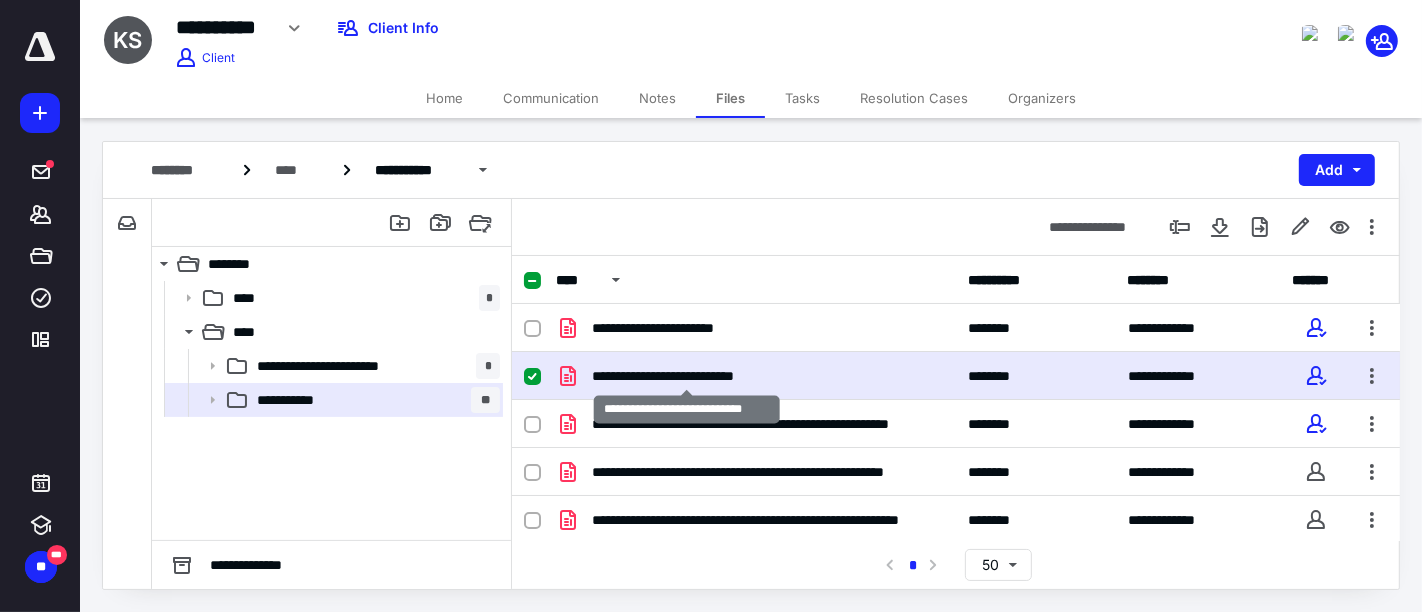 click on "**********" at bounding box center [687, 376] 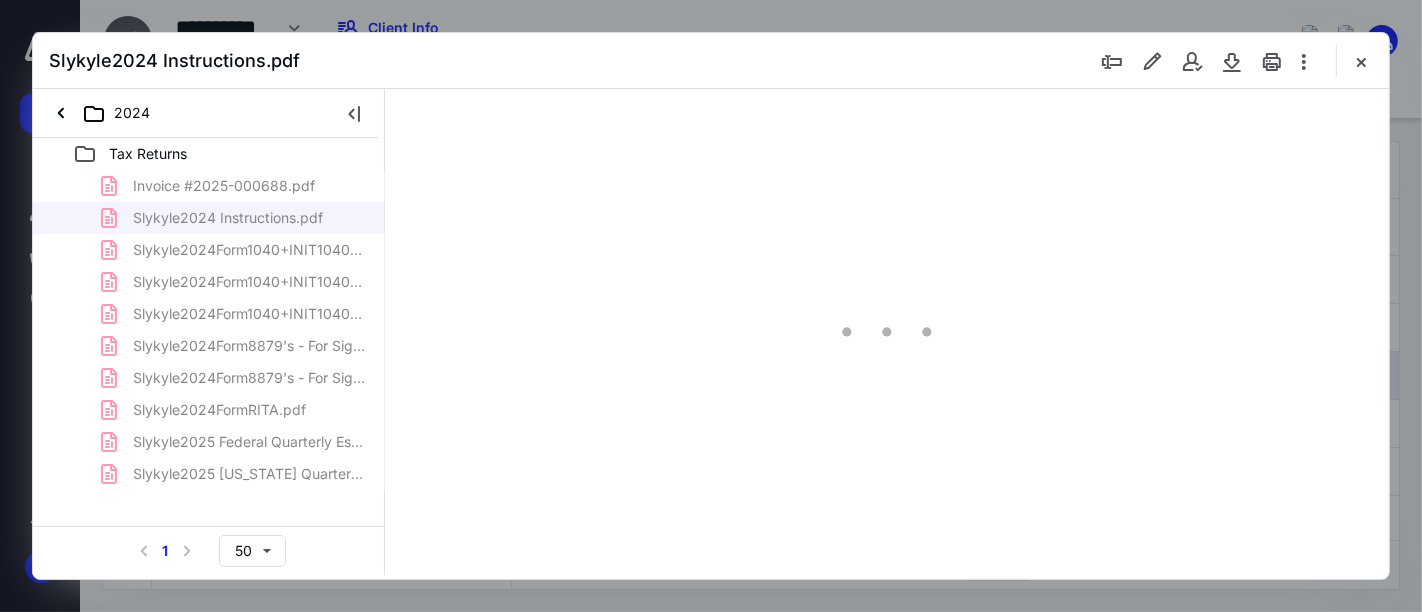 scroll, scrollTop: 0, scrollLeft: 0, axis: both 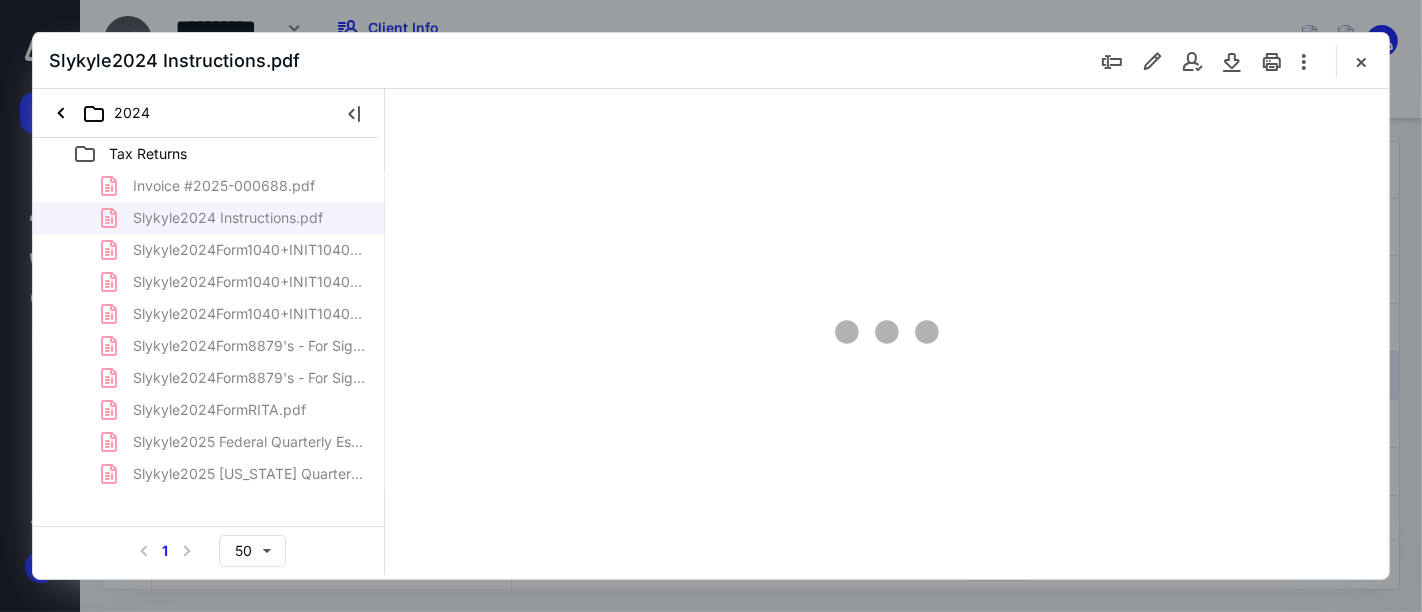type on "52" 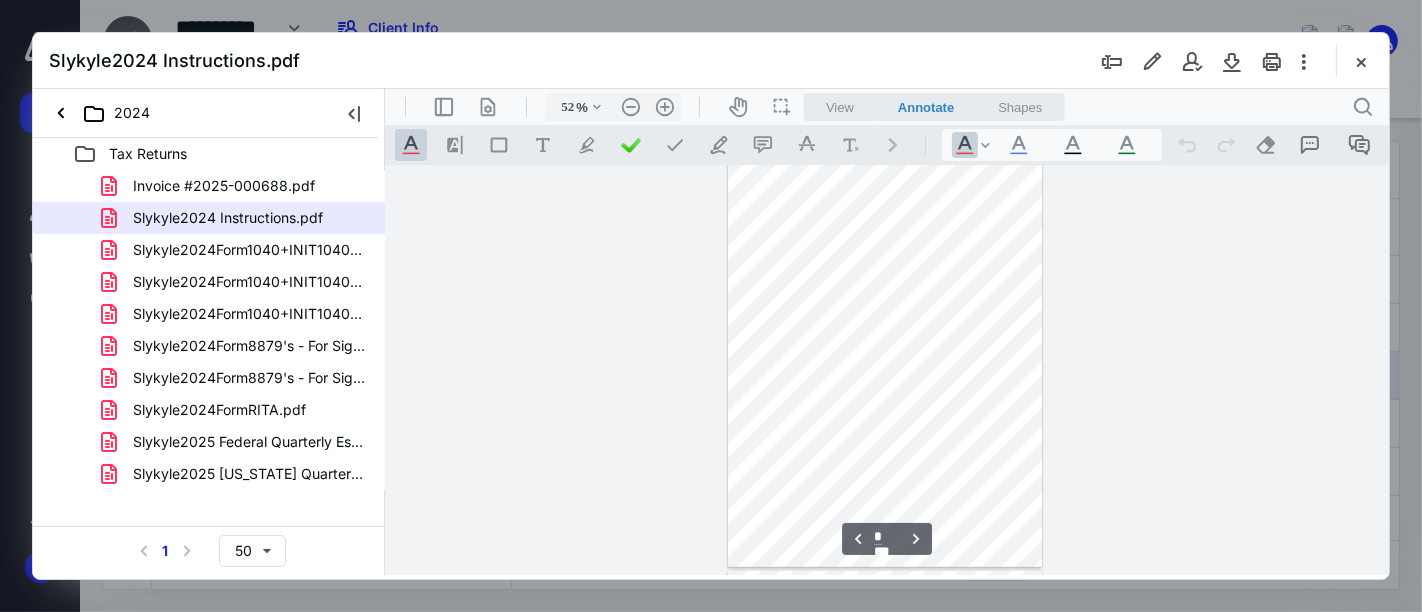 scroll, scrollTop: 189, scrollLeft: 0, axis: vertical 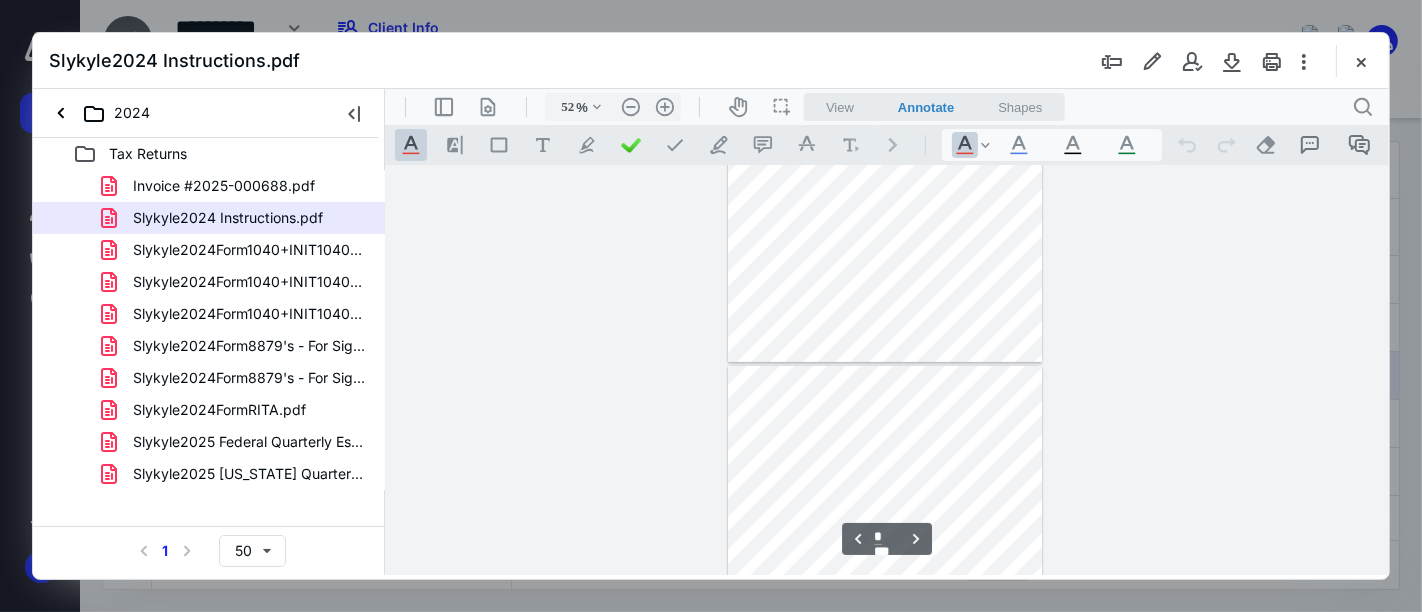 type on "*" 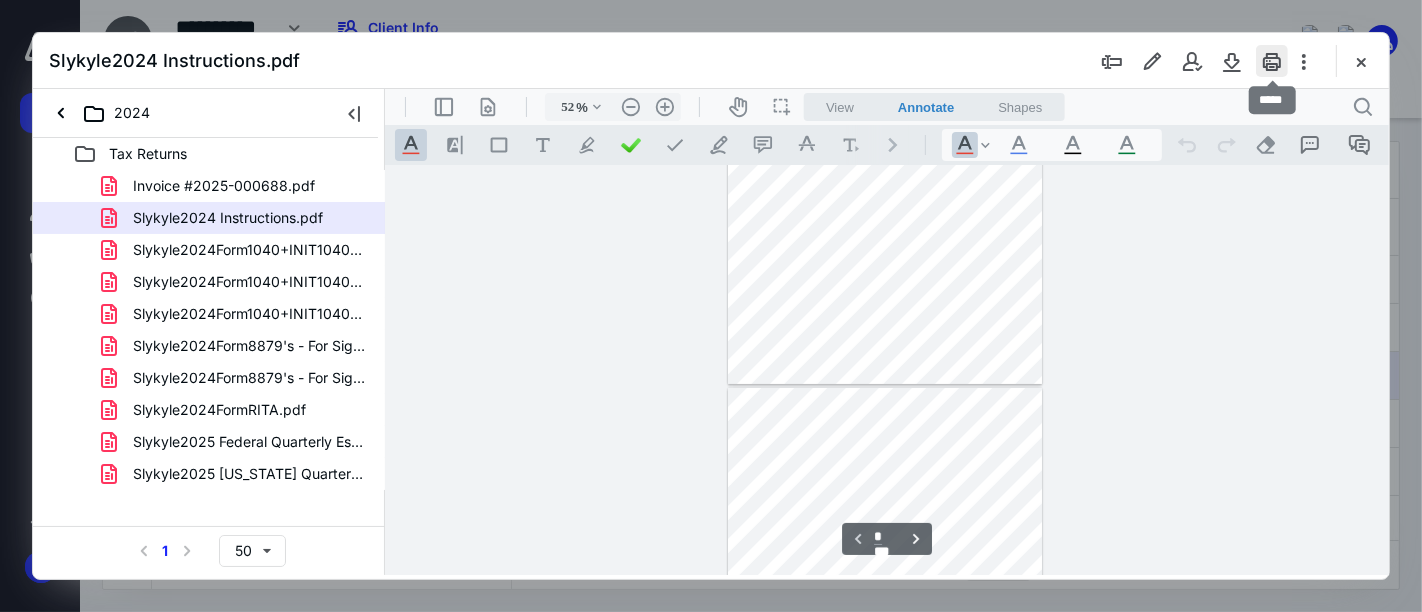 click at bounding box center (1272, 61) 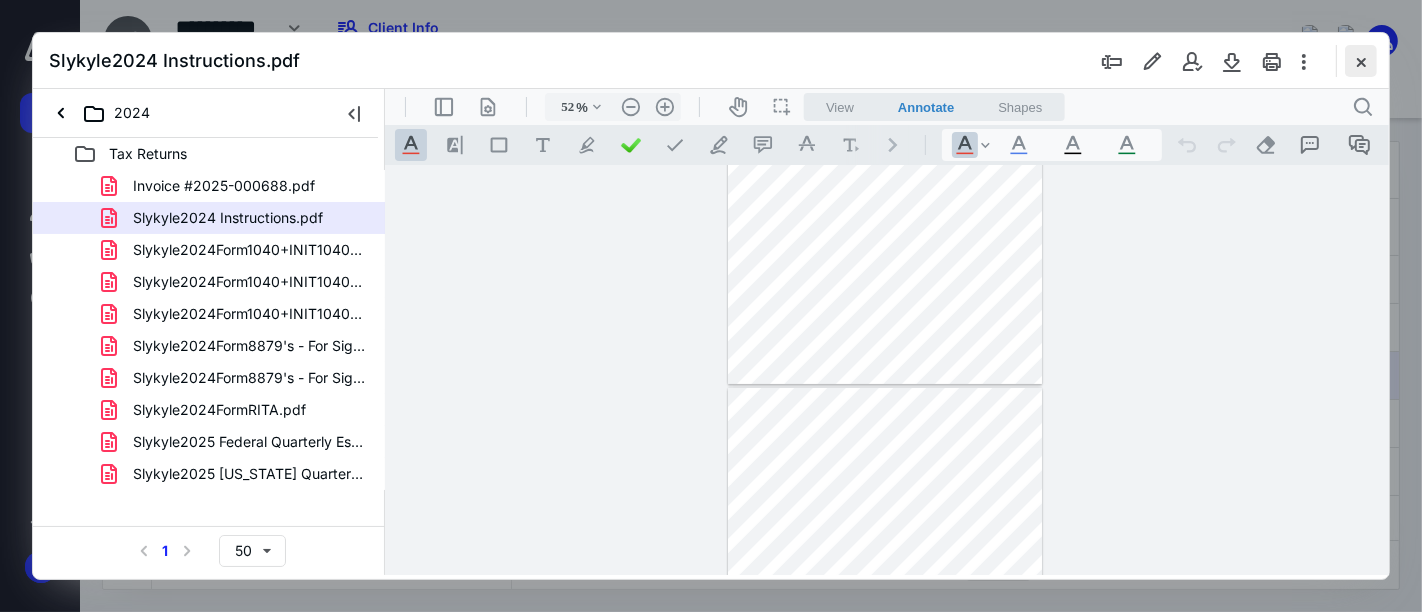 click at bounding box center (1361, 61) 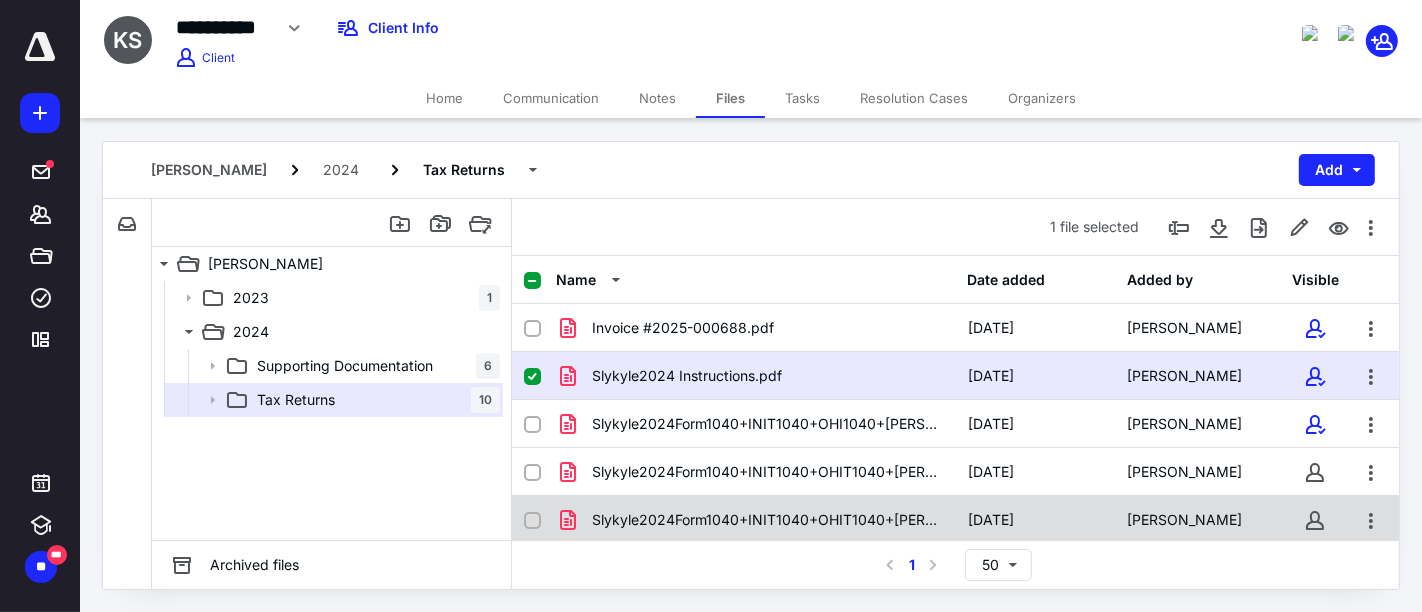 scroll, scrollTop: 111, scrollLeft: 0, axis: vertical 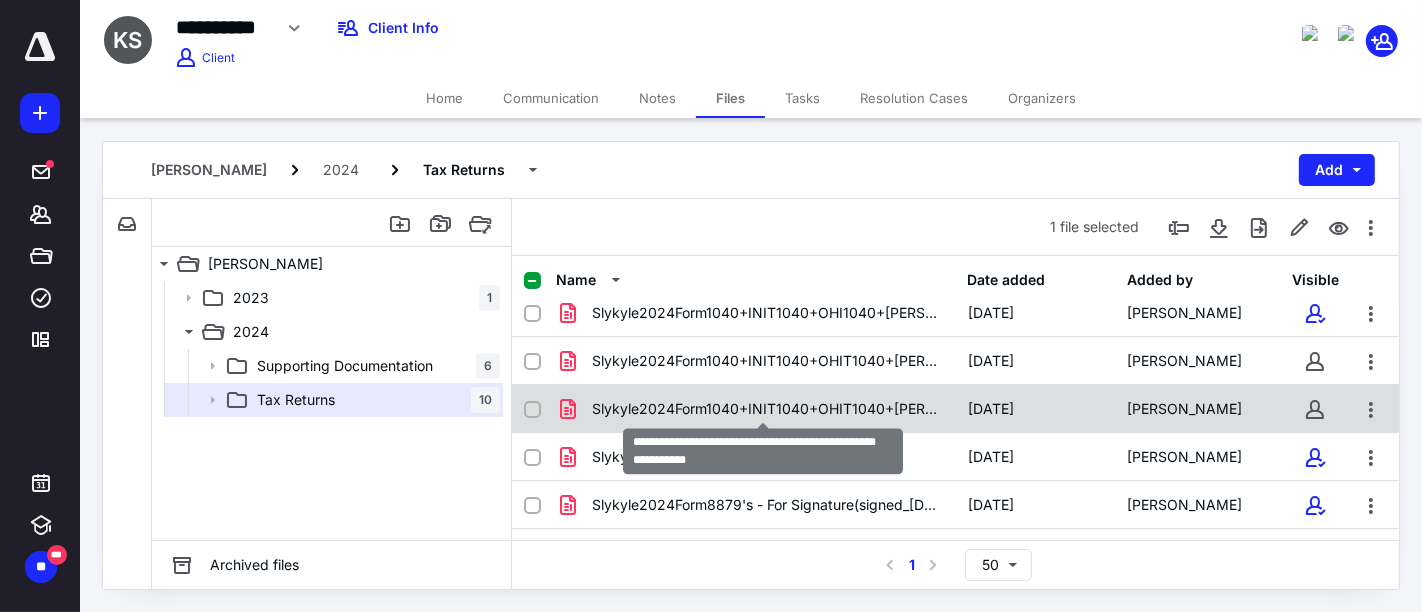 click on "Slykyle2024Form1040+INIT1040+OHIT1040+[PERSON_NAME] - Filing  Copy.pdf" at bounding box center [768, 409] 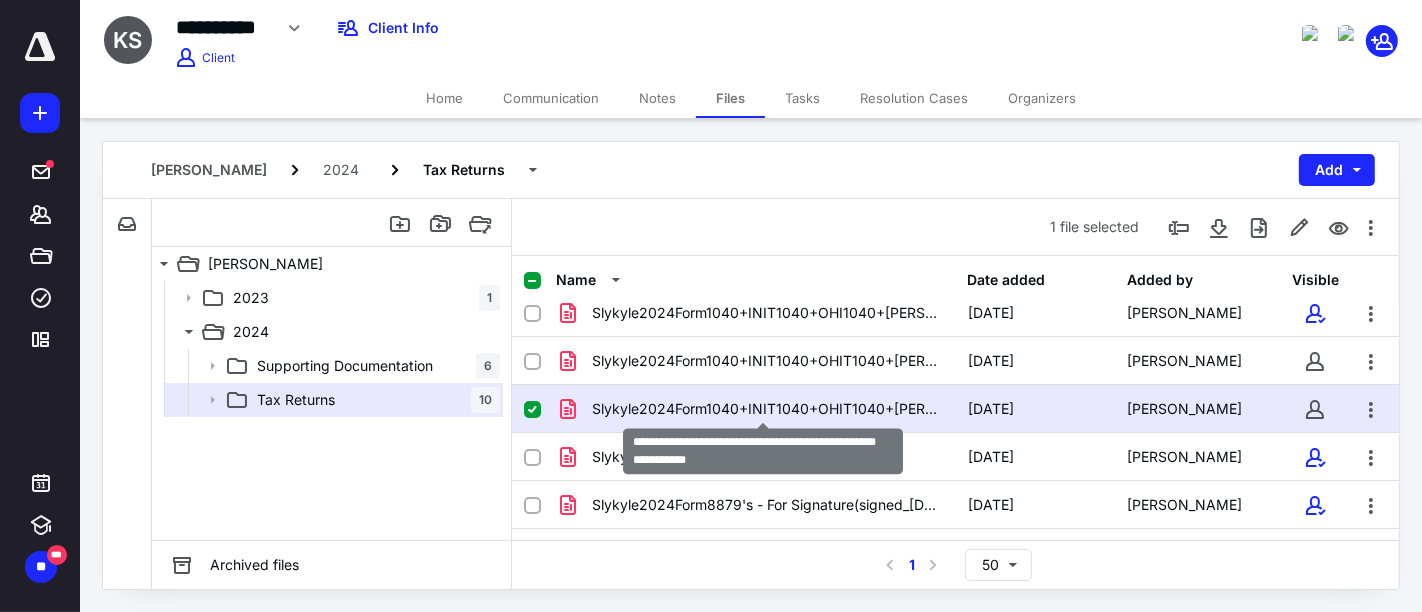 click on "Slykyle2024Form1040+INIT1040+OHIT1040+[PERSON_NAME] - Filing  Copy.pdf" at bounding box center [768, 409] 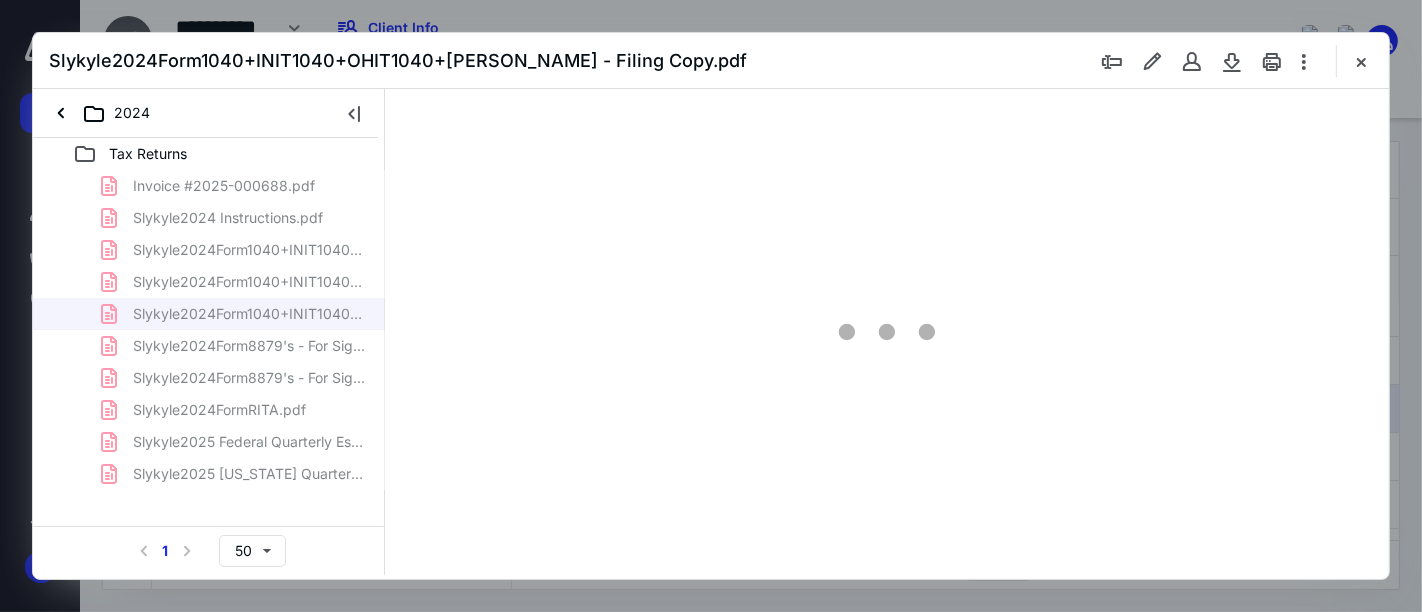 scroll, scrollTop: 0, scrollLeft: 0, axis: both 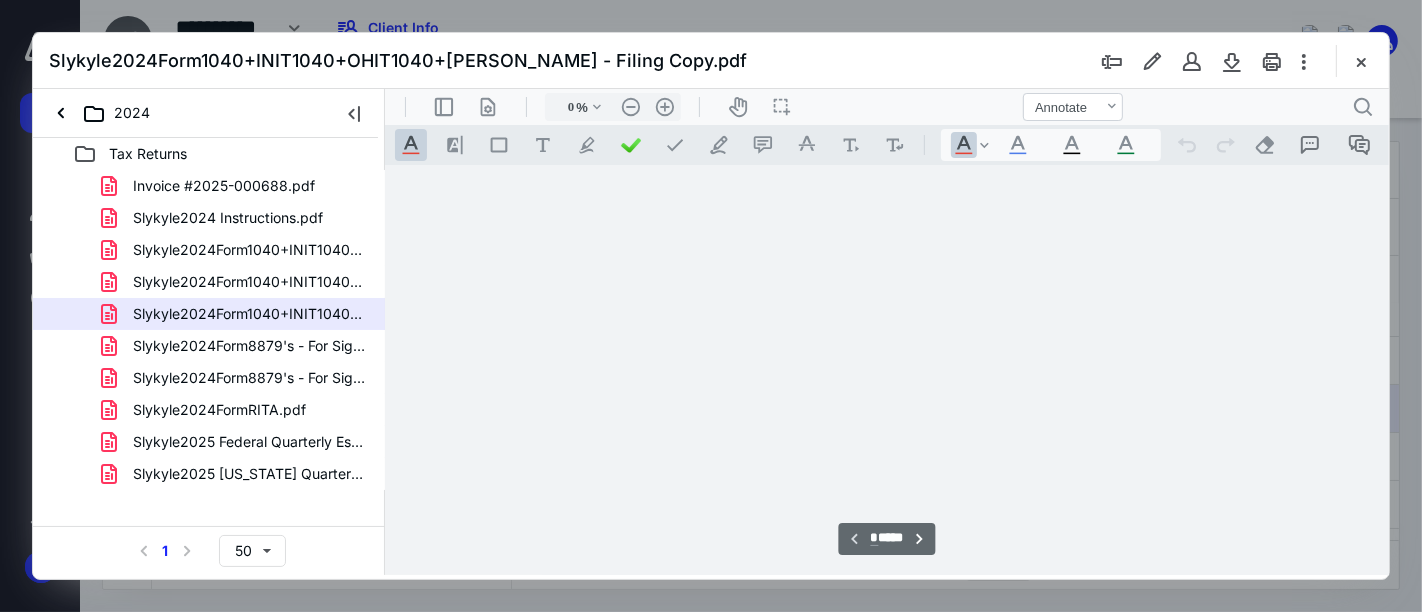 type on "52" 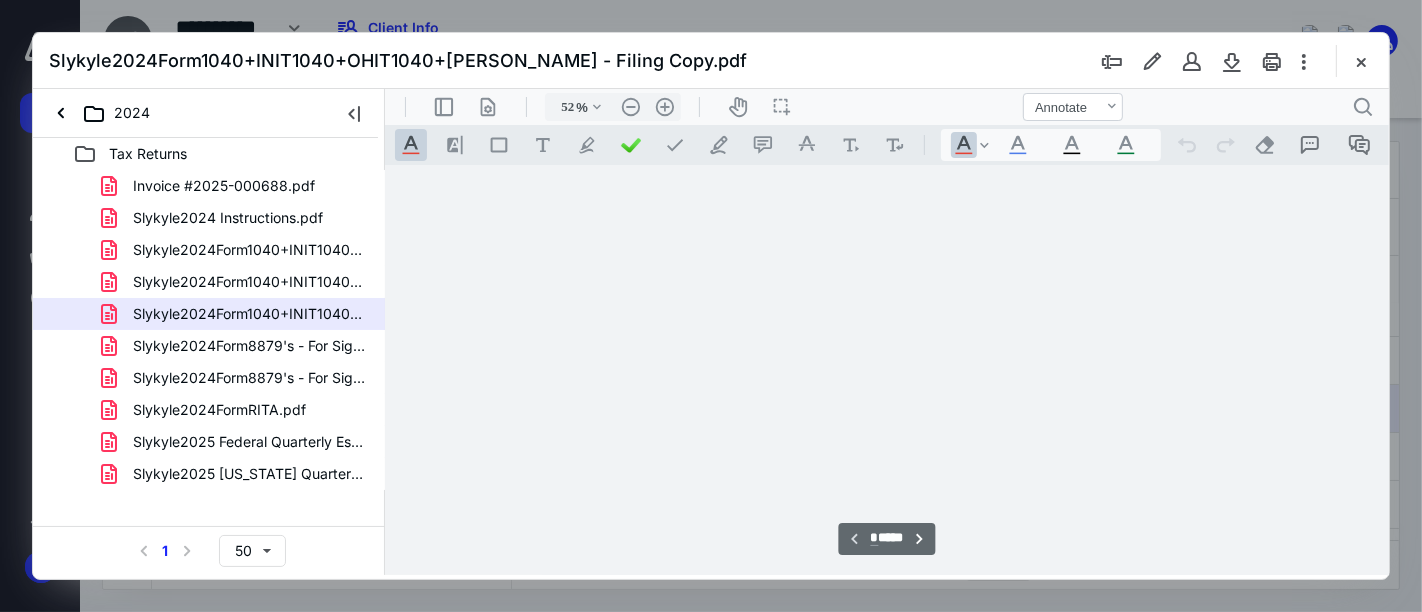 scroll, scrollTop: 78, scrollLeft: 0, axis: vertical 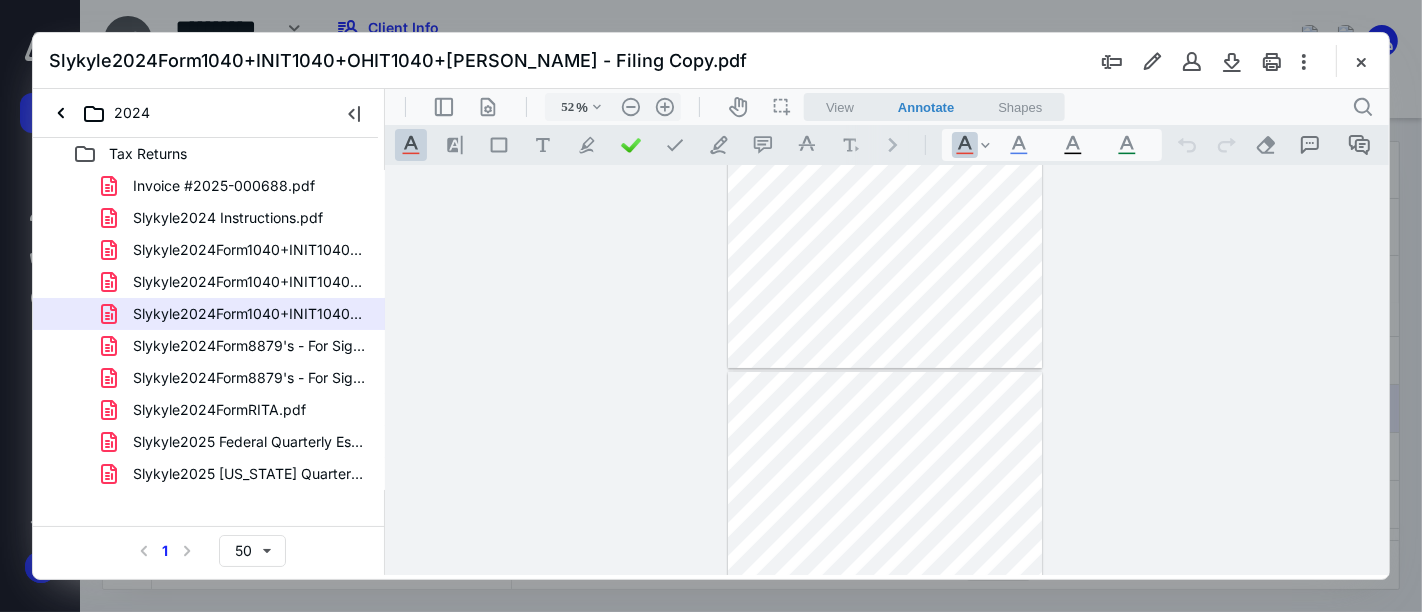 type on "*" 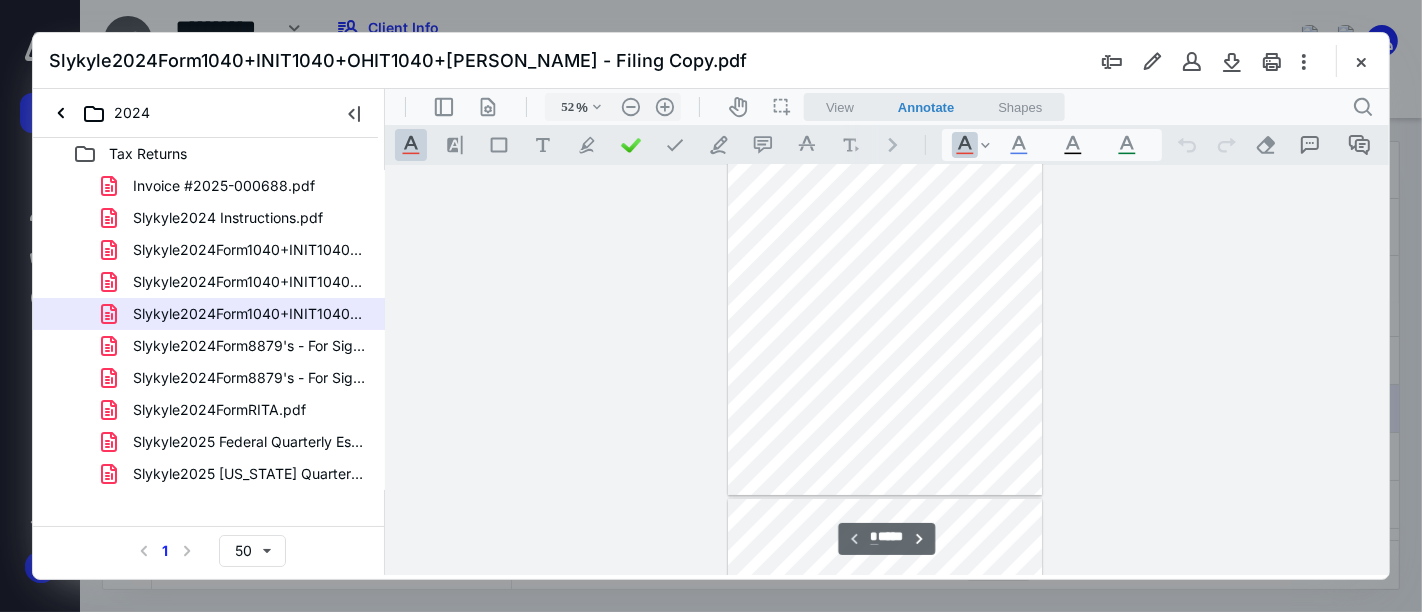 scroll, scrollTop: 0, scrollLeft: 0, axis: both 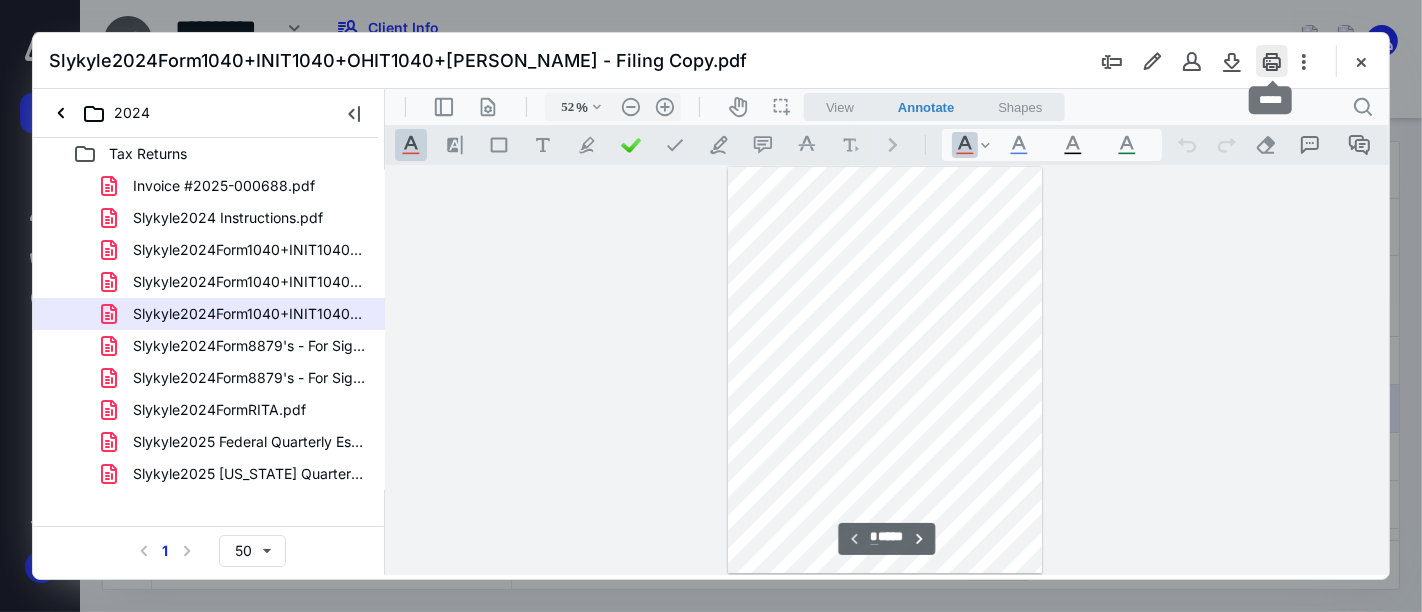 click at bounding box center (1272, 61) 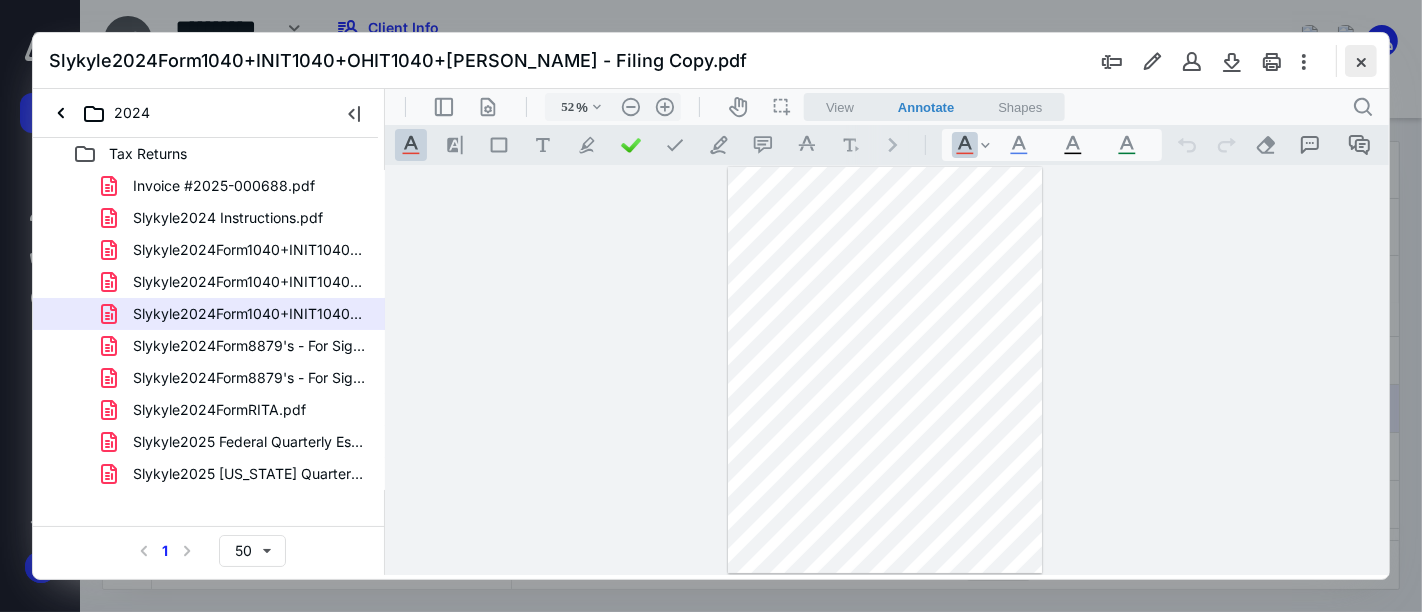 click at bounding box center (1361, 61) 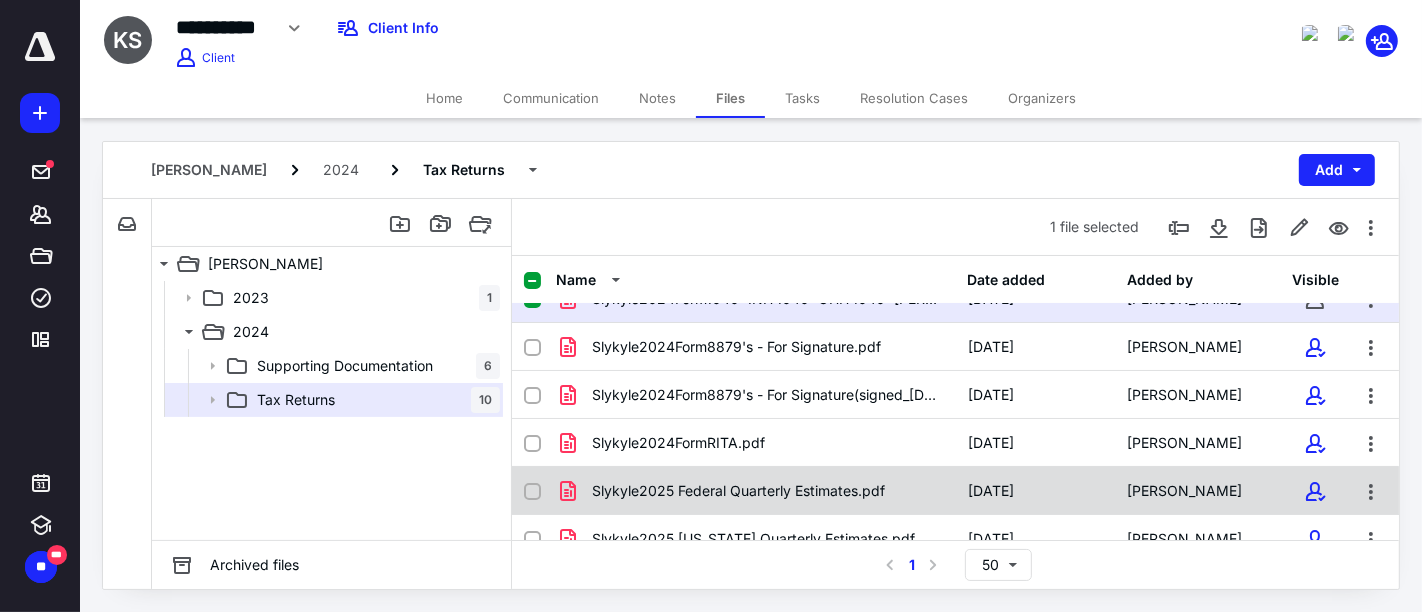scroll, scrollTop: 241, scrollLeft: 0, axis: vertical 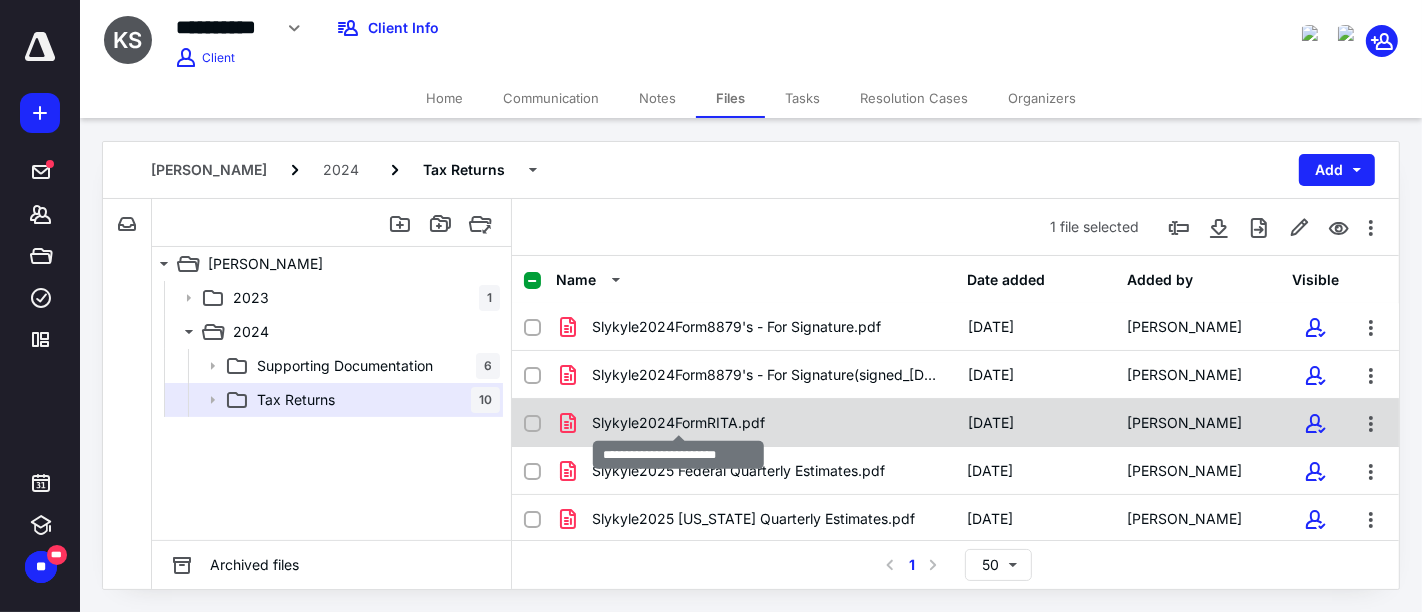 click on "Slykyle2024FormRITA.pdf" at bounding box center (678, 423) 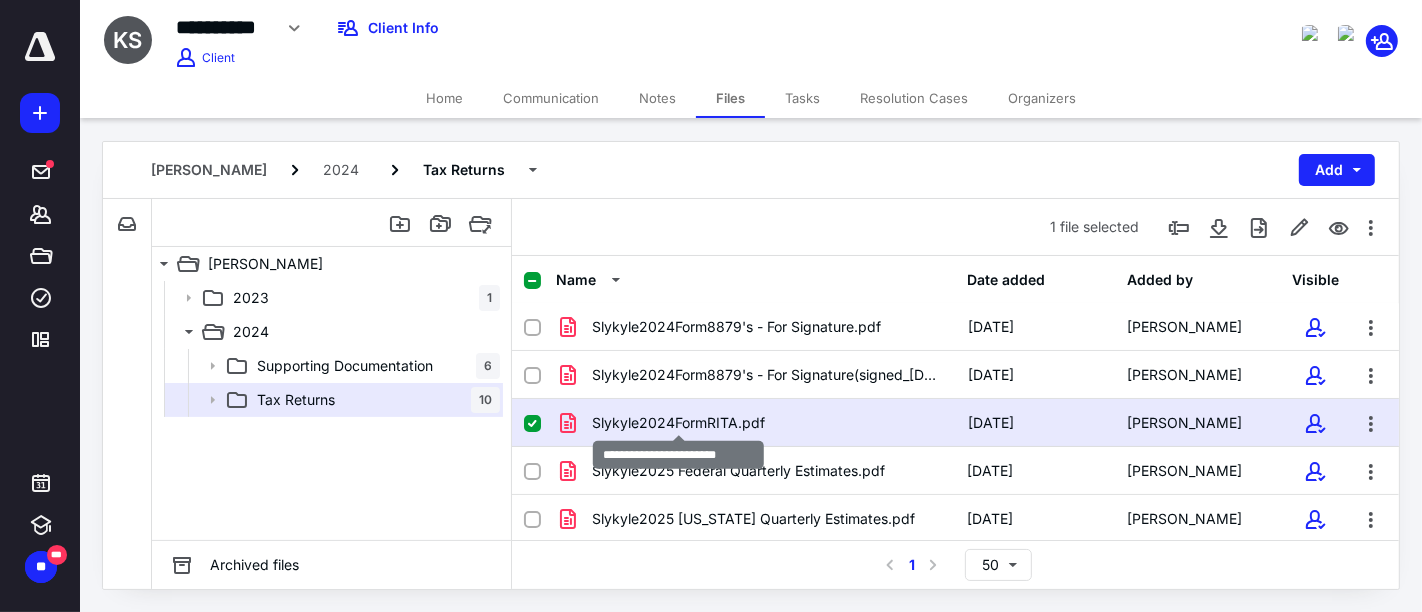 click on "Slykyle2024FormRITA.pdf" at bounding box center [678, 423] 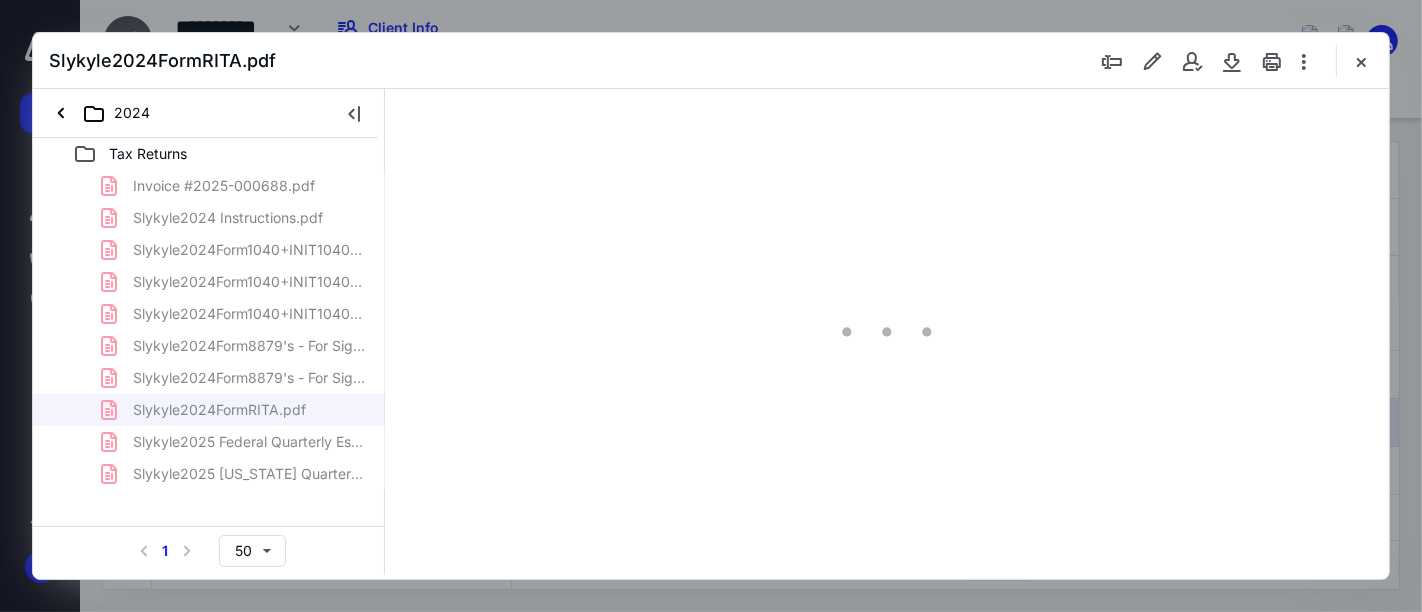 scroll, scrollTop: 0, scrollLeft: 0, axis: both 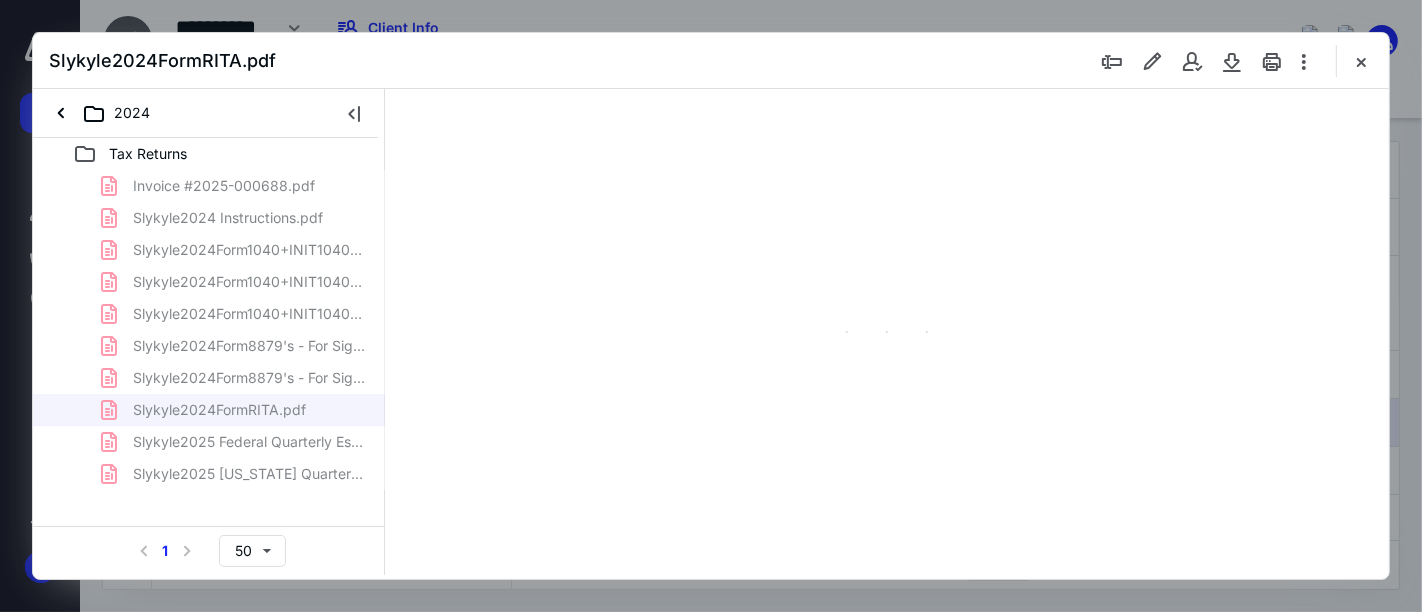 type on "52" 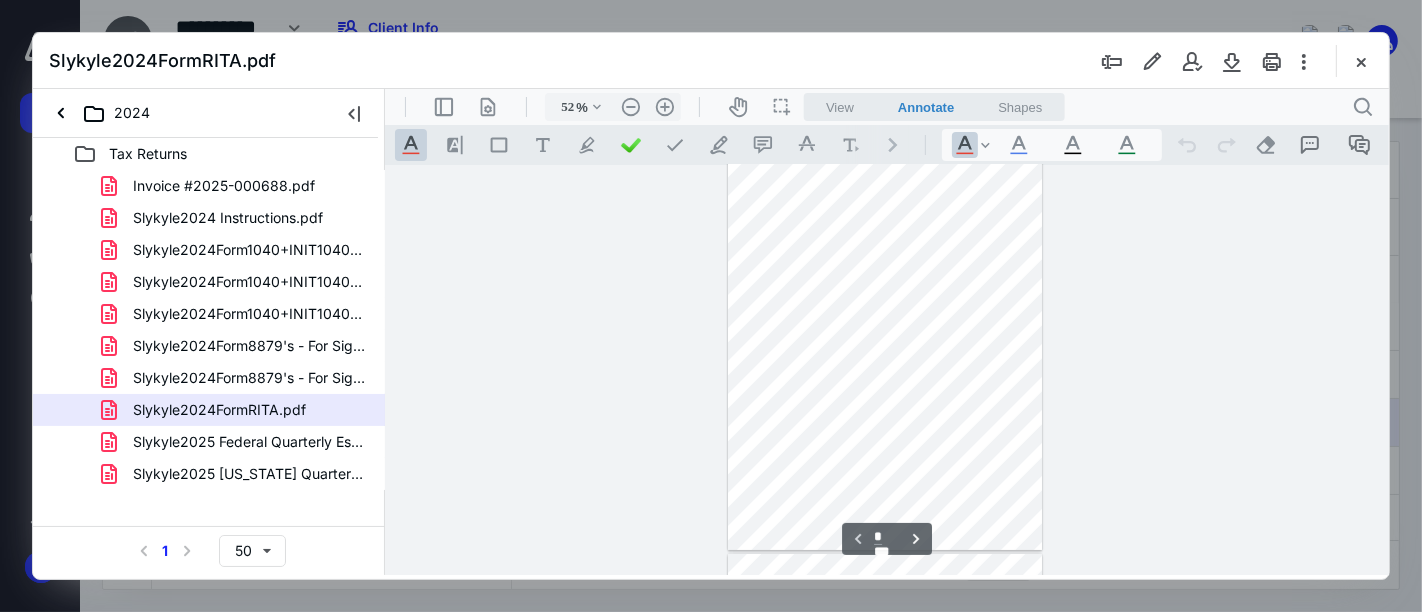 scroll, scrollTop: 0, scrollLeft: 0, axis: both 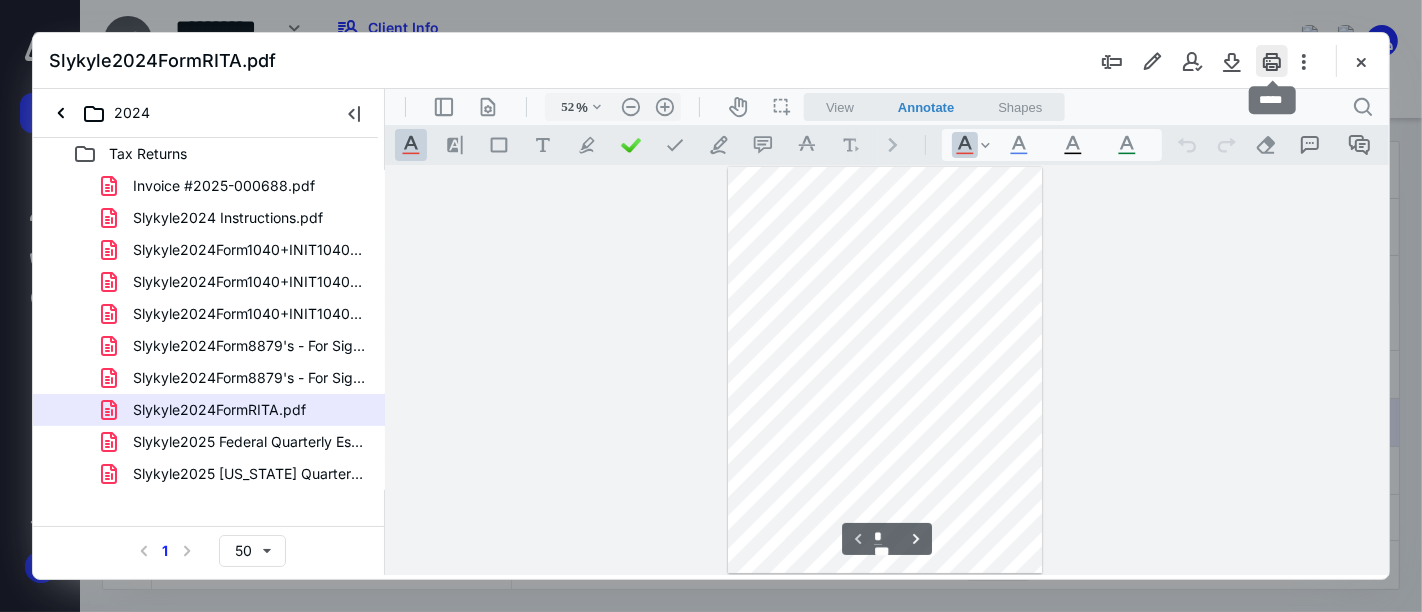 click at bounding box center (1272, 61) 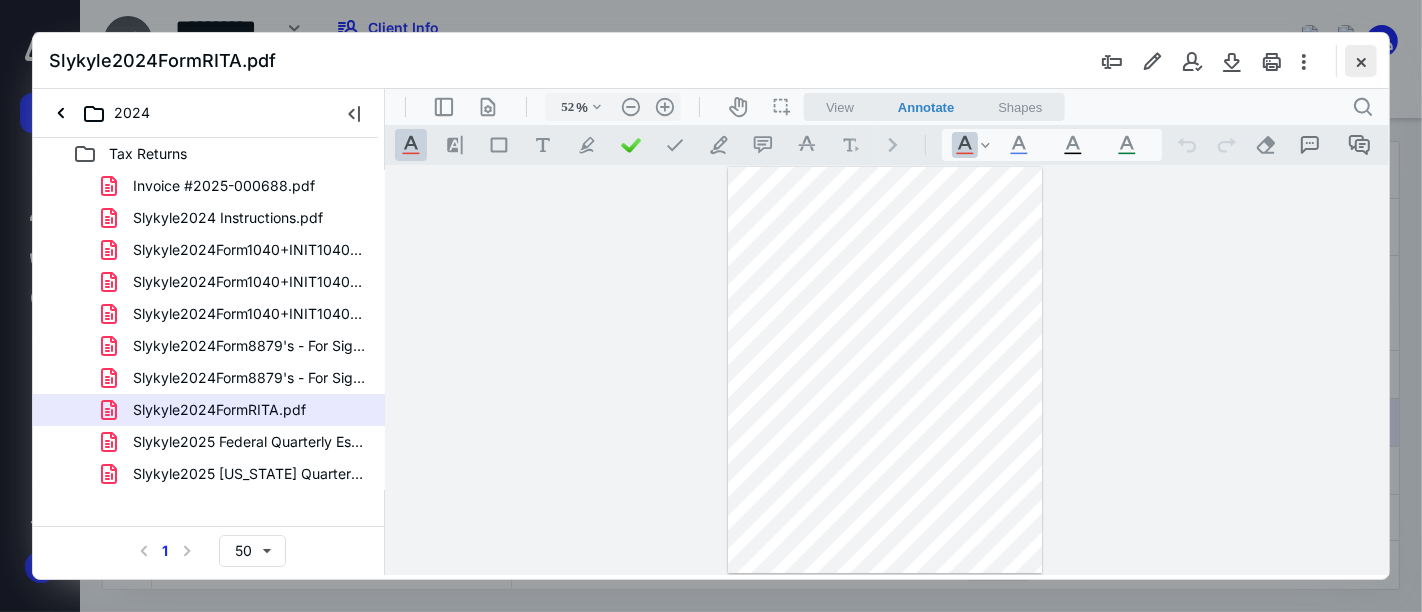 click at bounding box center [1361, 61] 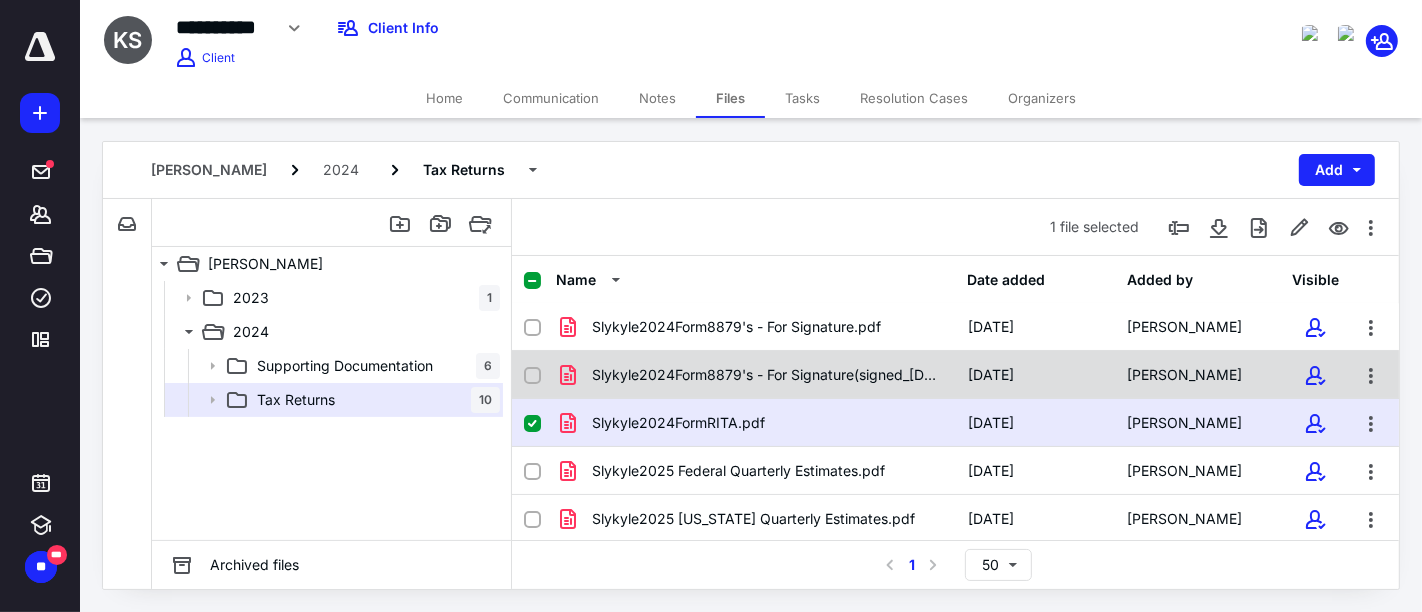 scroll, scrollTop: 0, scrollLeft: 0, axis: both 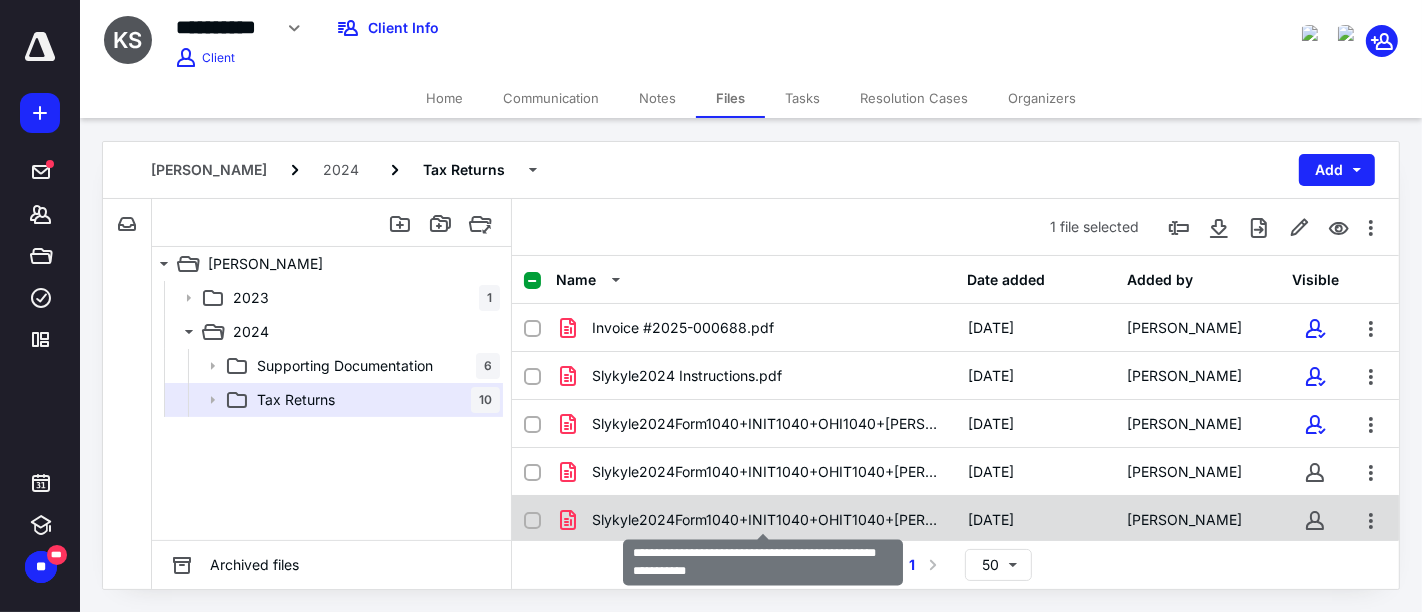 click on "Slykyle2024Form1040+INIT1040+OHIT1040+[PERSON_NAME] - Filing  Copy.pdf" at bounding box center [768, 520] 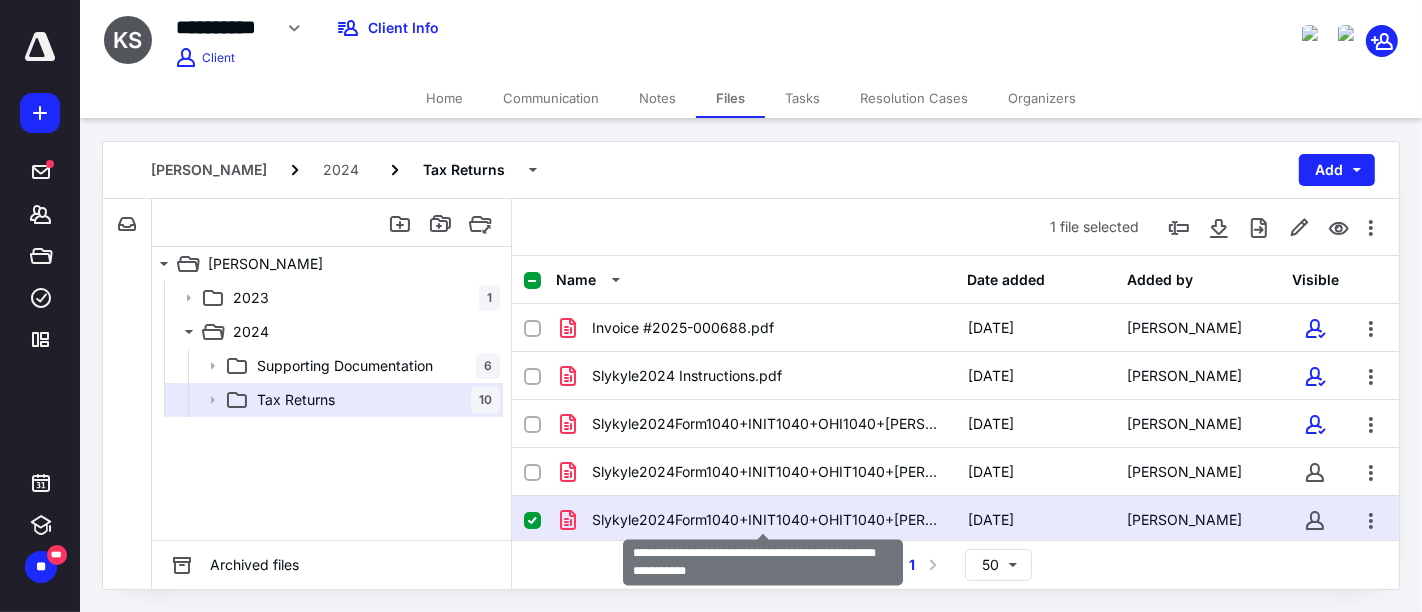 click on "Slykyle2024Form1040+INIT1040+OHIT1040+[PERSON_NAME] - Filing  Copy.pdf" at bounding box center [768, 520] 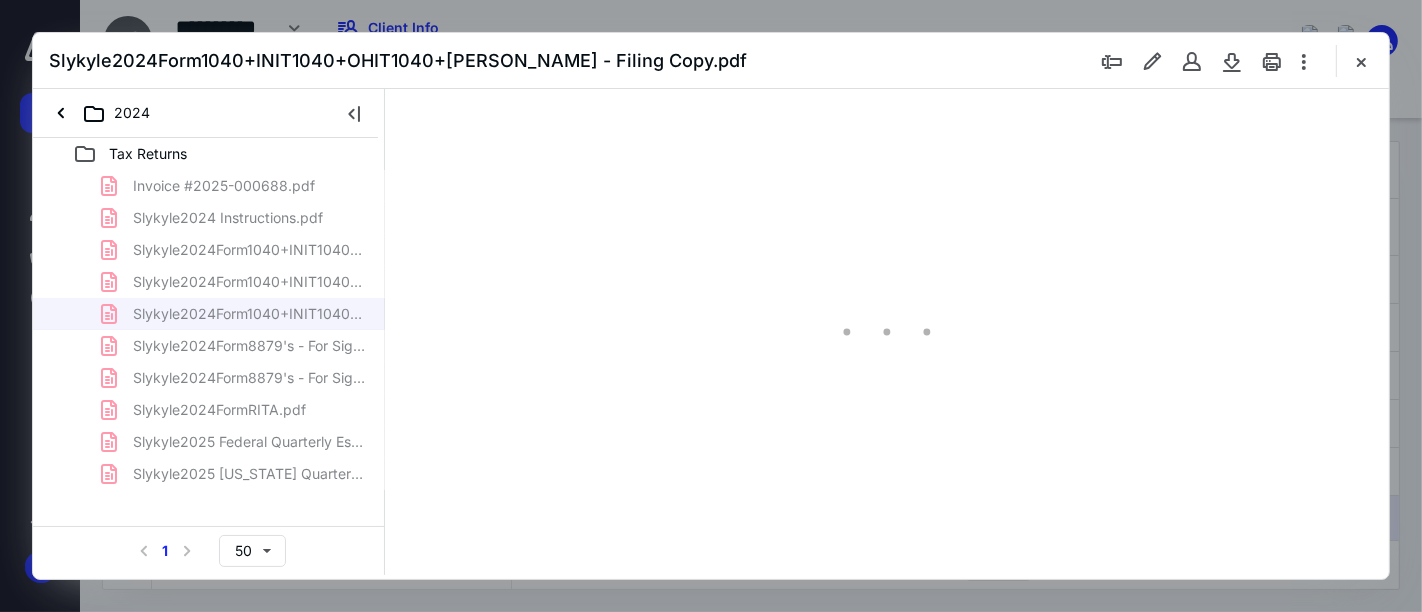 scroll, scrollTop: 0, scrollLeft: 0, axis: both 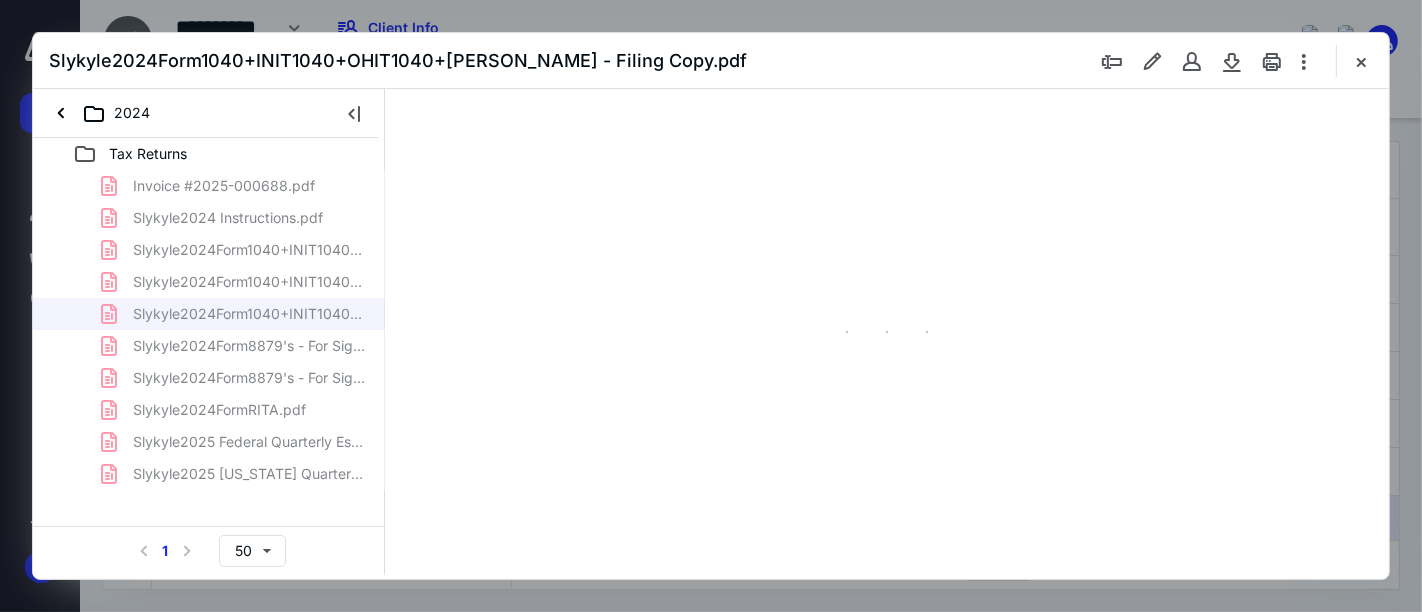 type on "52" 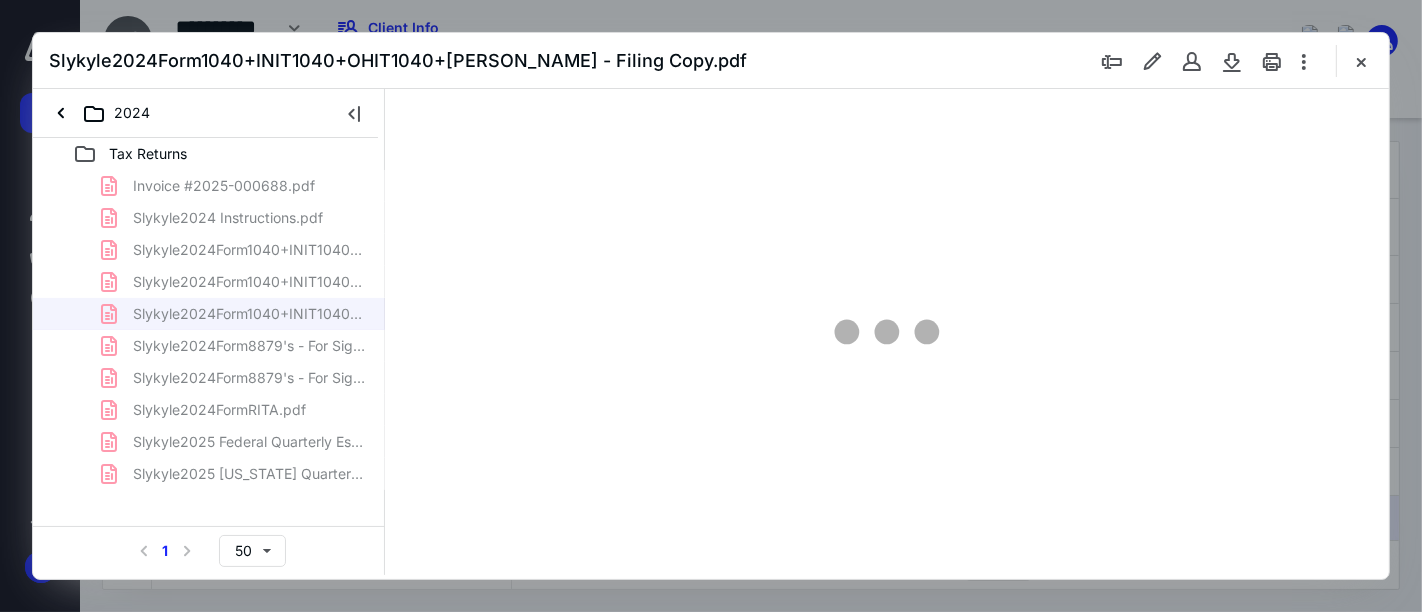 scroll, scrollTop: 78, scrollLeft: 0, axis: vertical 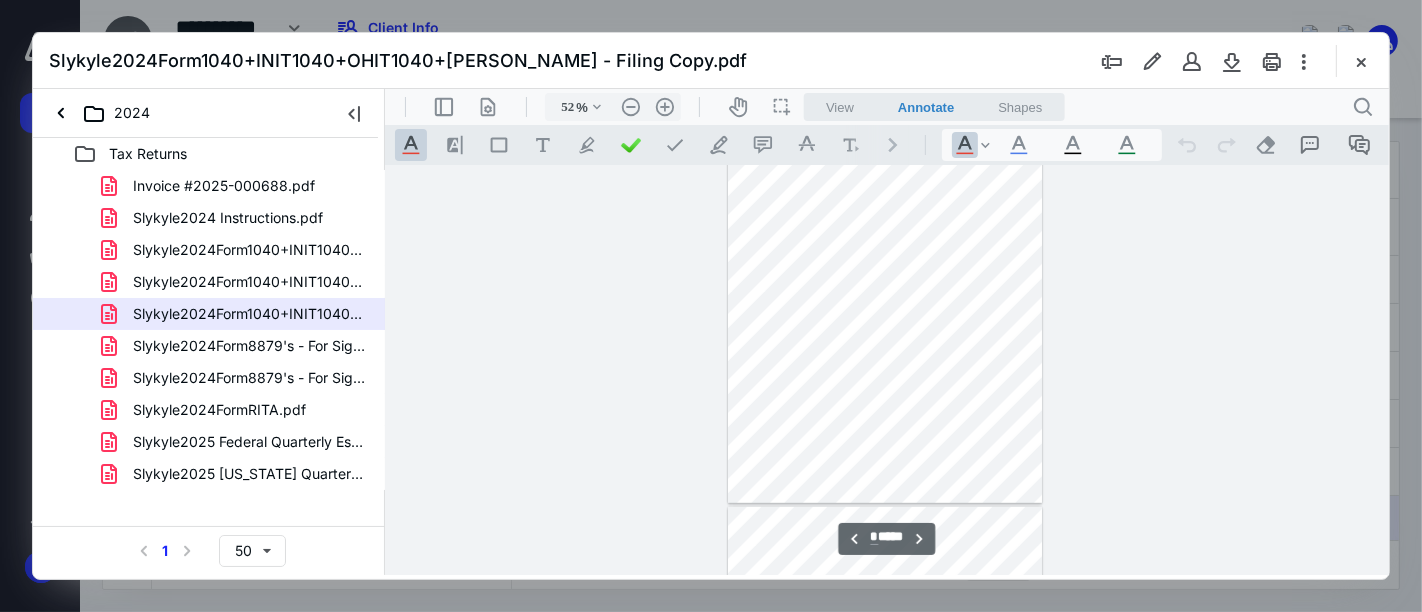 type on "*" 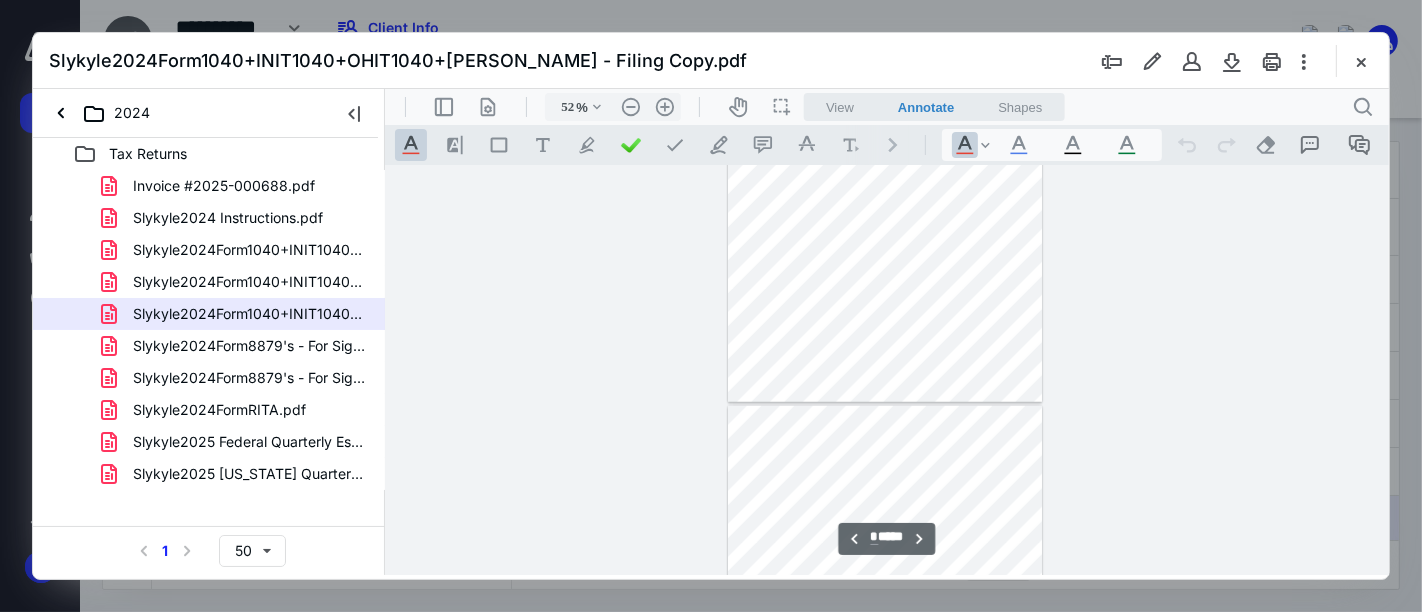 scroll, scrollTop: 1411, scrollLeft: 0, axis: vertical 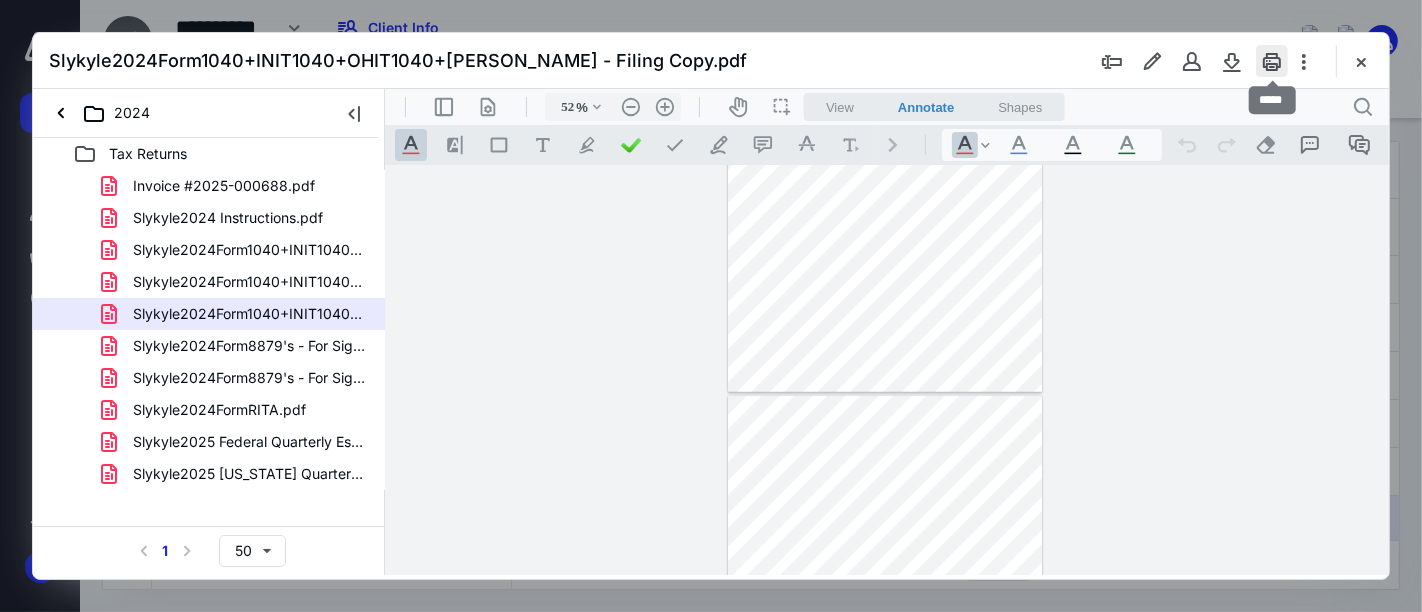 click at bounding box center (1272, 61) 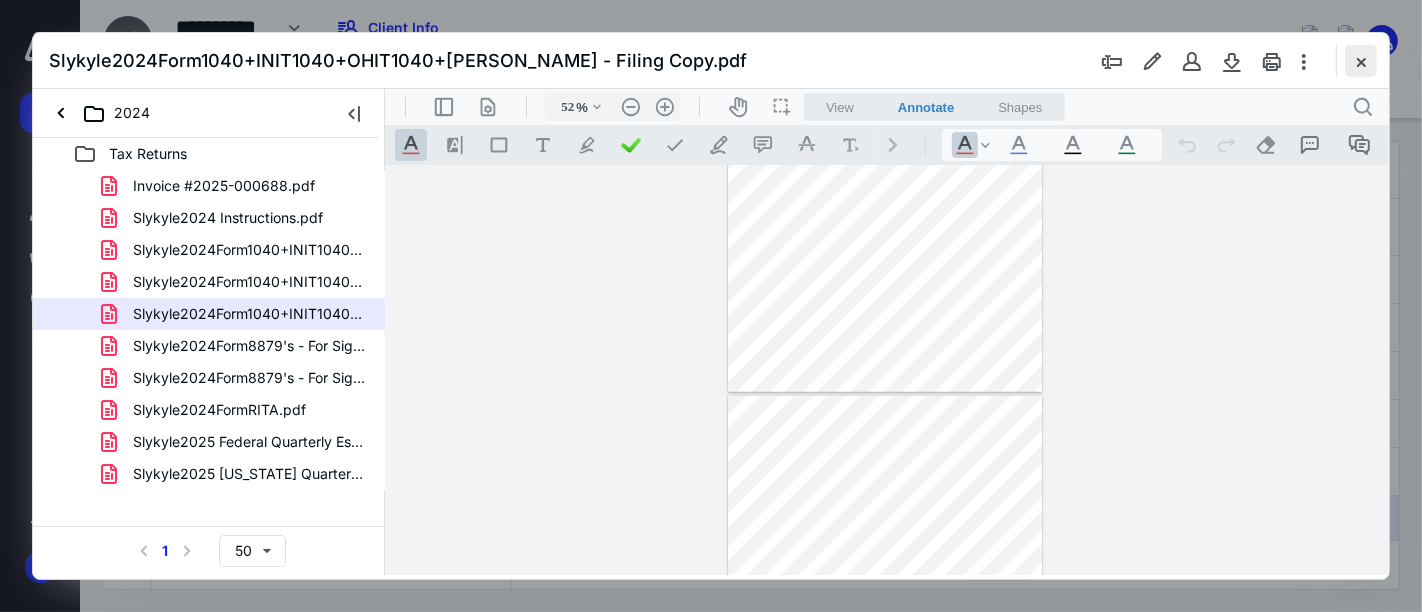 click at bounding box center [1361, 61] 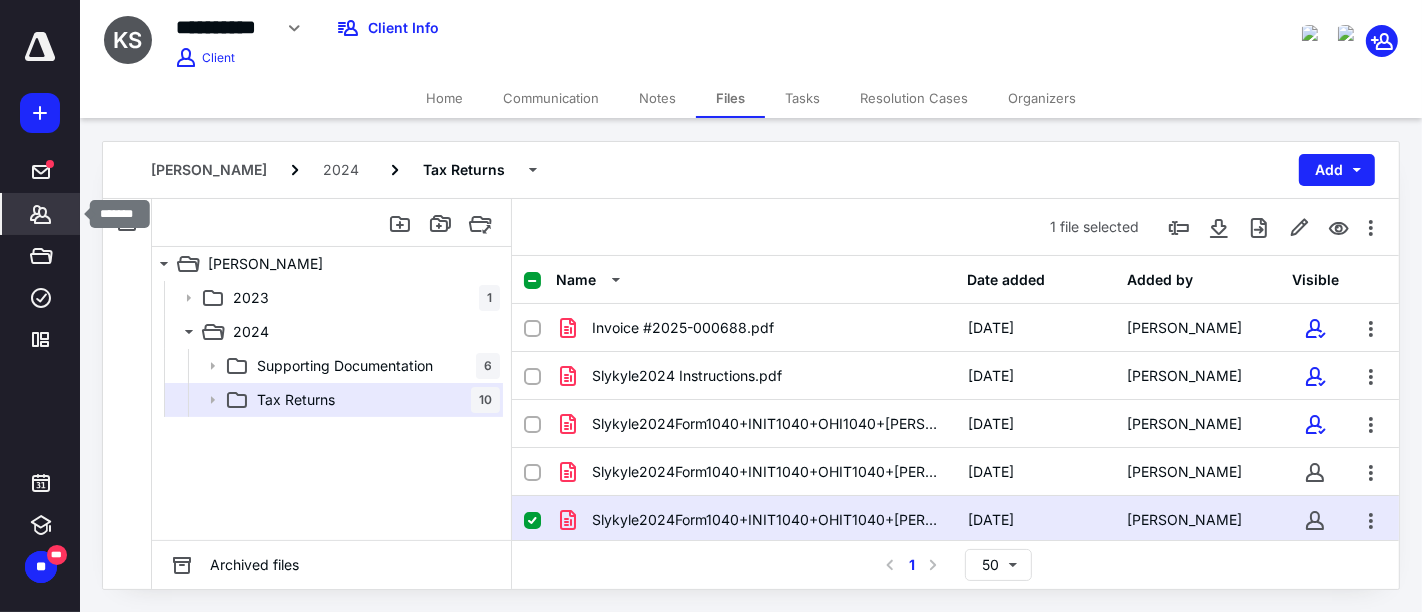 click on "*******" at bounding box center (41, 214) 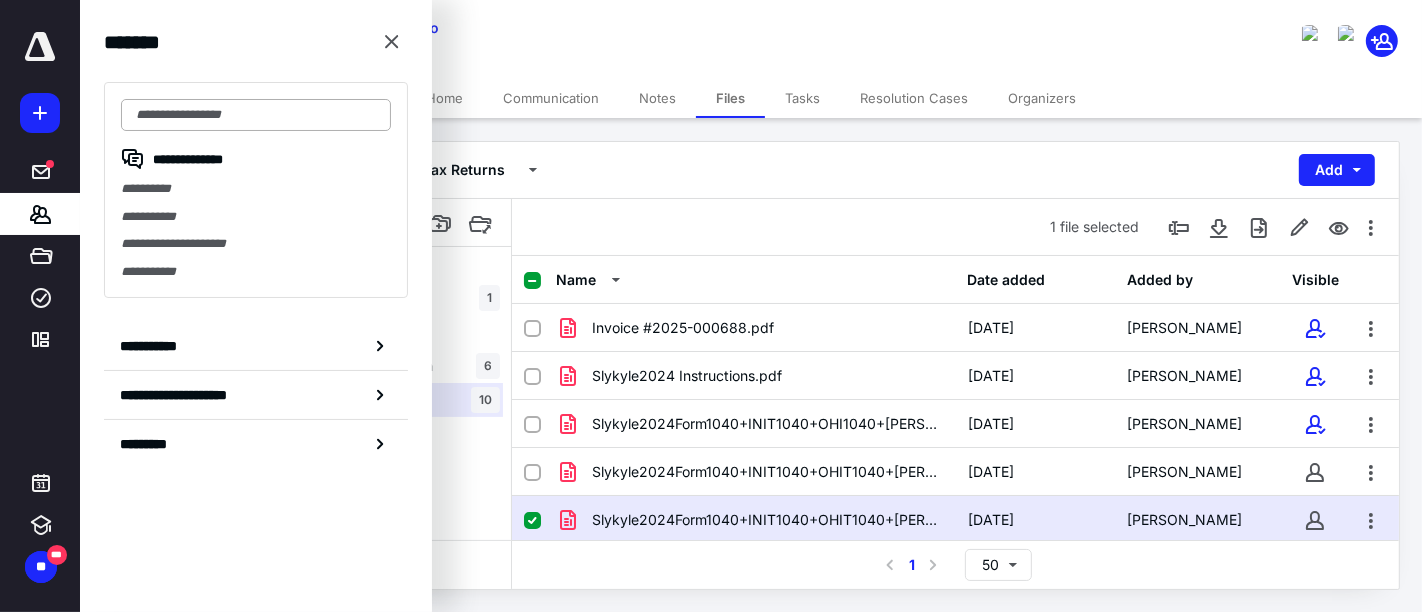 click at bounding box center [256, 115] 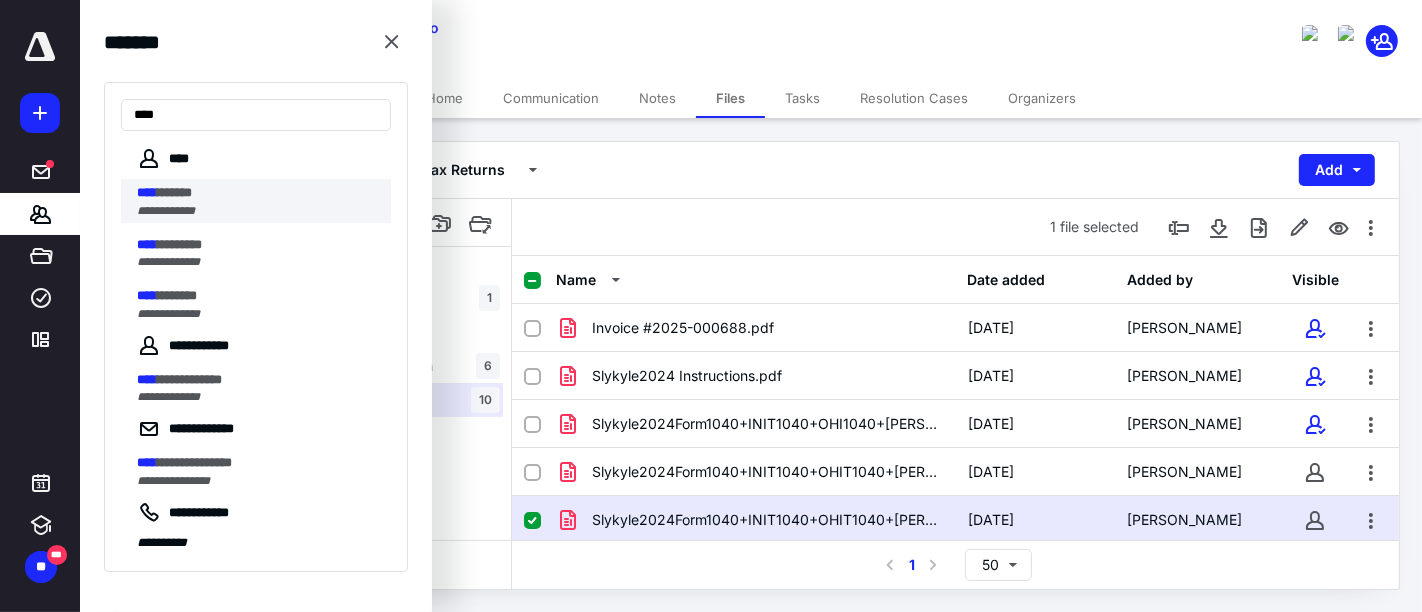 type on "****" 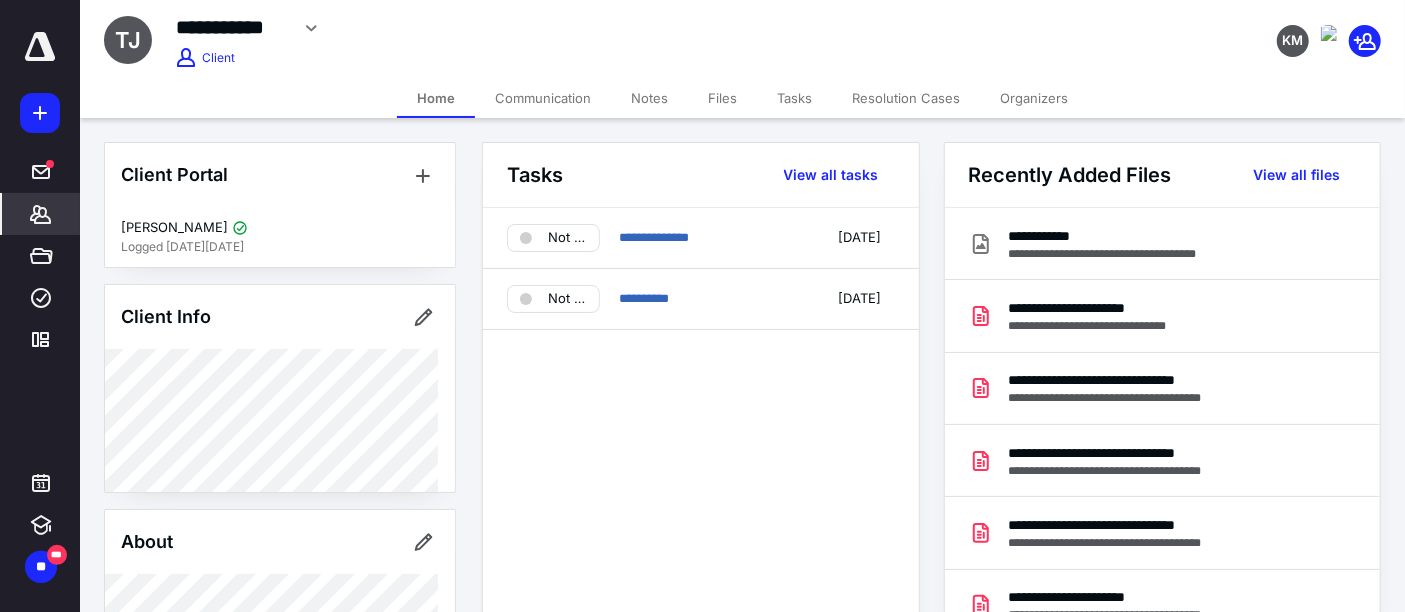 click on "Files" at bounding box center [722, 98] 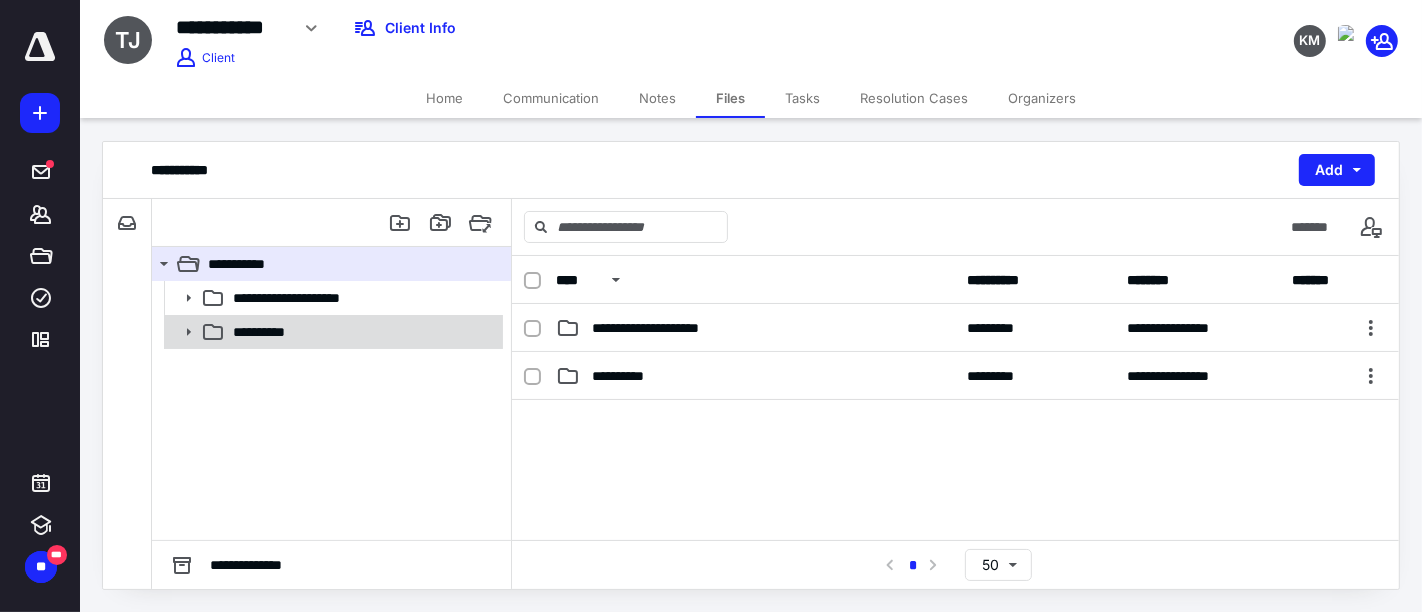 click 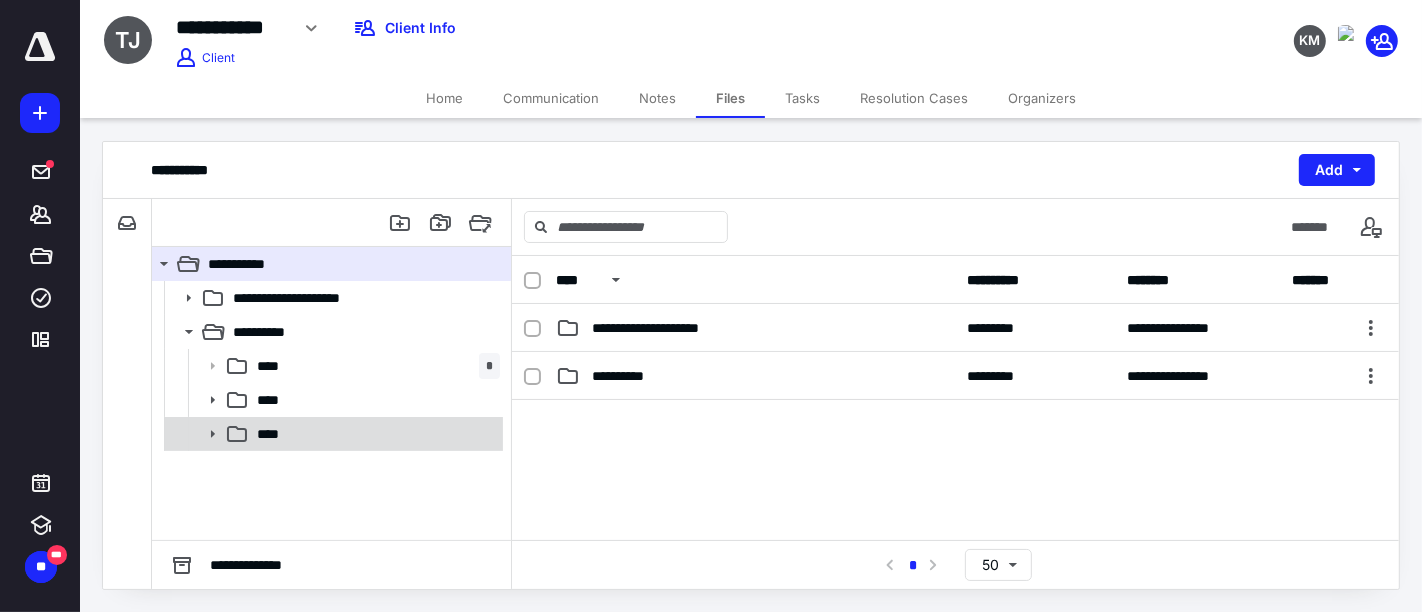 click 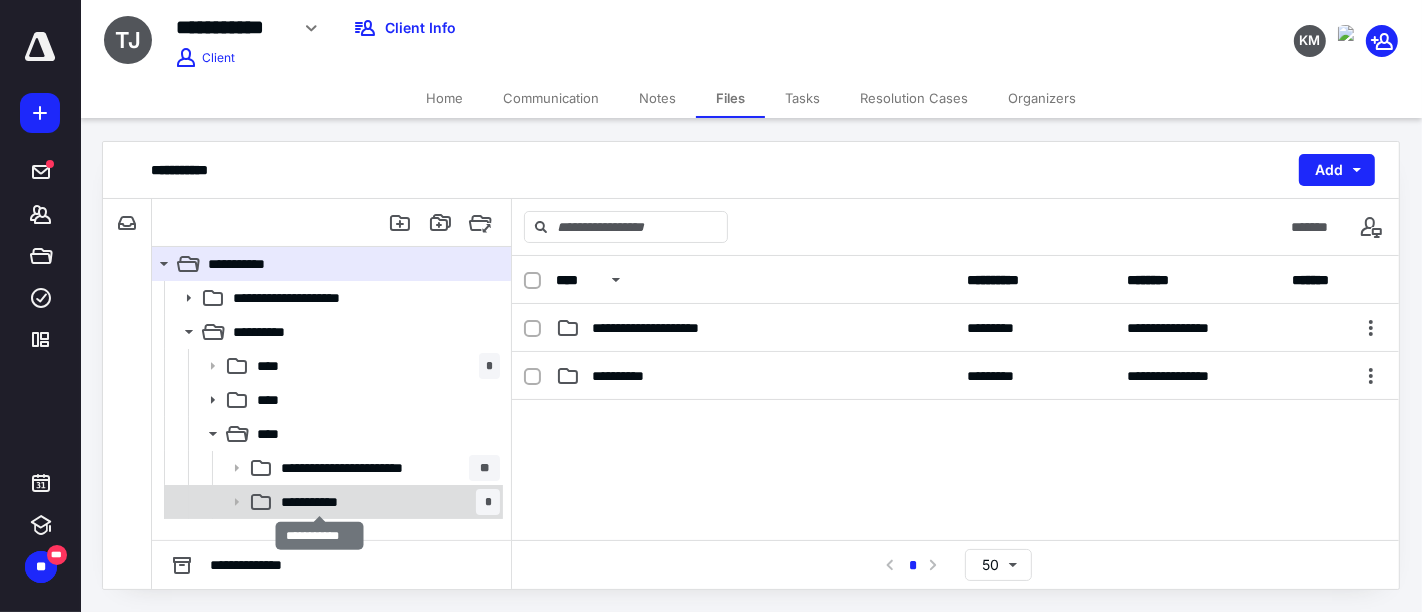 click on "**********" at bounding box center [320, 502] 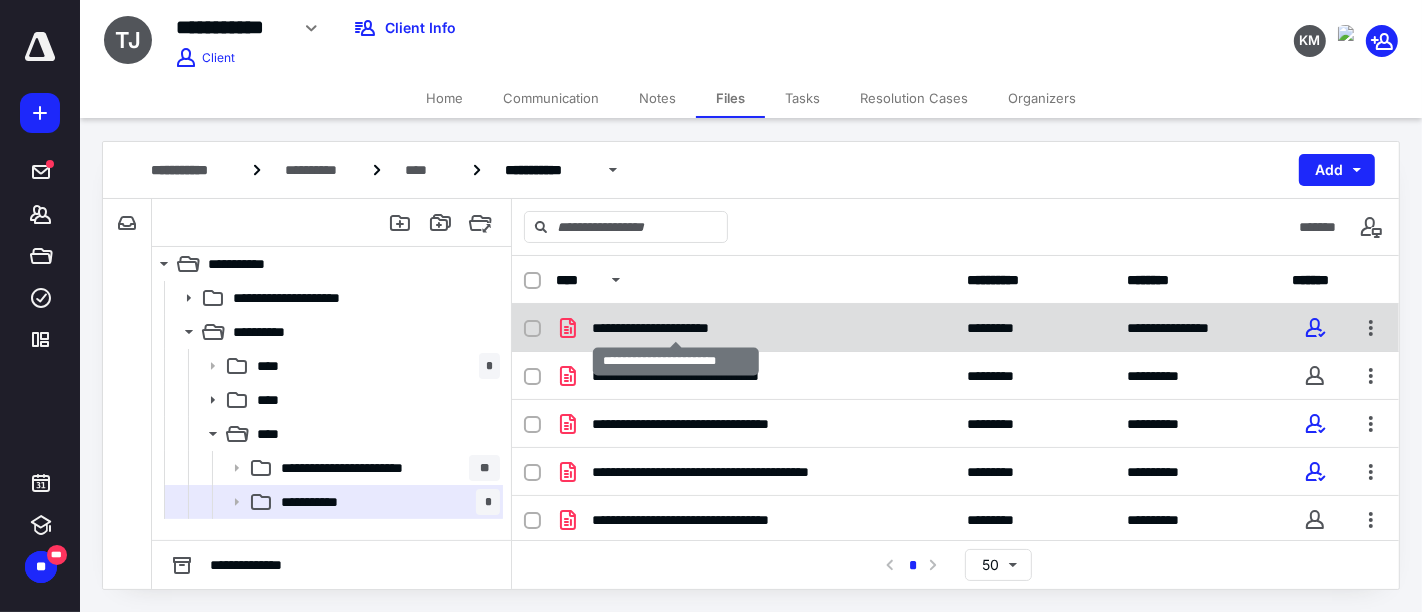 click on "**********" at bounding box center [676, 328] 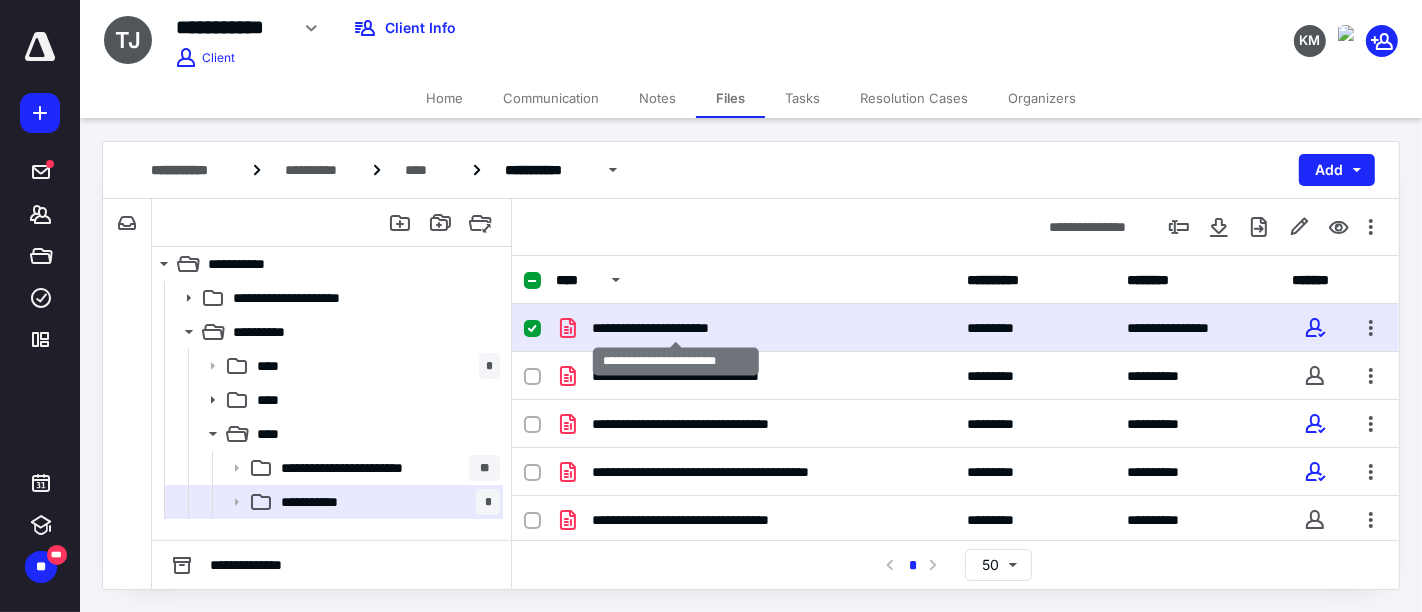 click on "**********" at bounding box center [676, 328] 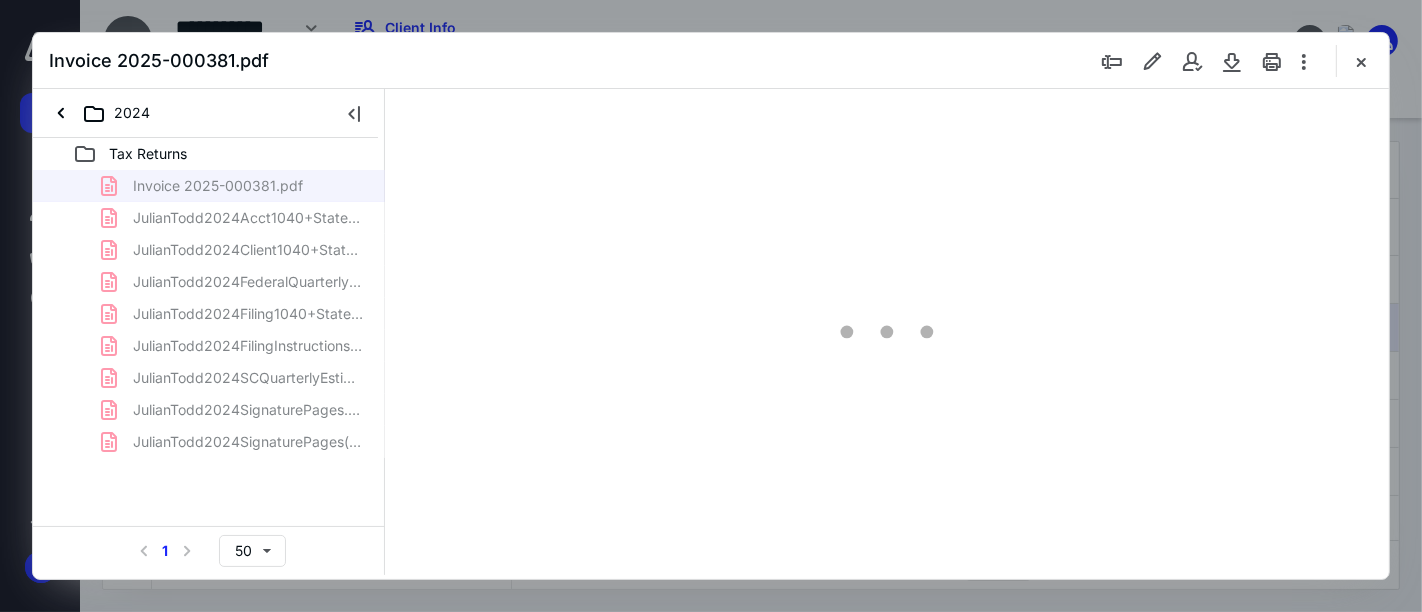 scroll, scrollTop: 0, scrollLeft: 0, axis: both 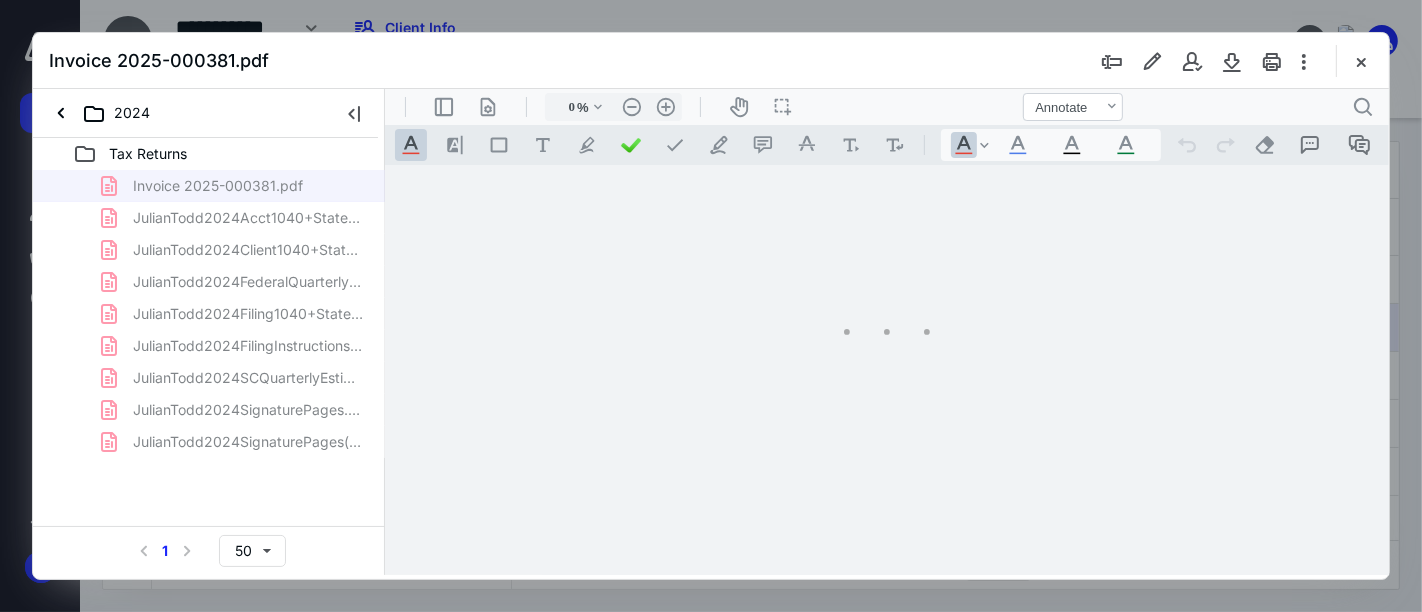 type on "52" 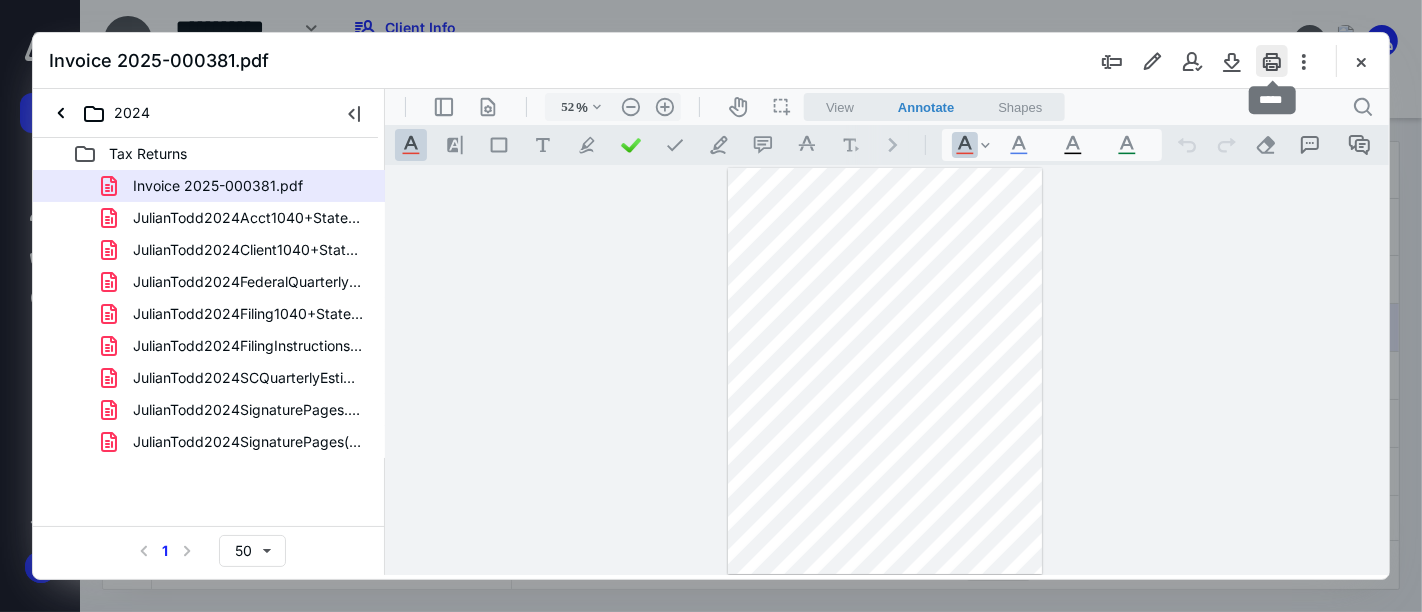 click at bounding box center [1272, 61] 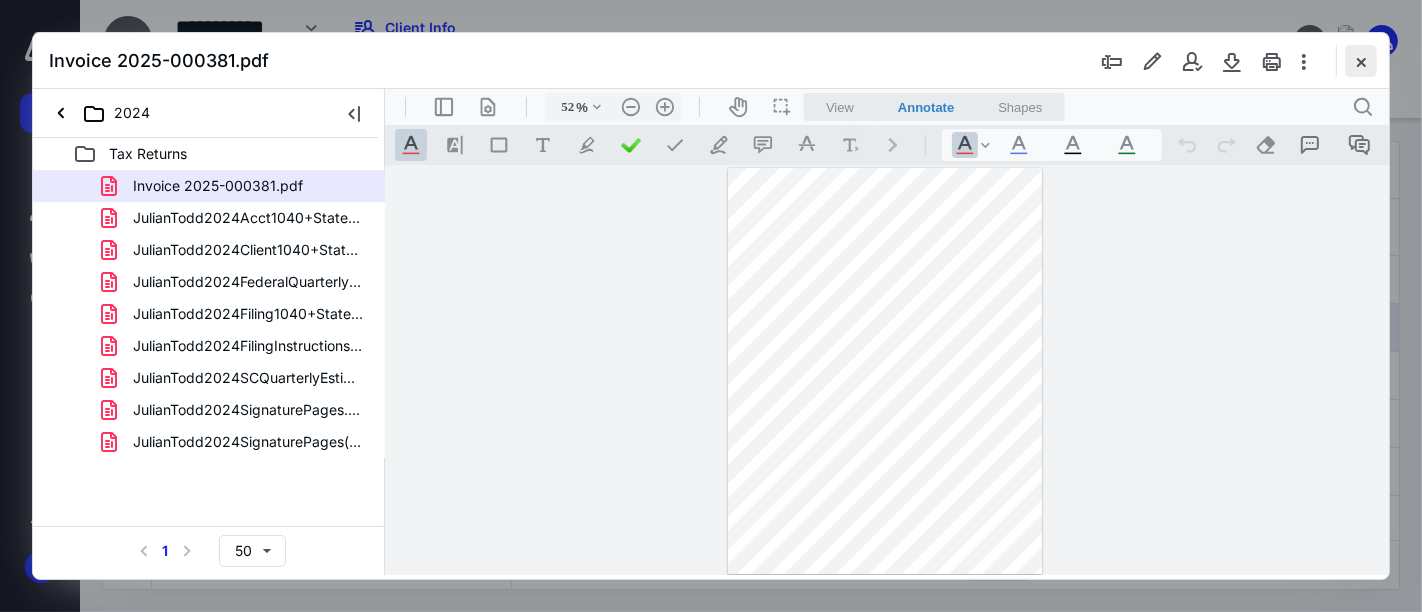 click at bounding box center (1361, 61) 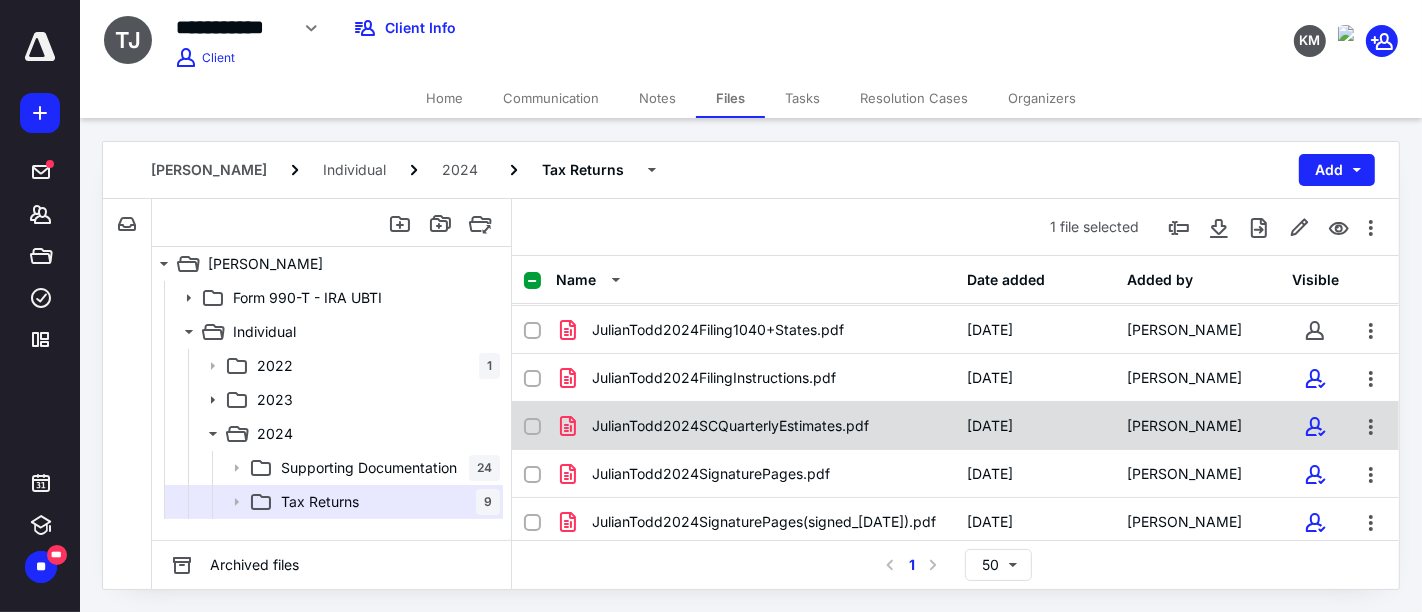 scroll, scrollTop: 193, scrollLeft: 0, axis: vertical 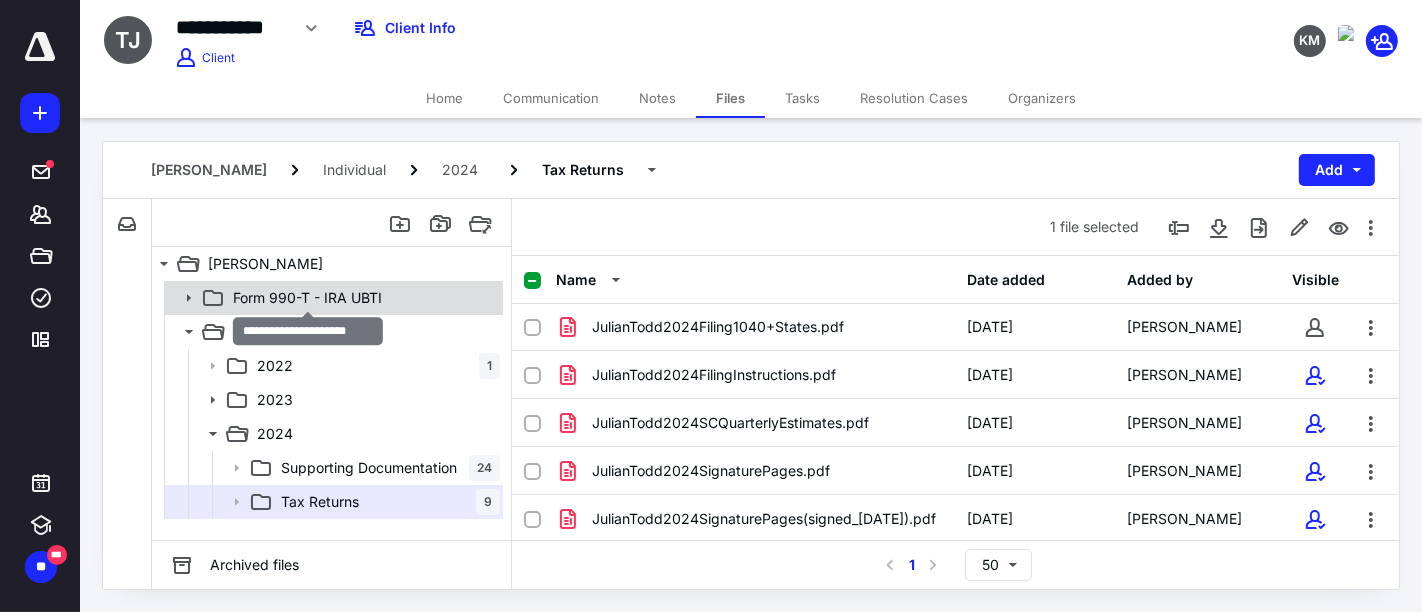 click on "Form 990-T - IRA UBTI" at bounding box center (307, 298) 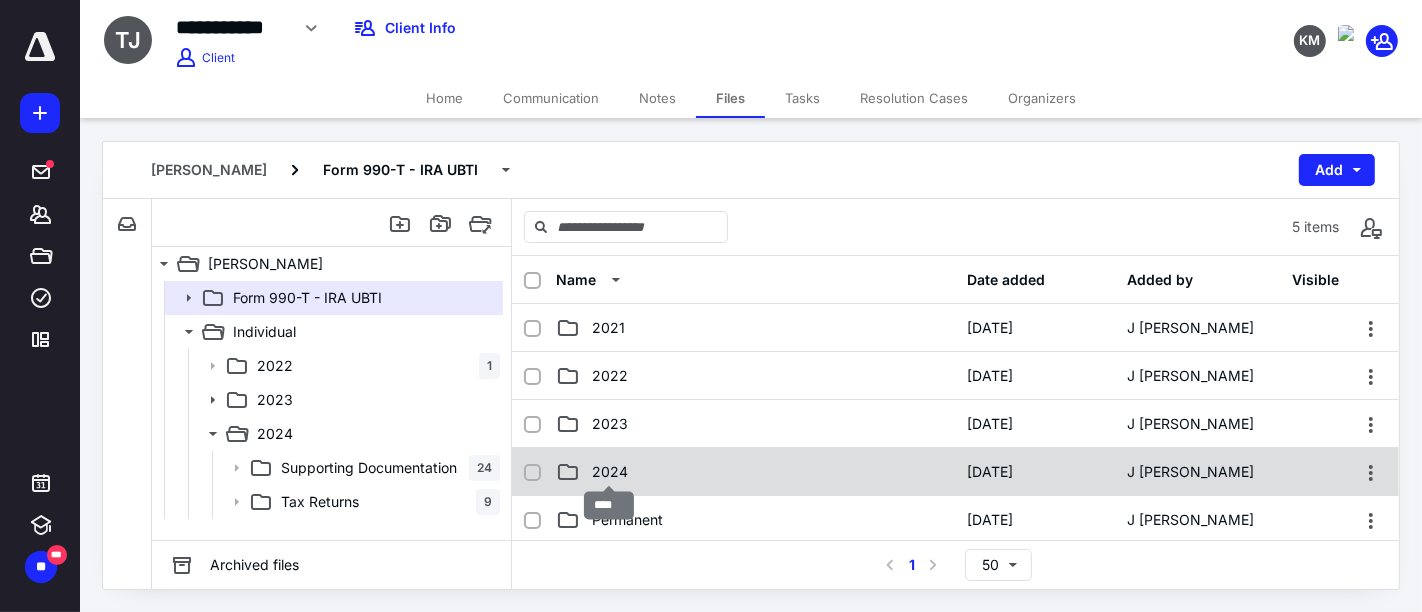 click on "2024" at bounding box center [610, 472] 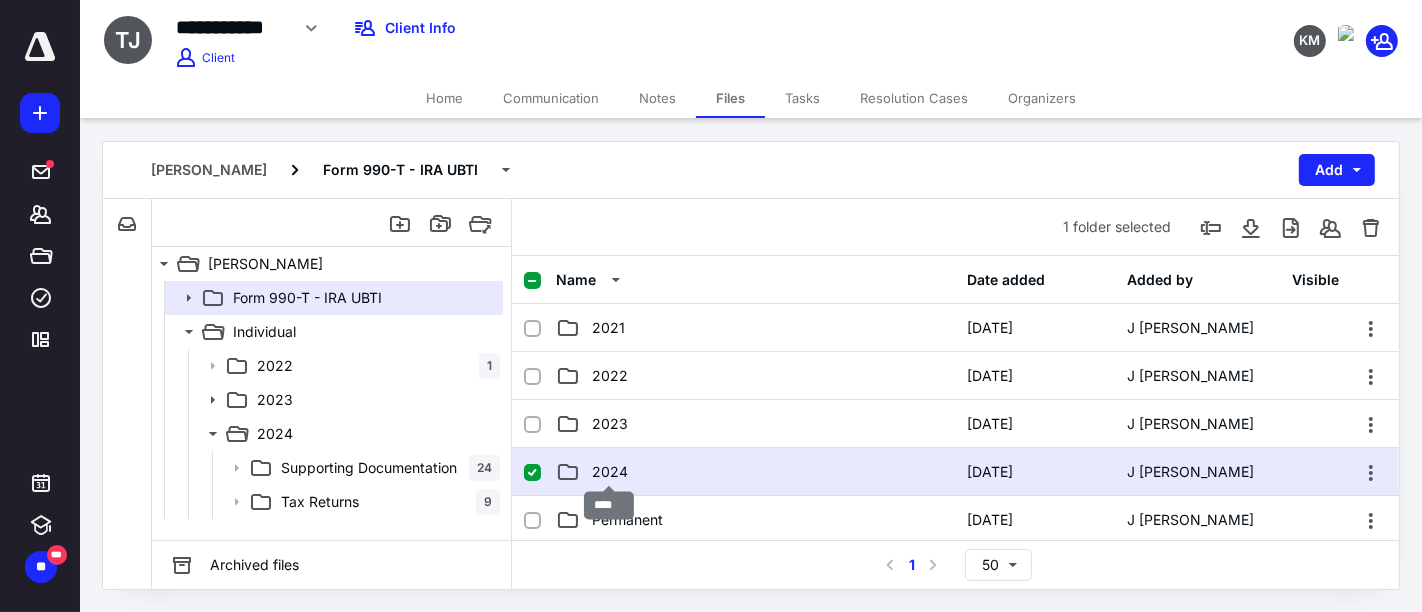 click on "2024" at bounding box center (610, 472) 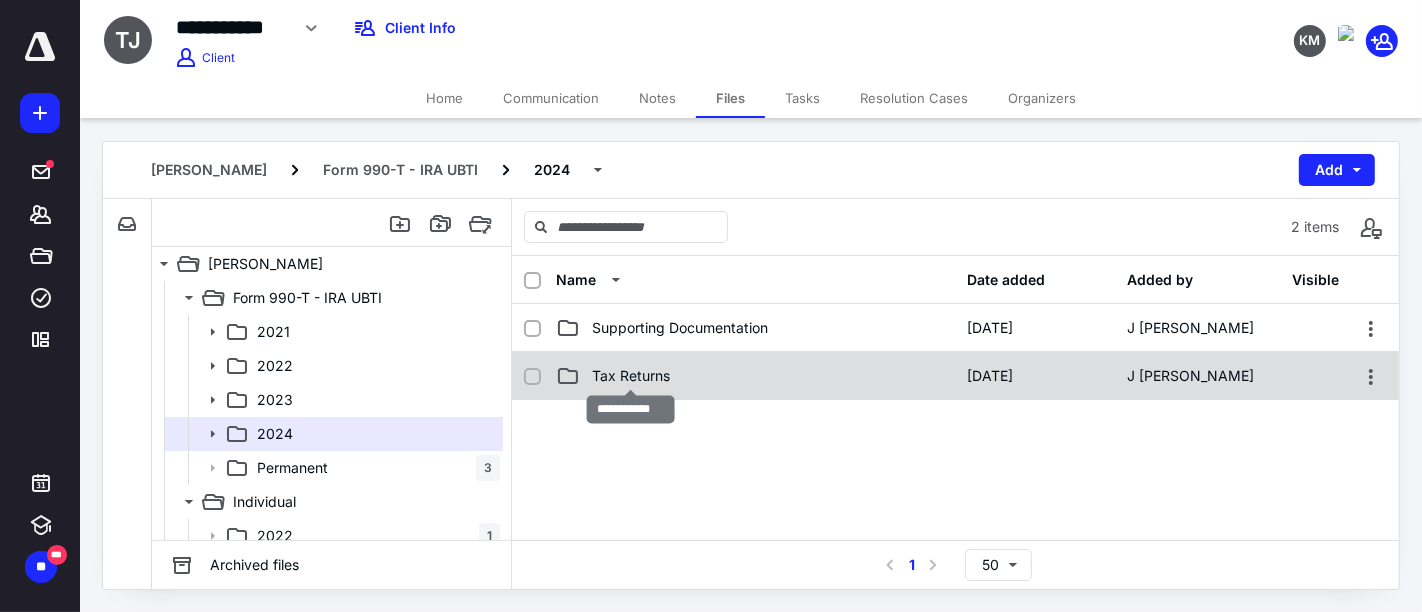 click on "Tax Returns" at bounding box center (631, 376) 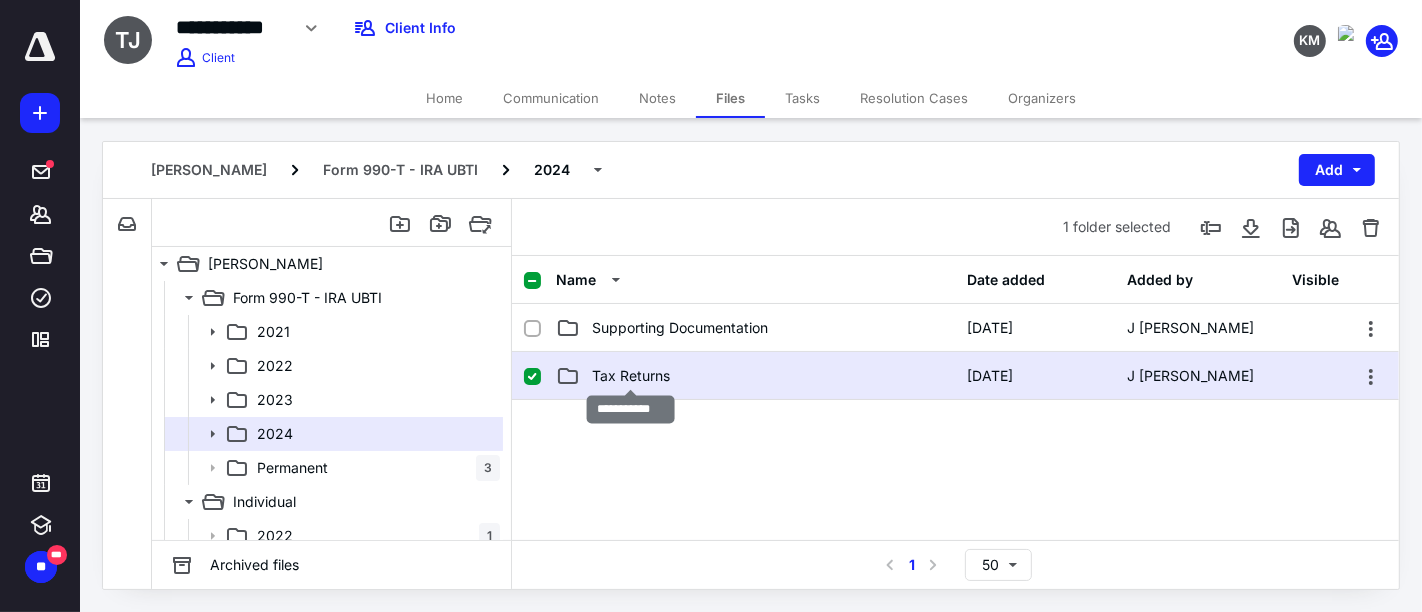 click on "Tax Returns" at bounding box center [631, 376] 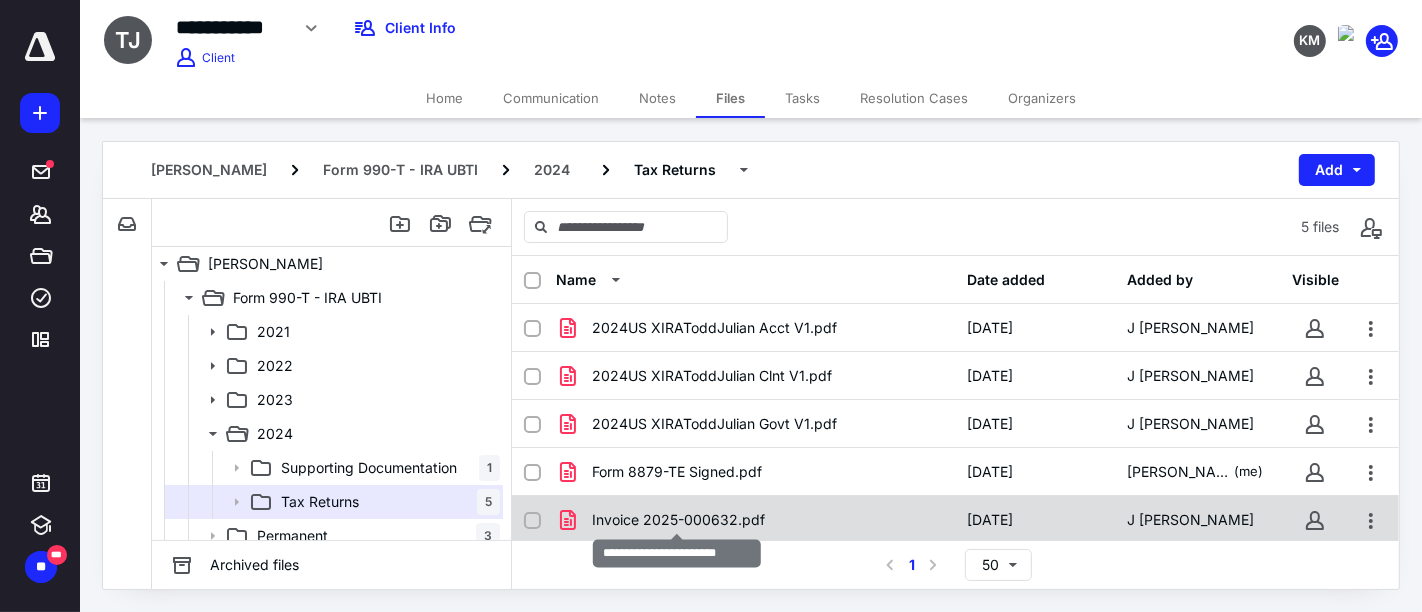 click on "Invoice 2025-000632.pdf" at bounding box center [678, 520] 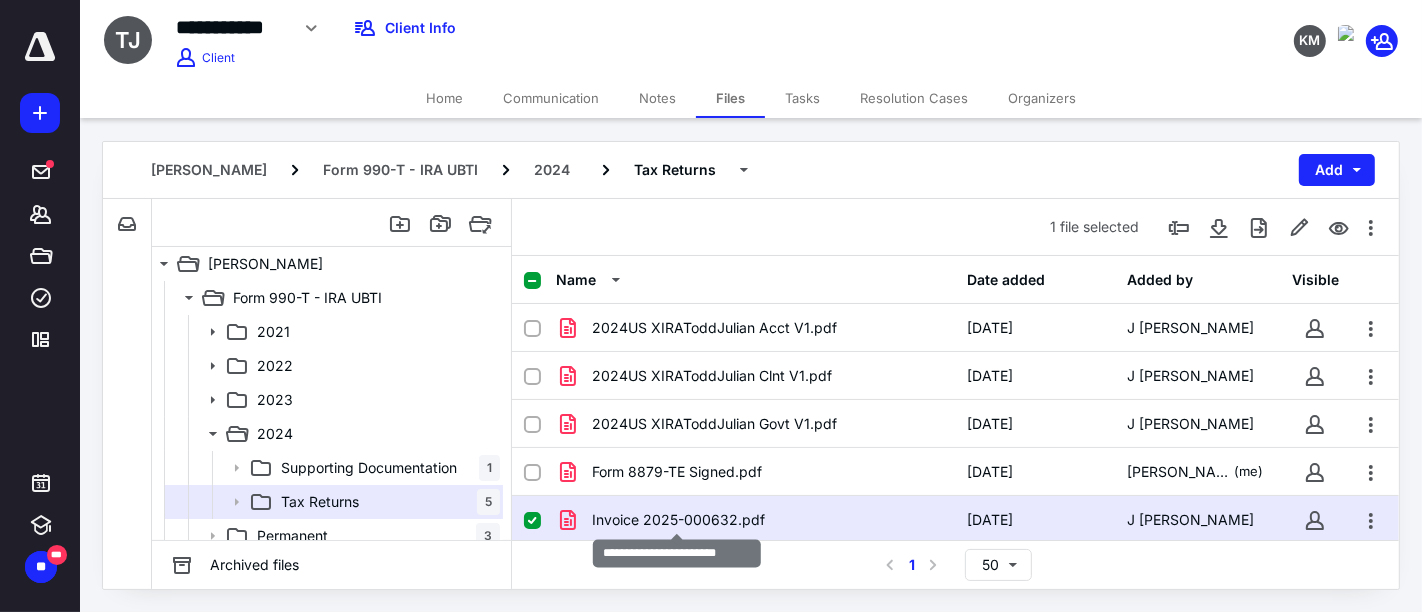 click on "Invoice 2025-000632.pdf" at bounding box center (678, 520) 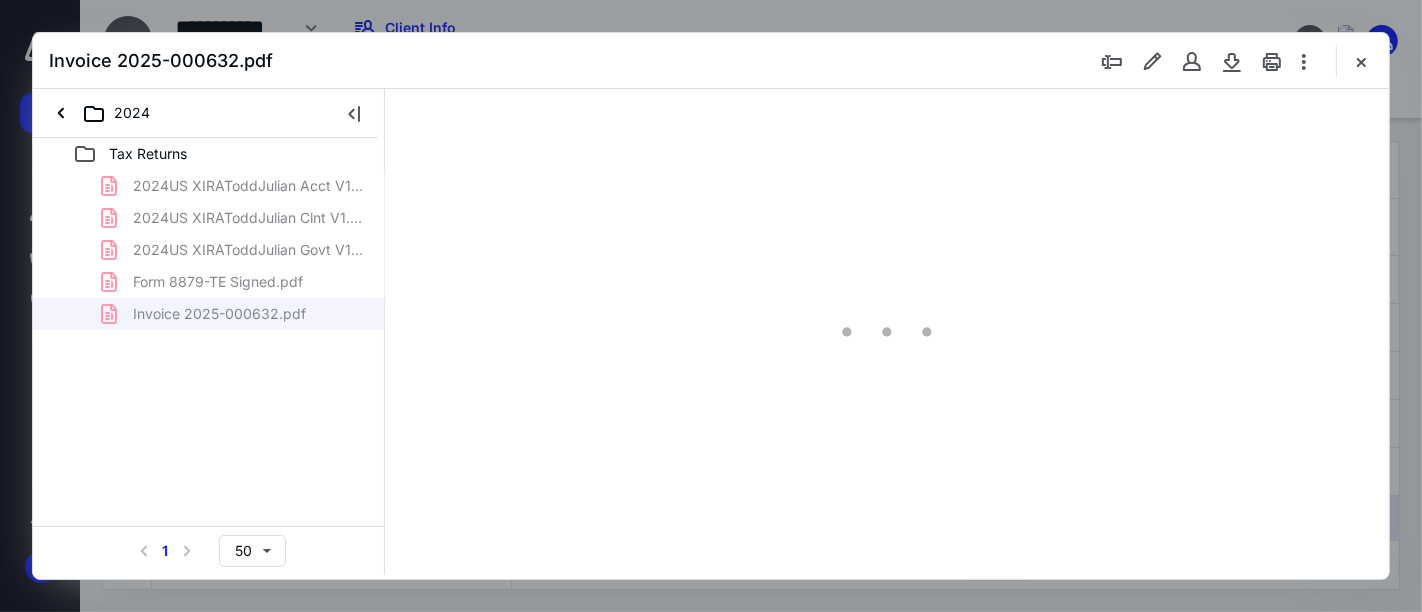 scroll, scrollTop: 0, scrollLeft: 0, axis: both 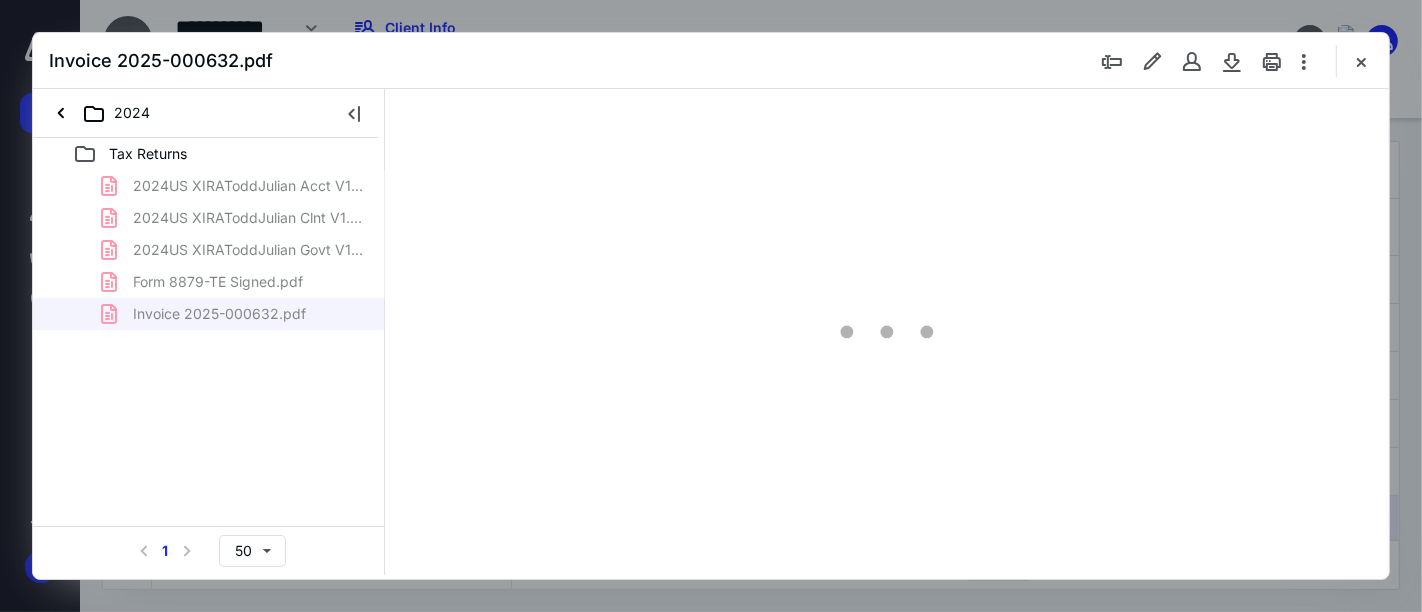 type on "52" 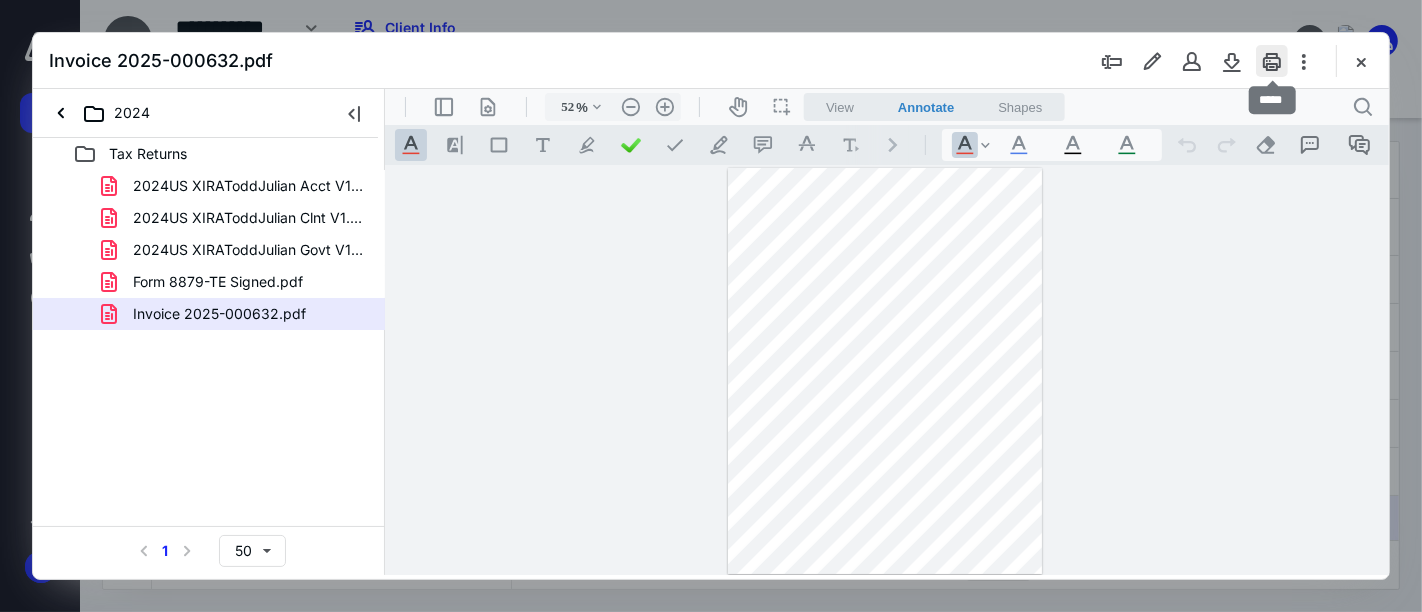 click at bounding box center (1272, 61) 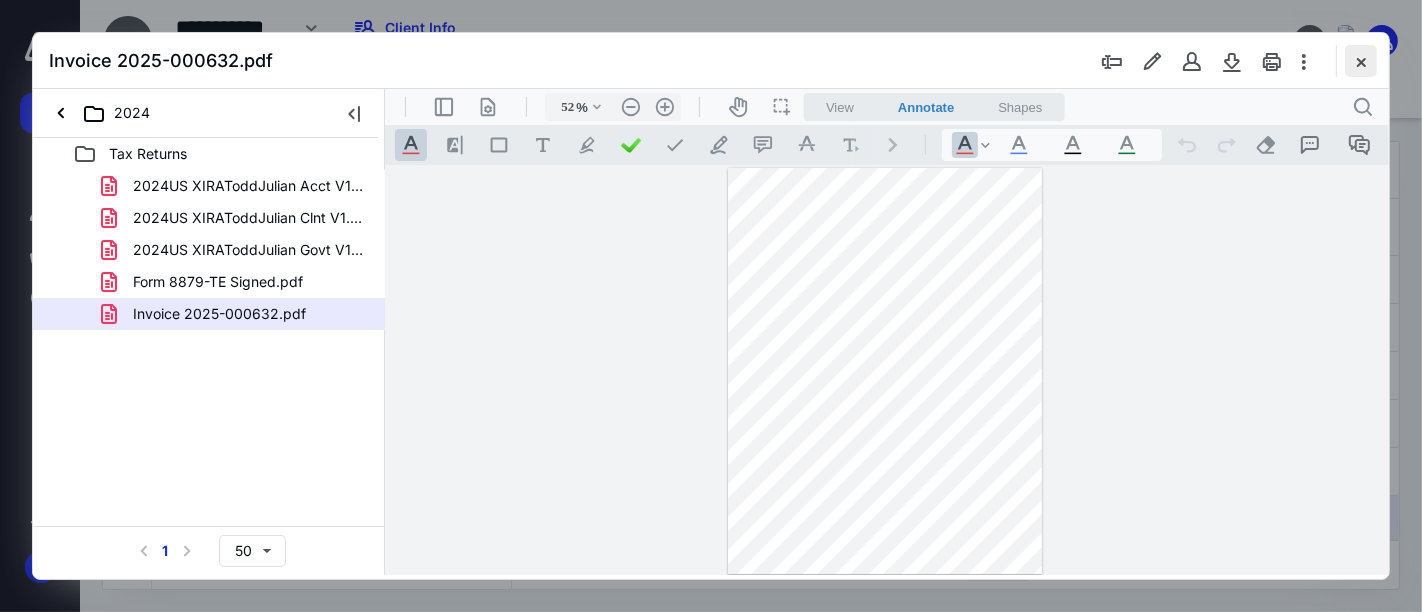 click at bounding box center [1361, 61] 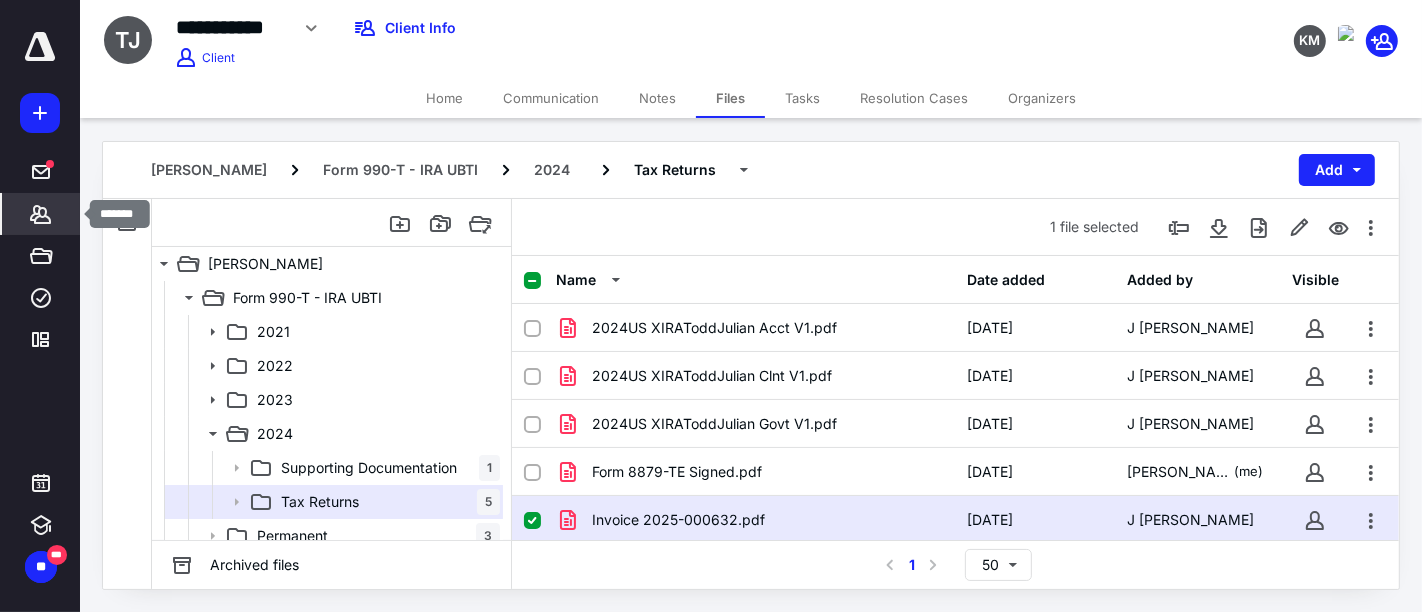 click 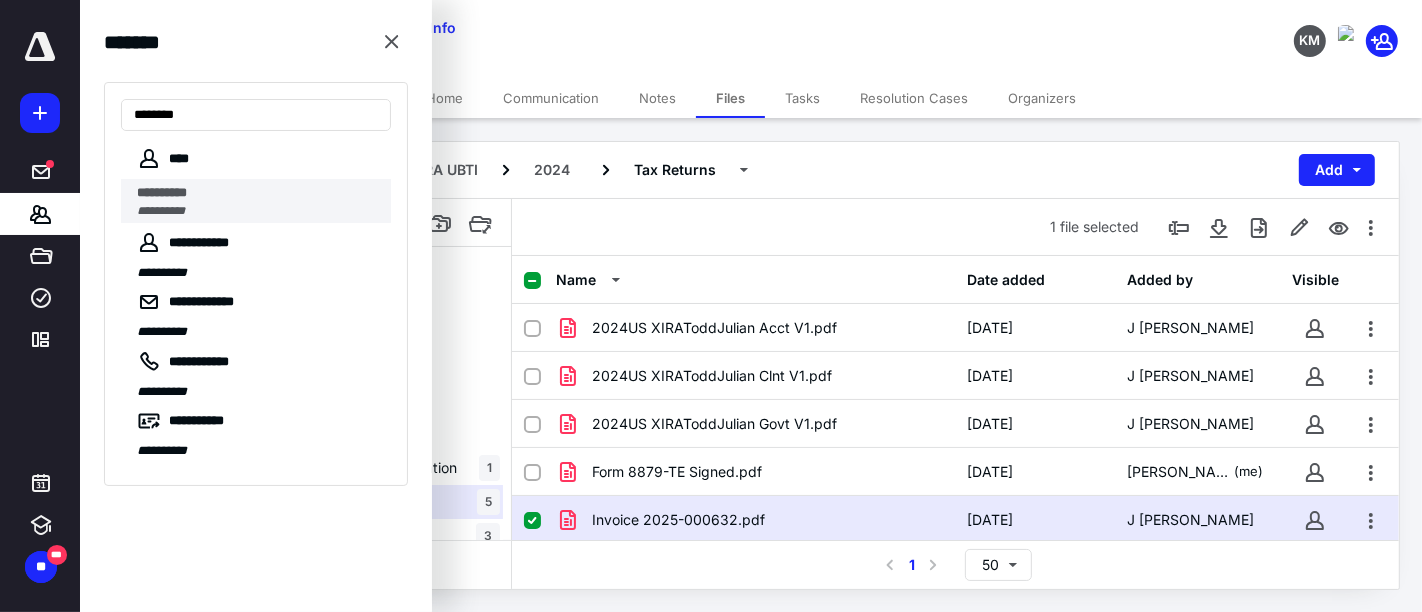 type on "********" 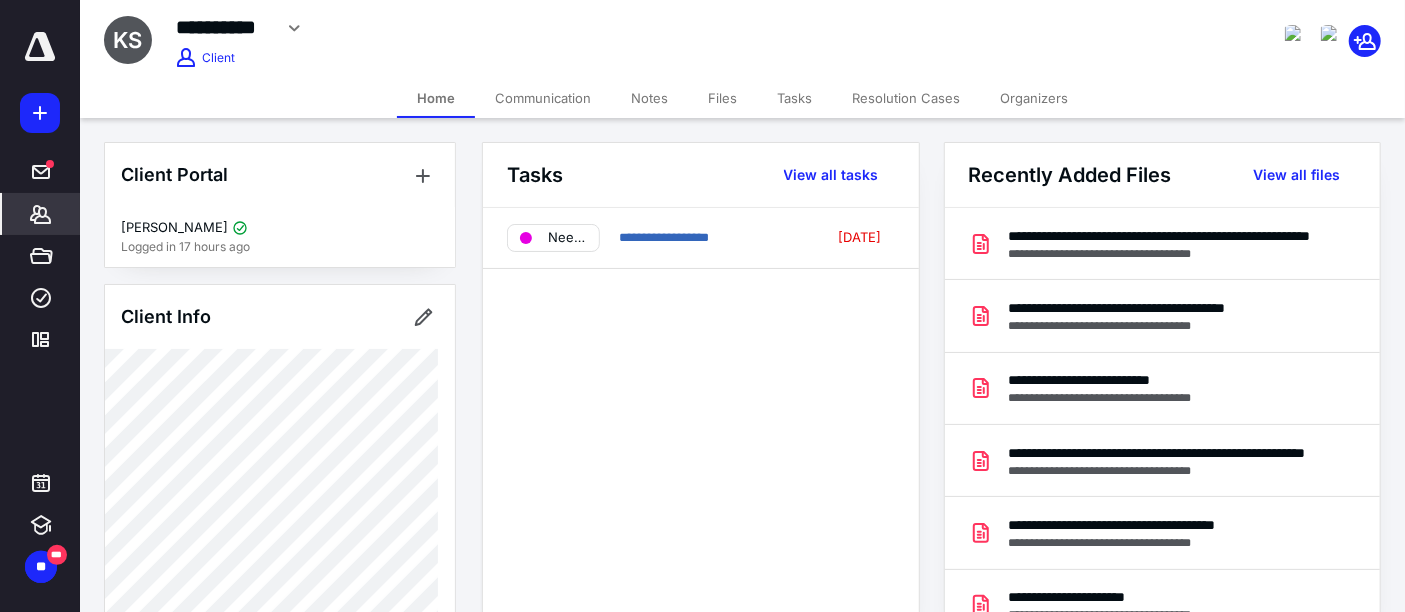 click on "Files" at bounding box center [722, 98] 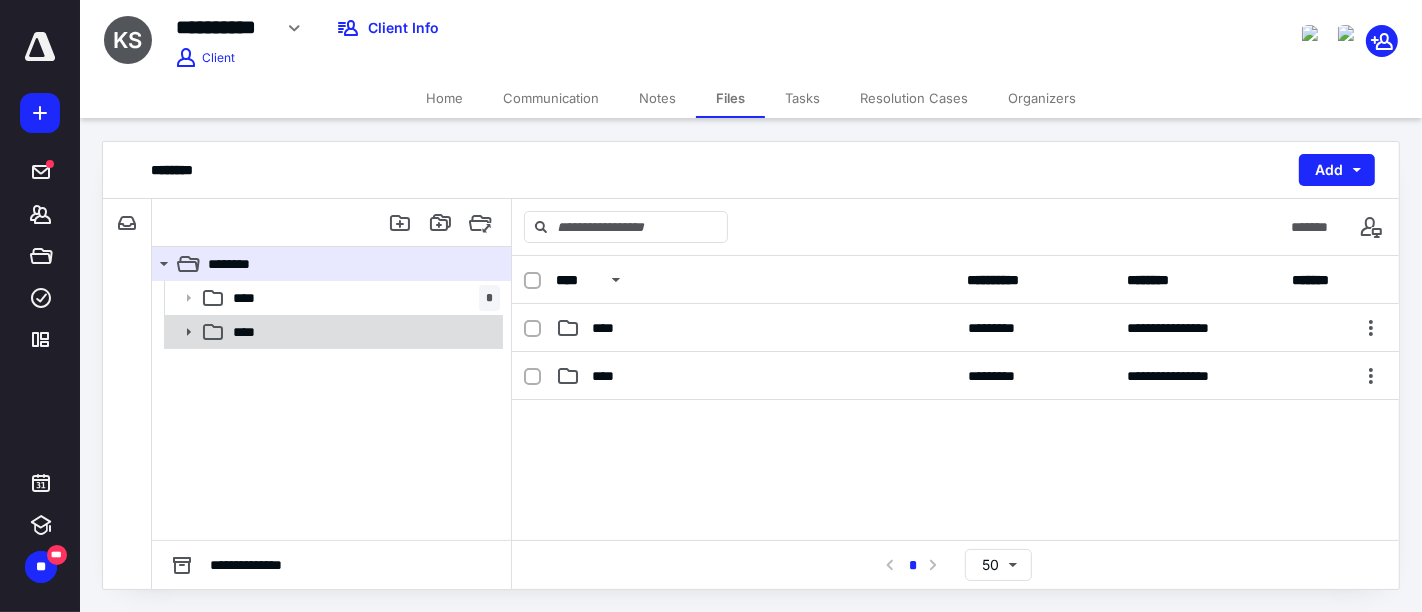 click 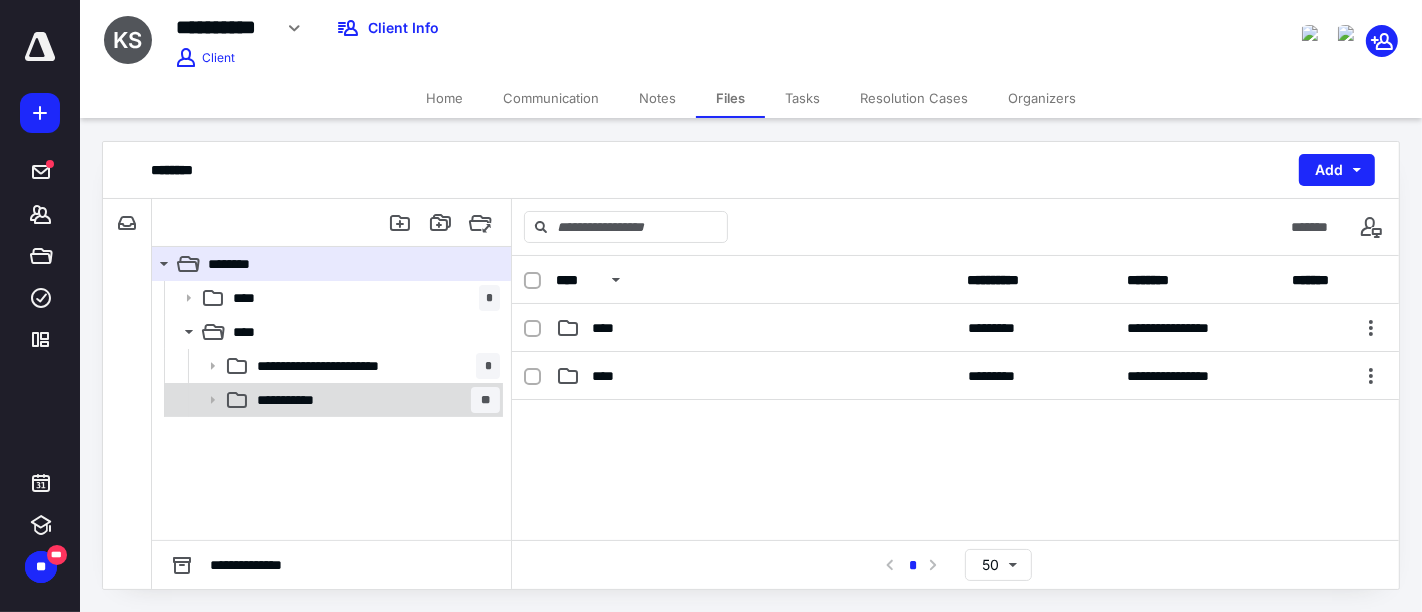 click on "**********" at bounding box center [296, 400] 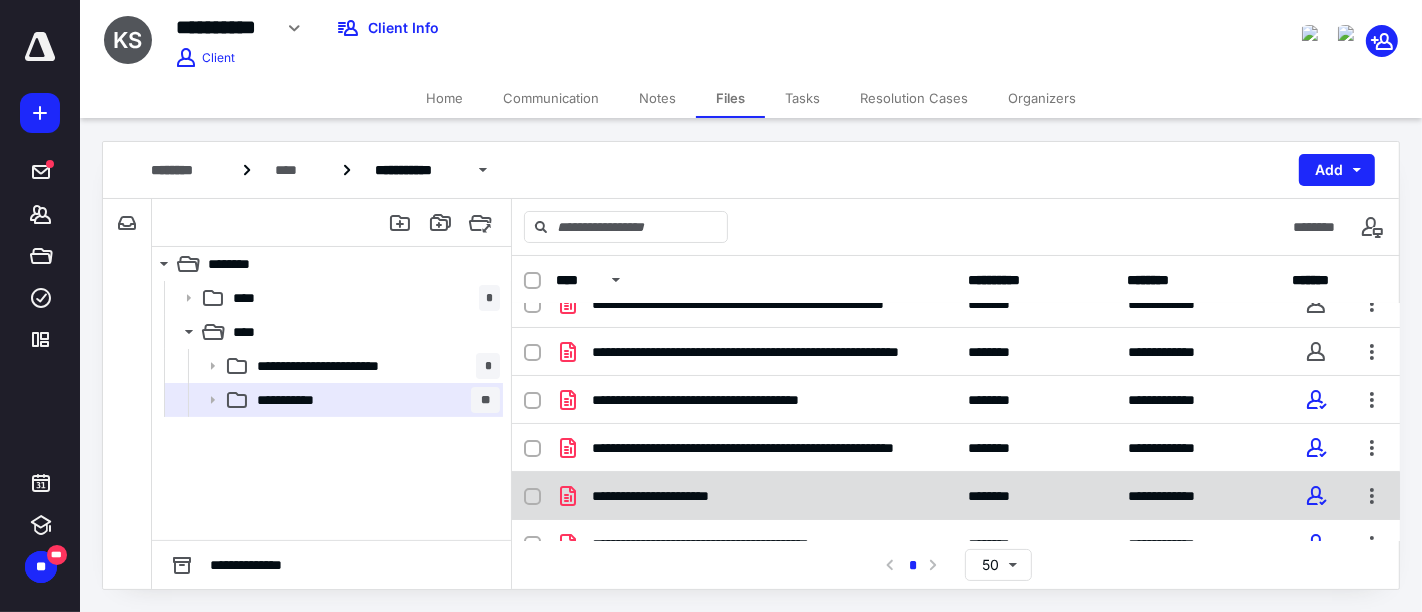 scroll, scrollTop: 19, scrollLeft: 0, axis: vertical 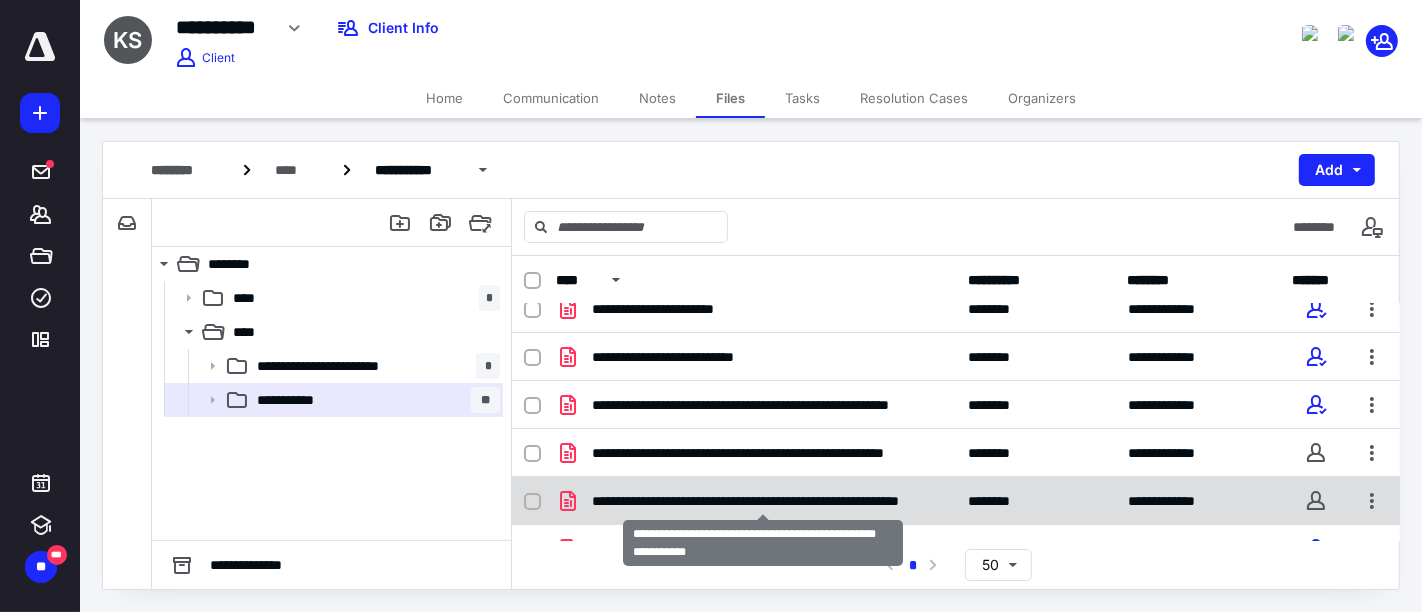 click on "**********" at bounding box center (763, 501) 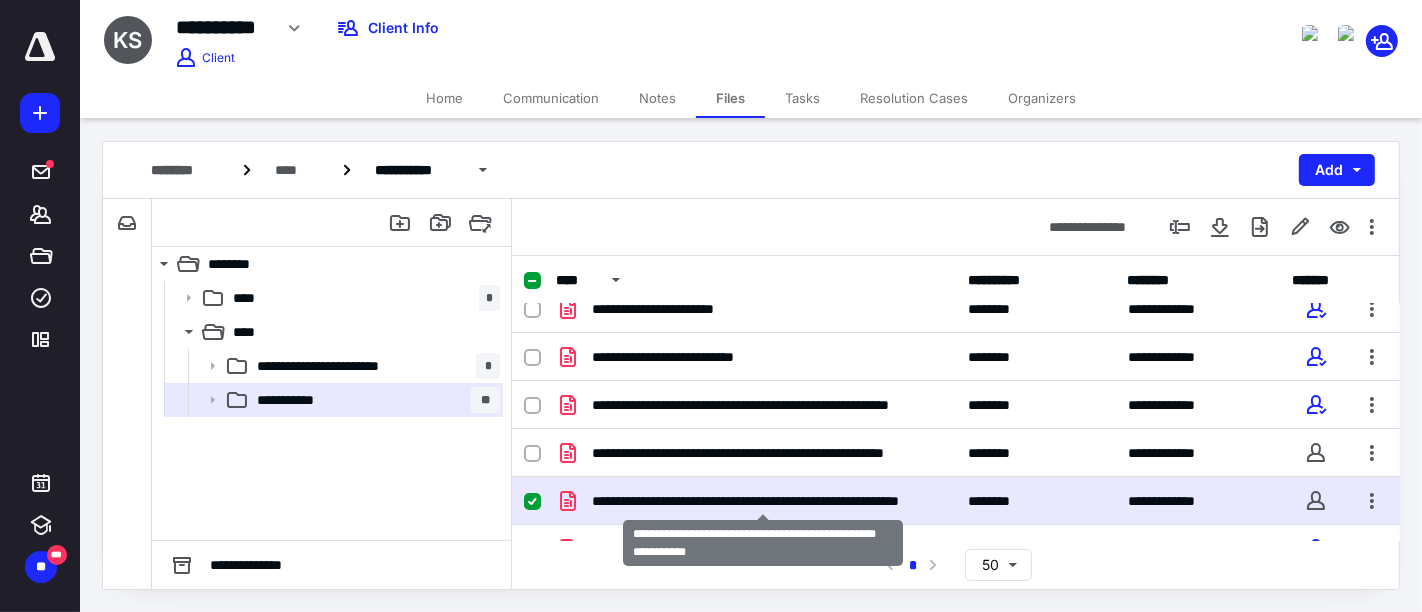 click on "**********" at bounding box center (763, 501) 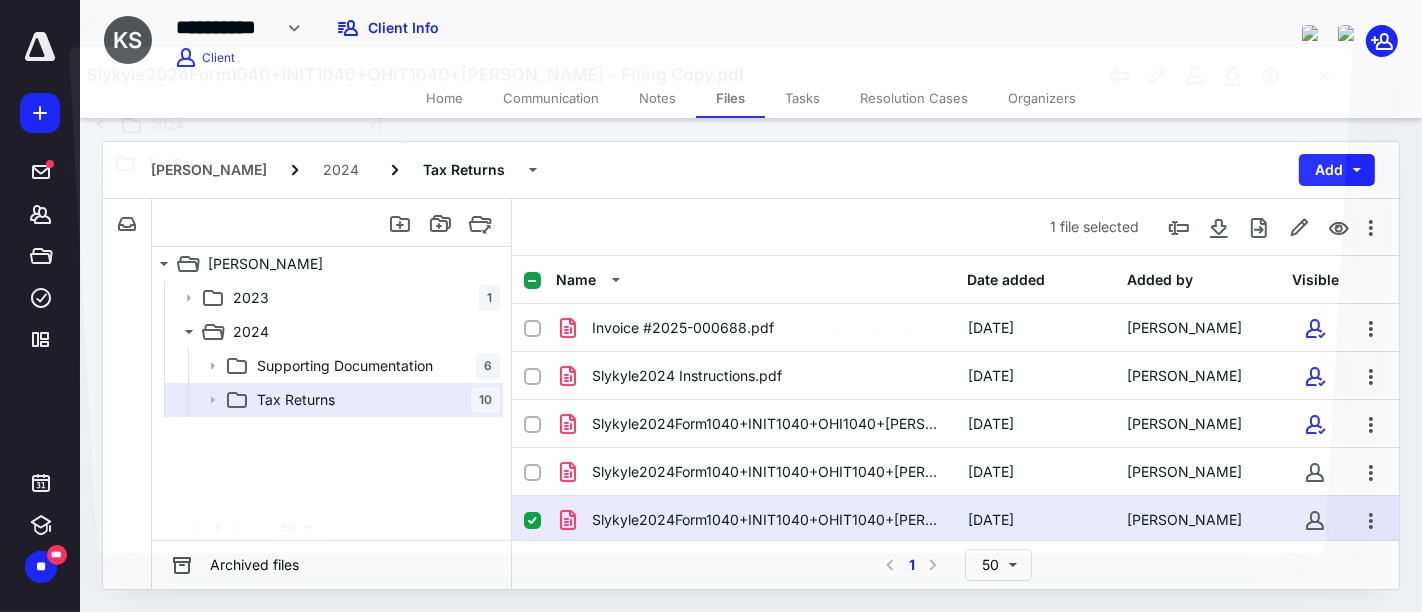 scroll, scrollTop: 19, scrollLeft: 0, axis: vertical 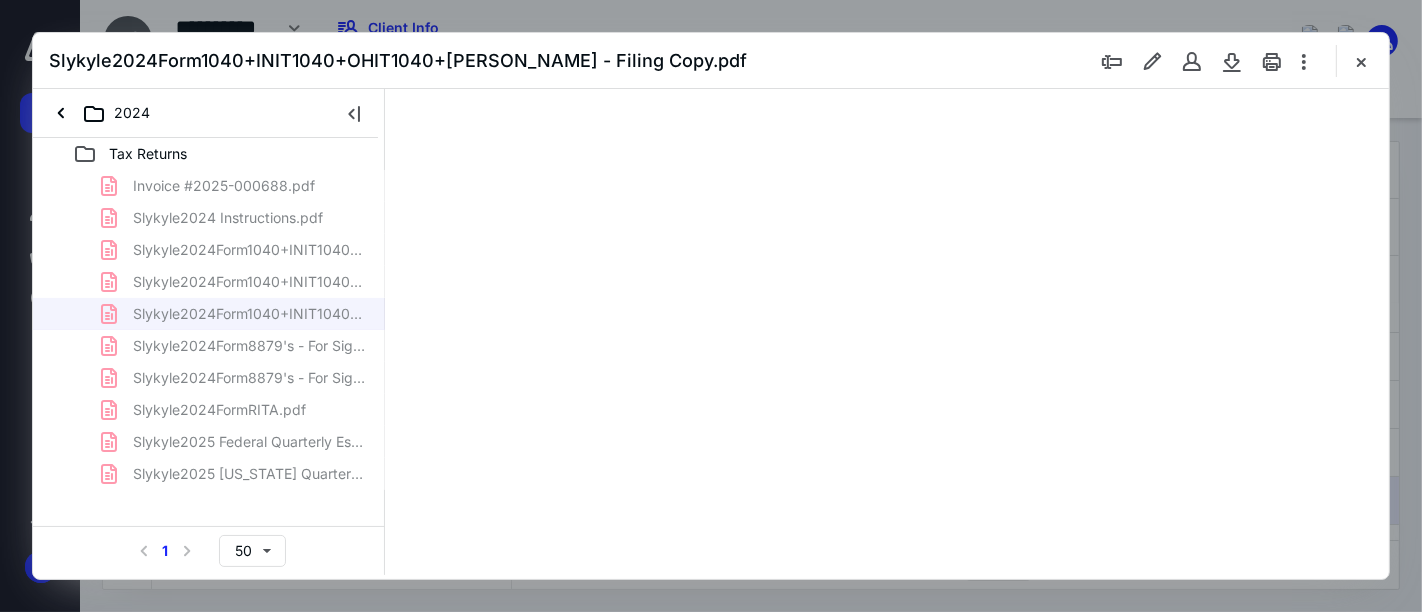 type on "52" 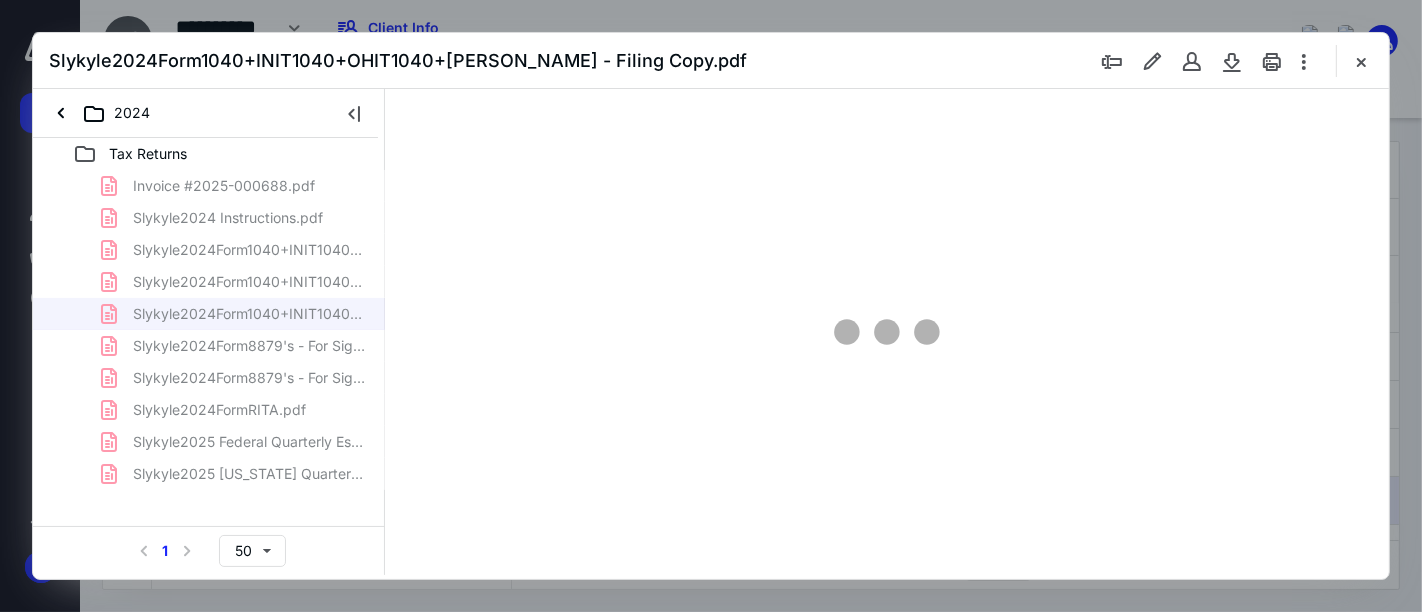 scroll, scrollTop: 78, scrollLeft: 0, axis: vertical 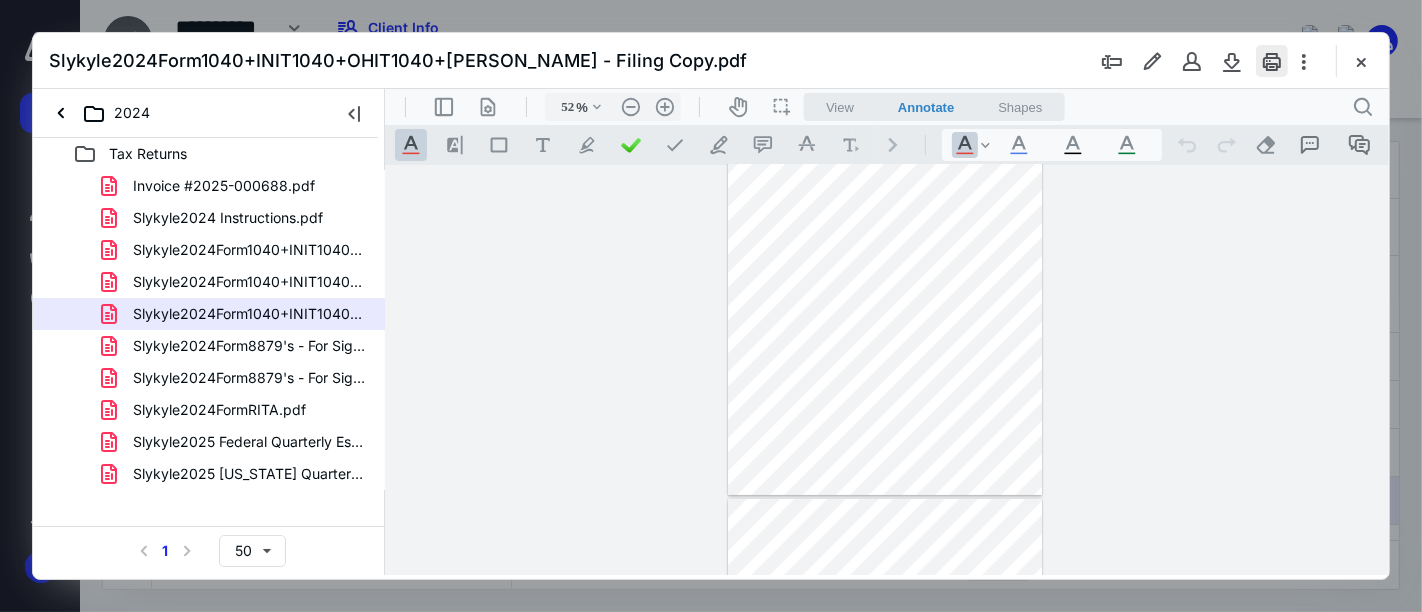 click at bounding box center (1272, 61) 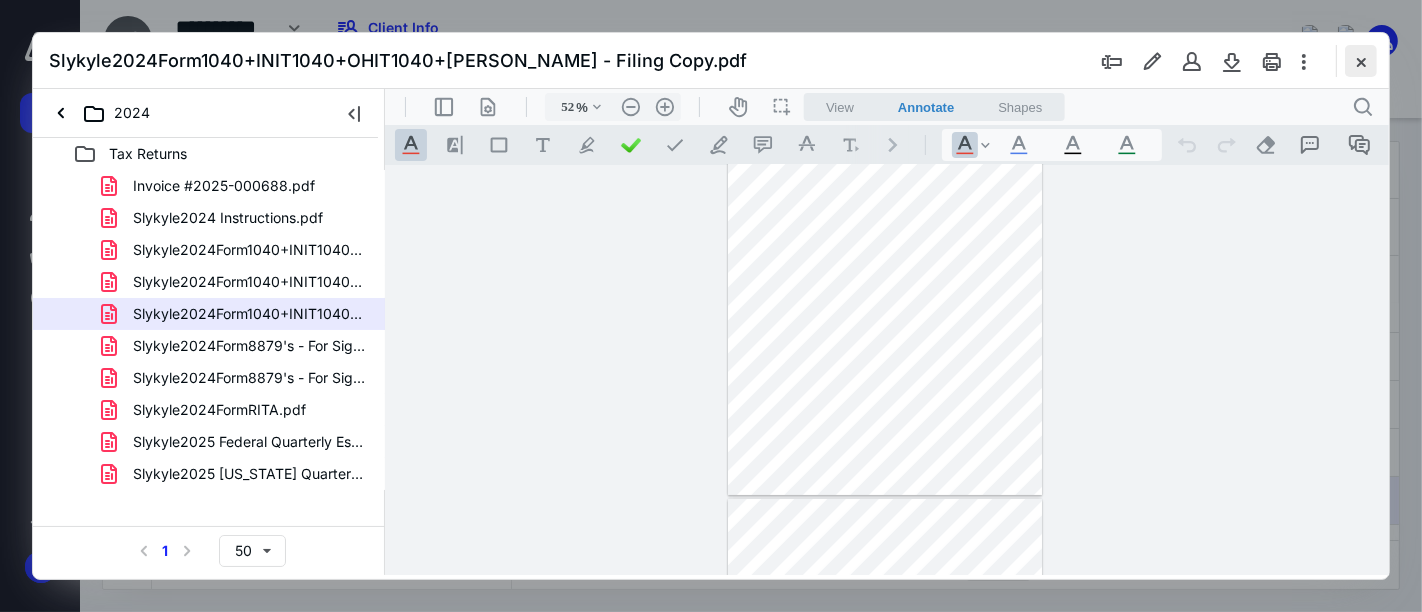 click at bounding box center (1361, 61) 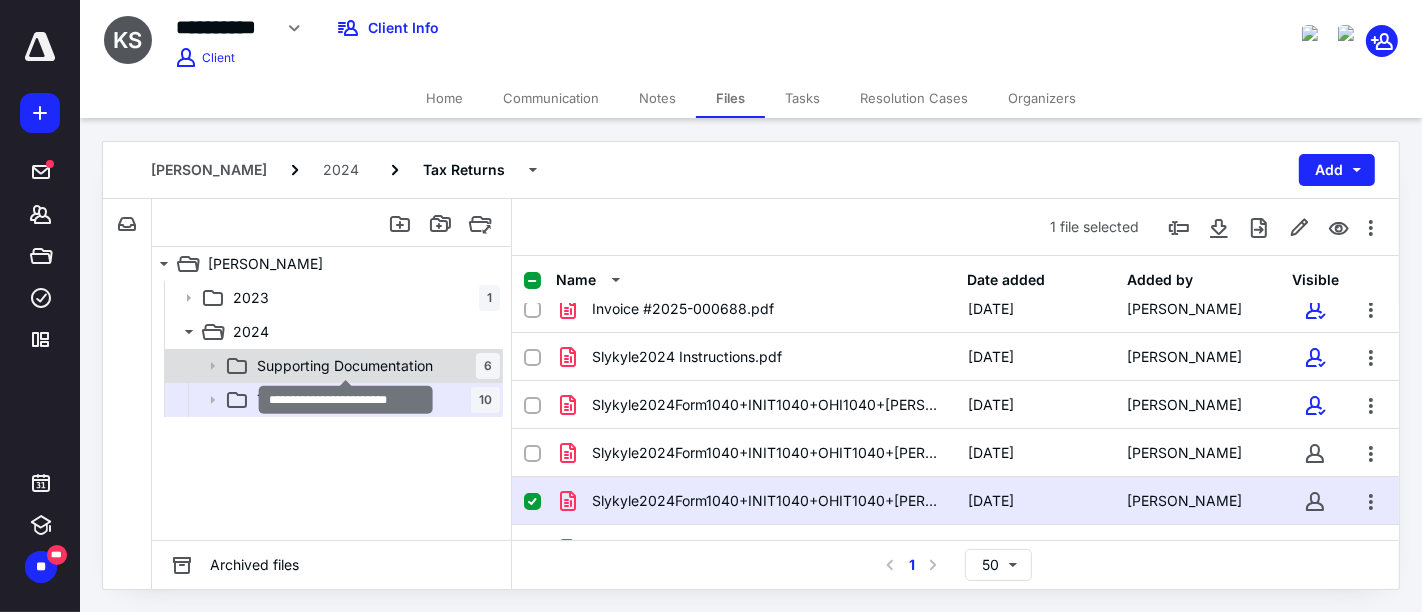 click on "Supporting Documentation" at bounding box center [345, 366] 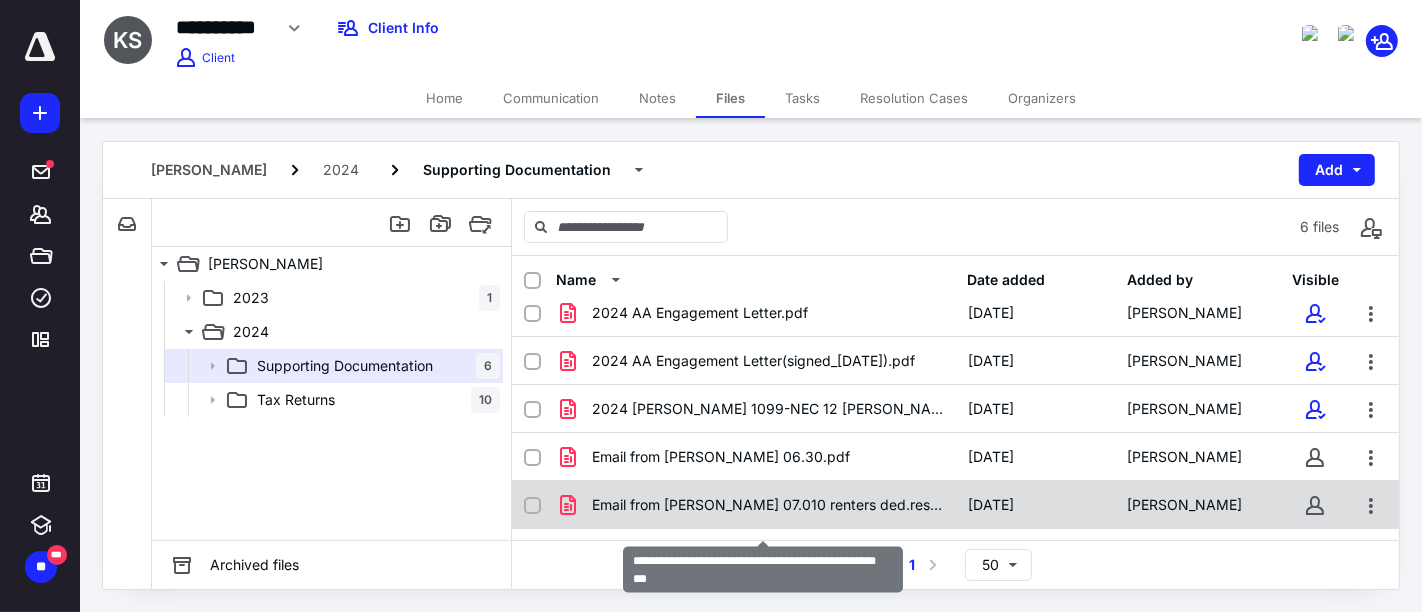 scroll, scrollTop: 0, scrollLeft: 0, axis: both 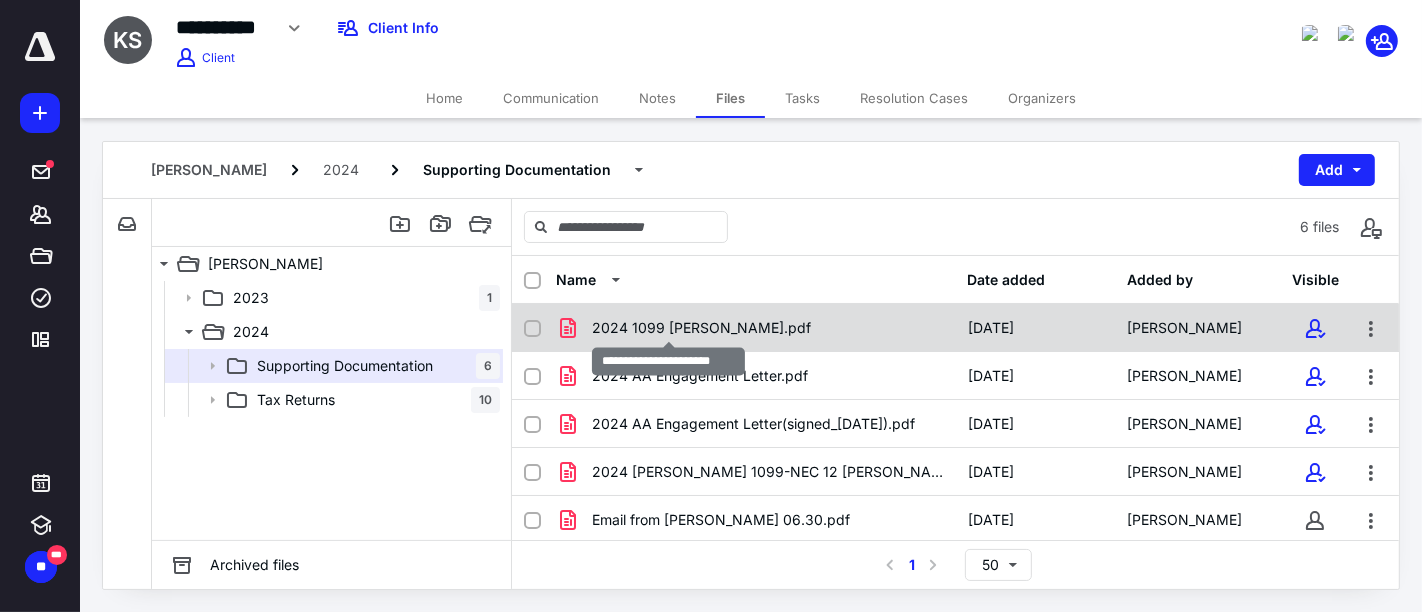 click on "2024 1099 [PERSON_NAME].pdf" at bounding box center (701, 328) 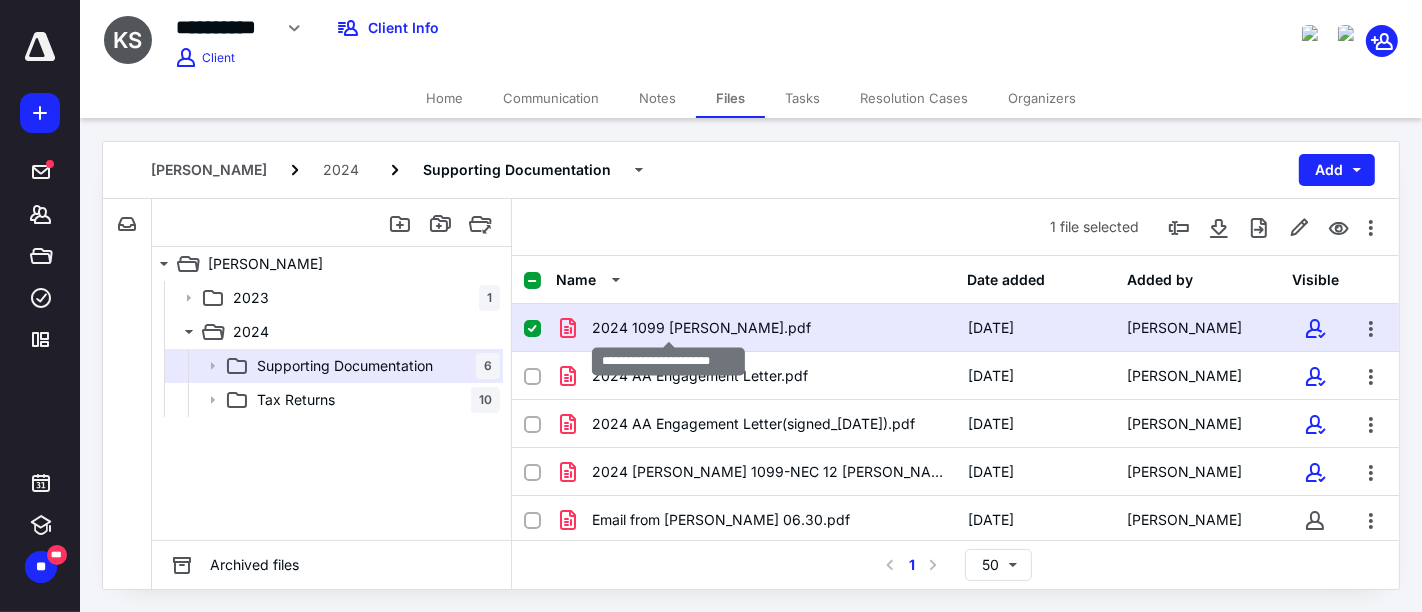 click on "2024 1099 [PERSON_NAME].pdf" at bounding box center (701, 328) 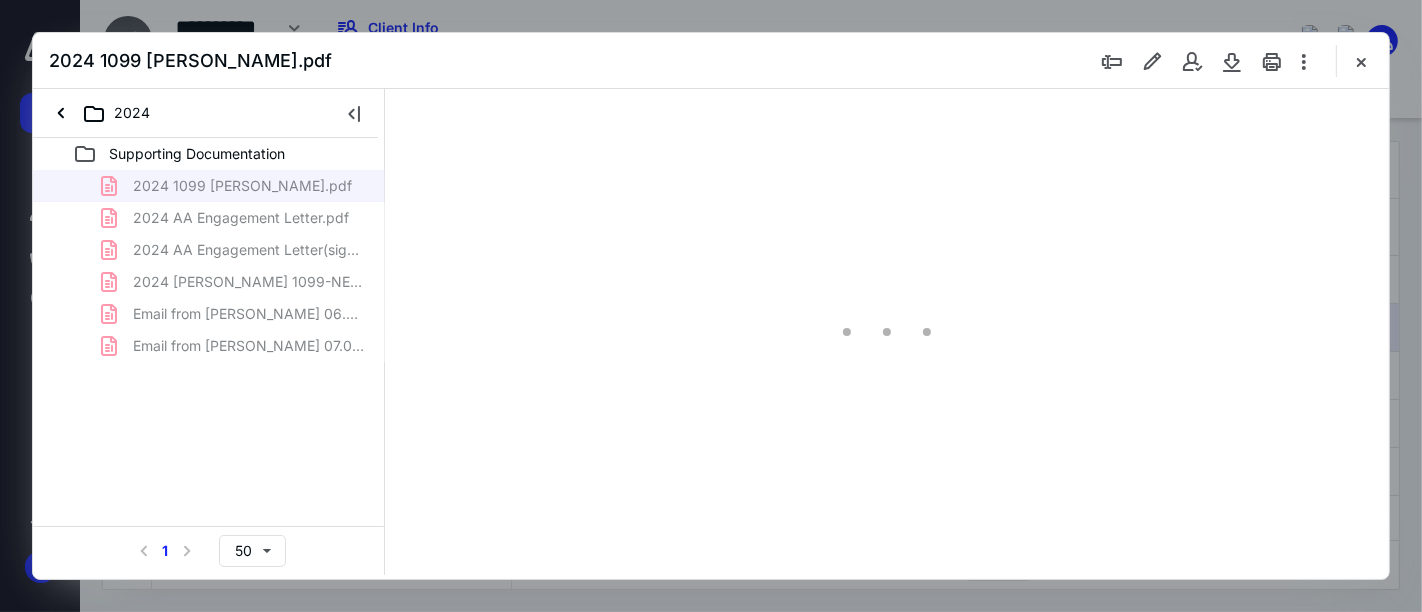 scroll, scrollTop: 0, scrollLeft: 0, axis: both 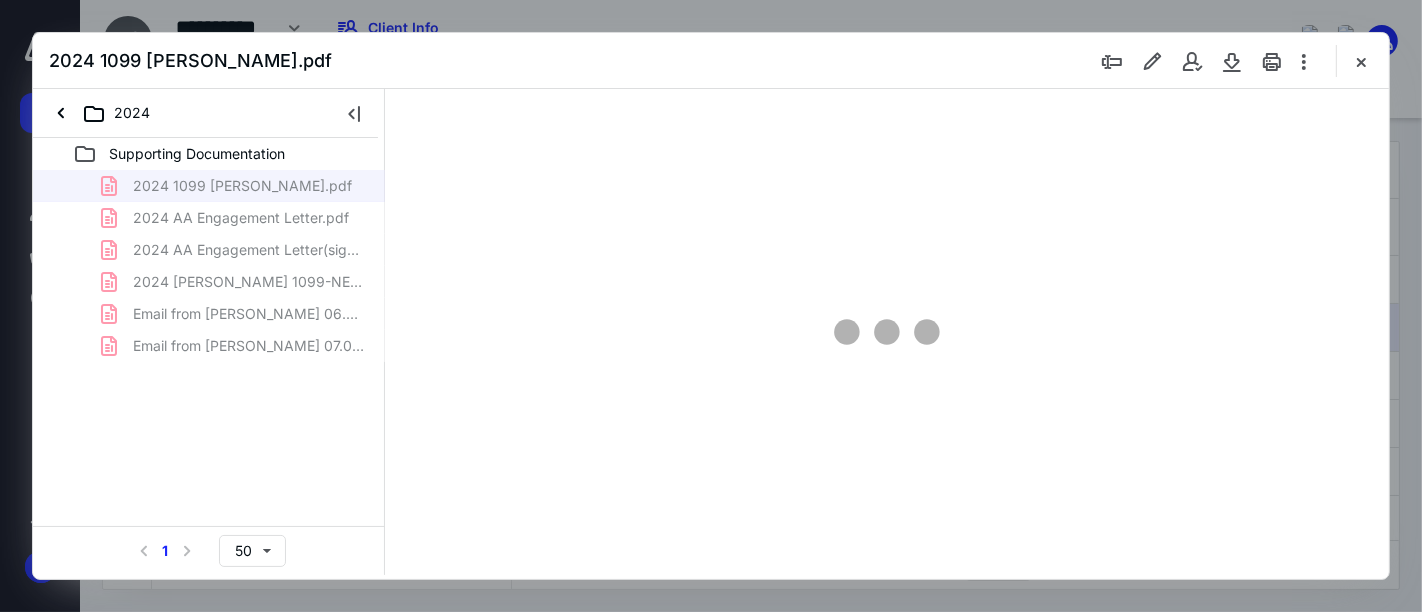 type on "52" 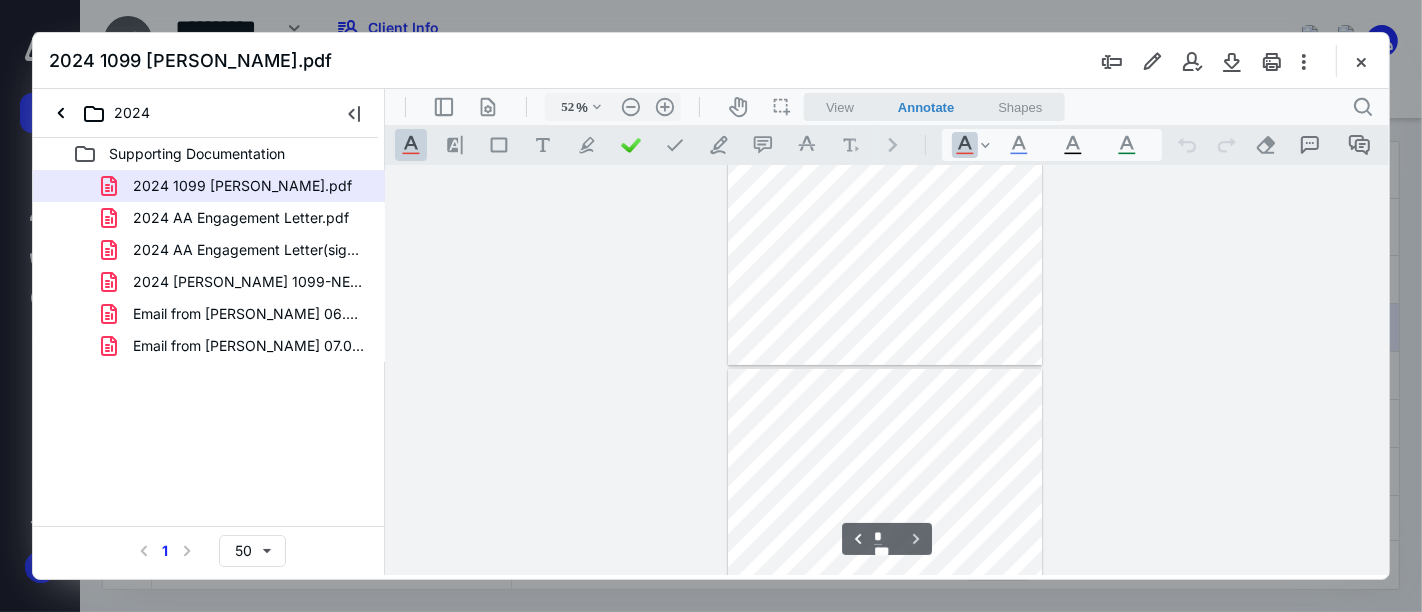 scroll, scrollTop: 408, scrollLeft: 0, axis: vertical 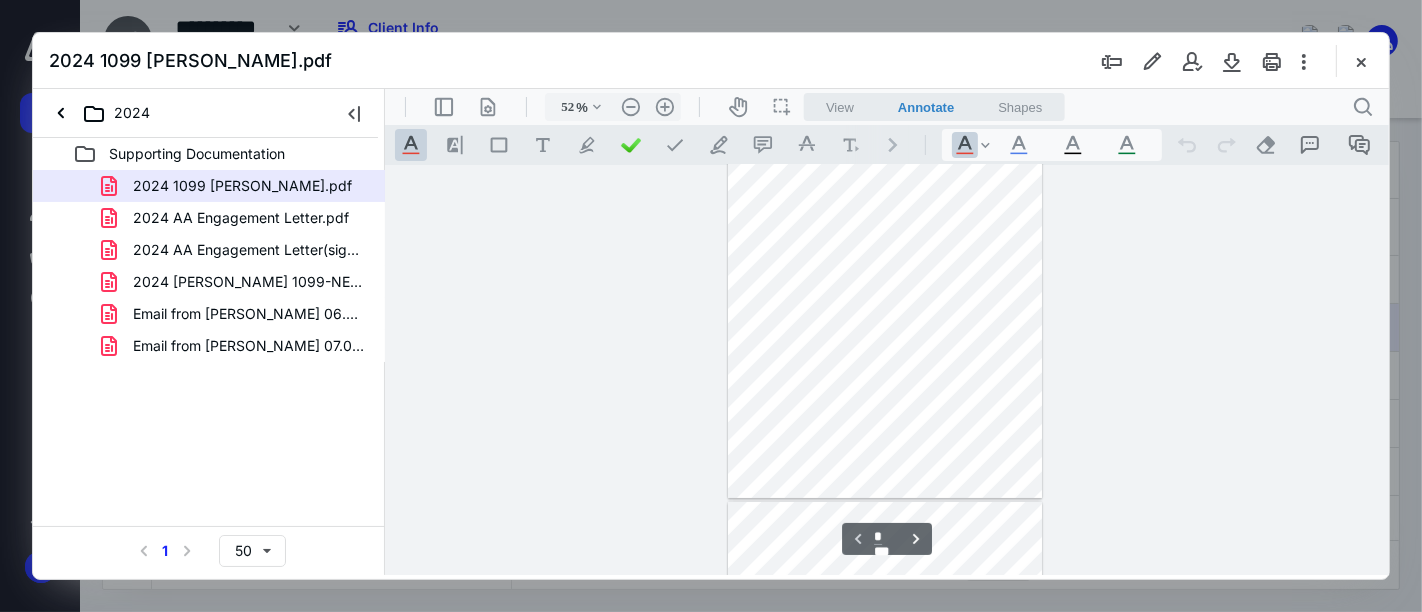 type on "*" 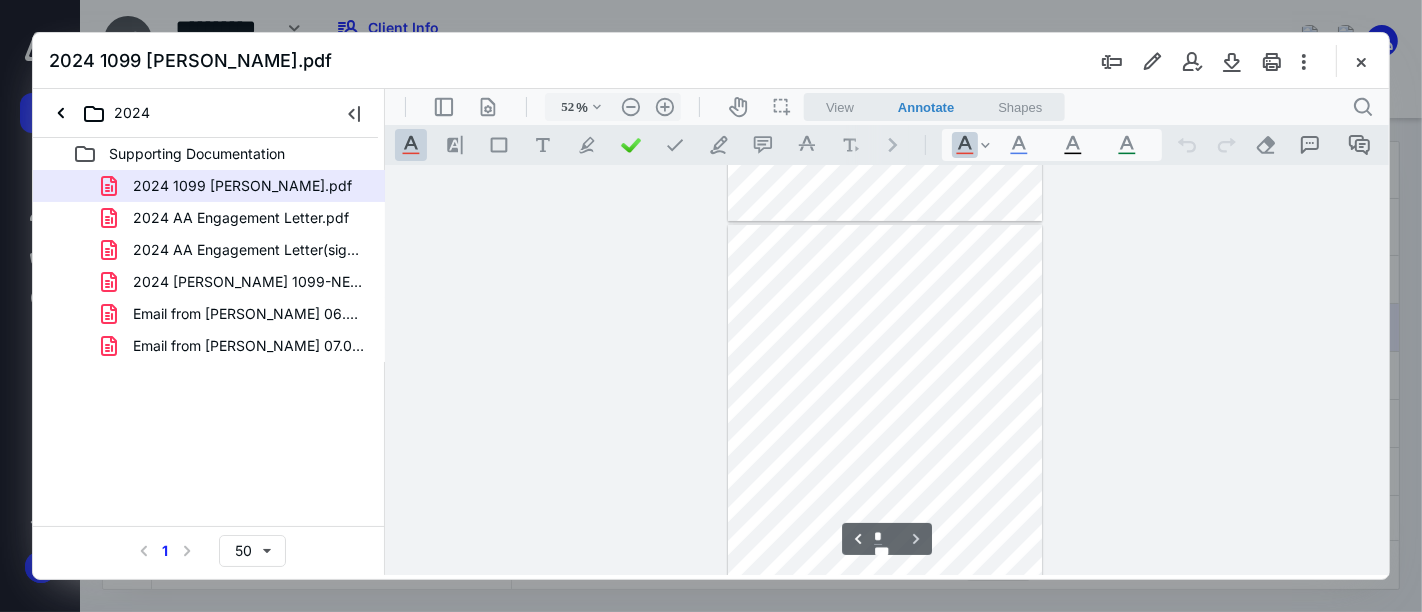 scroll, scrollTop: 408, scrollLeft: 0, axis: vertical 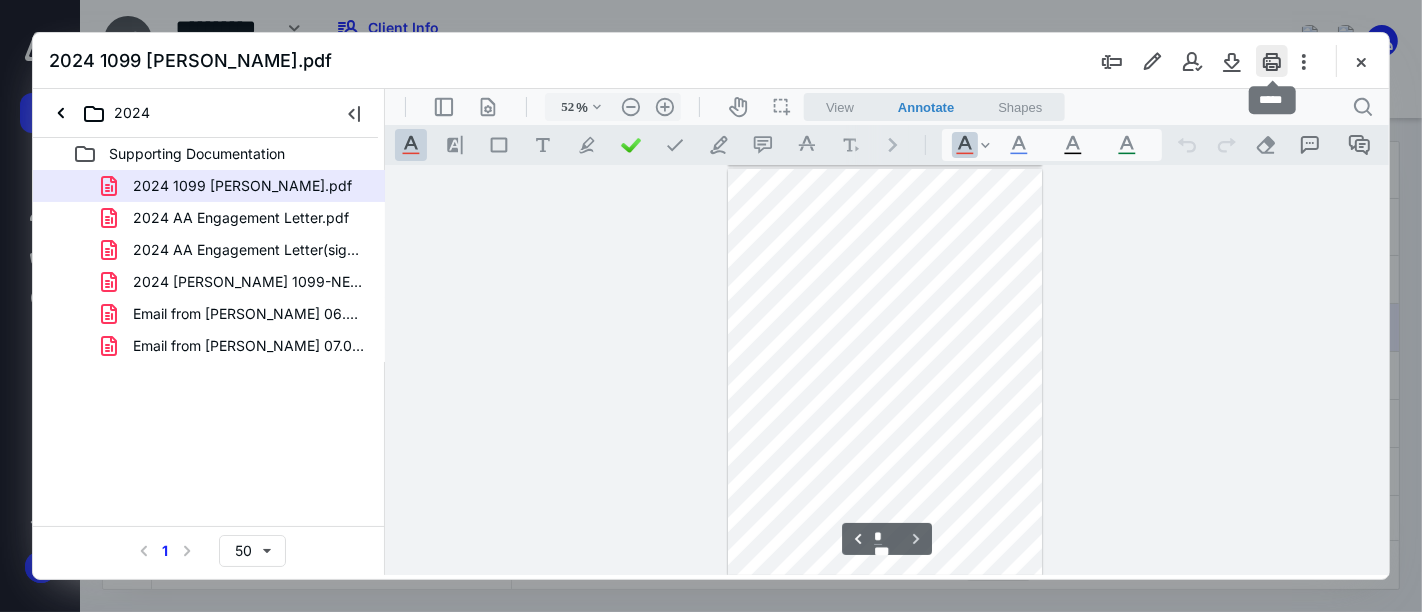 click at bounding box center (1272, 61) 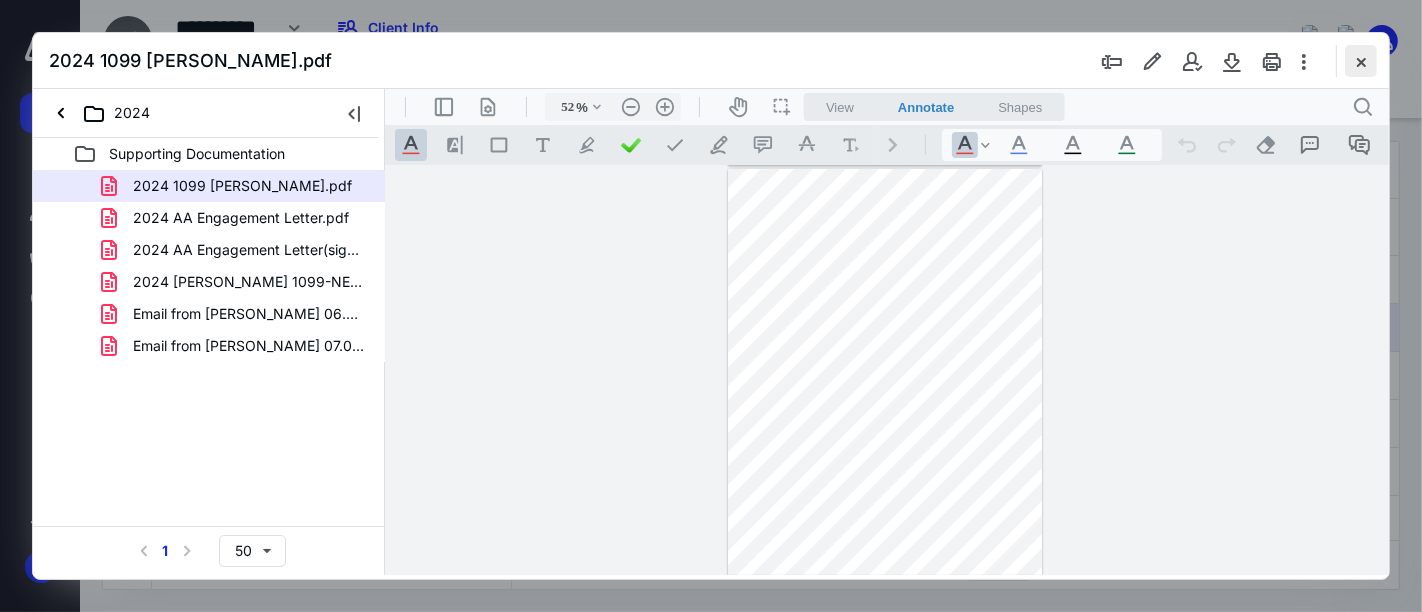 click at bounding box center (1361, 61) 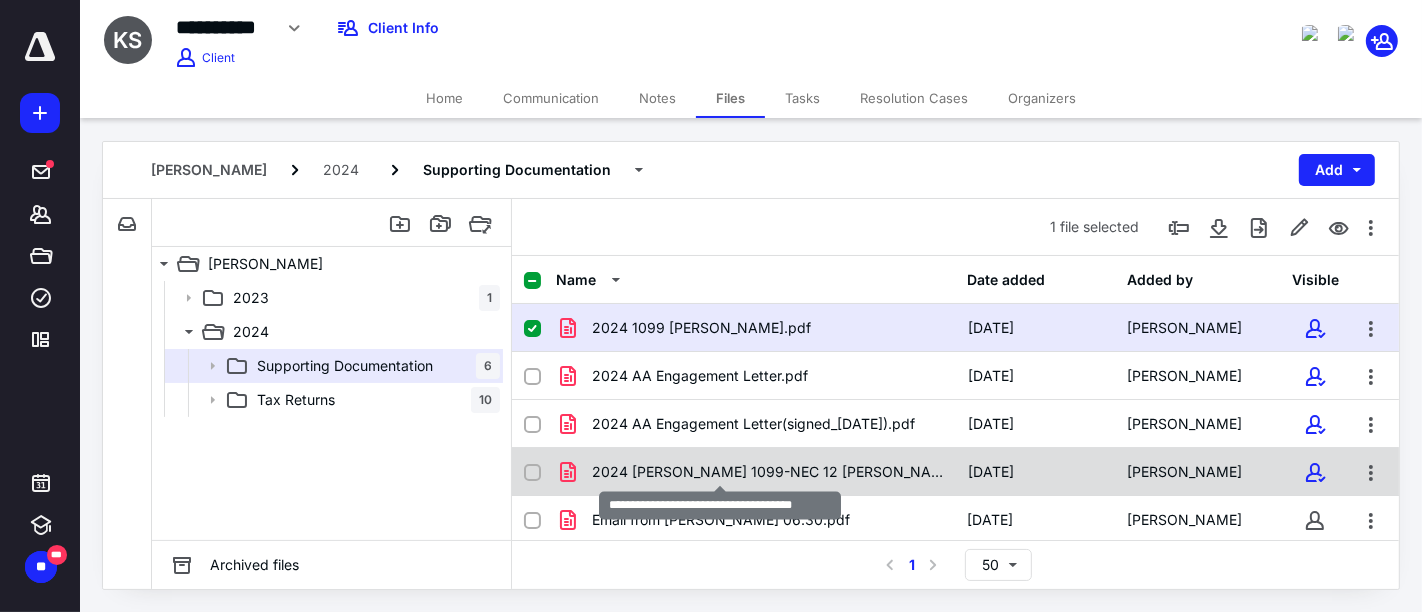 click on "2024 [PERSON_NAME] 1099-NEC 12 [PERSON_NAME] .pdf" at bounding box center [768, 472] 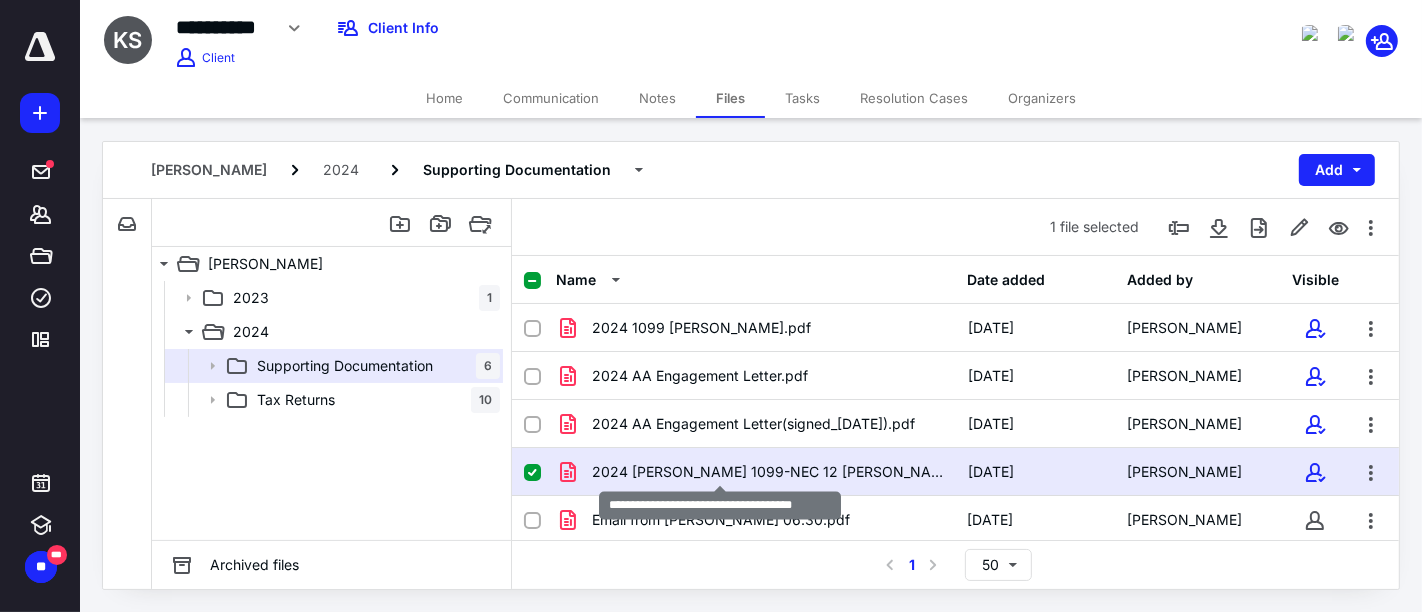 click on "2024 [PERSON_NAME] 1099-NEC 12 [PERSON_NAME] .pdf" at bounding box center [768, 472] 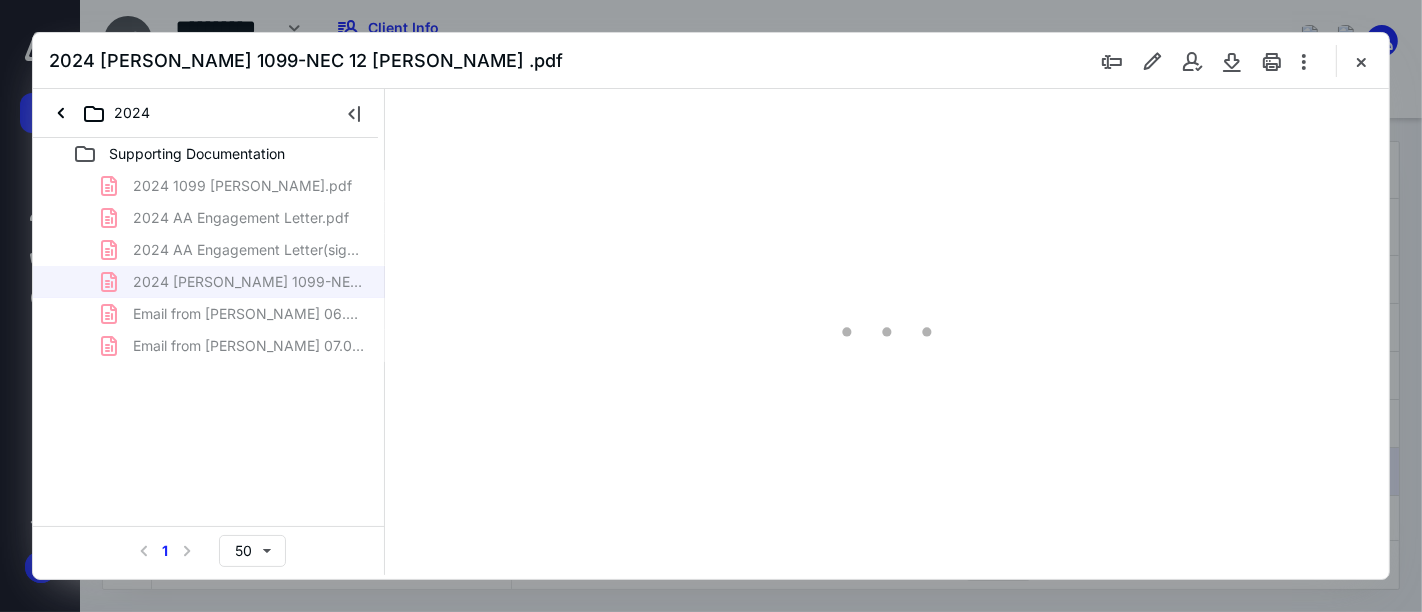 scroll, scrollTop: 0, scrollLeft: 0, axis: both 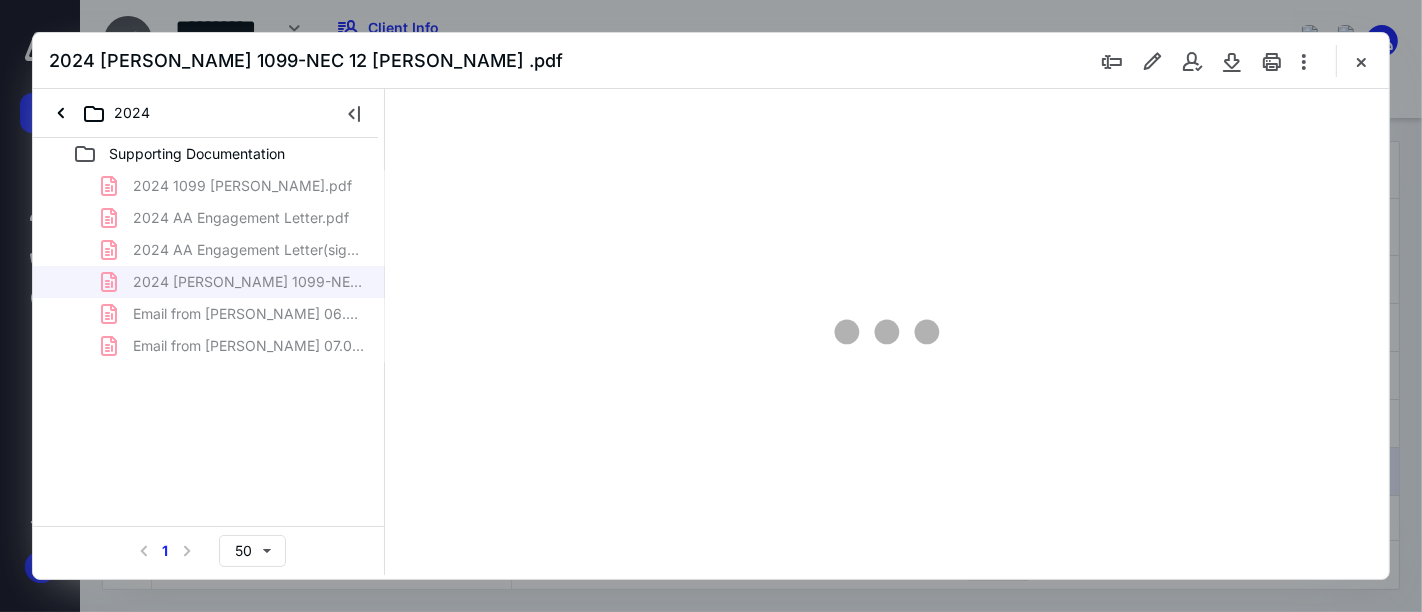 type on "52" 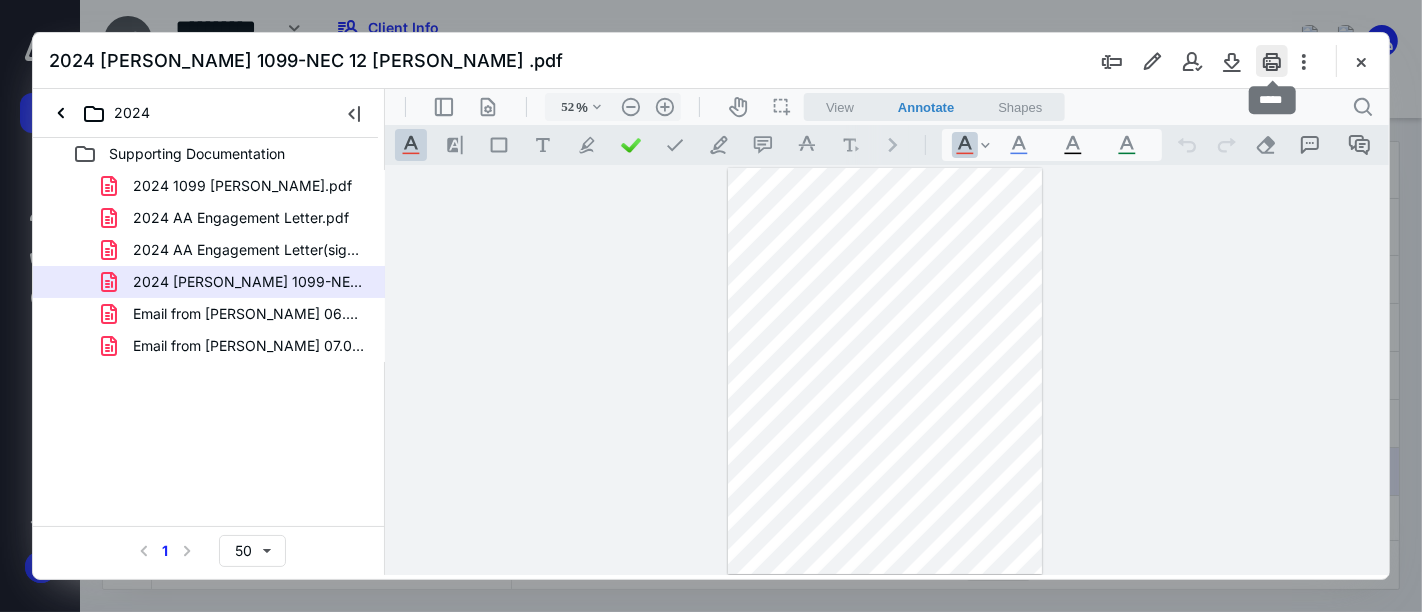 click at bounding box center (1272, 61) 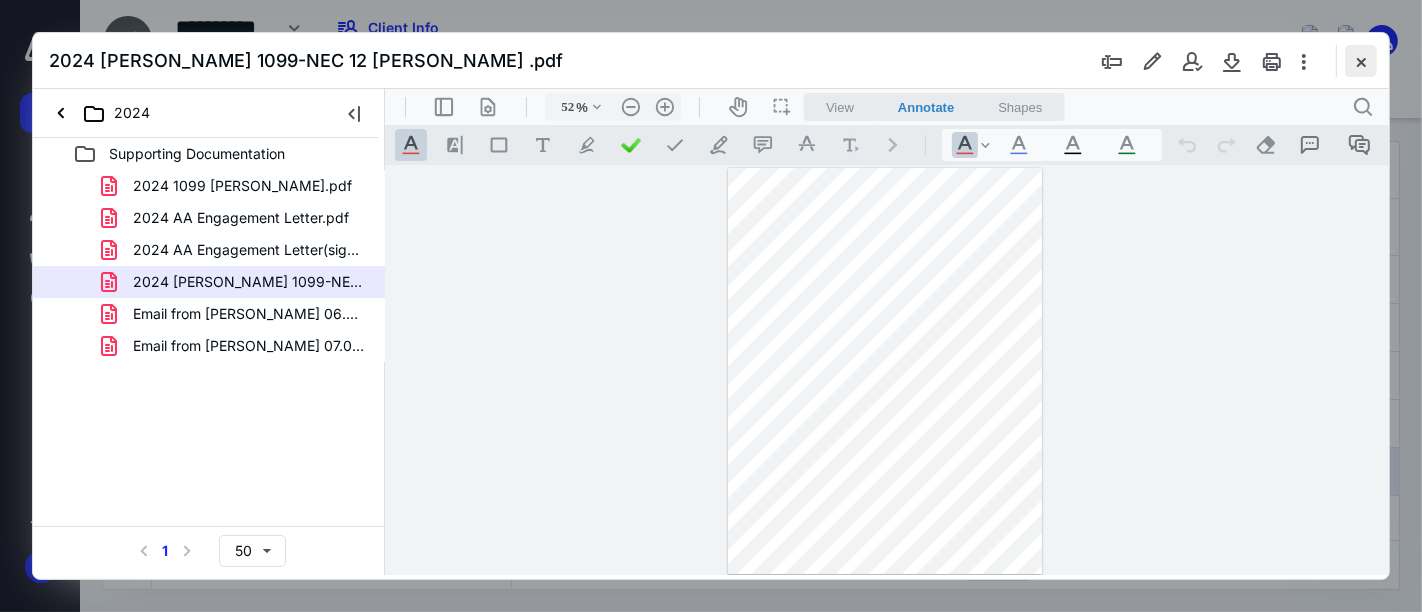 click at bounding box center [1361, 61] 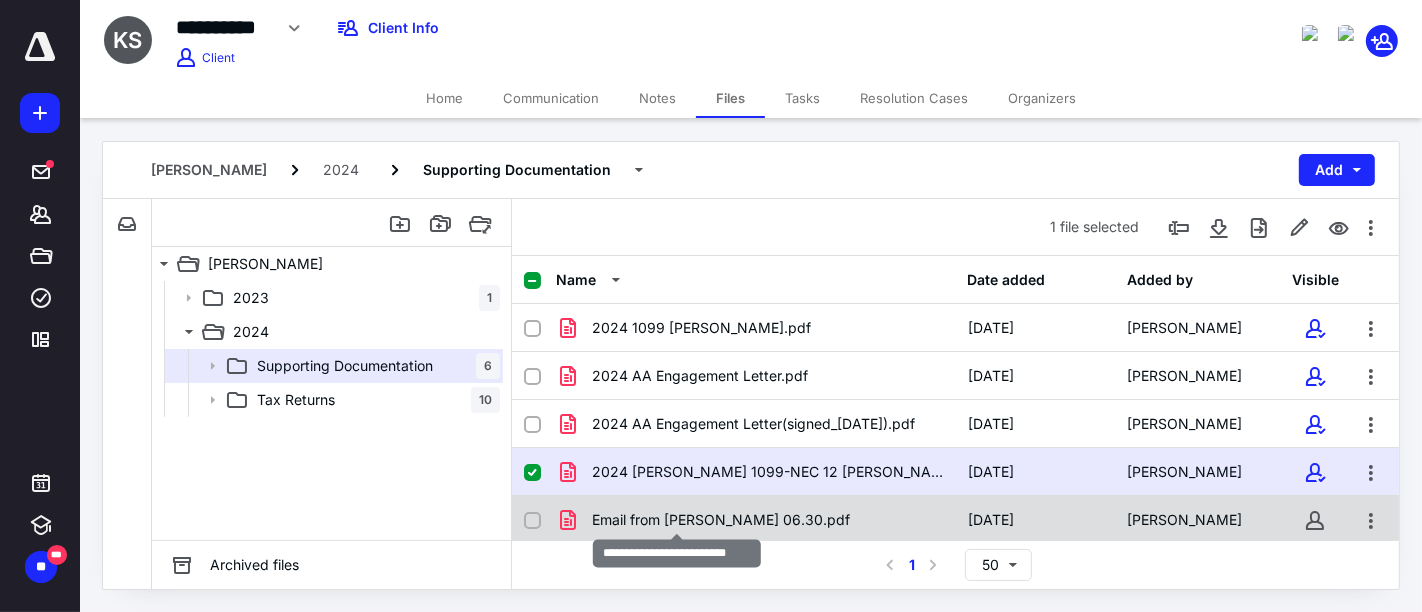 click on "Email from [PERSON_NAME] 06.30.pdf" at bounding box center (721, 520) 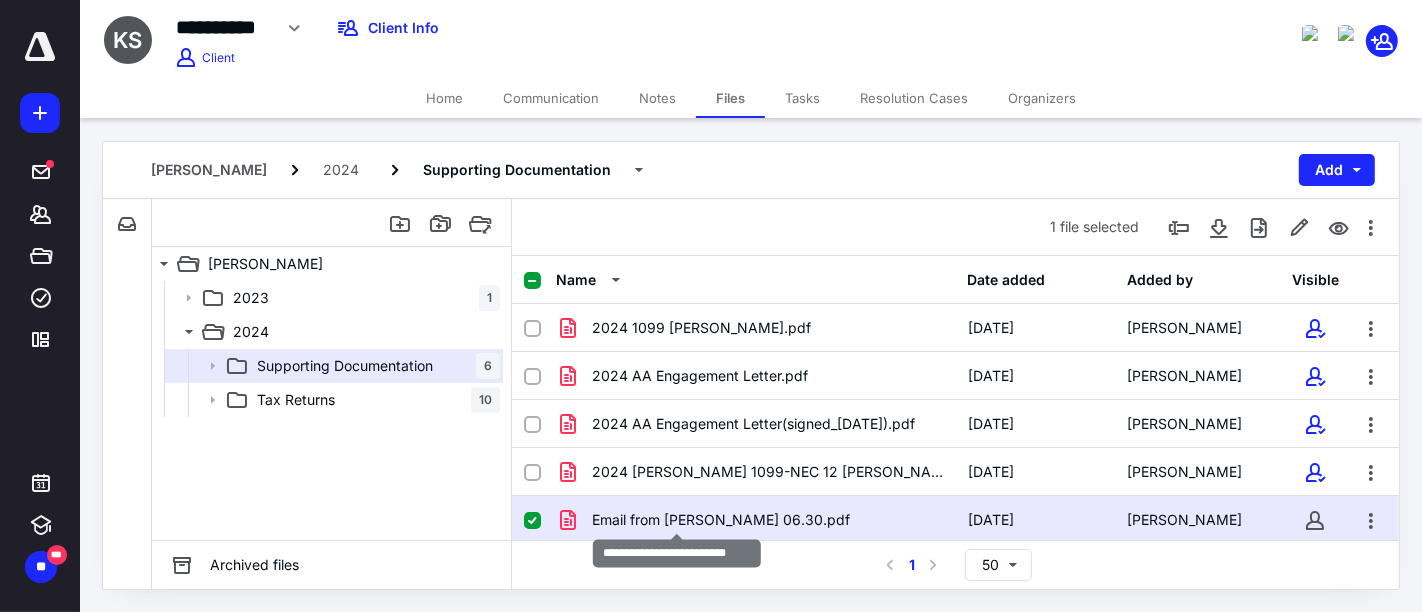 click on "Email from [PERSON_NAME] 06.30.pdf" at bounding box center (721, 520) 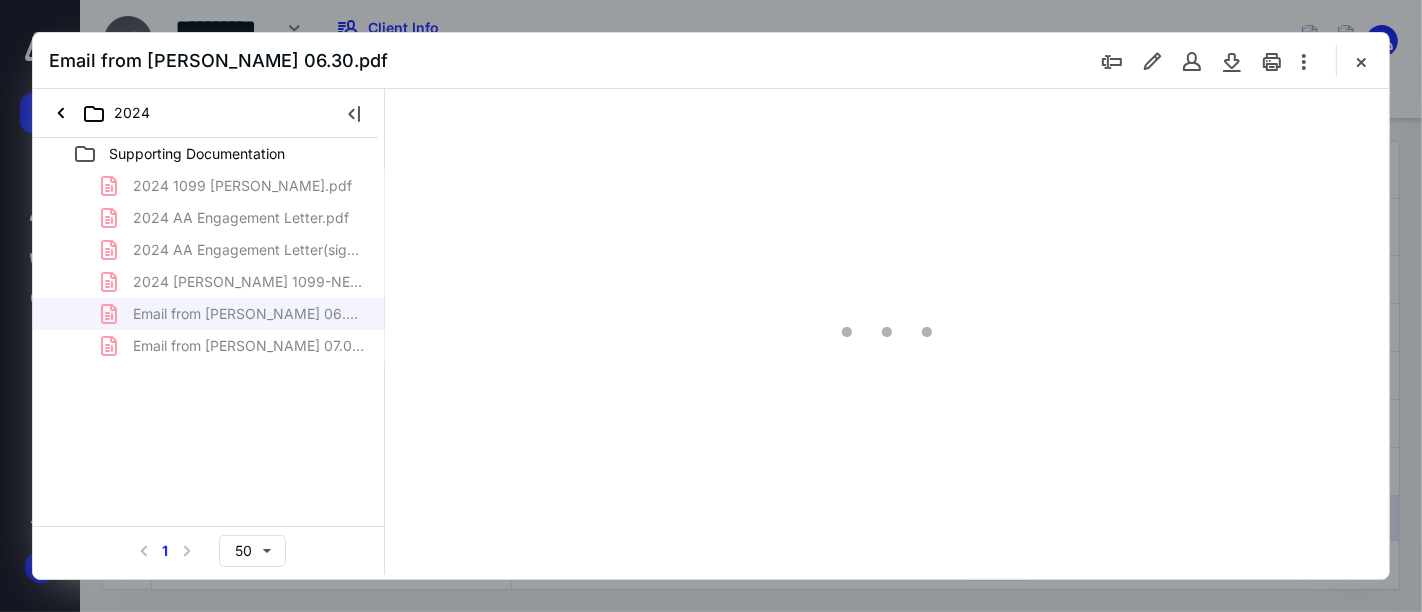 scroll, scrollTop: 0, scrollLeft: 0, axis: both 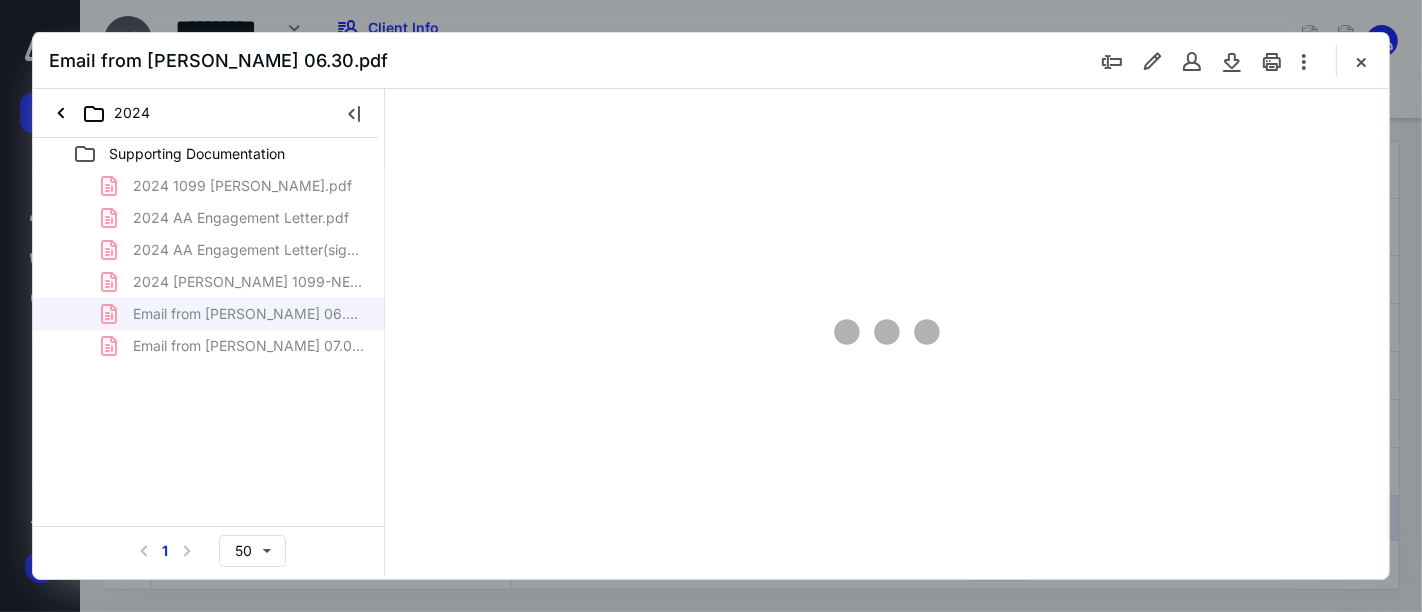 type on "52" 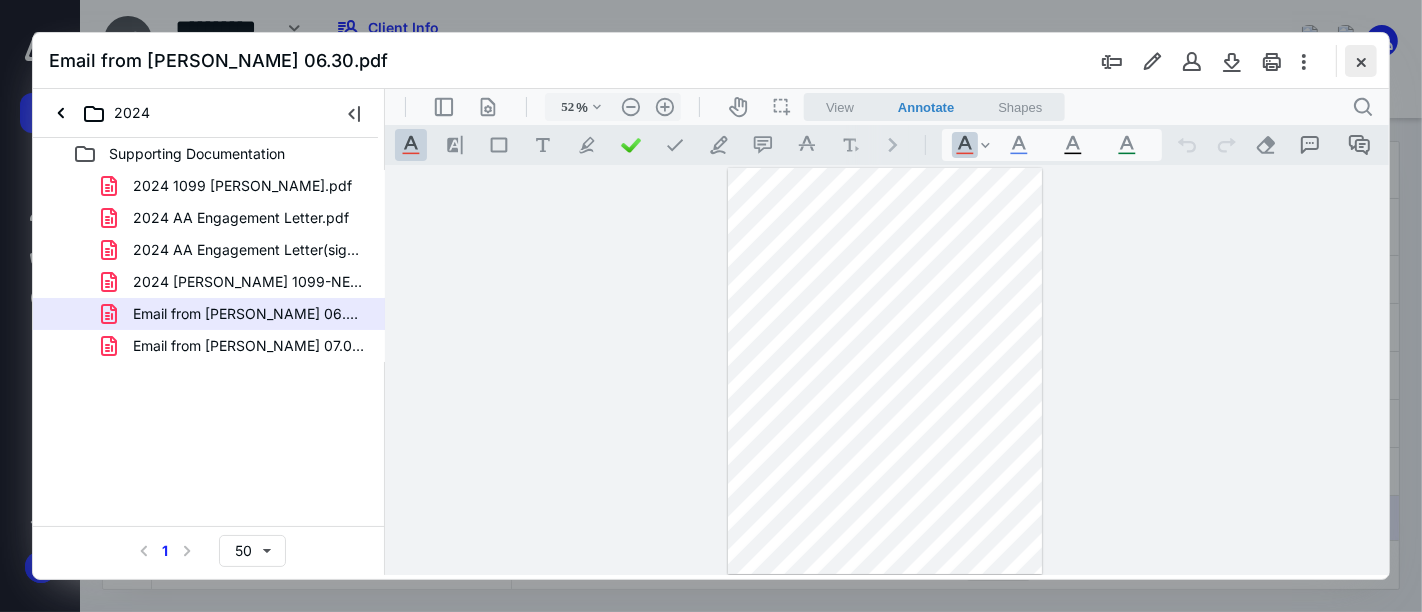 click at bounding box center (1361, 61) 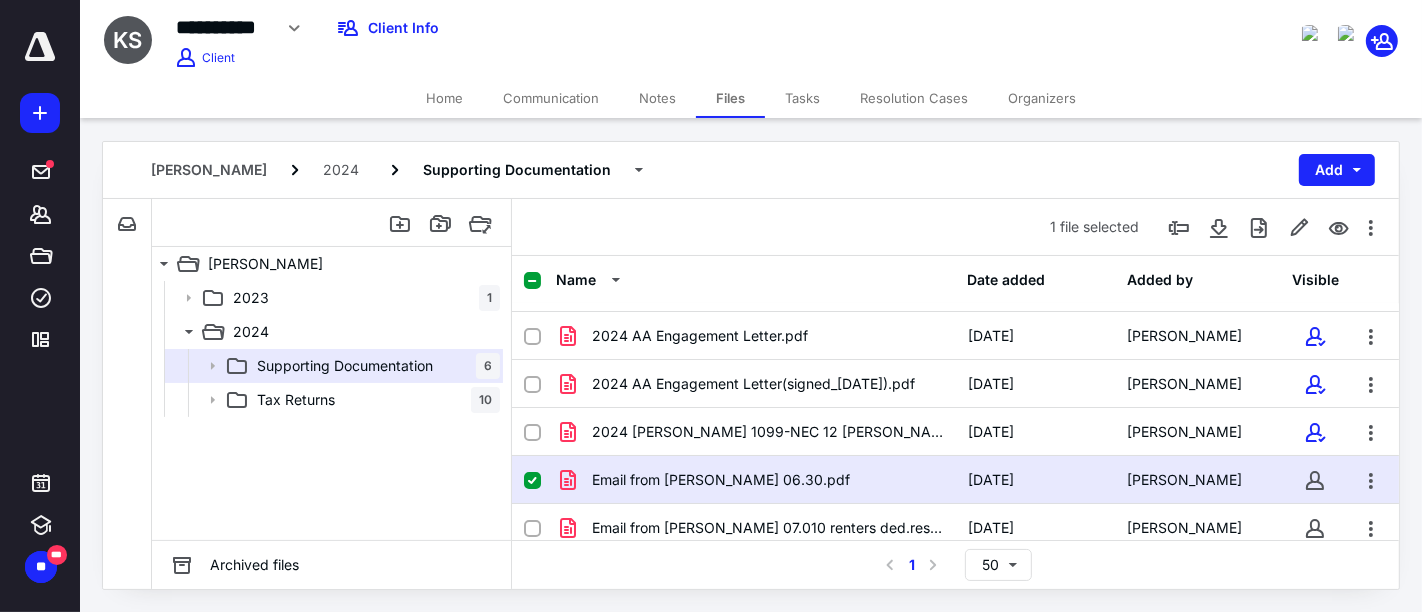 scroll, scrollTop: 63, scrollLeft: 0, axis: vertical 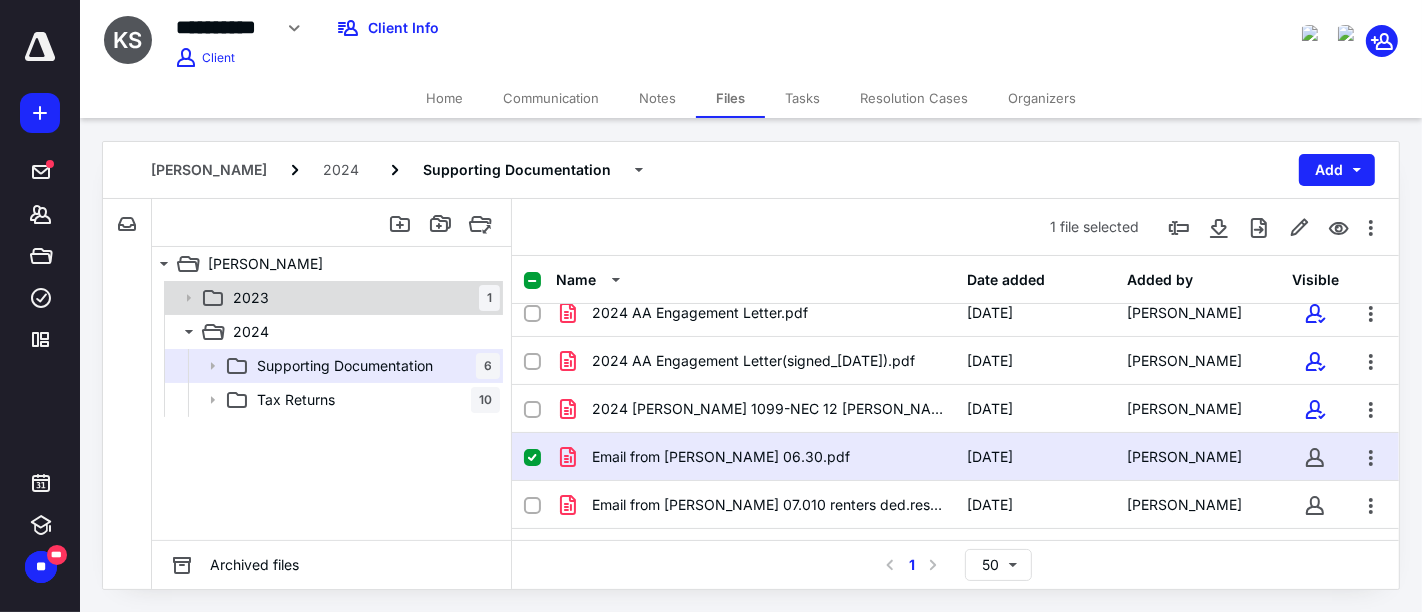 click 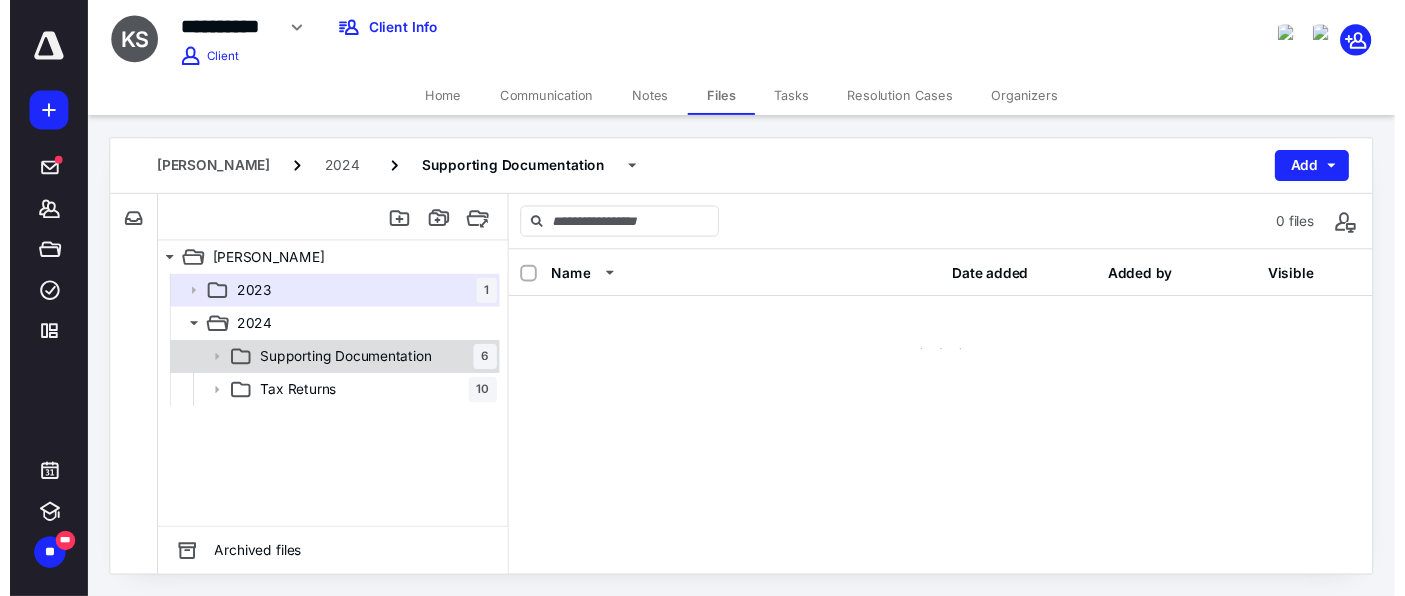 scroll, scrollTop: 0, scrollLeft: 0, axis: both 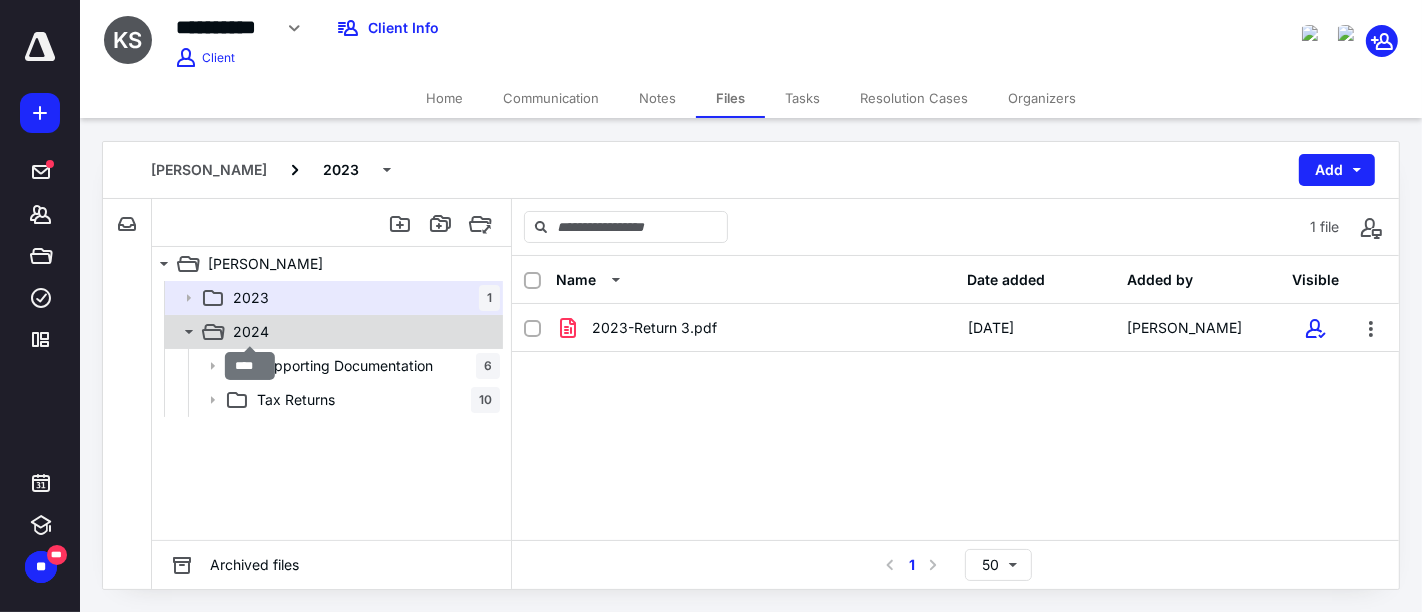 click on "2024" at bounding box center (251, 332) 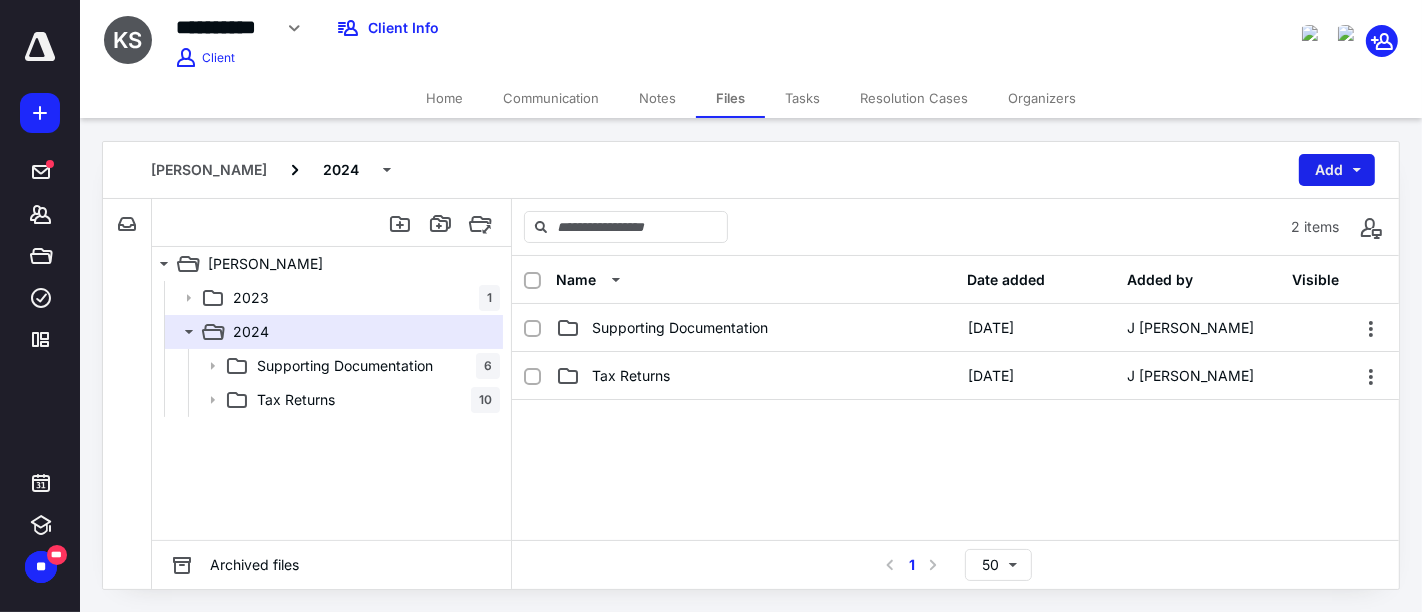 click on "Add" at bounding box center (1337, 170) 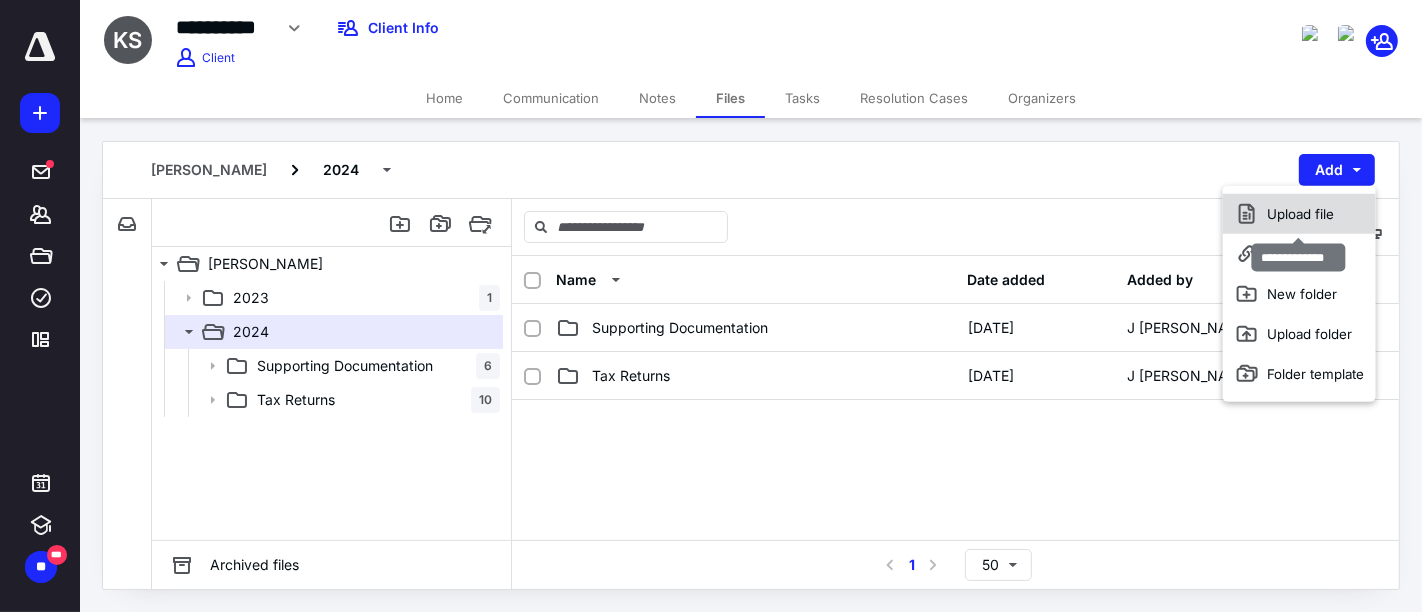 click on "Upload file" at bounding box center [1299, 214] 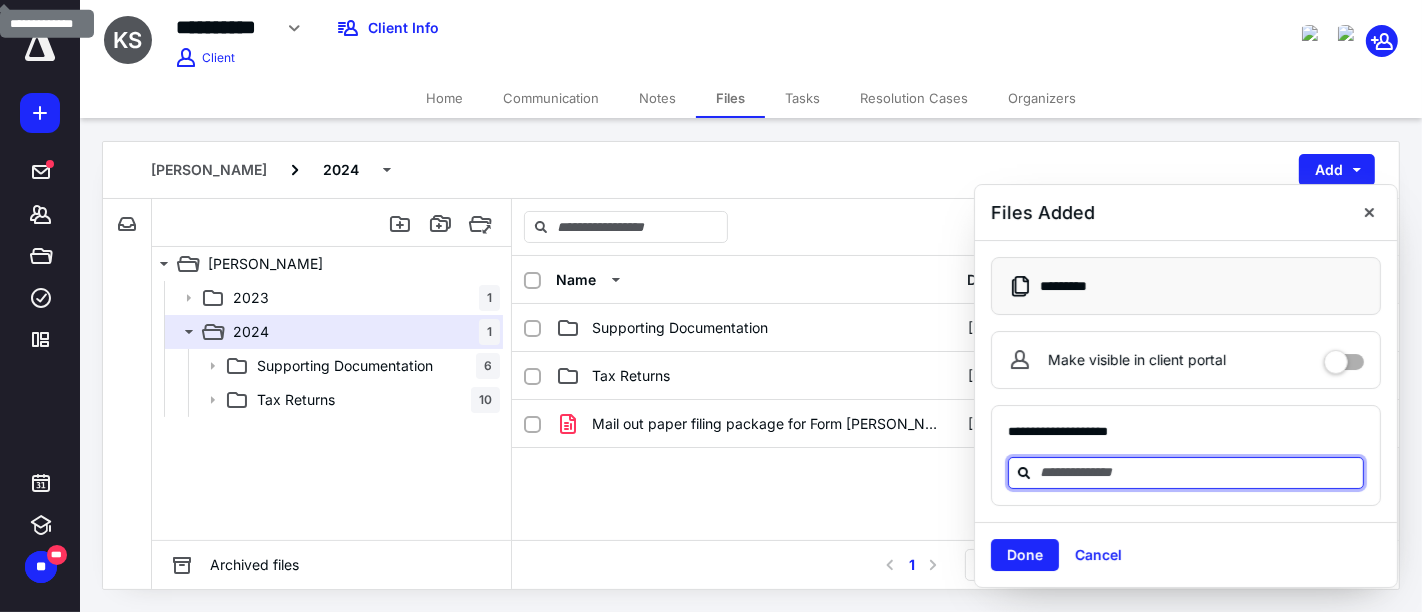click at bounding box center (1198, 472) 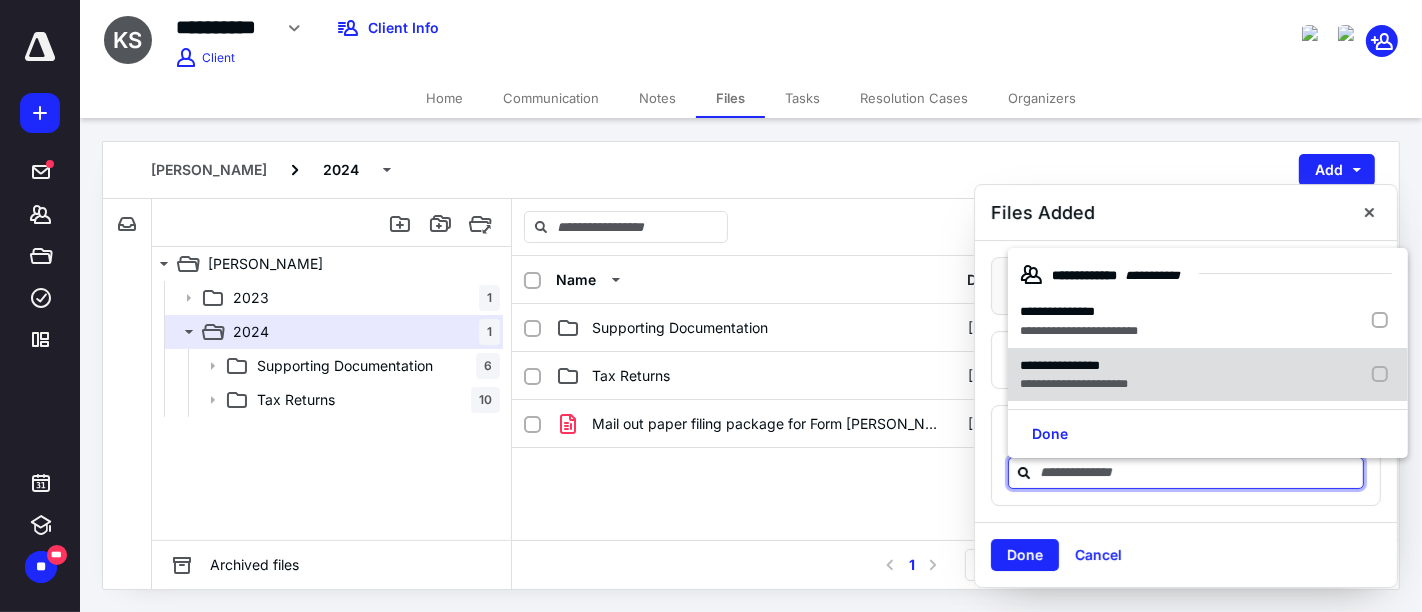 click on "**********" at bounding box center [1074, 385] 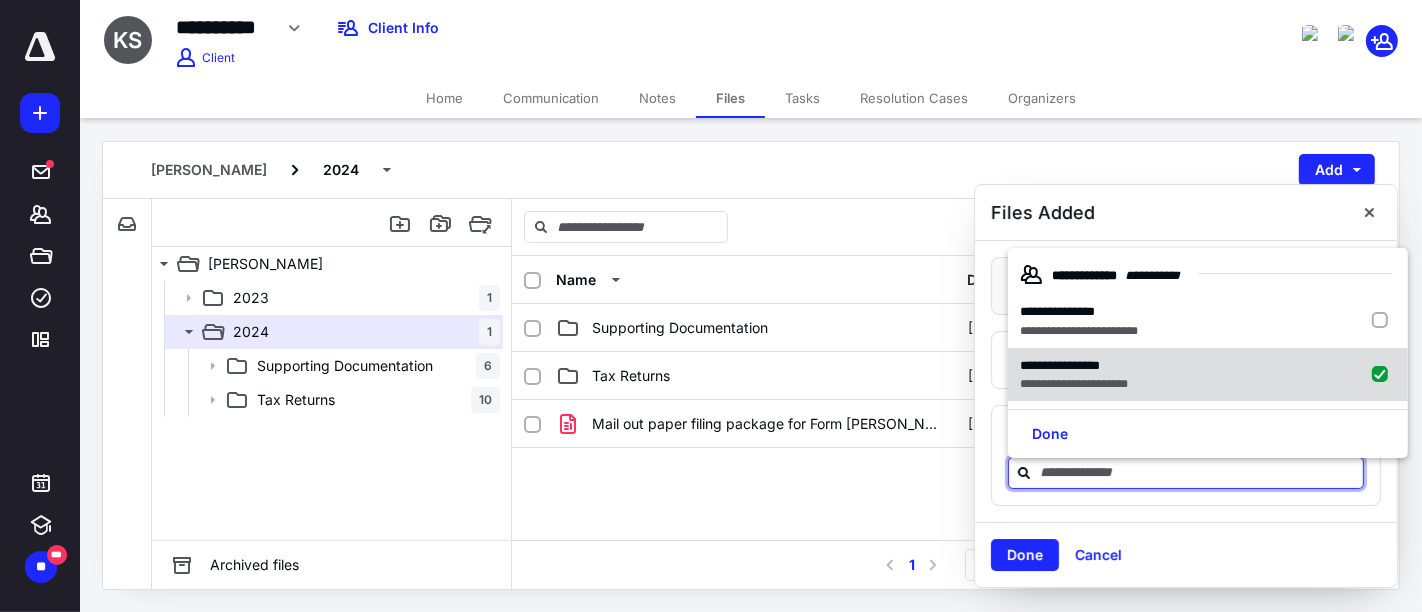 checkbox on "true" 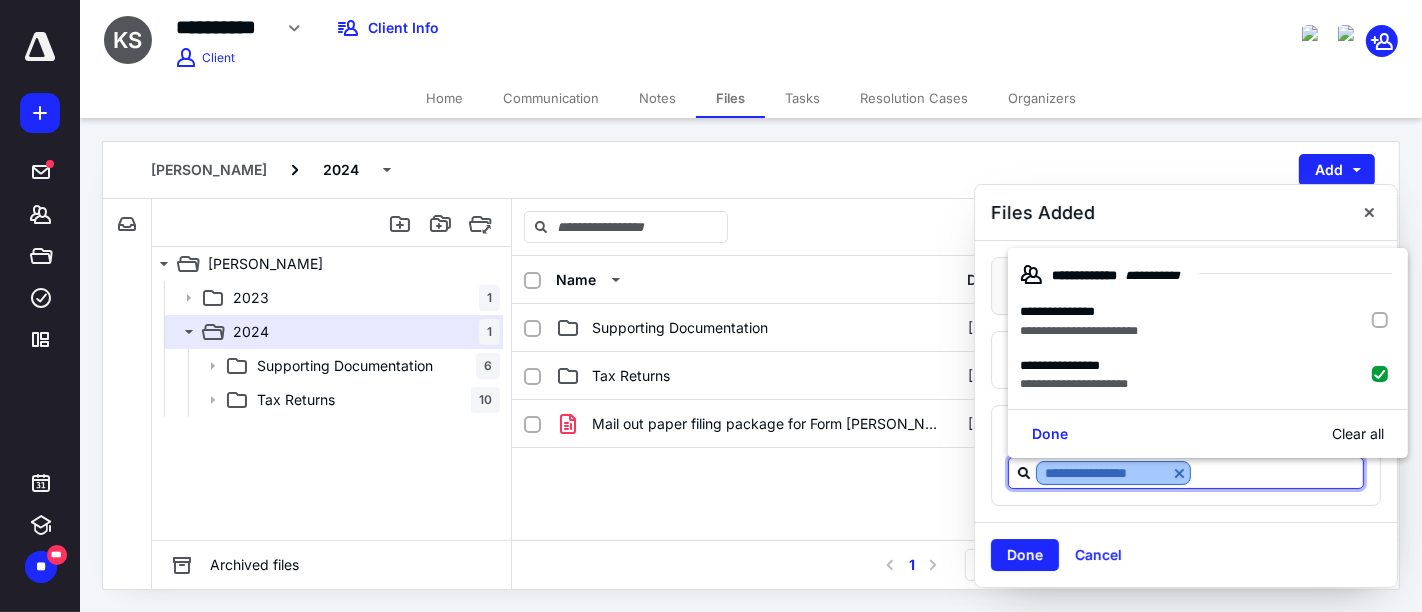 drag, startPoint x: 1224, startPoint y: 471, endPoint x: 1068, endPoint y: 464, distance: 156.15697 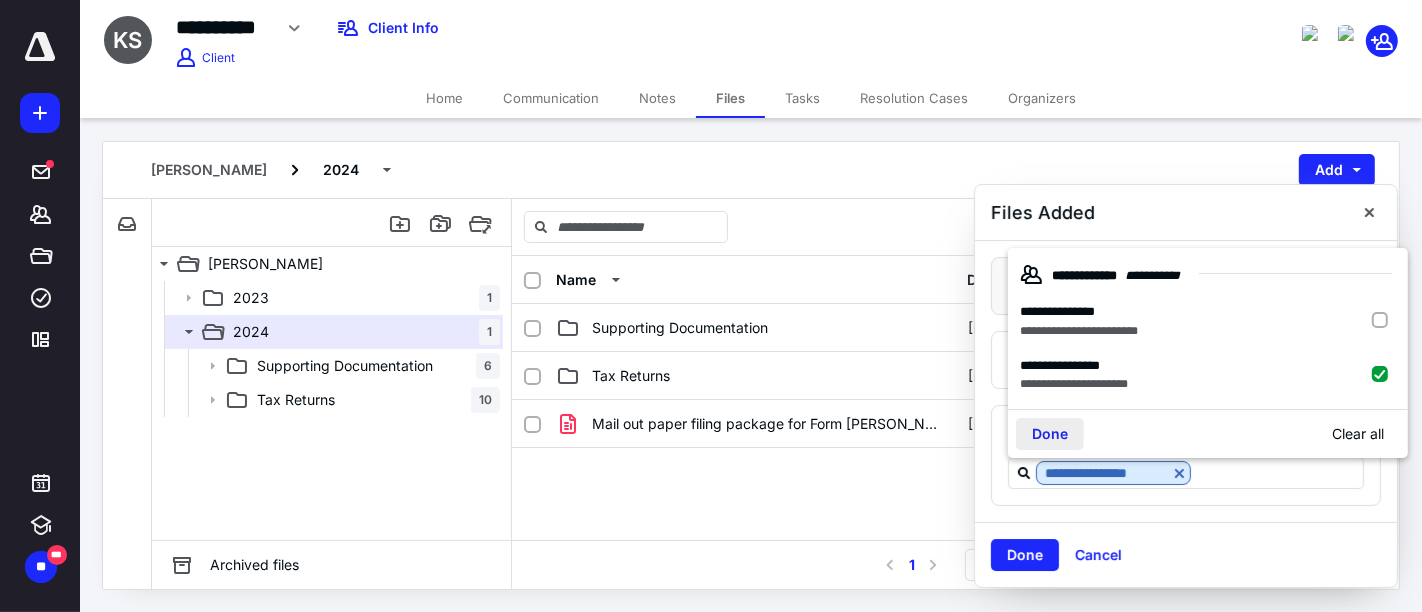 click on "Done" at bounding box center [1050, 435] 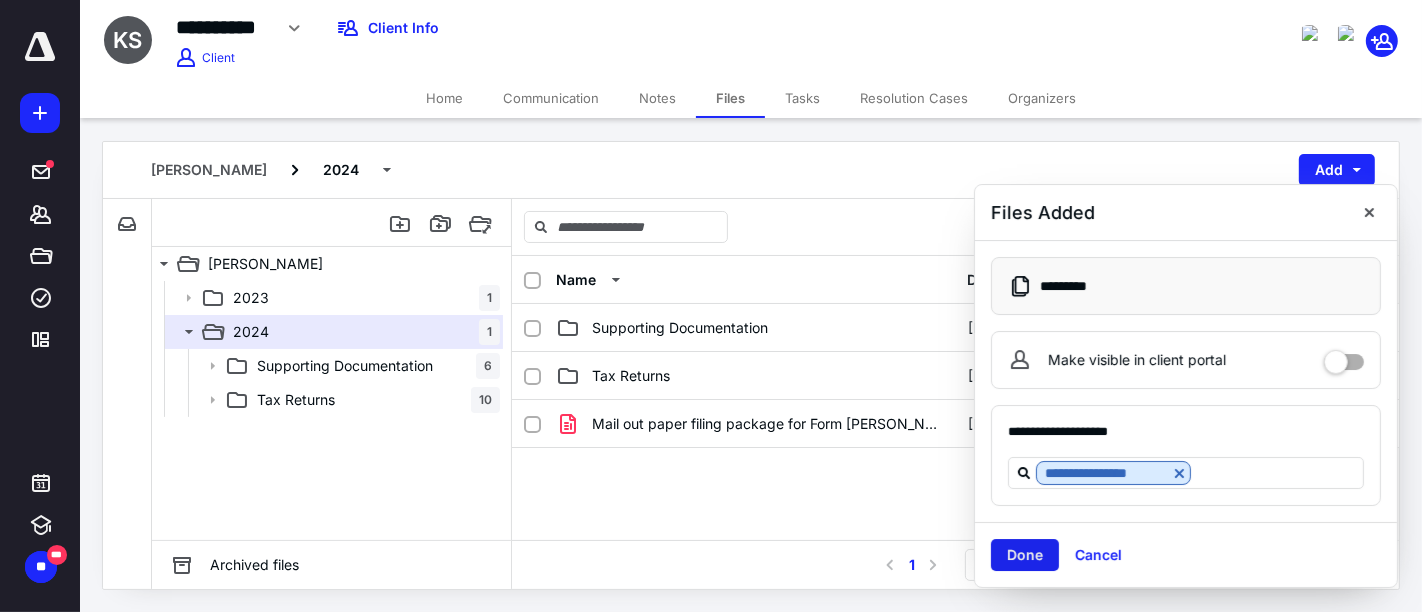 click on "Done" at bounding box center [1025, 555] 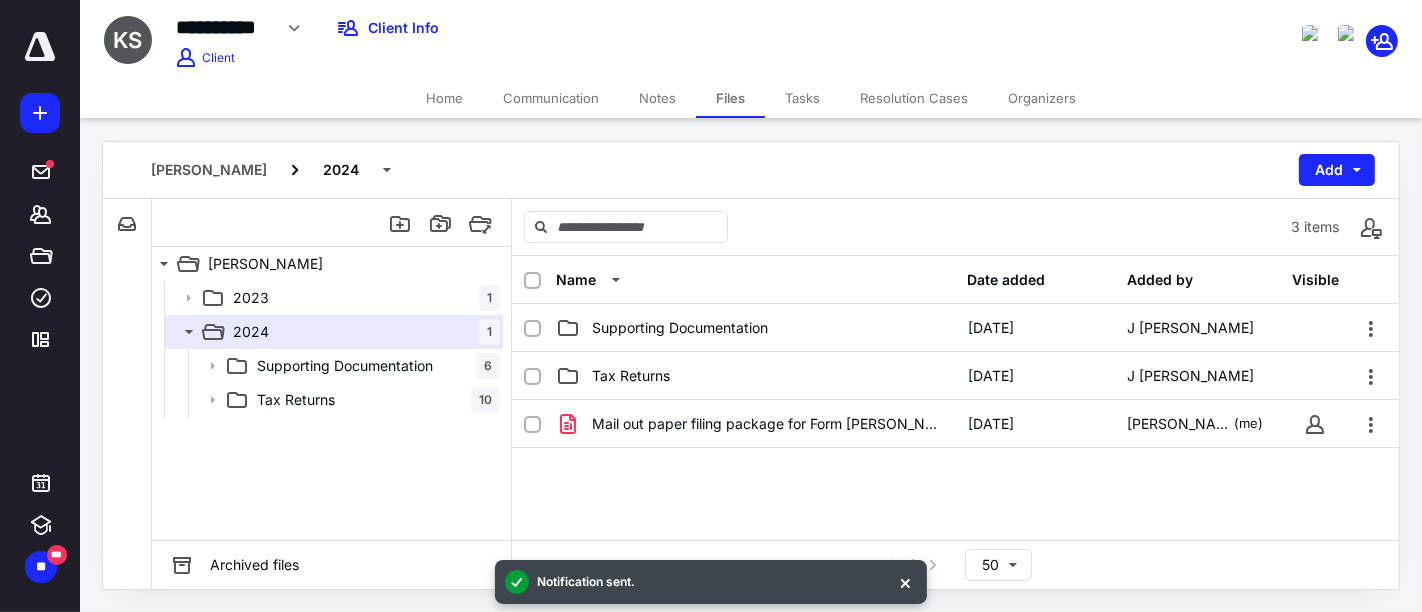 click on "Tasks" at bounding box center (802, 98) 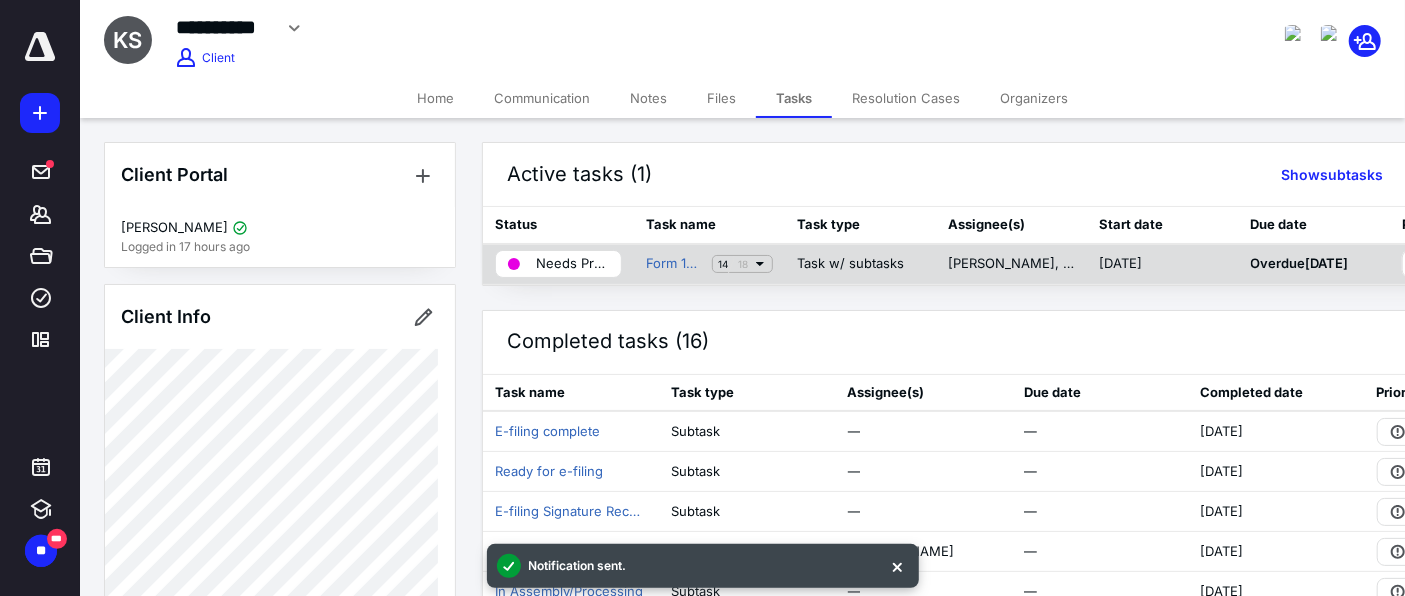 click on "Needs Processing" at bounding box center (572, 264) 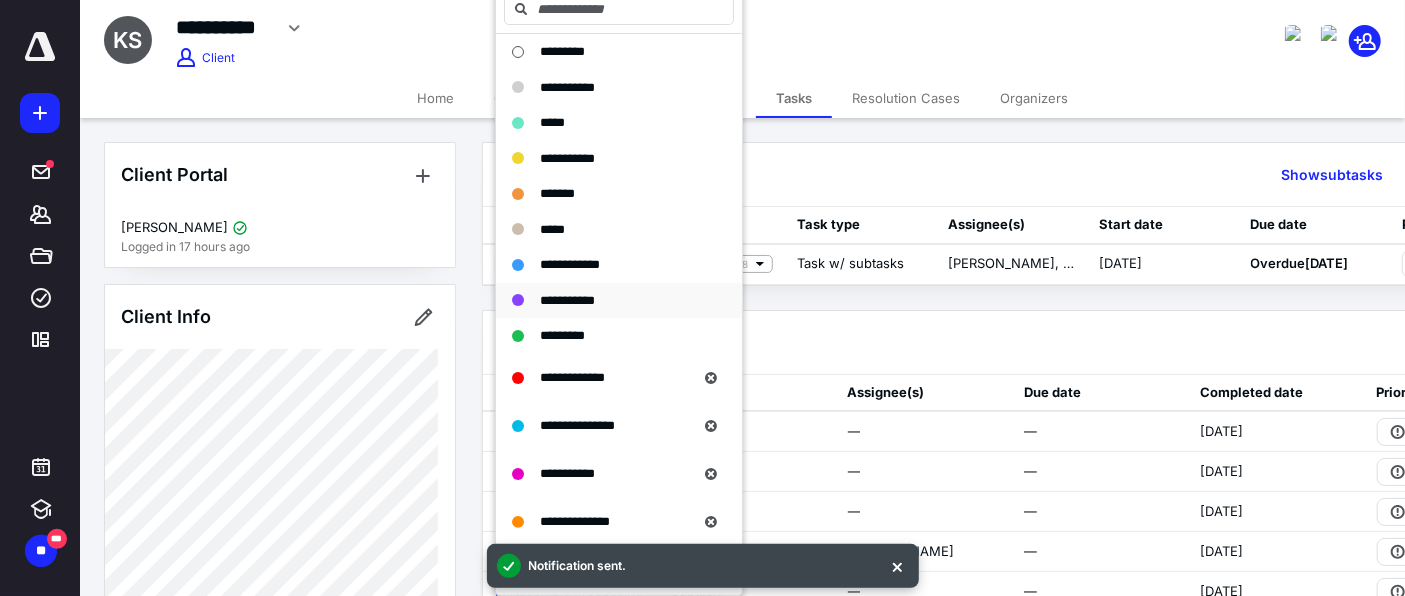 click on "**********" at bounding box center (567, 300) 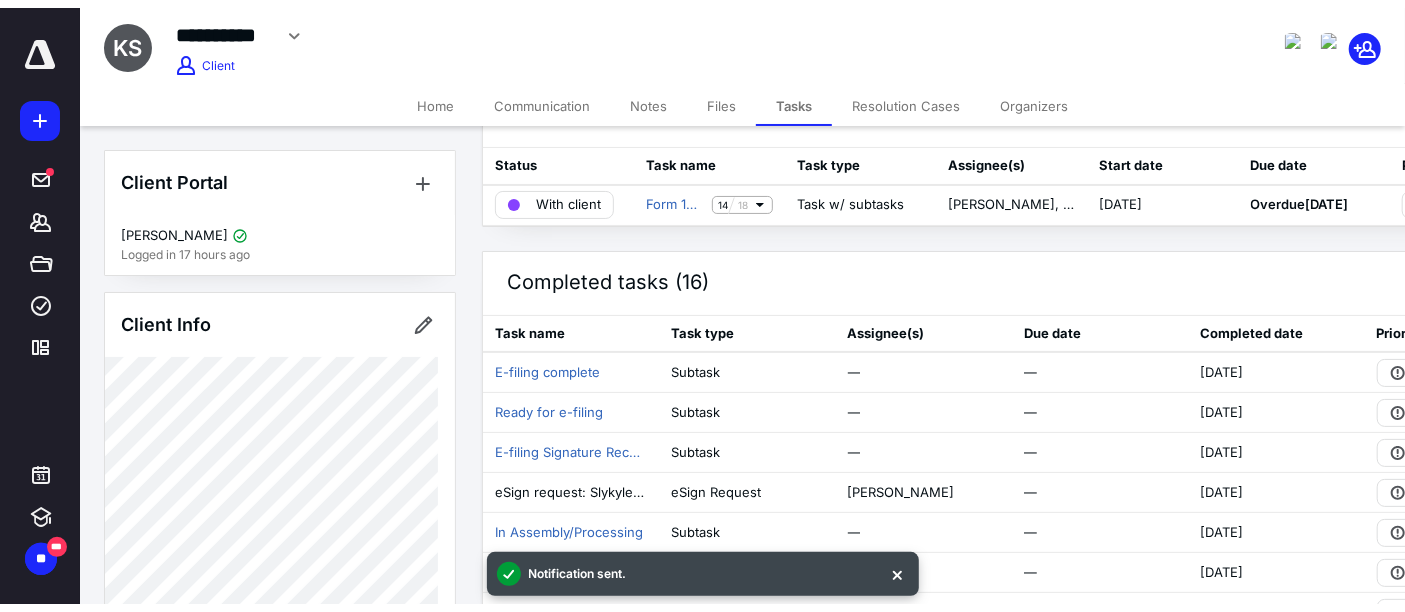 scroll, scrollTop: 0, scrollLeft: 0, axis: both 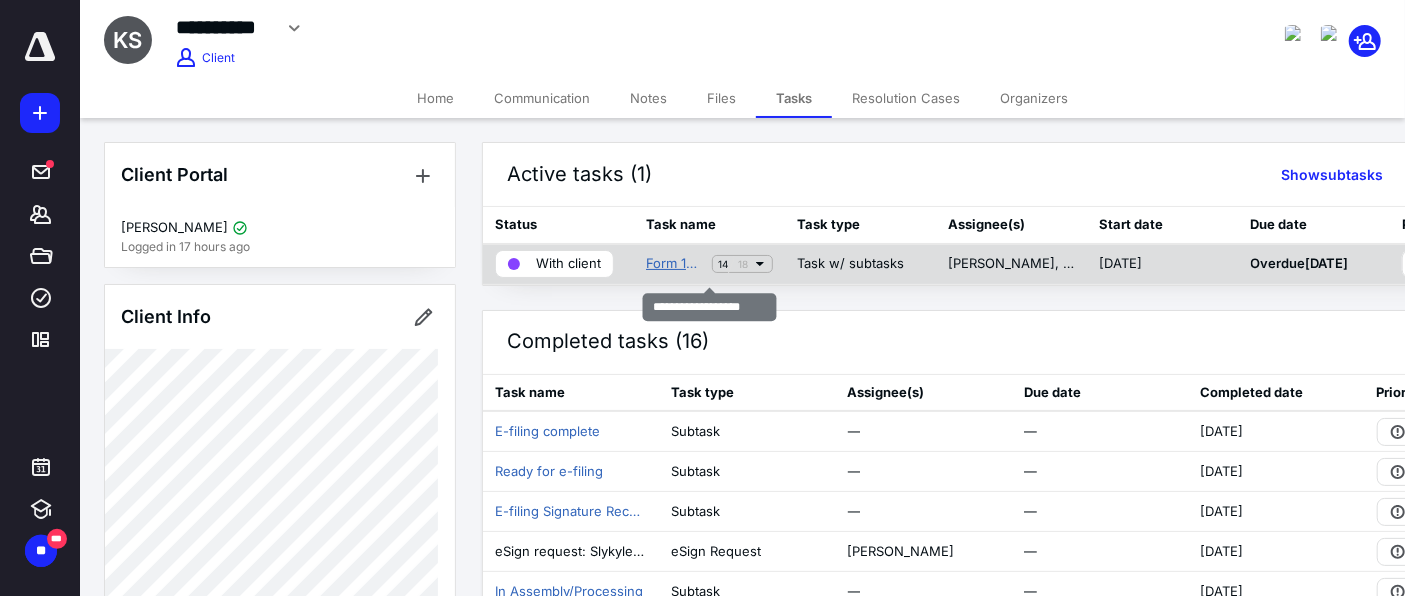click on "Form 1040 - Carmel" at bounding box center (675, 264) 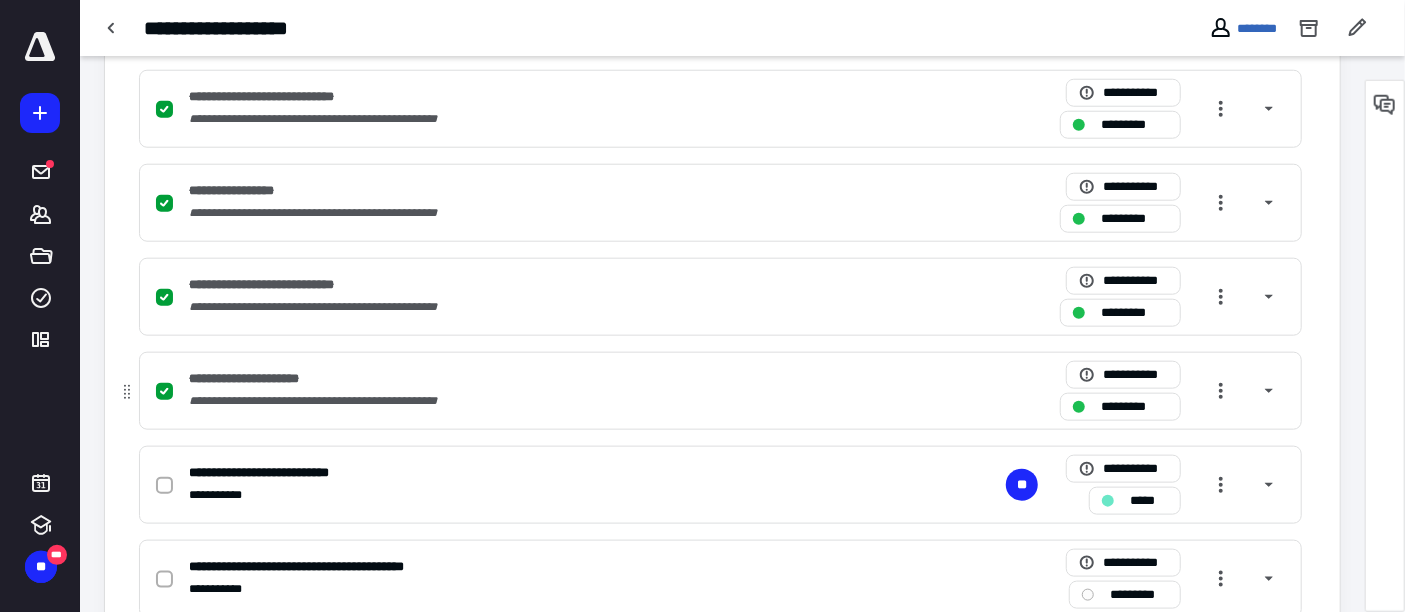 scroll, scrollTop: 1111, scrollLeft: 0, axis: vertical 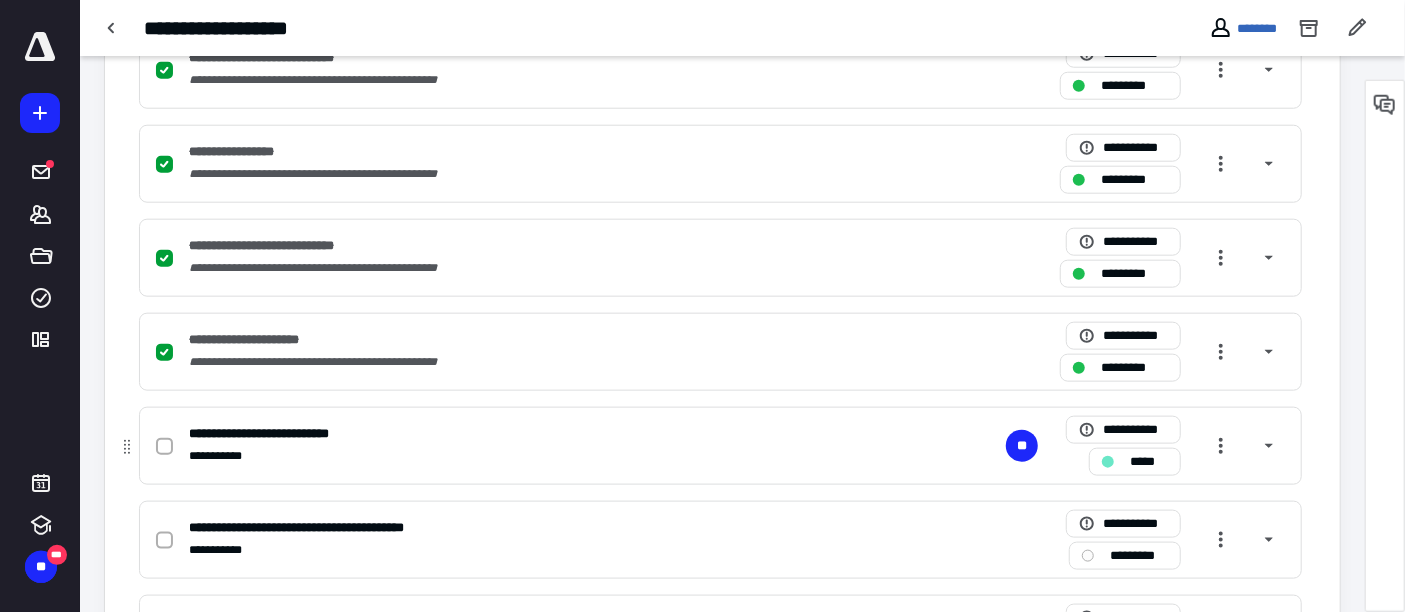 click on "**********" at bounding box center (720, 446) 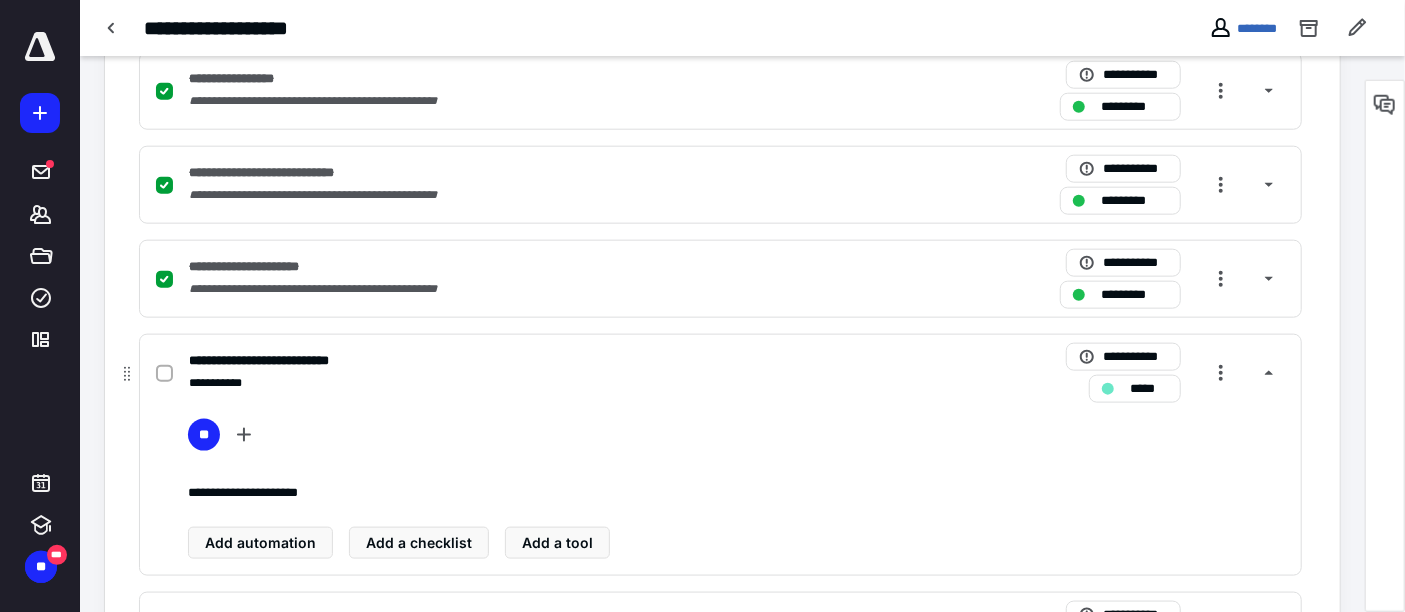 scroll, scrollTop: 1222, scrollLeft: 0, axis: vertical 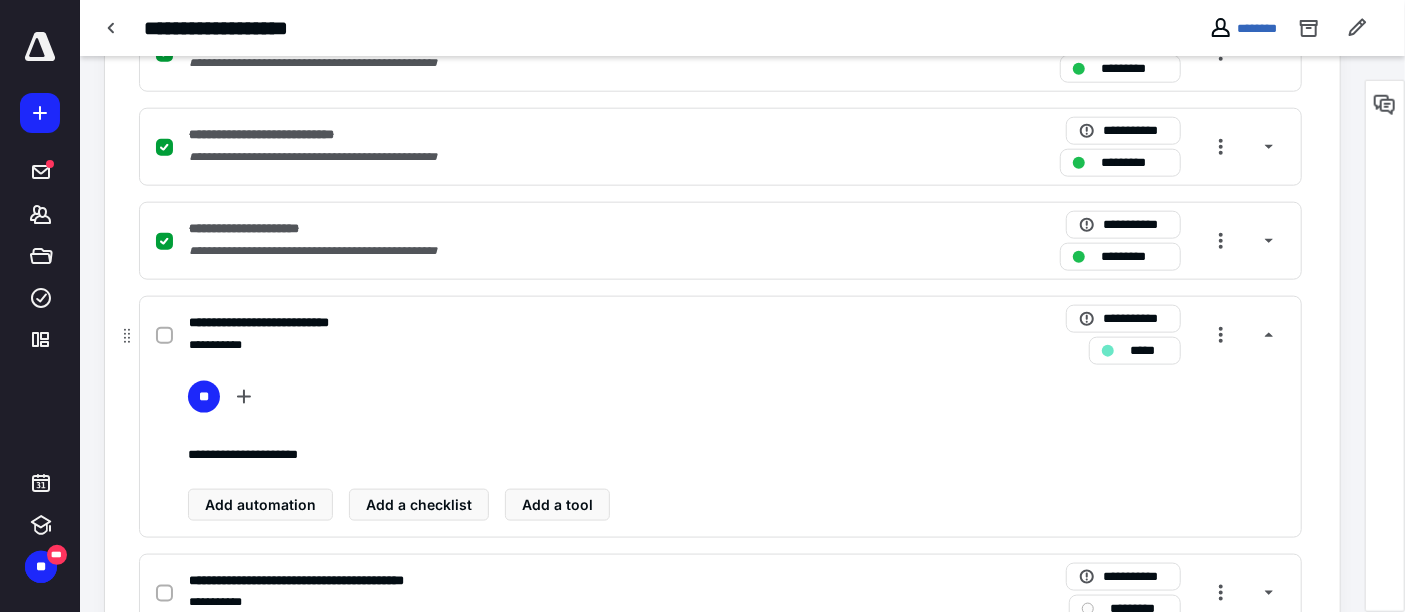click 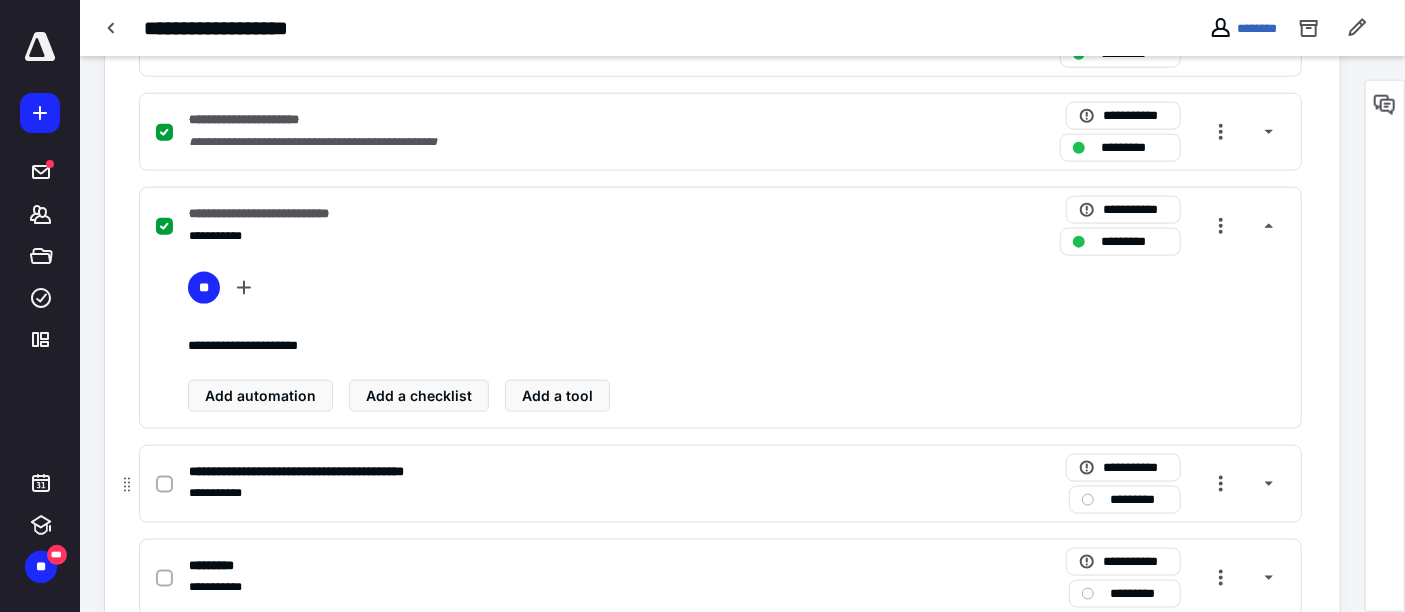 scroll, scrollTop: 1444, scrollLeft: 0, axis: vertical 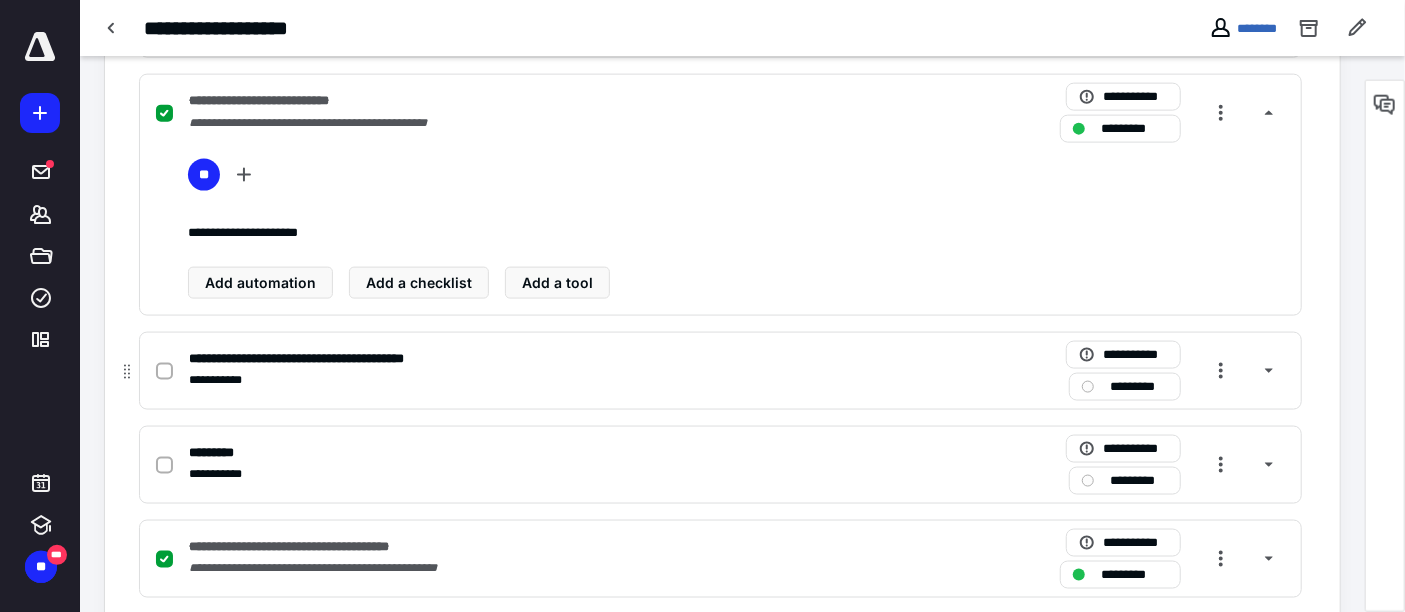 click on "**********" at bounding box center [720, 371] 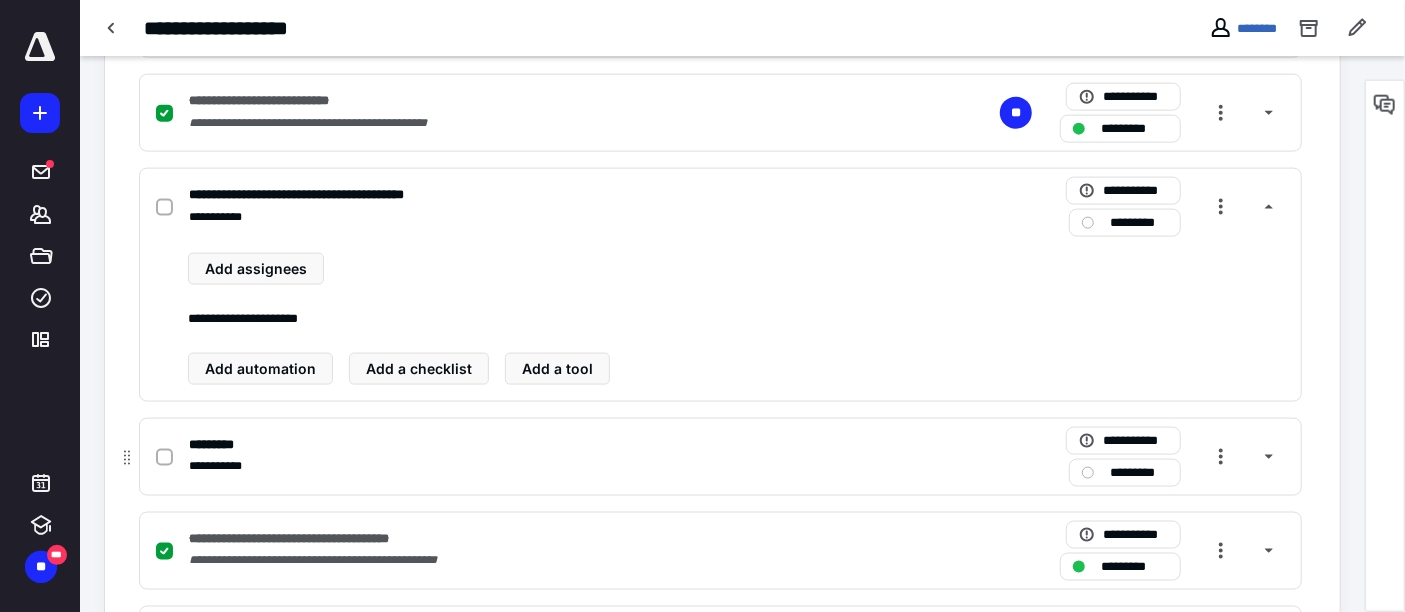 click at bounding box center (164, 457) 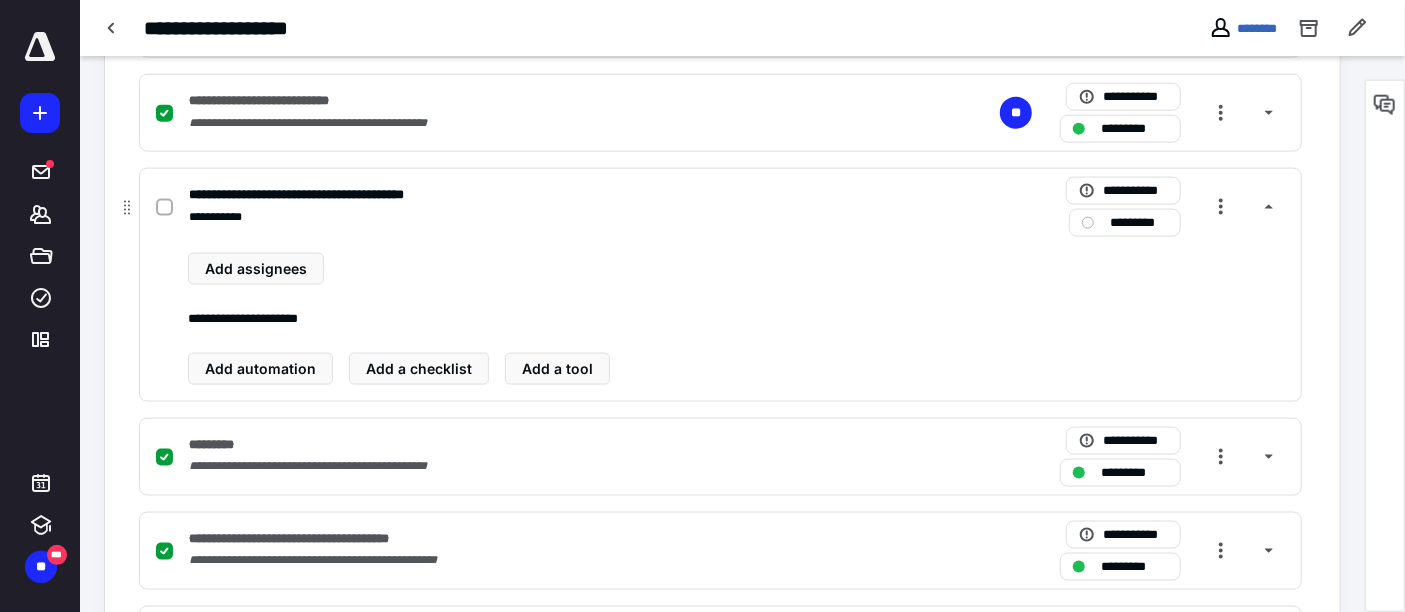 click 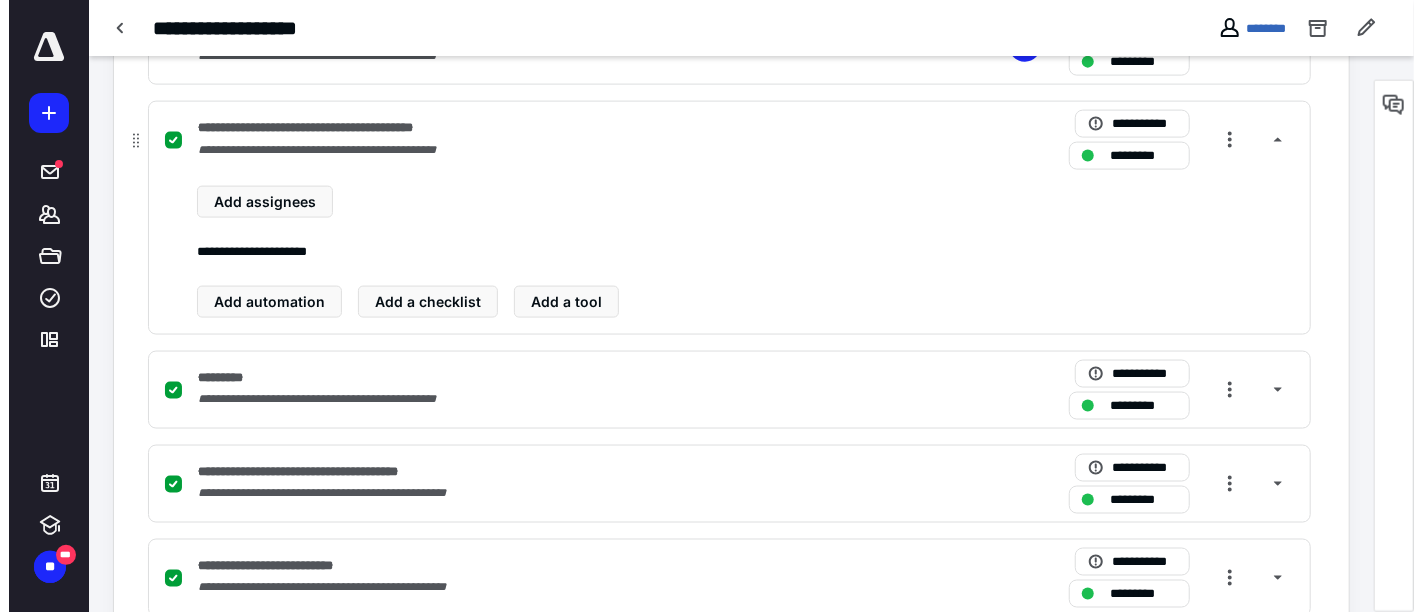 scroll, scrollTop: 1512, scrollLeft: 0, axis: vertical 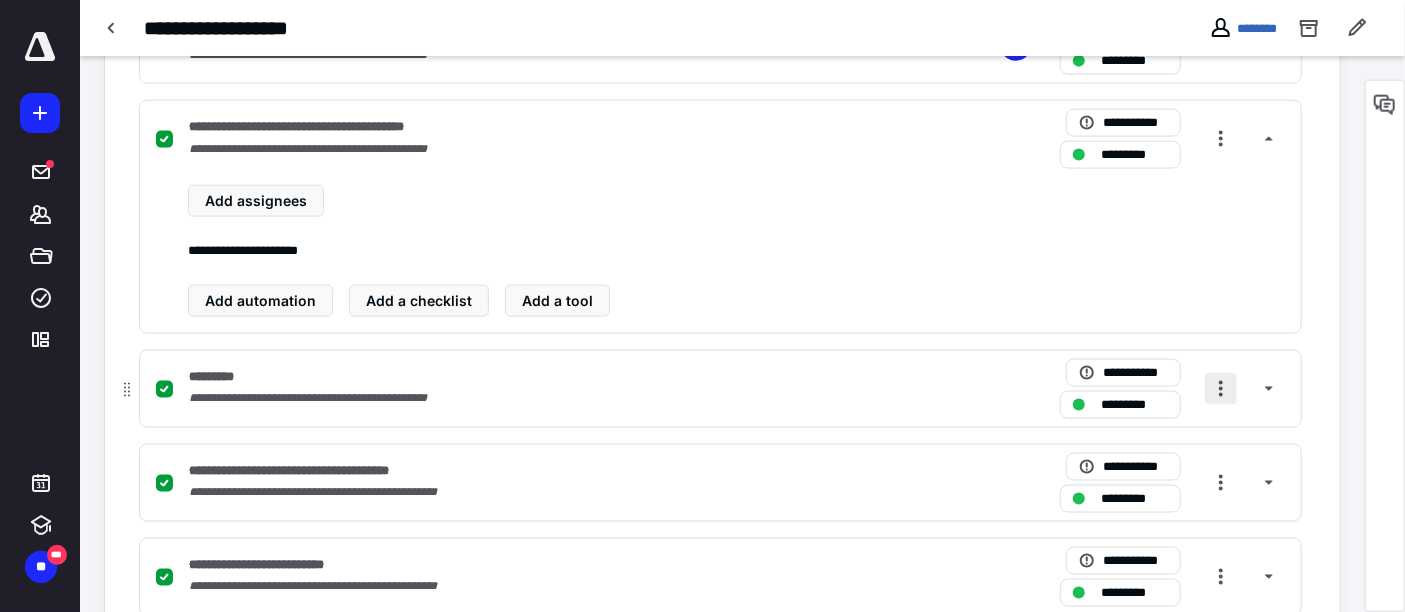 click at bounding box center [1221, 389] 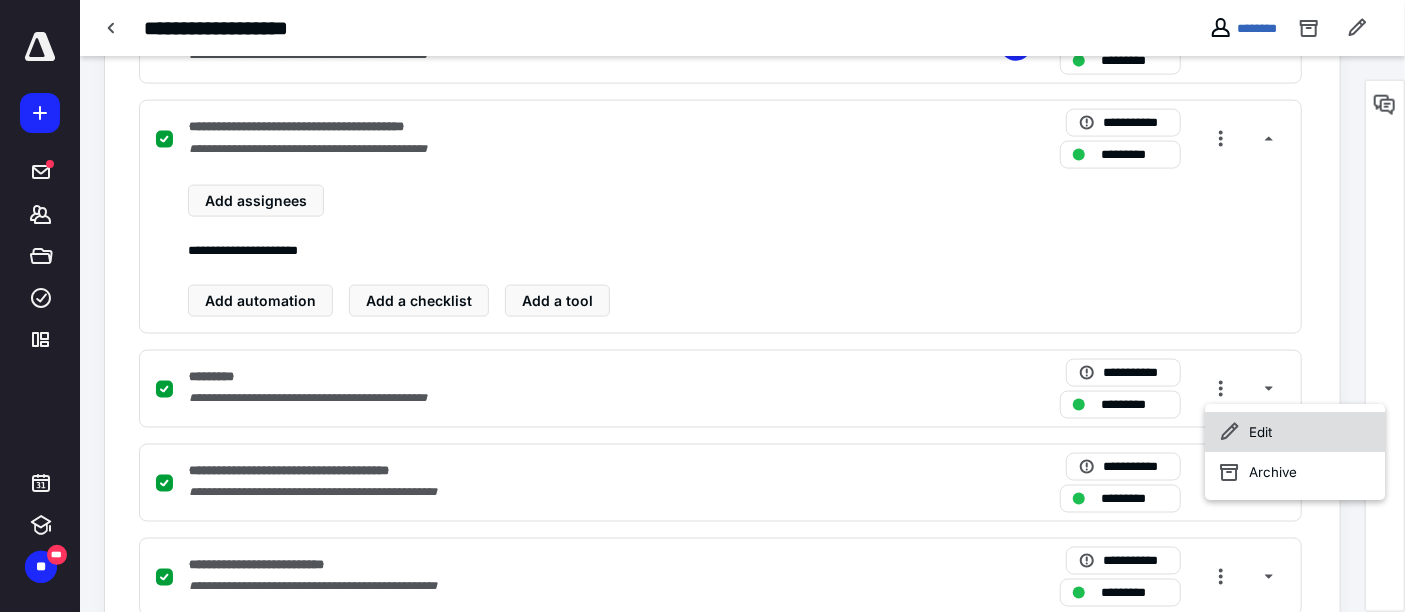click on "Edit" at bounding box center (1295, 432) 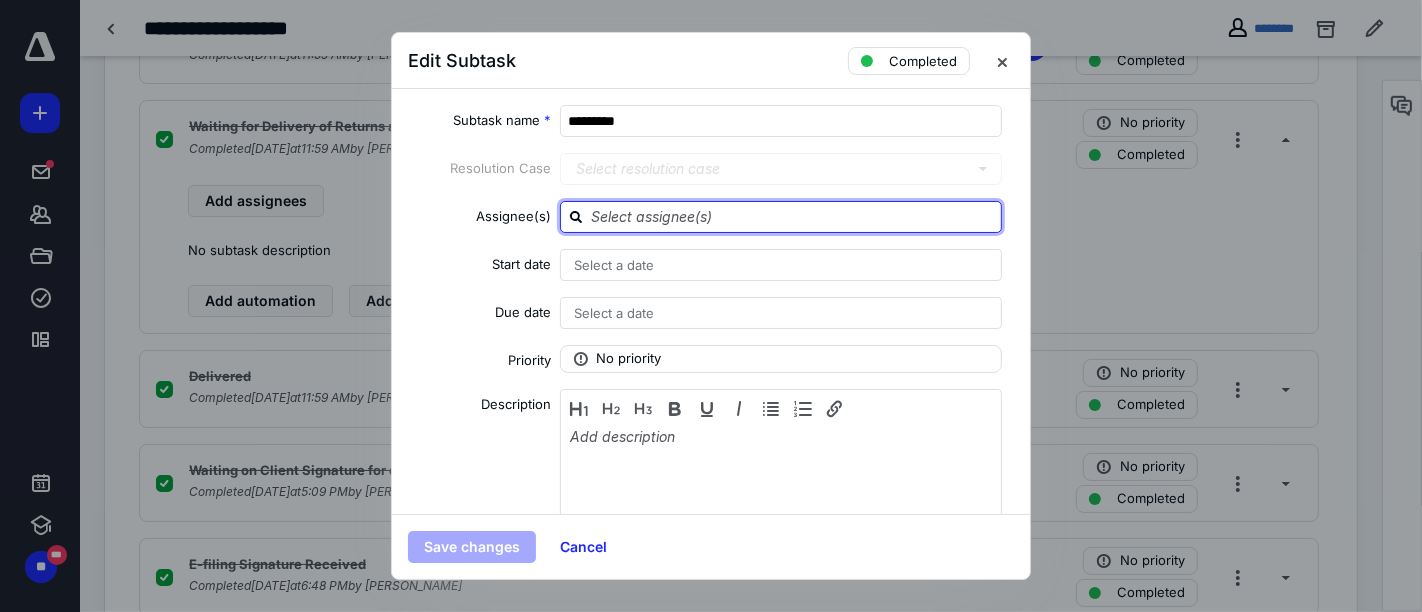 click at bounding box center [793, 216] 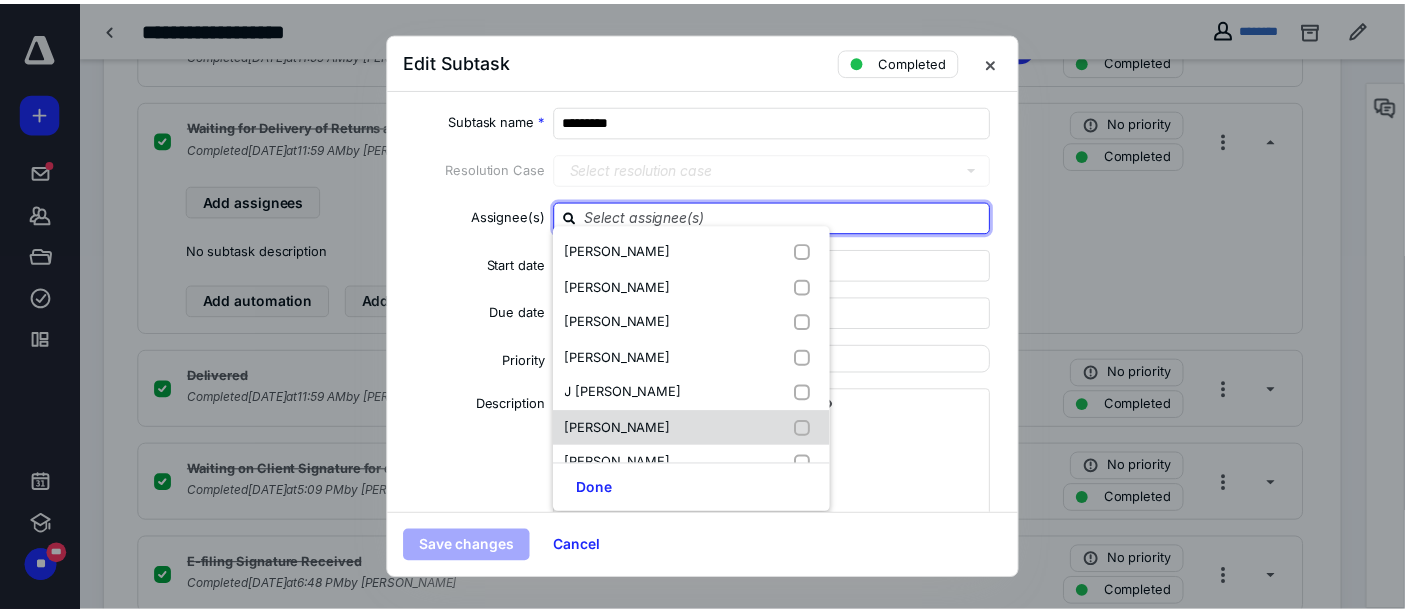 scroll, scrollTop: 111, scrollLeft: 0, axis: vertical 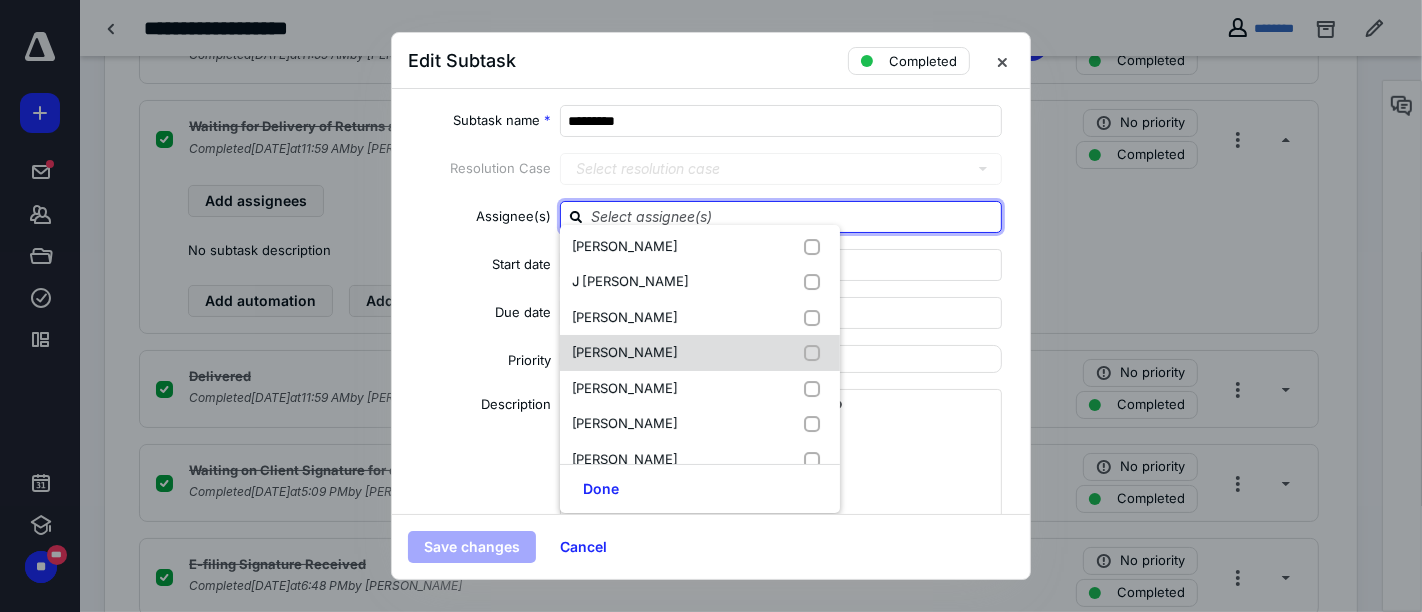 click on "[PERSON_NAME]" at bounding box center (625, 352) 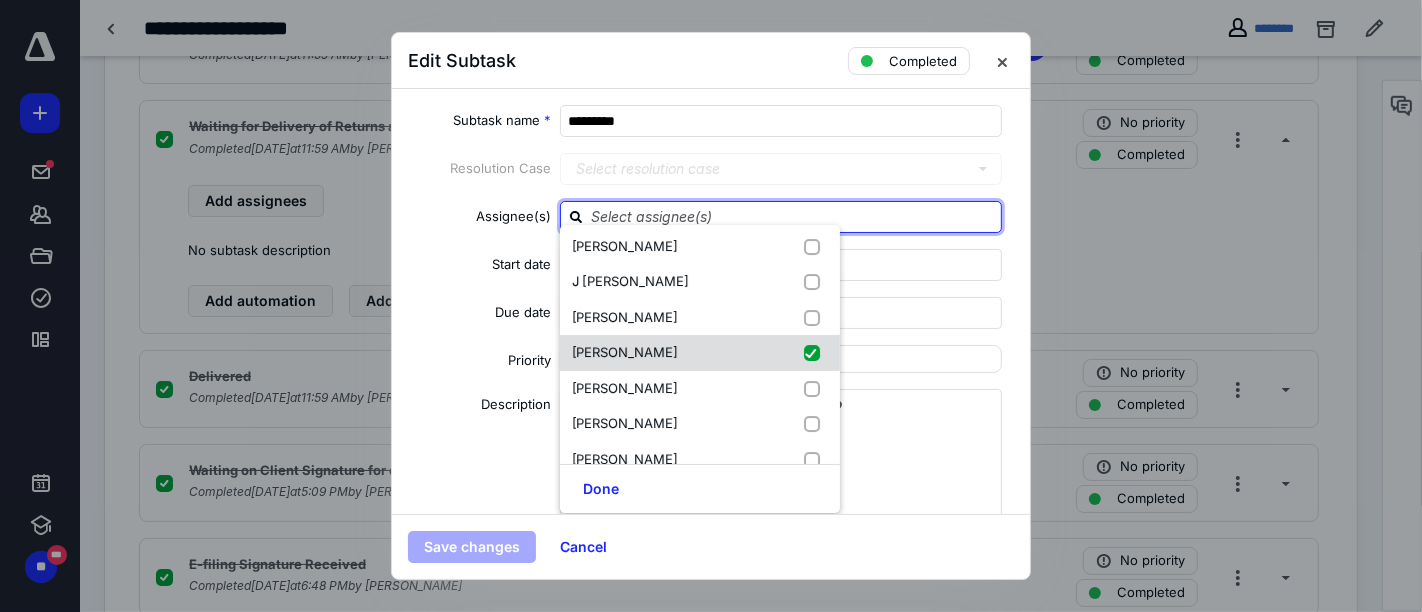 checkbox on "true" 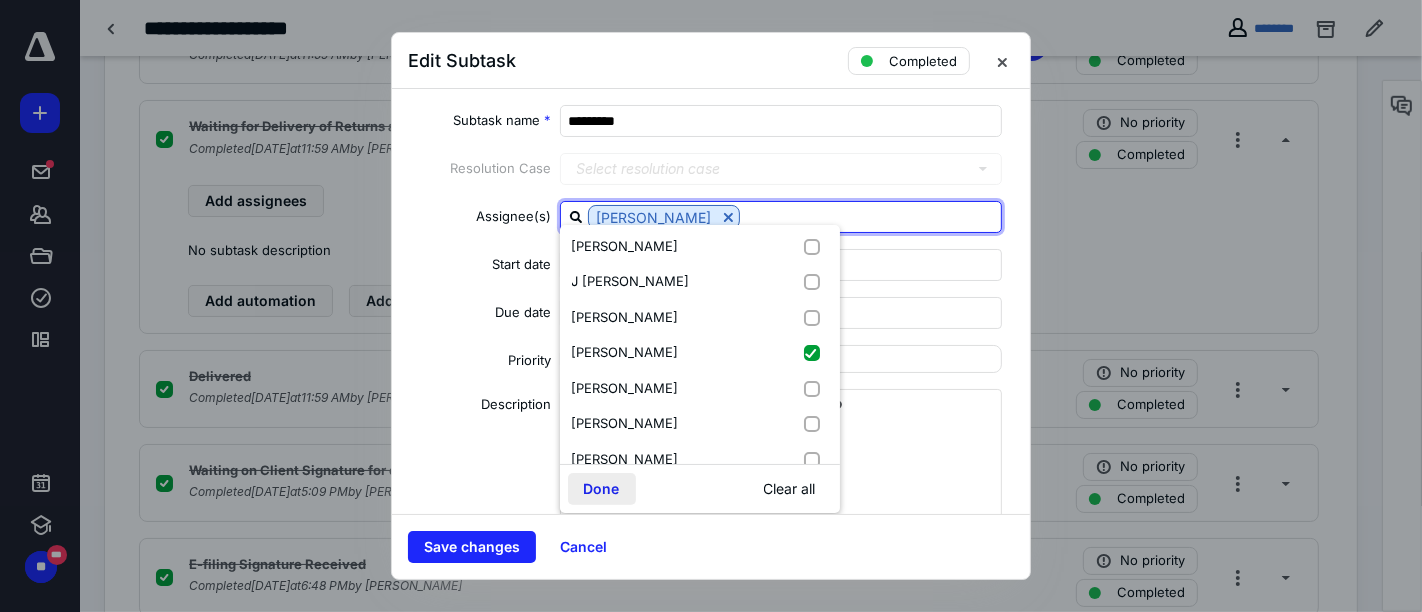 click on "Done" at bounding box center (602, 489) 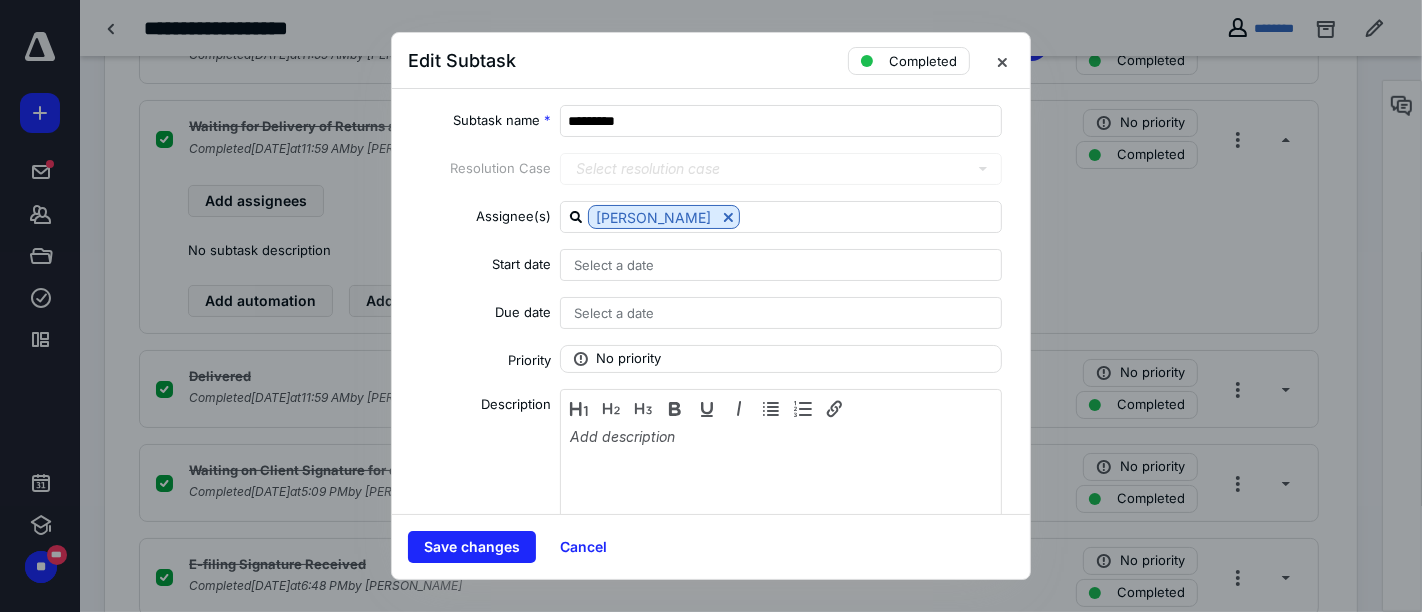 drag, startPoint x: 480, startPoint y: 553, endPoint x: 545, endPoint y: 528, distance: 69.641945 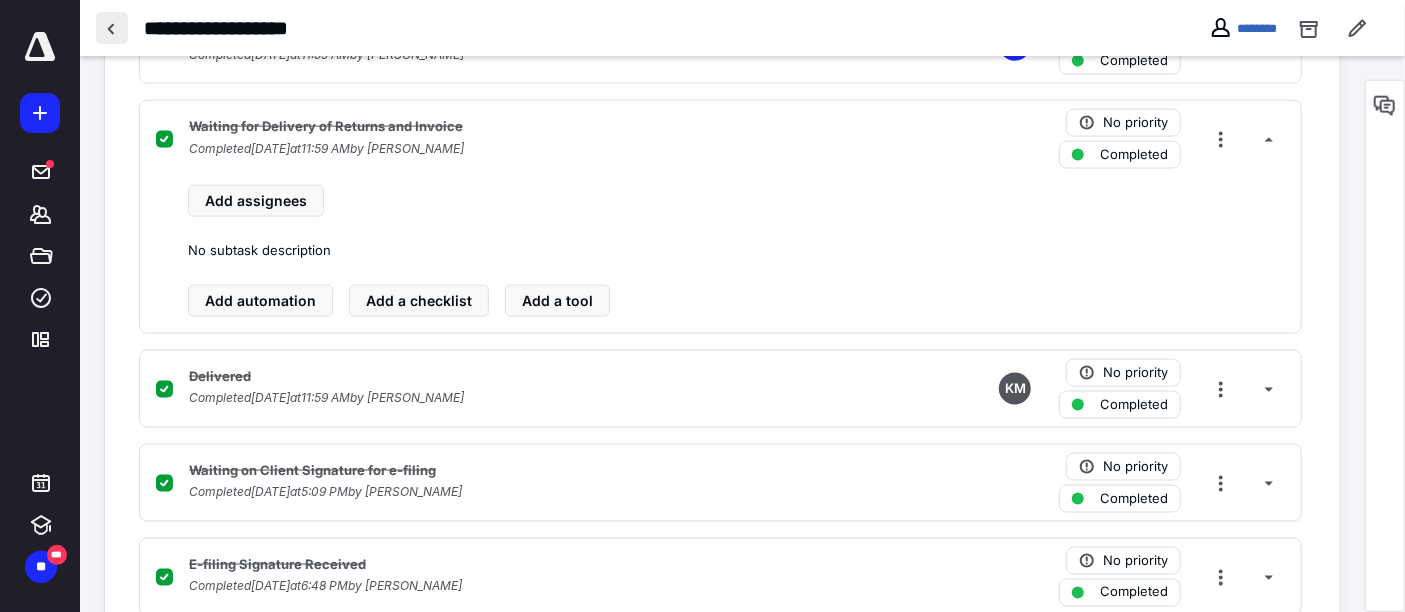 click at bounding box center (112, 28) 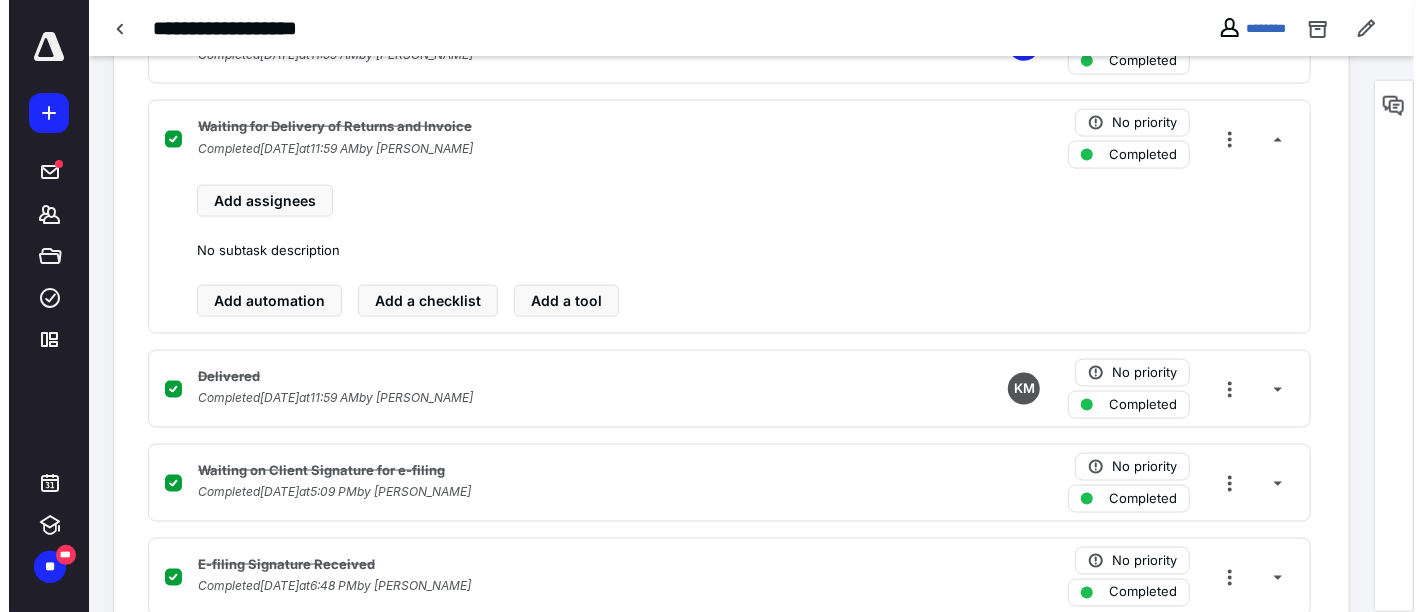 scroll, scrollTop: 0, scrollLeft: 0, axis: both 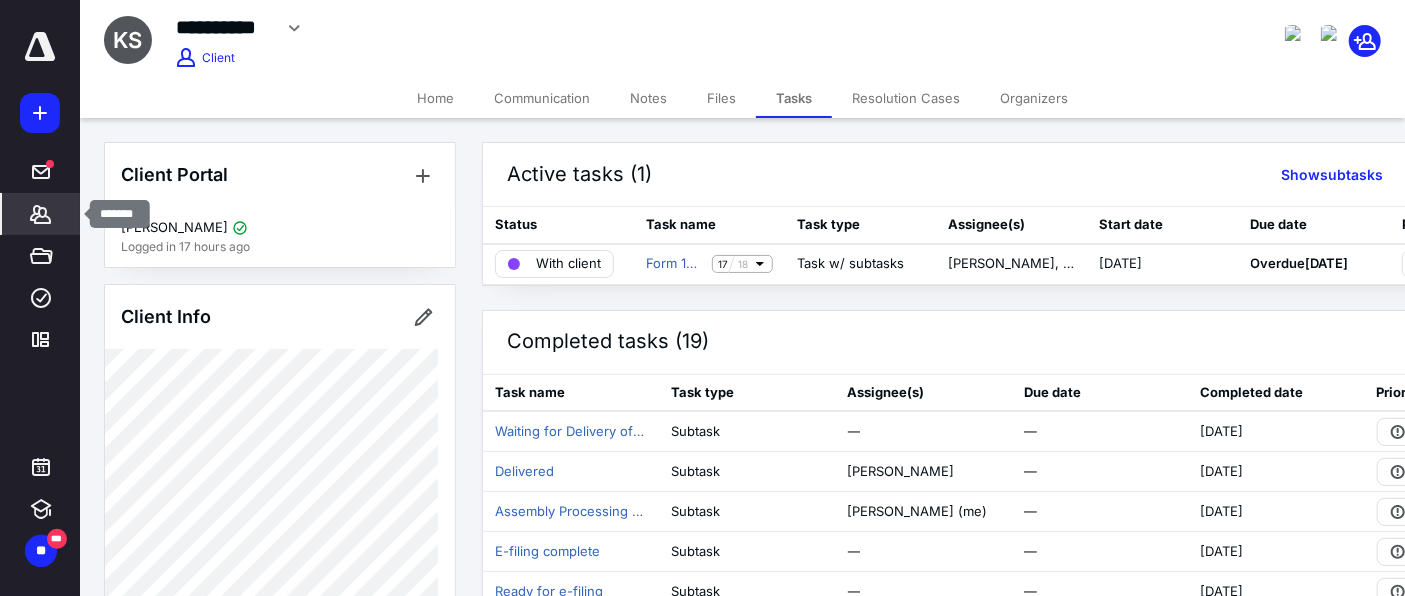 click 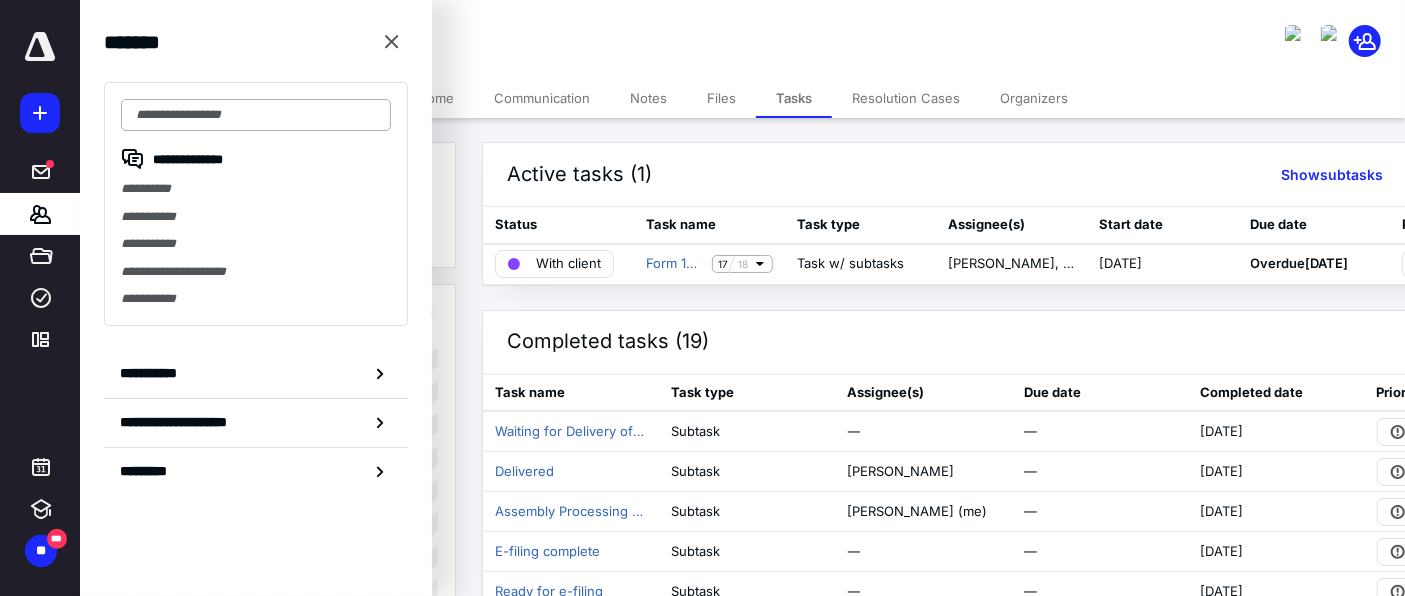 click at bounding box center (256, 115) 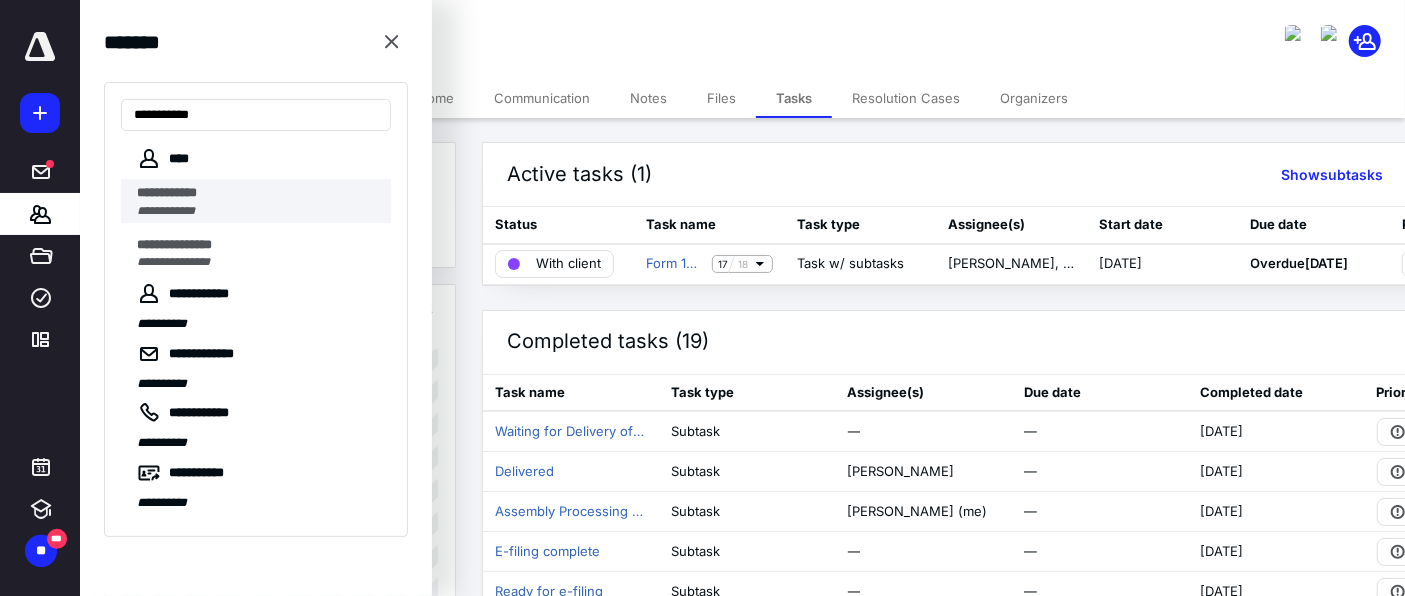 type on "**********" 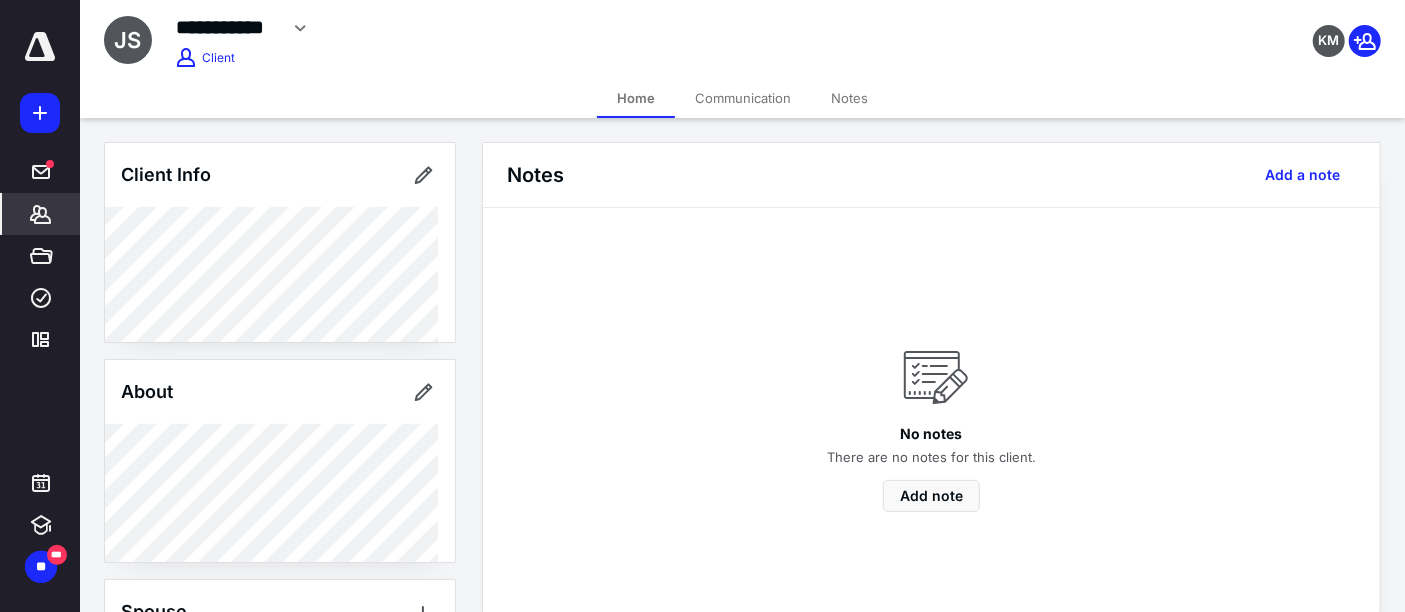 click on "Client Info" at bounding box center [166, 175] 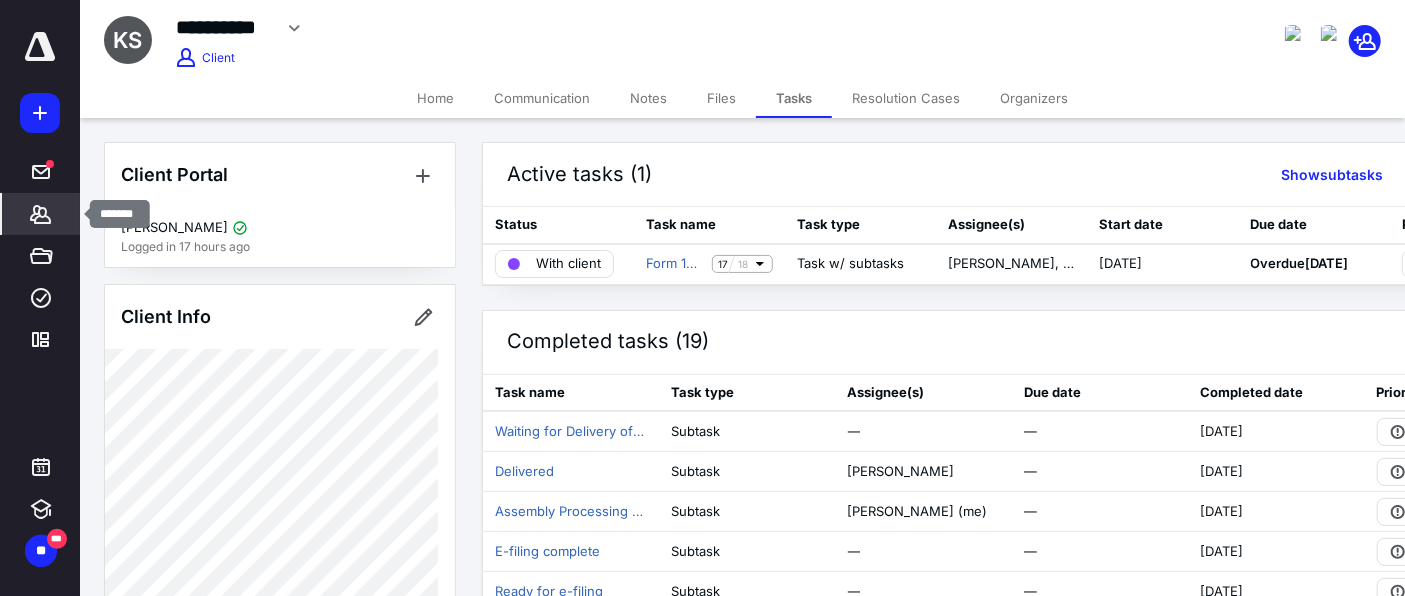 drag, startPoint x: 39, startPoint y: 218, endPoint x: 73, endPoint y: 201, distance: 38.013157 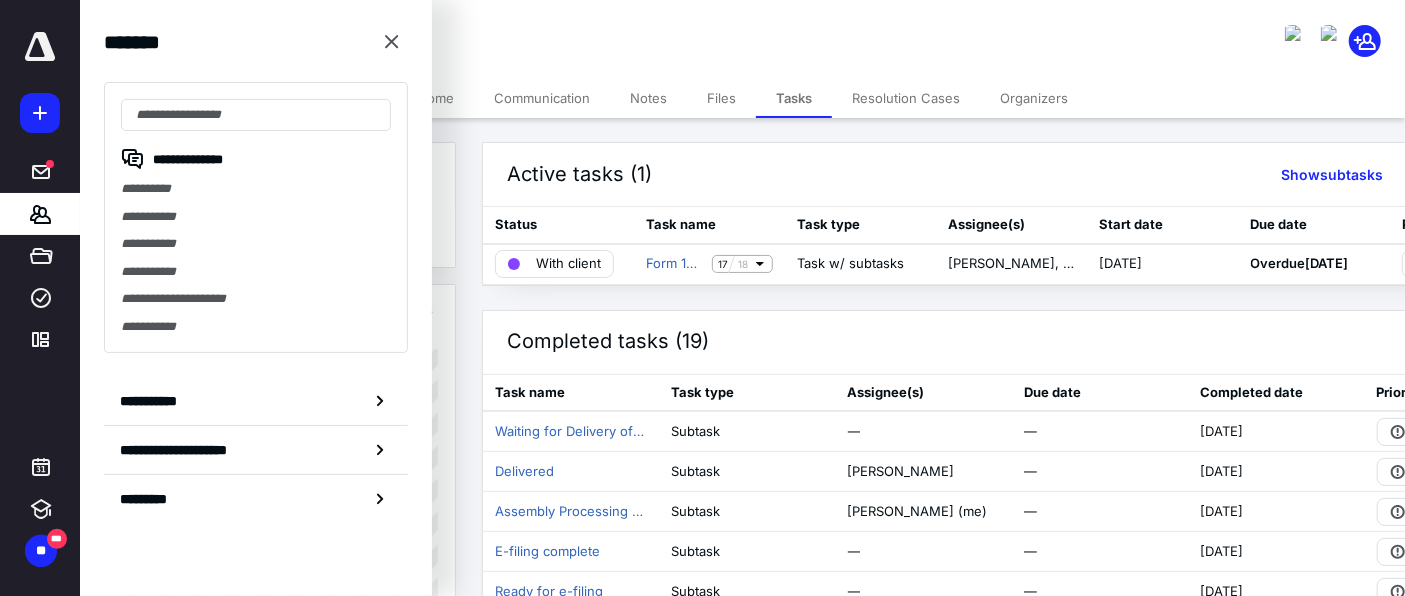 click on "**********" at bounding box center [256, 217] 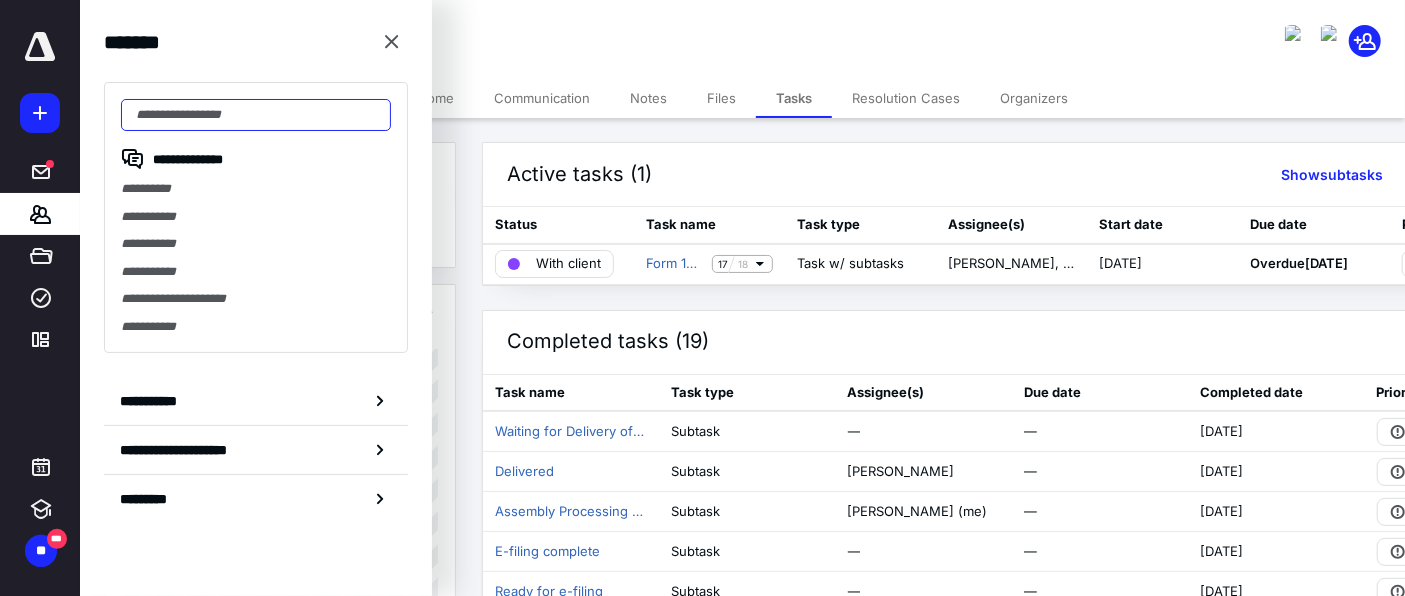 click at bounding box center [256, 115] 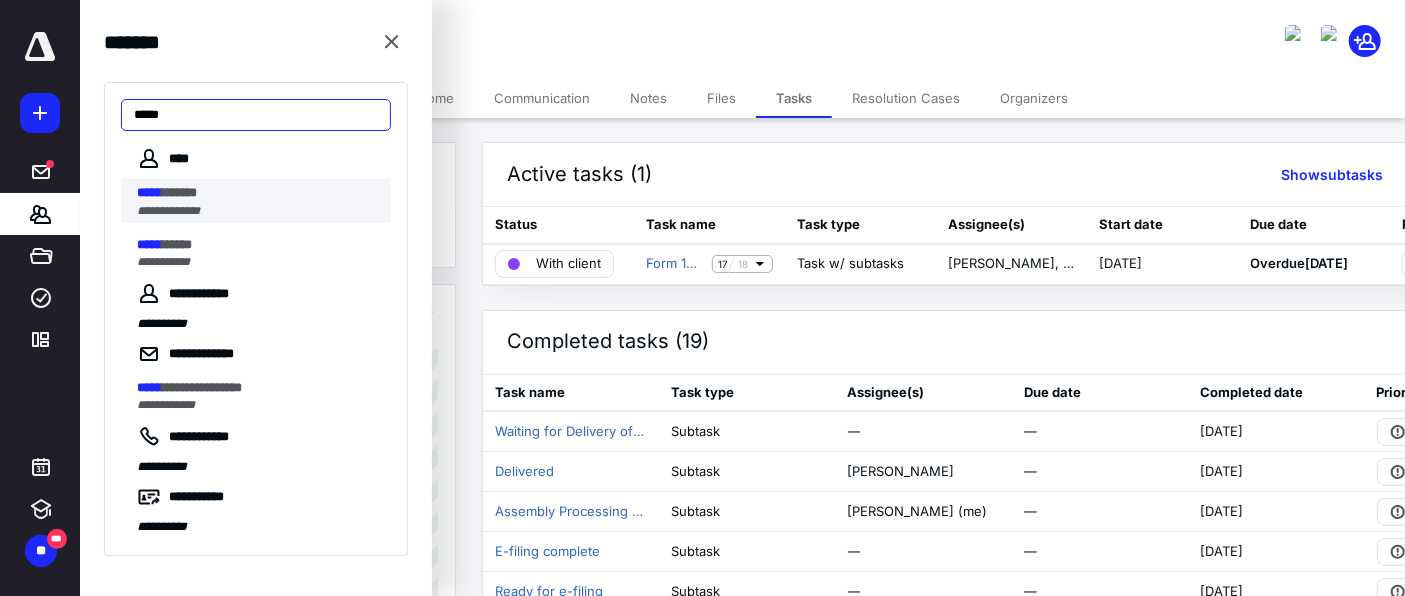 type on "*****" 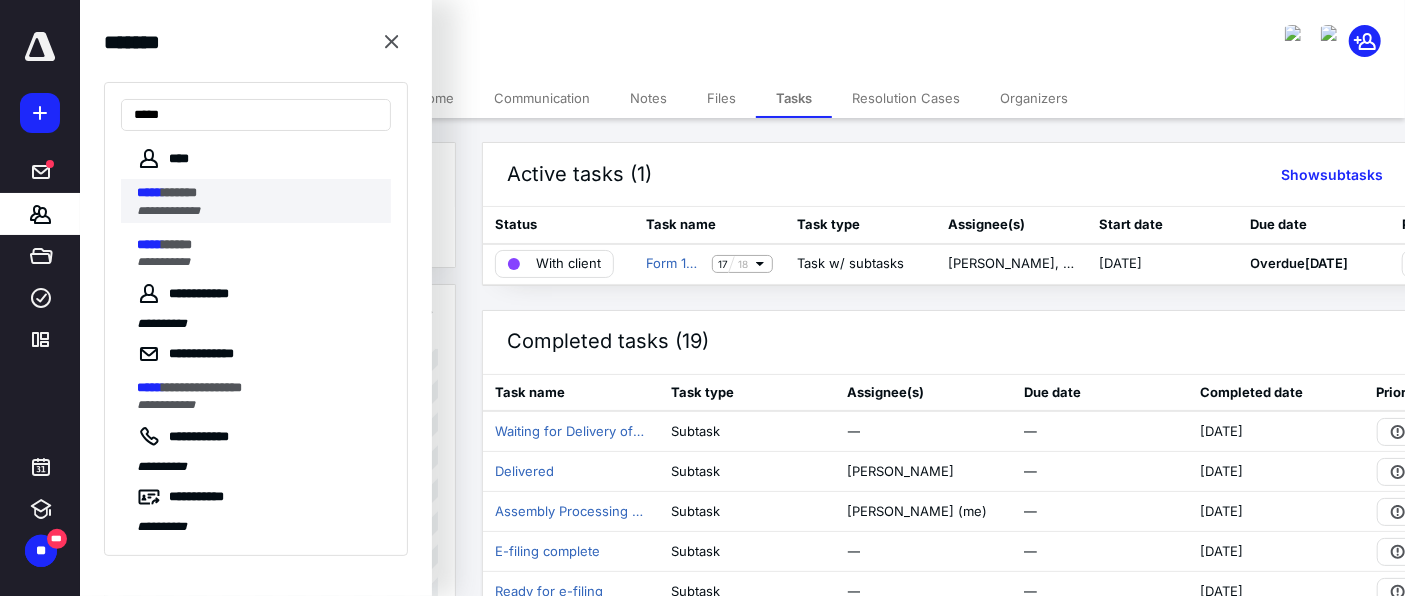 click on "******" at bounding box center [179, 192] 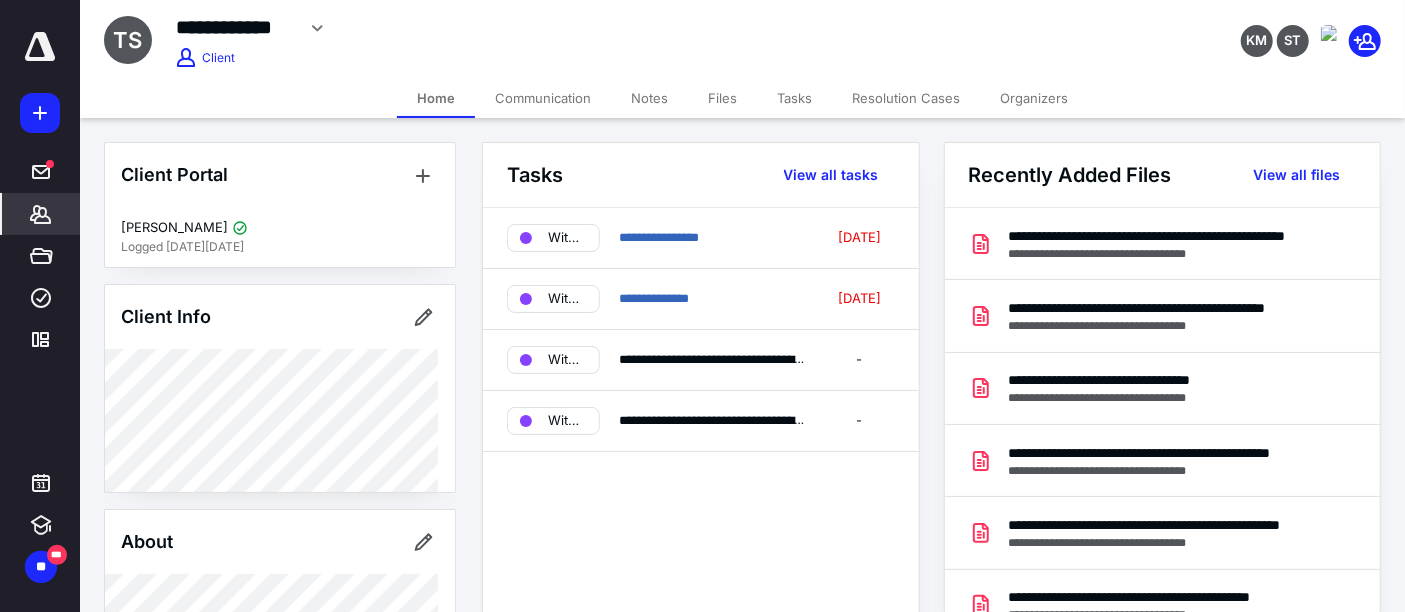 click on "Files" at bounding box center (722, 98) 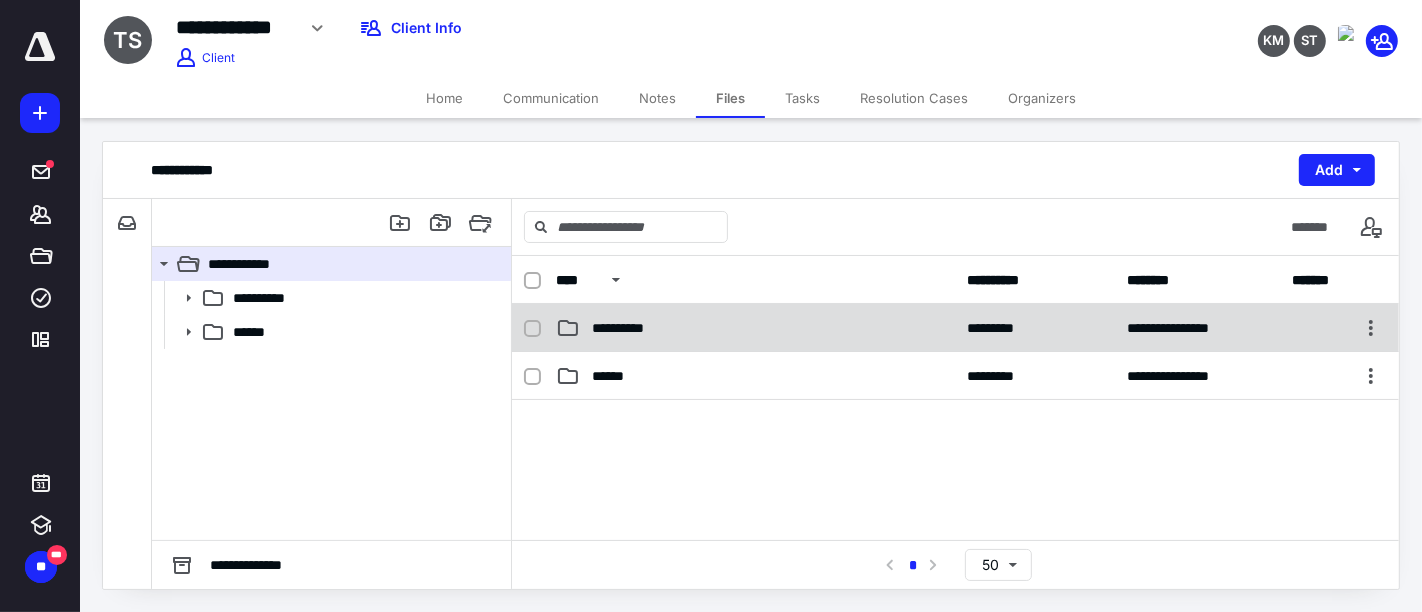 click on "**********" at bounding box center [955, 328] 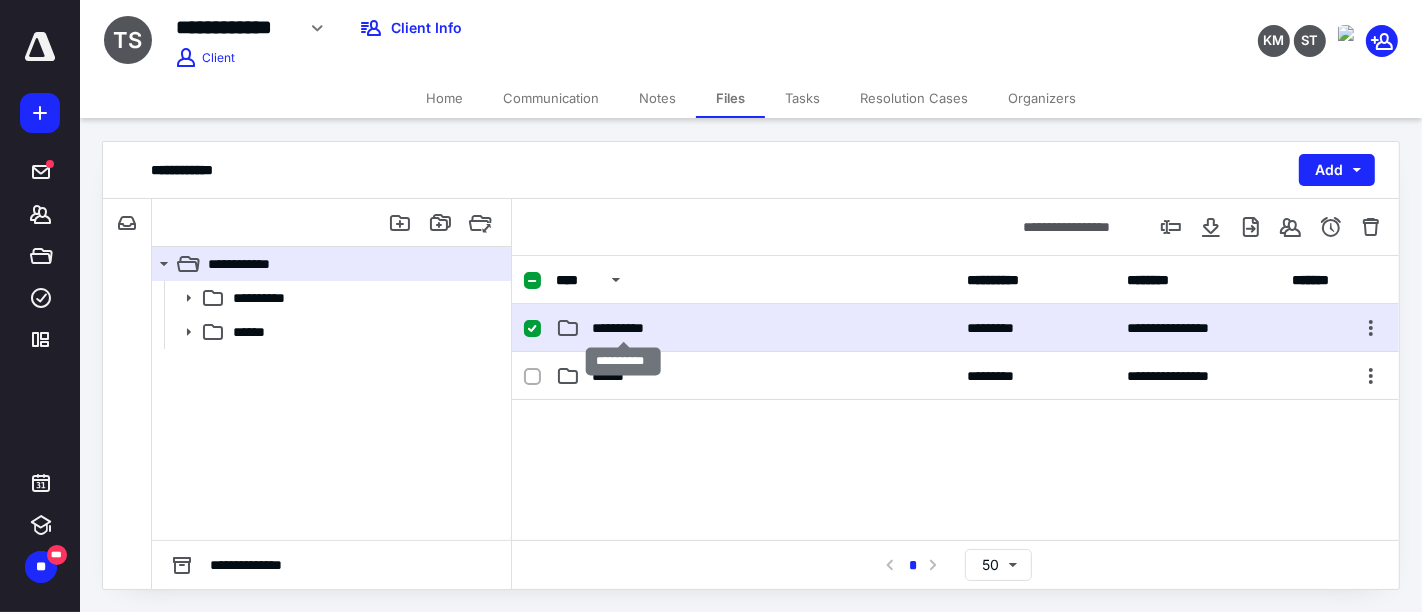 click on "**********" at bounding box center (623, 328) 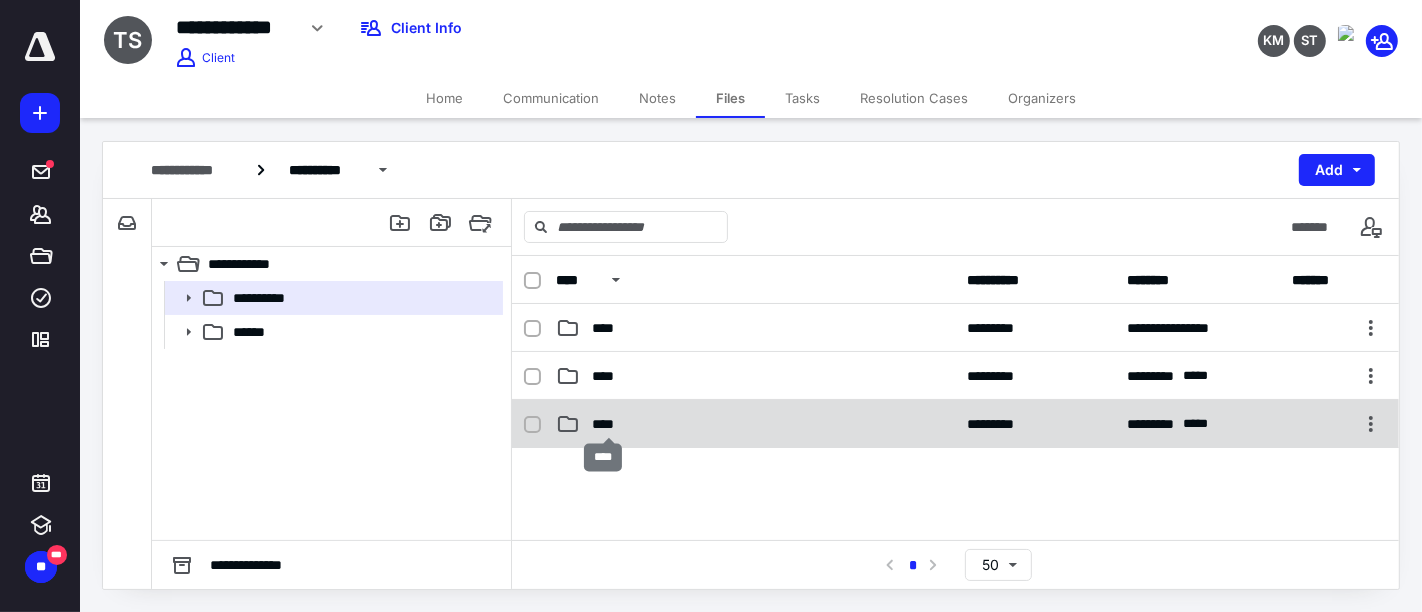 click on "****" at bounding box center (609, 424) 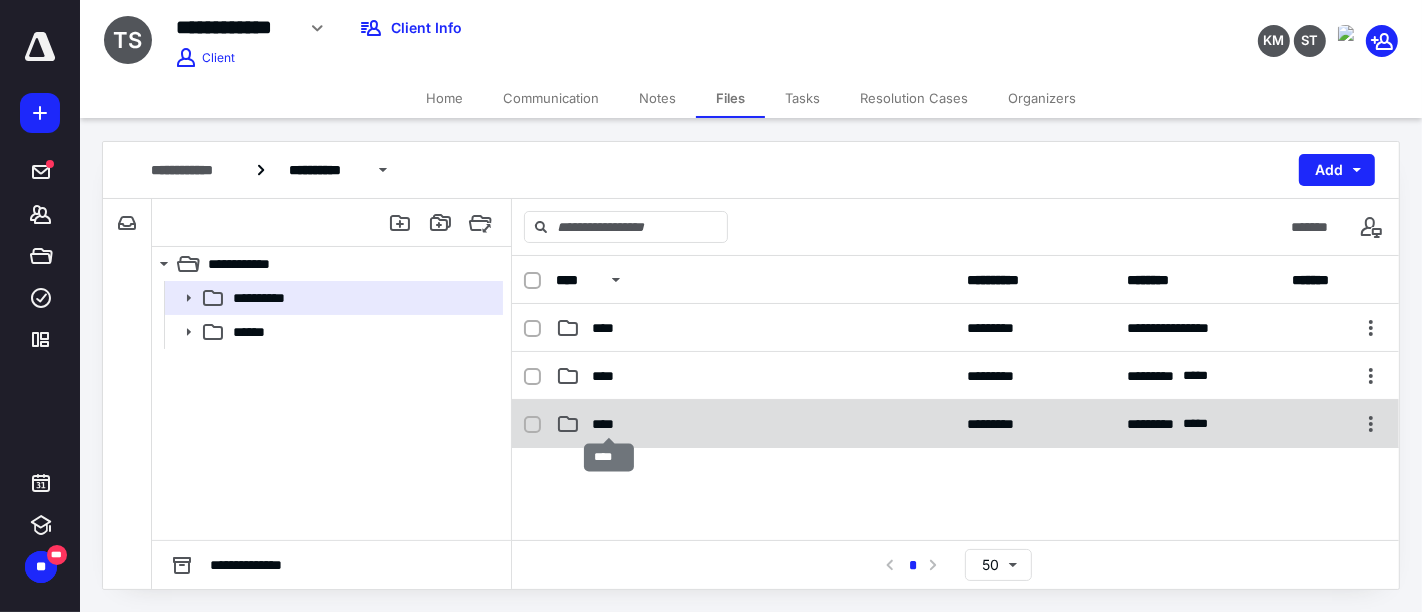 click on "****" at bounding box center (609, 424) 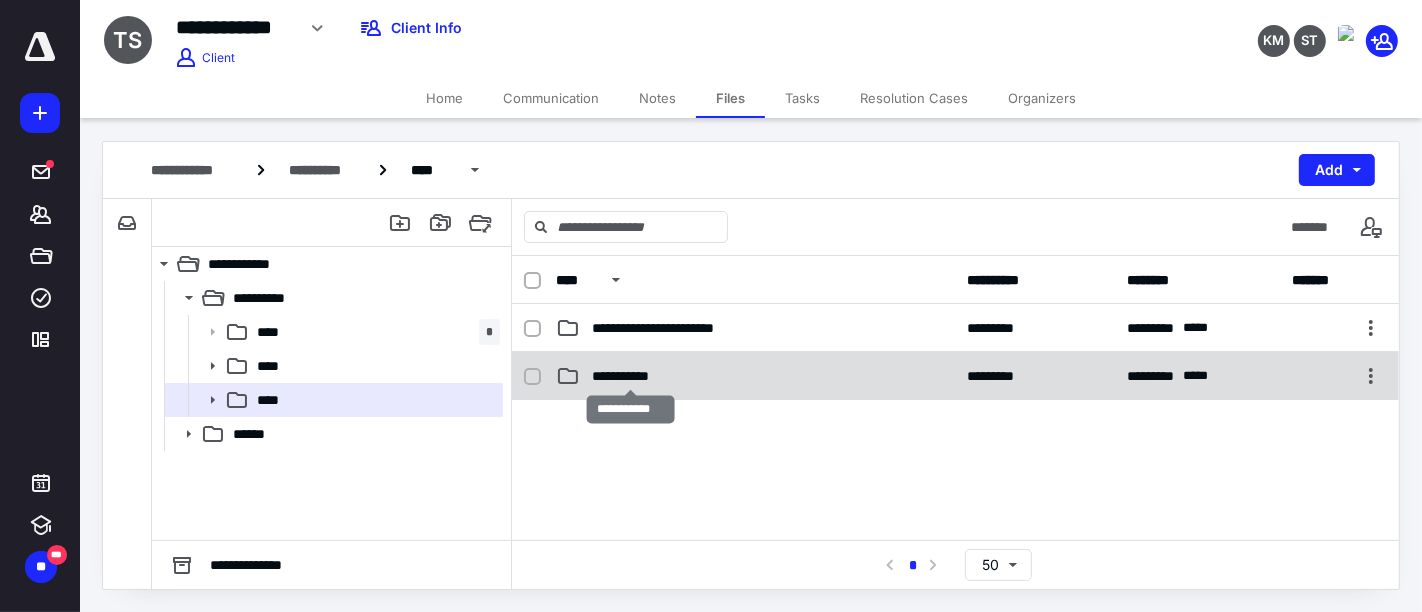 click on "**********" at bounding box center [631, 376] 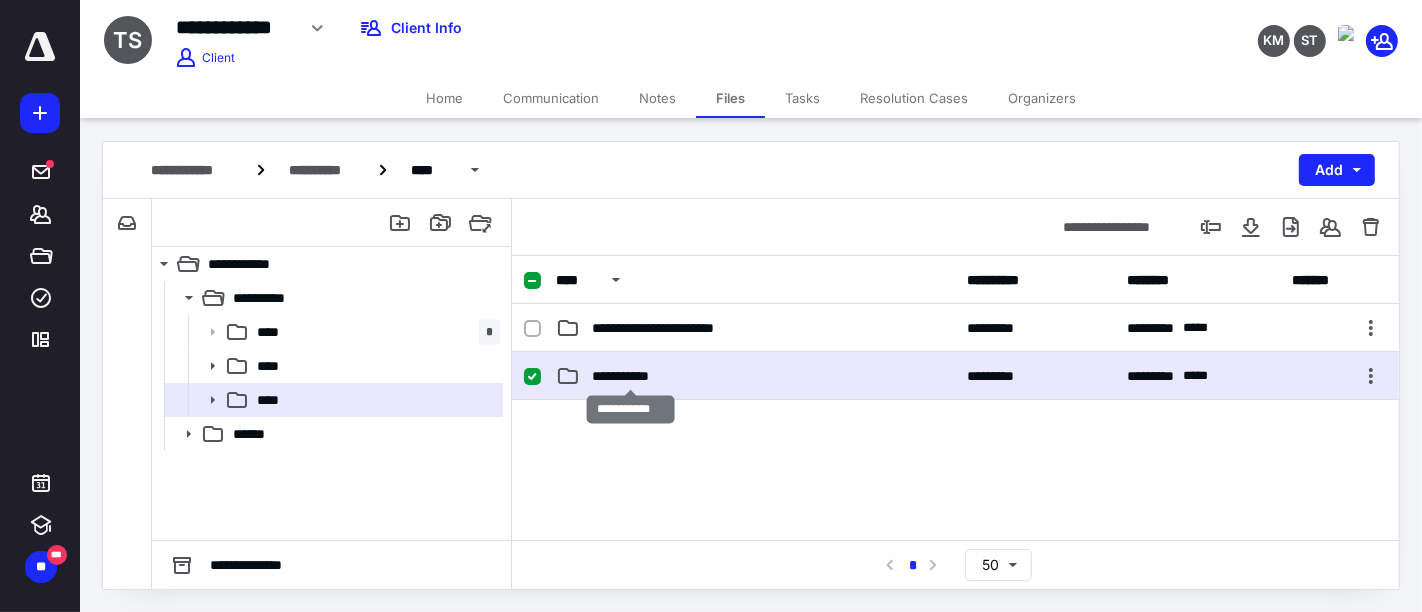 click on "**********" at bounding box center (631, 376) 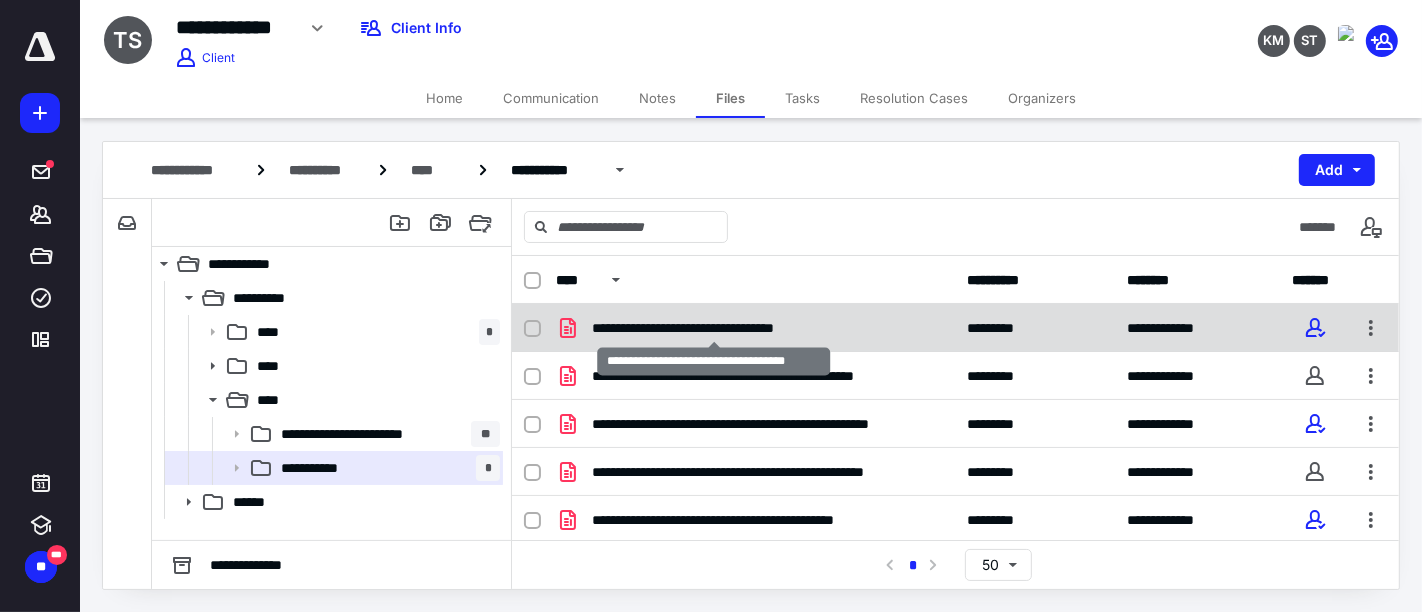 click on "**********" at bounding box center [714, 328] 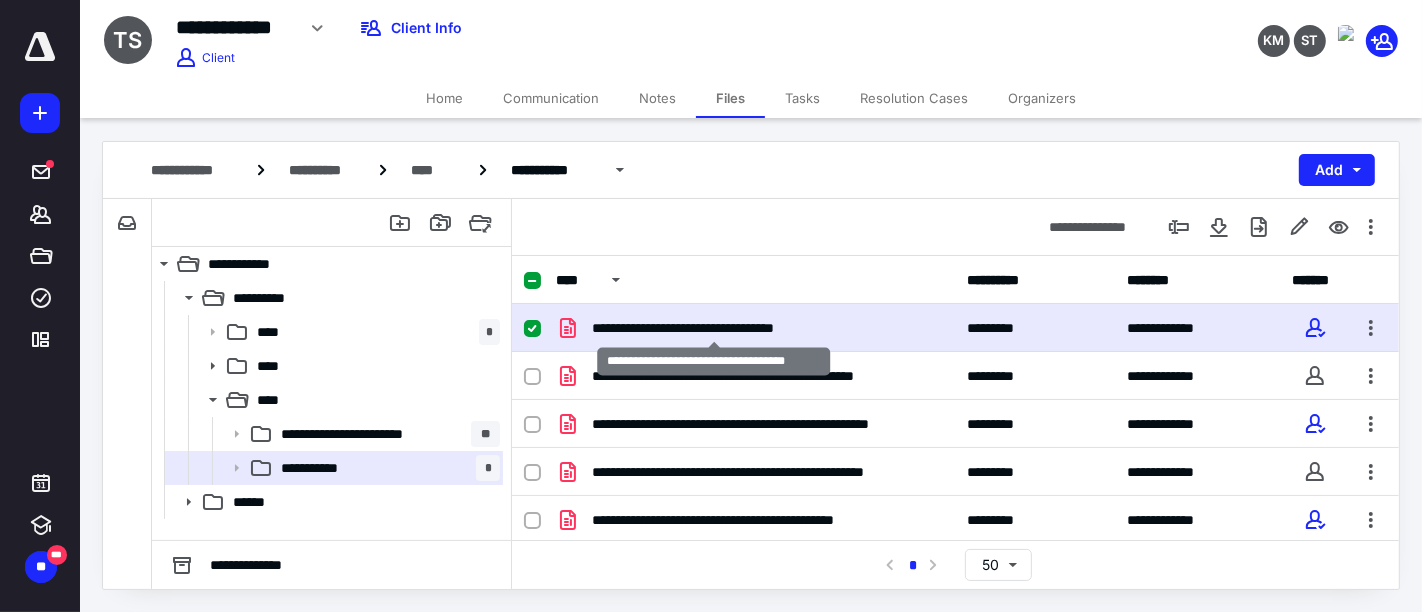 click on "**********" at bounding box center (714, 328) 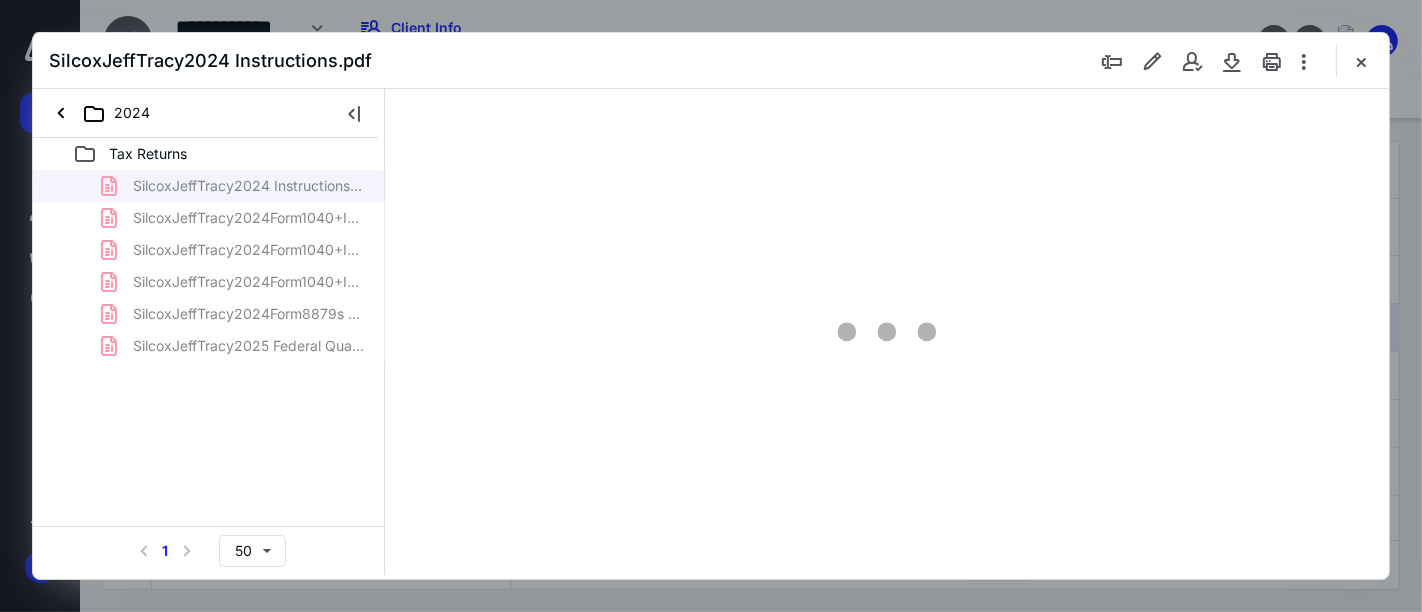 scroll, scrollTop: 0, scrollLeft: 0, axis: both 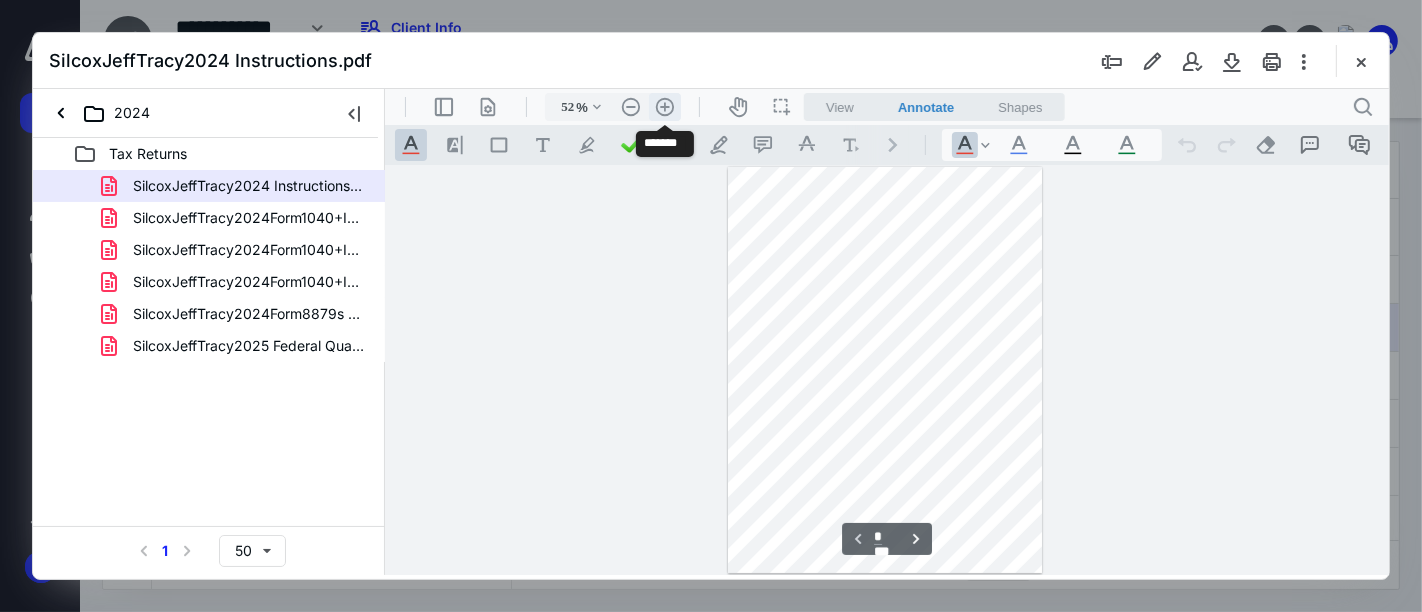 click on ".cls-1{fill:#abb0c4;} icon - header - zoom - in - line" at bounding box center [664, 106] 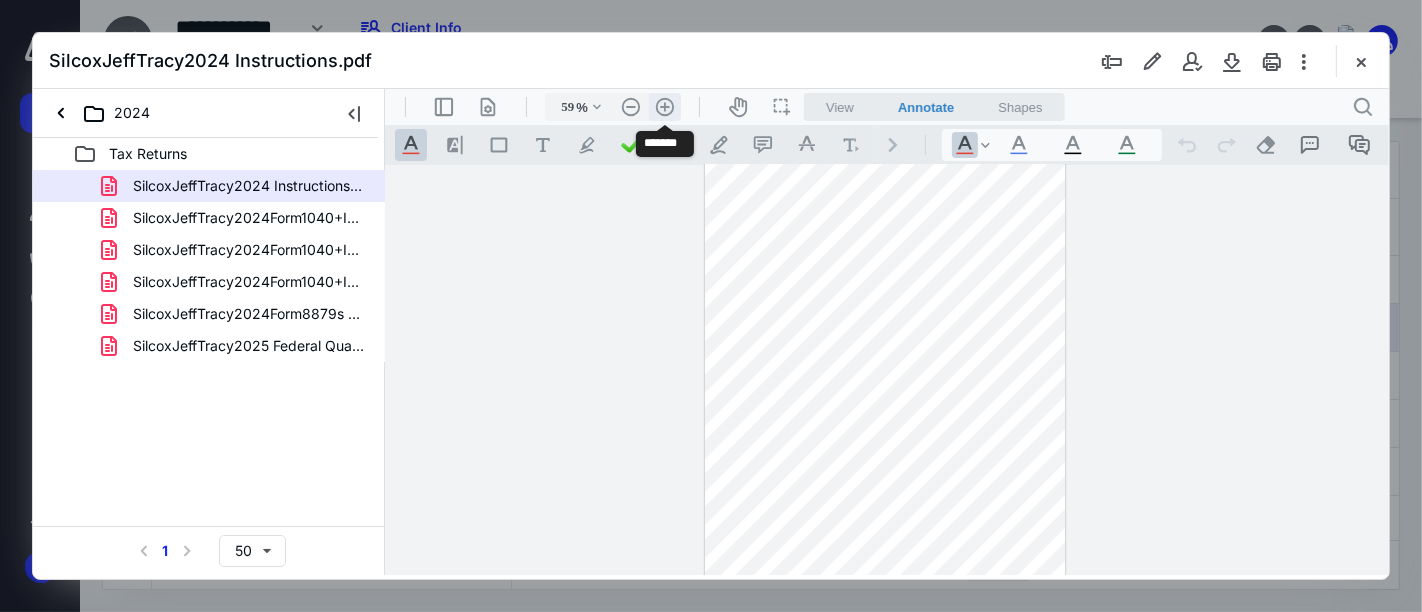 click on ".cls-1{fill:#abb0c4;} icon - header - zoom - in - line" at bounding box center (664, 106) 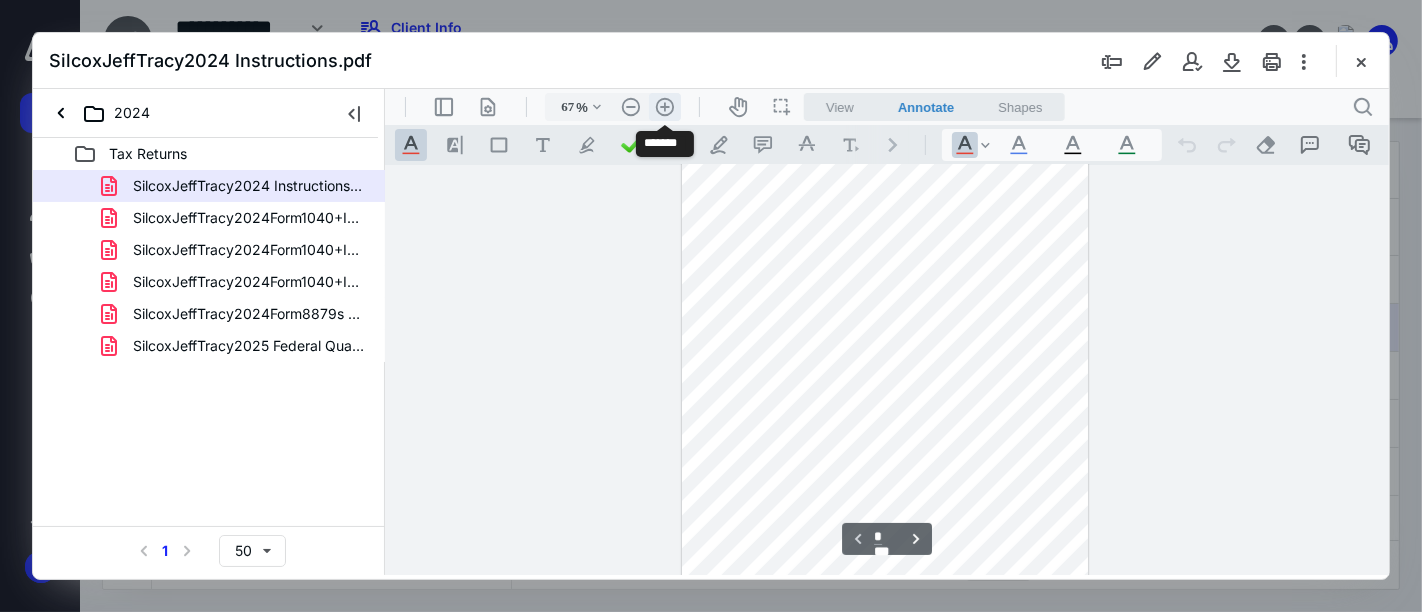 click on ".cls-1{fill:#abb0c4;} icon - header - zoom - in - line" at bounding box center [664, 106] 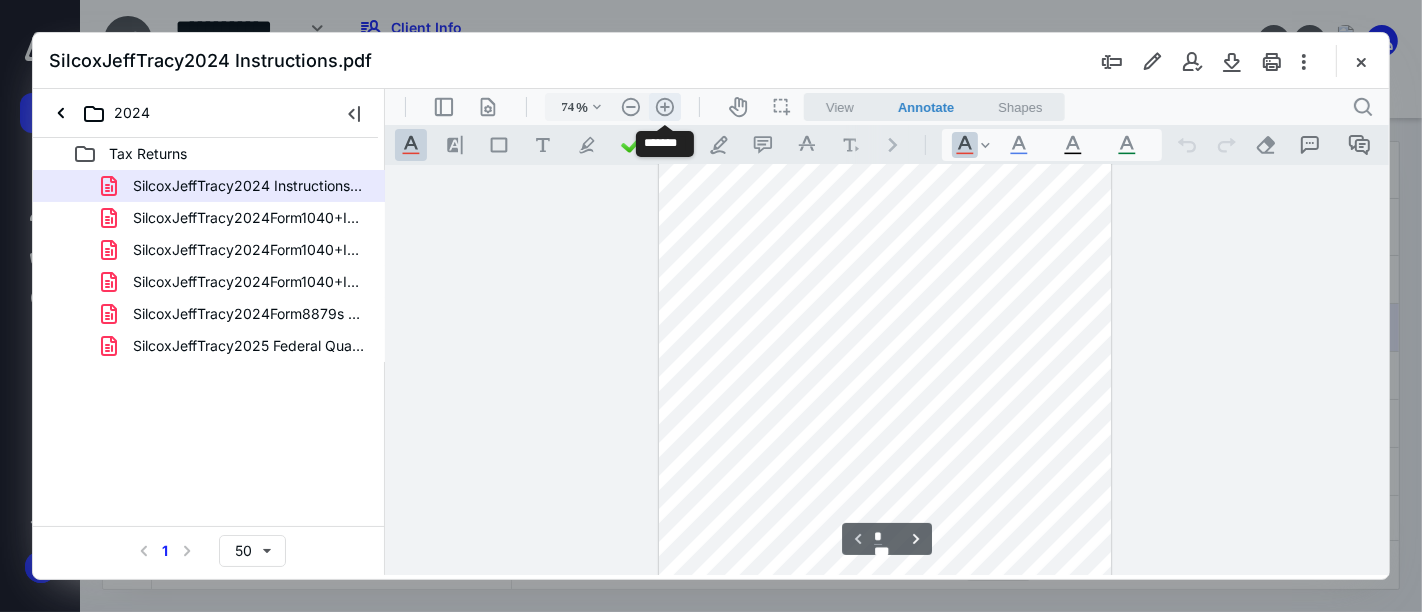 click on ".cls-1{fill:#abb0c4;} icon - header - zoom - in - line" at bounding box center [664, 106] 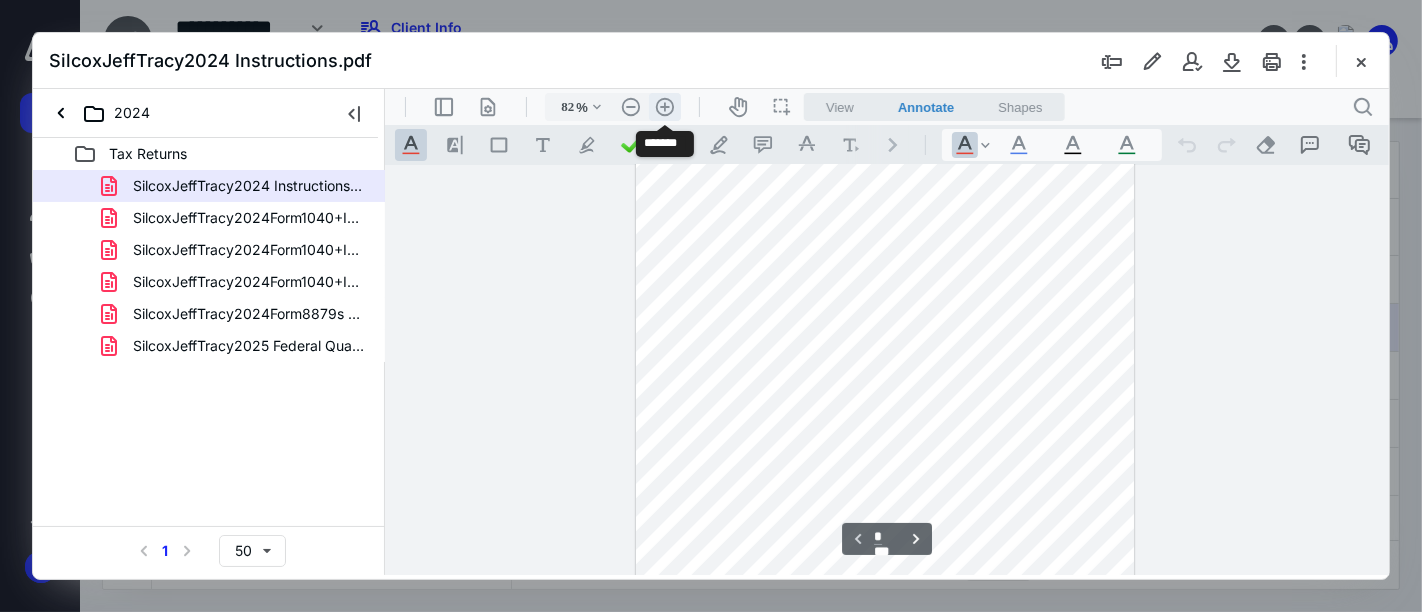 click on ".cls-1{fill:#abb0c4;} icon - header - zoom - in - line" at bounding box center (664, 106) 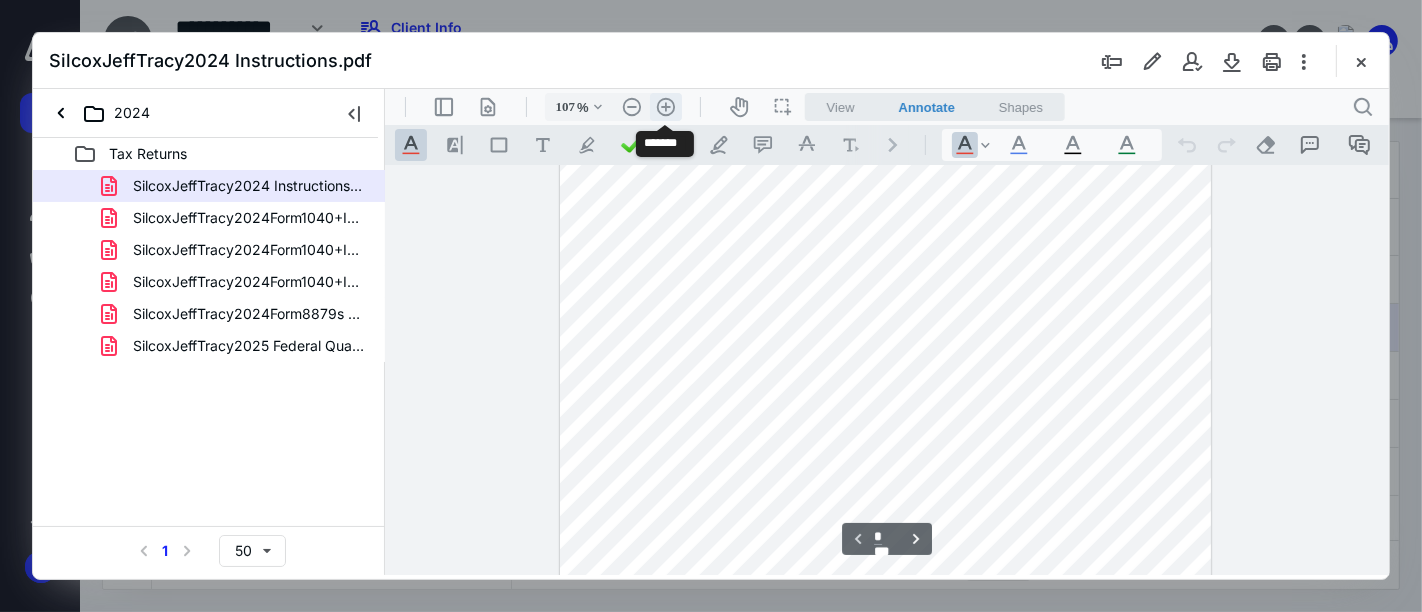 click on ".cls-1{fill:#abb0c4;} icon - header - zoom - in - line" at bounding box center (665, 106) 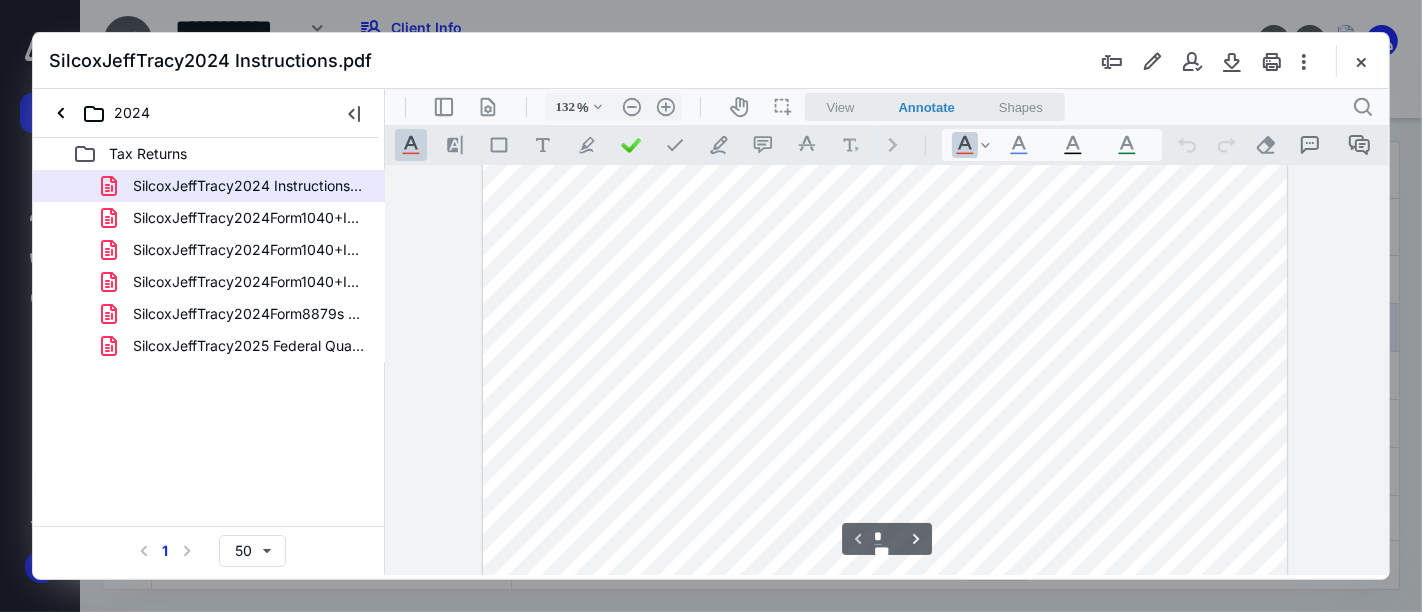 scroll, scrollTop: 0, scrollLeft: 0, axis: both 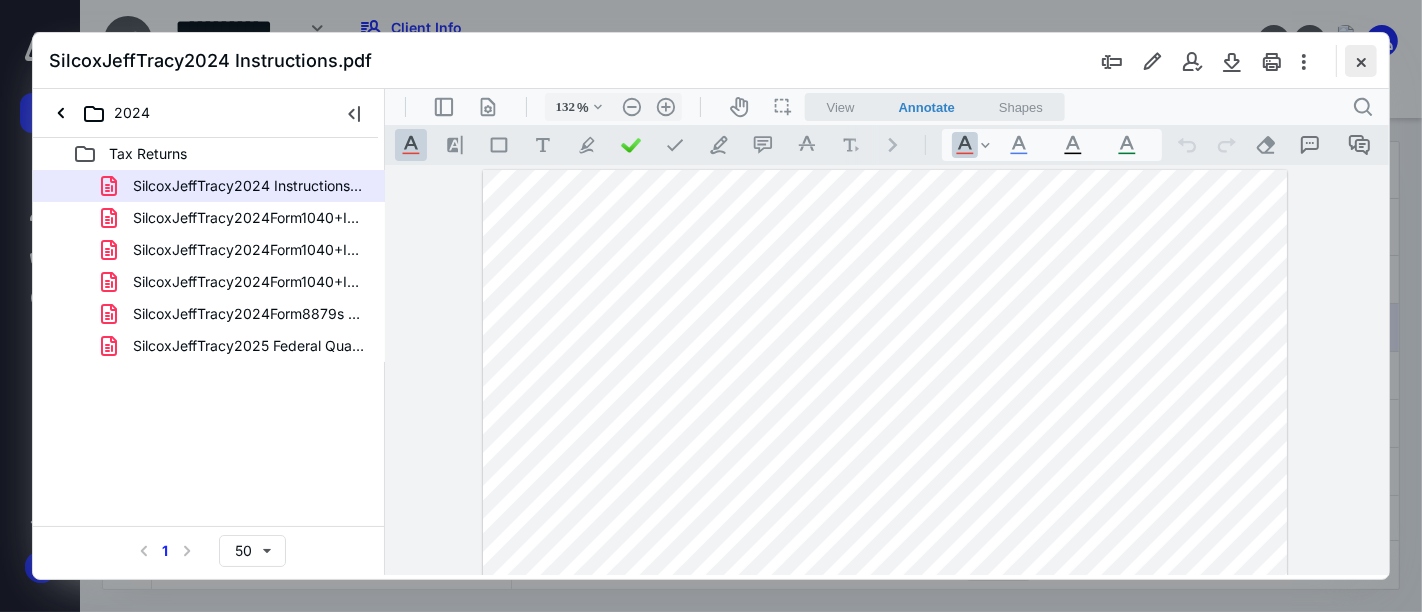 click at bounding box center (1361, 61) 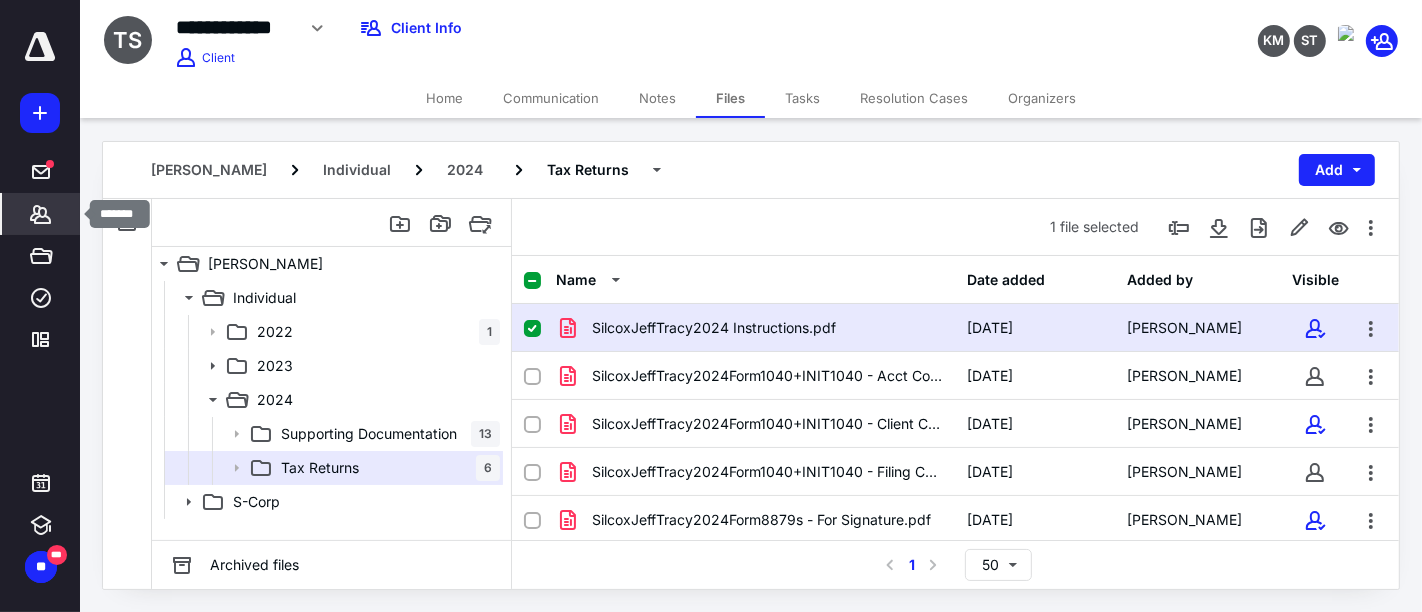 click 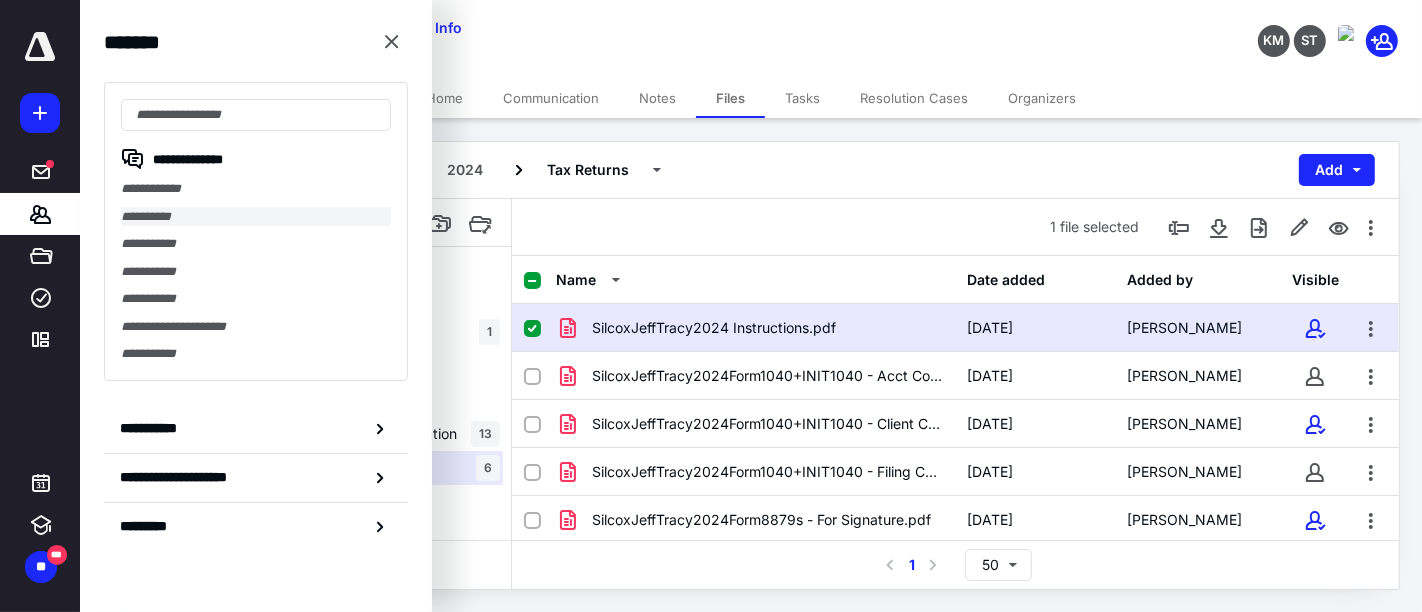 click on "**********" at bounding box center (256, 217) 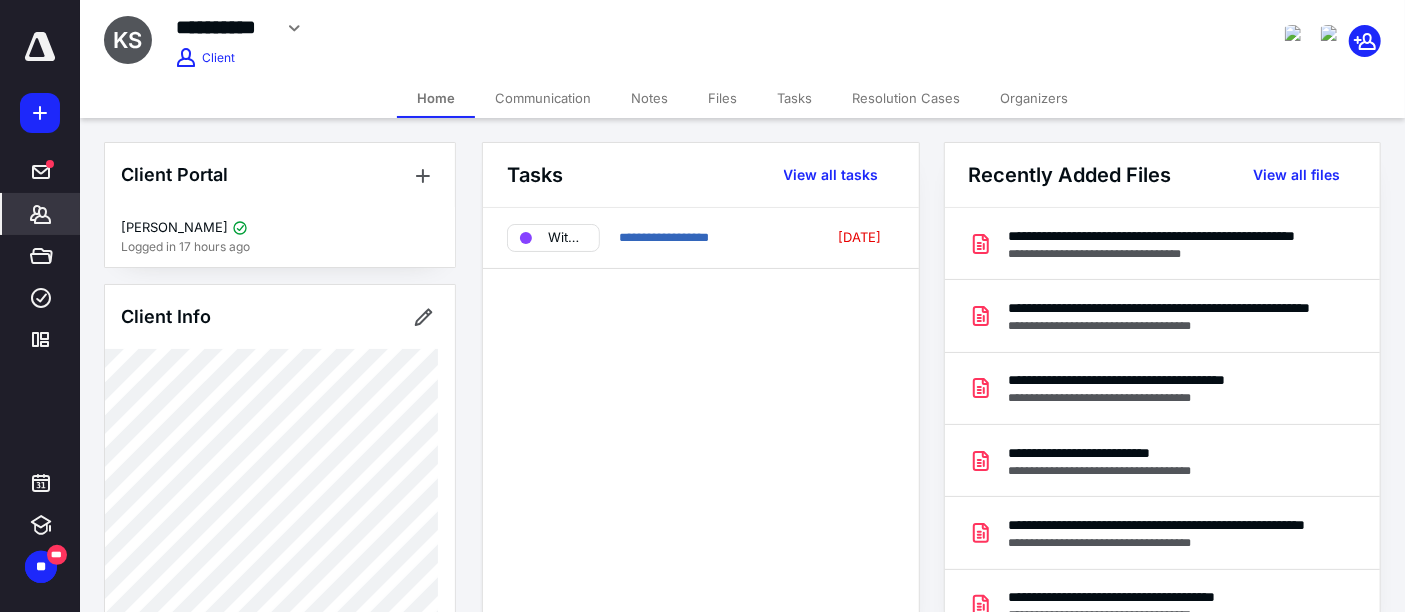 click on "Files" at bounding box center [722, 98] 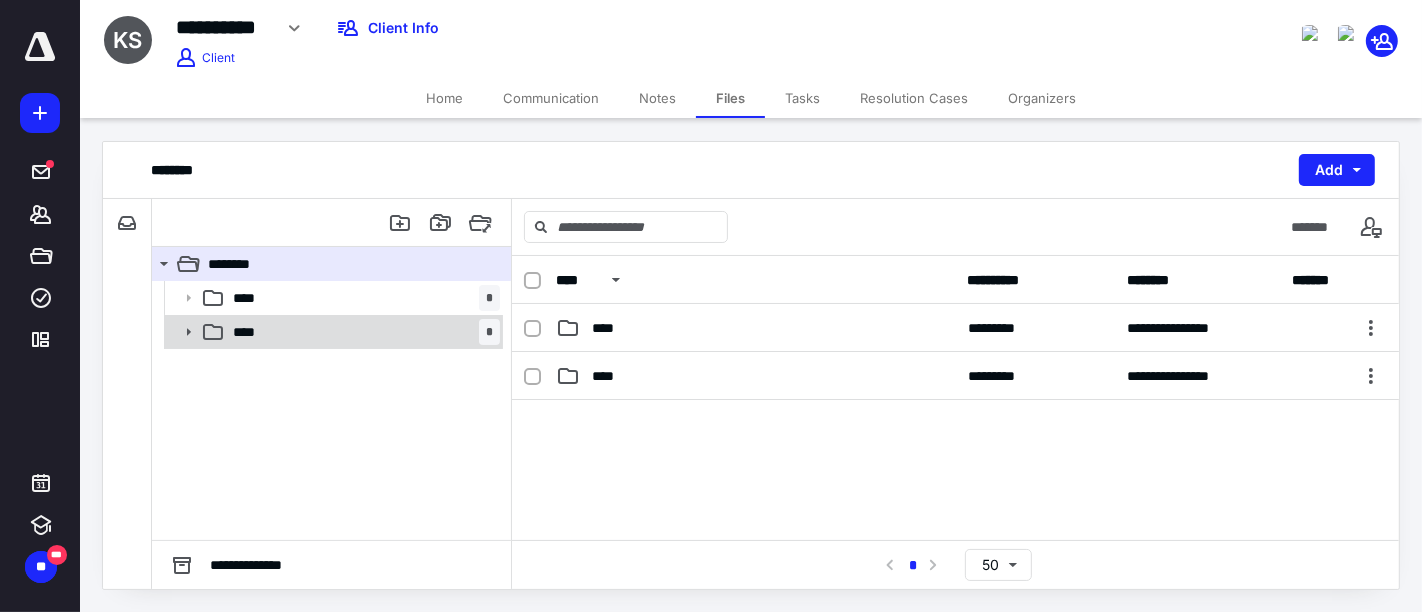 click 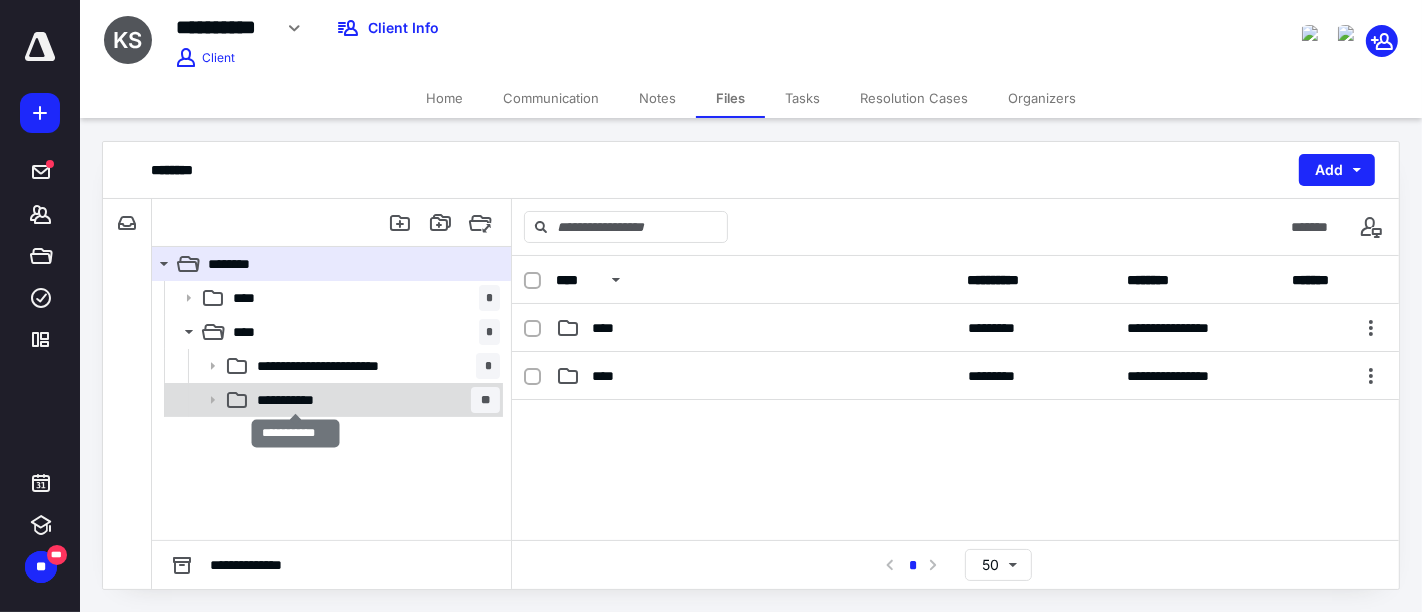 click on "**********" at bounding box center [296, 400] 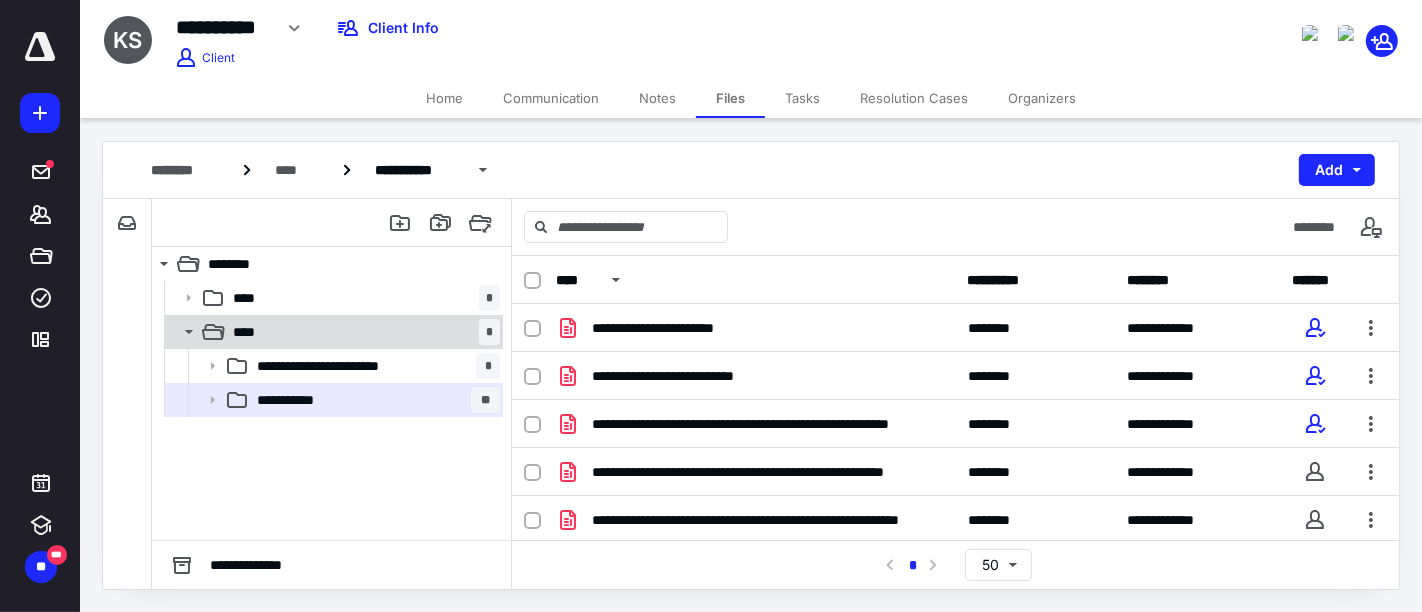 click on "****" at bounding box center [250, 332] 